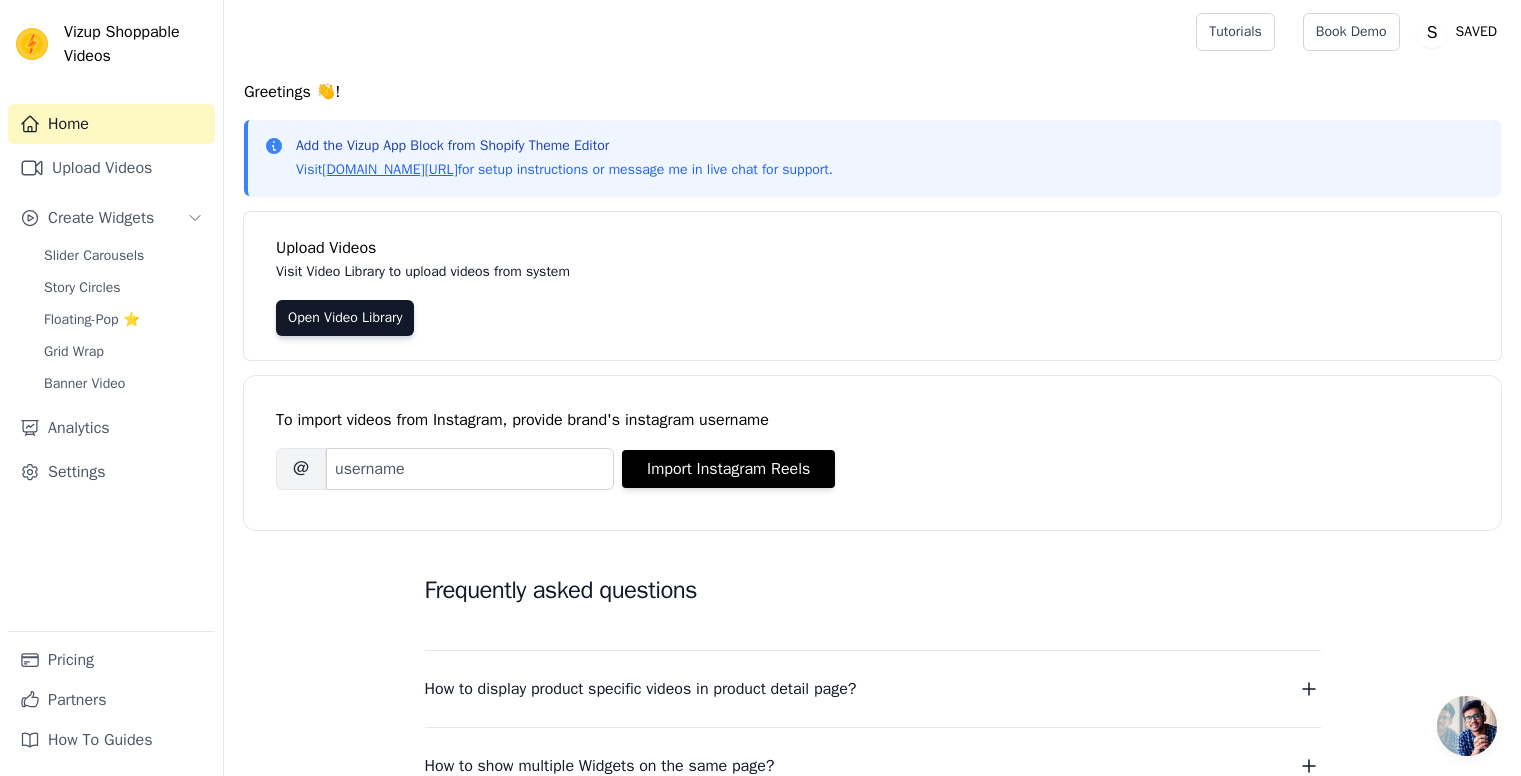 scroll, scrollTop: 0, scrollLeft: 0, axis: both 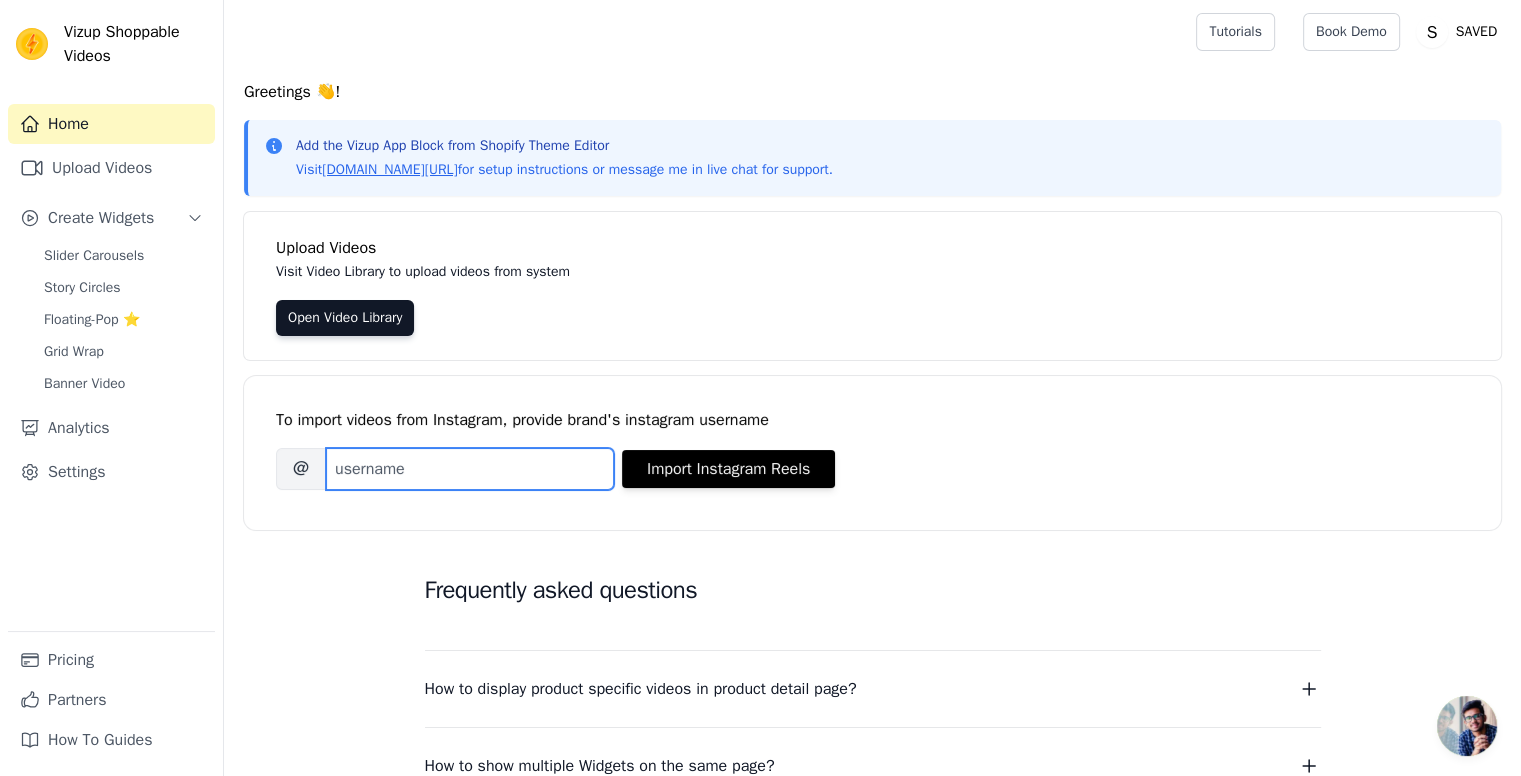 click on "Brand's Instagram Username" at bounding box center [470, 469] 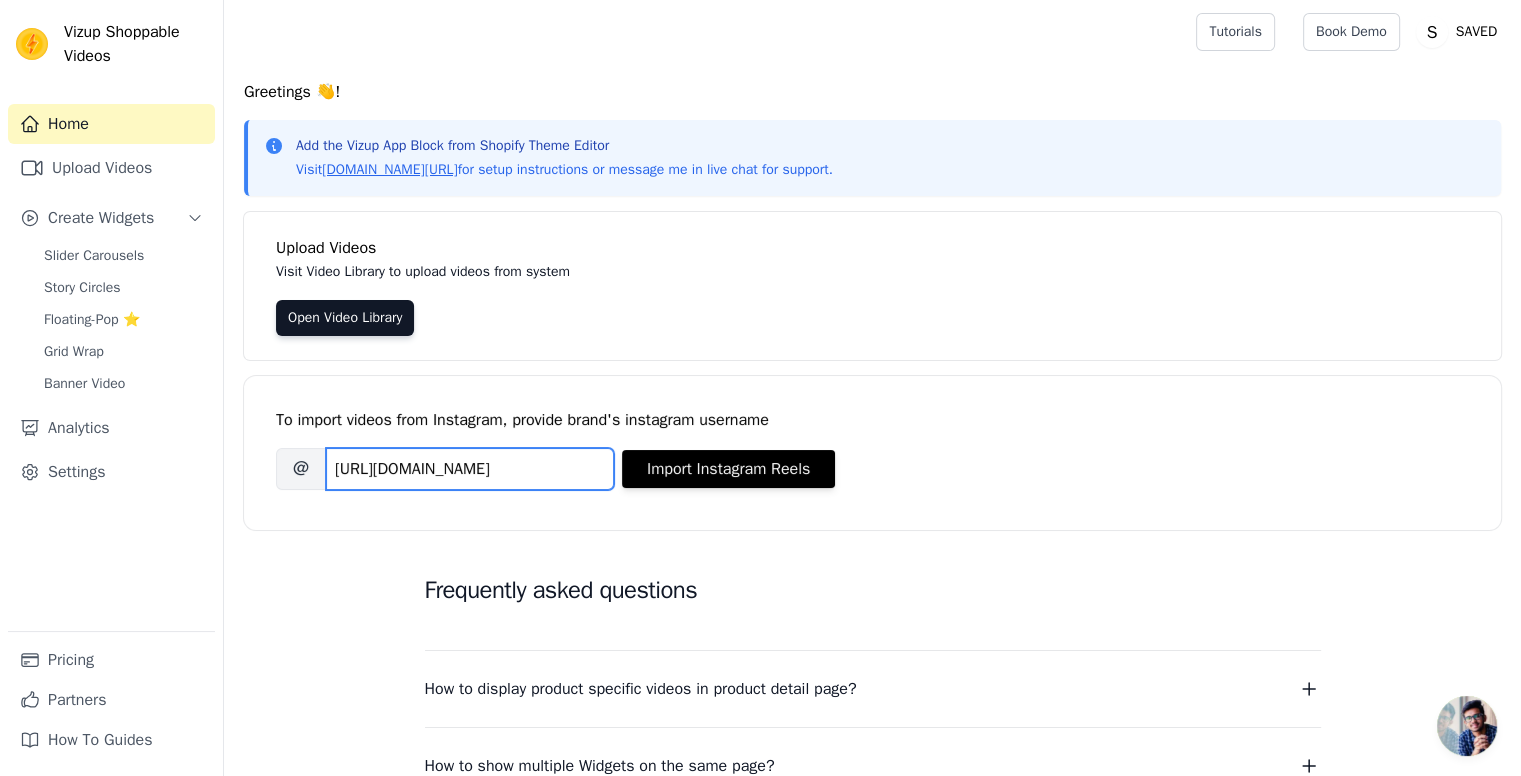 scroll, scrollTop: 0, scrollLeft: 36, axis: horizontal 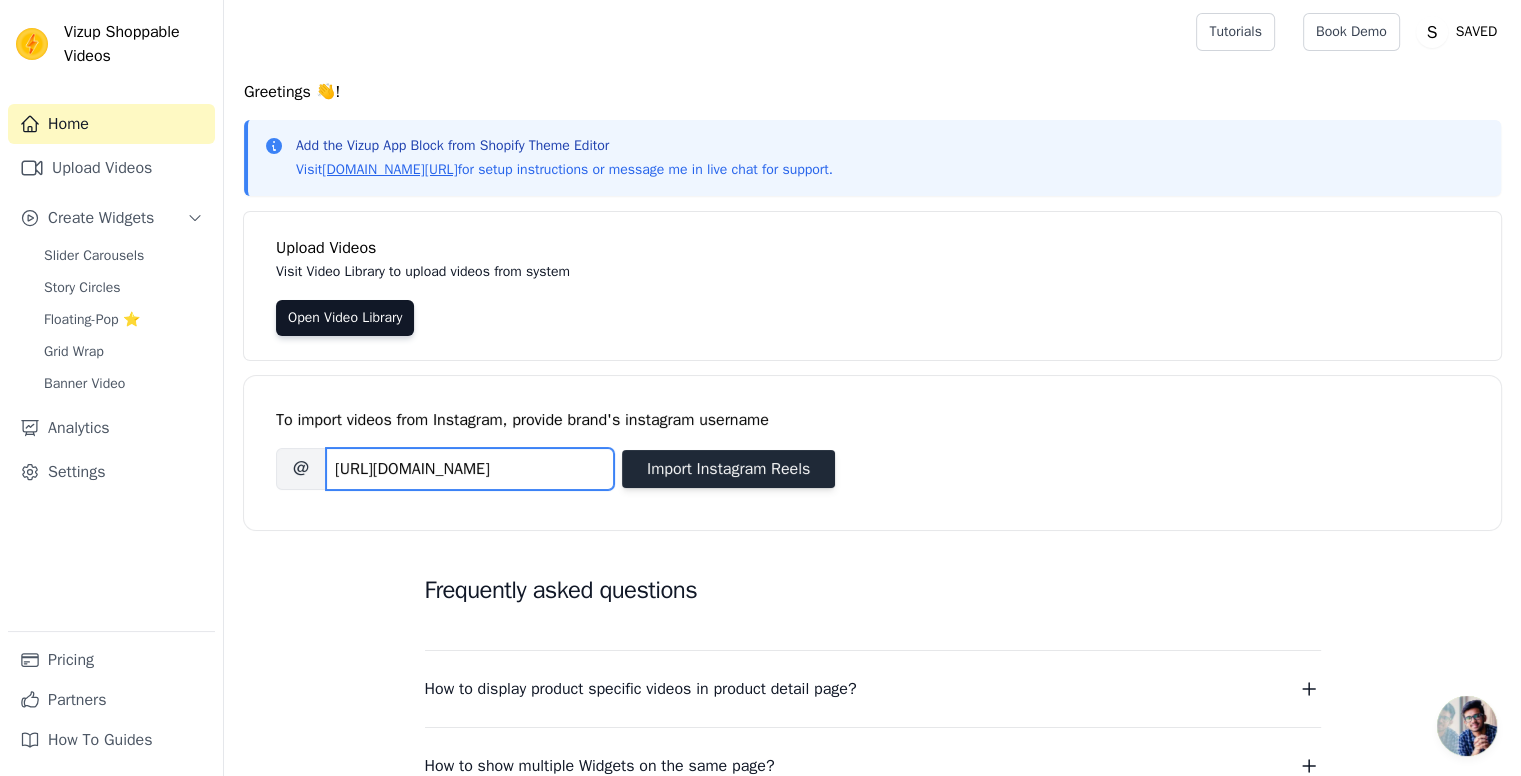 type on "https://www.instagram.com/houseofsaved_/" 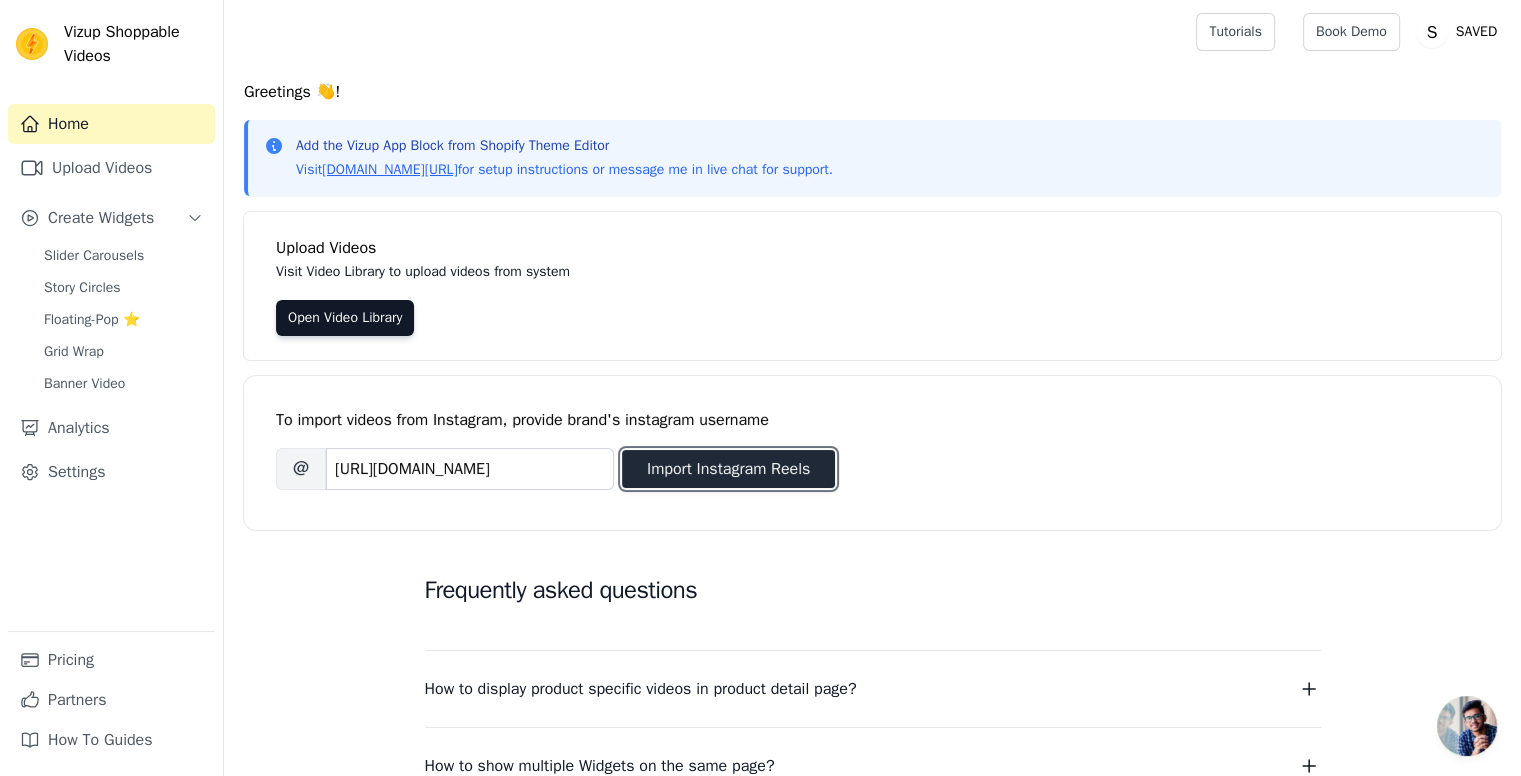 click on "Import Instagram Reels" at bounding box center (728, 469) 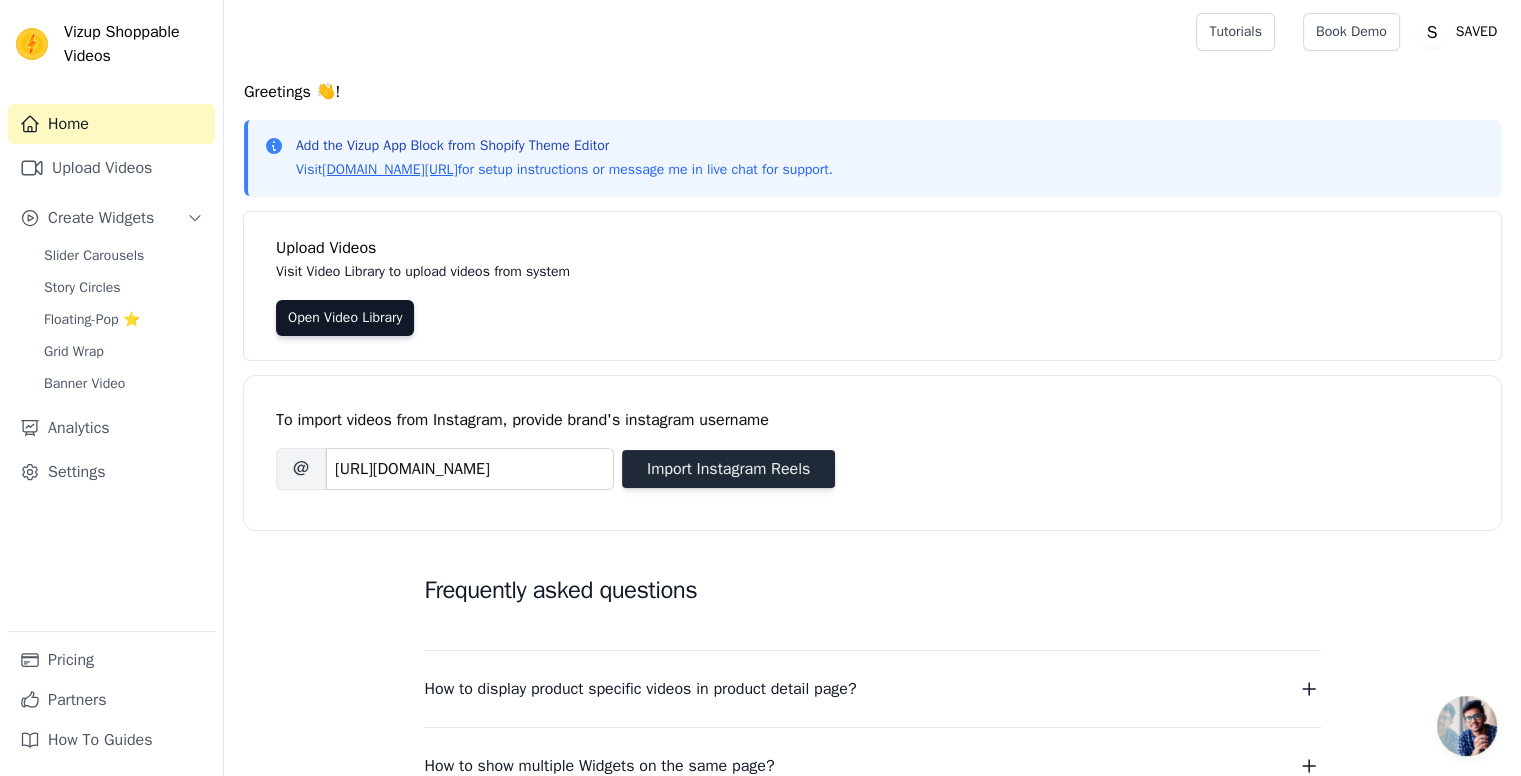 scroll, scrollTop: 0, scrollLeft: 0, axis: both 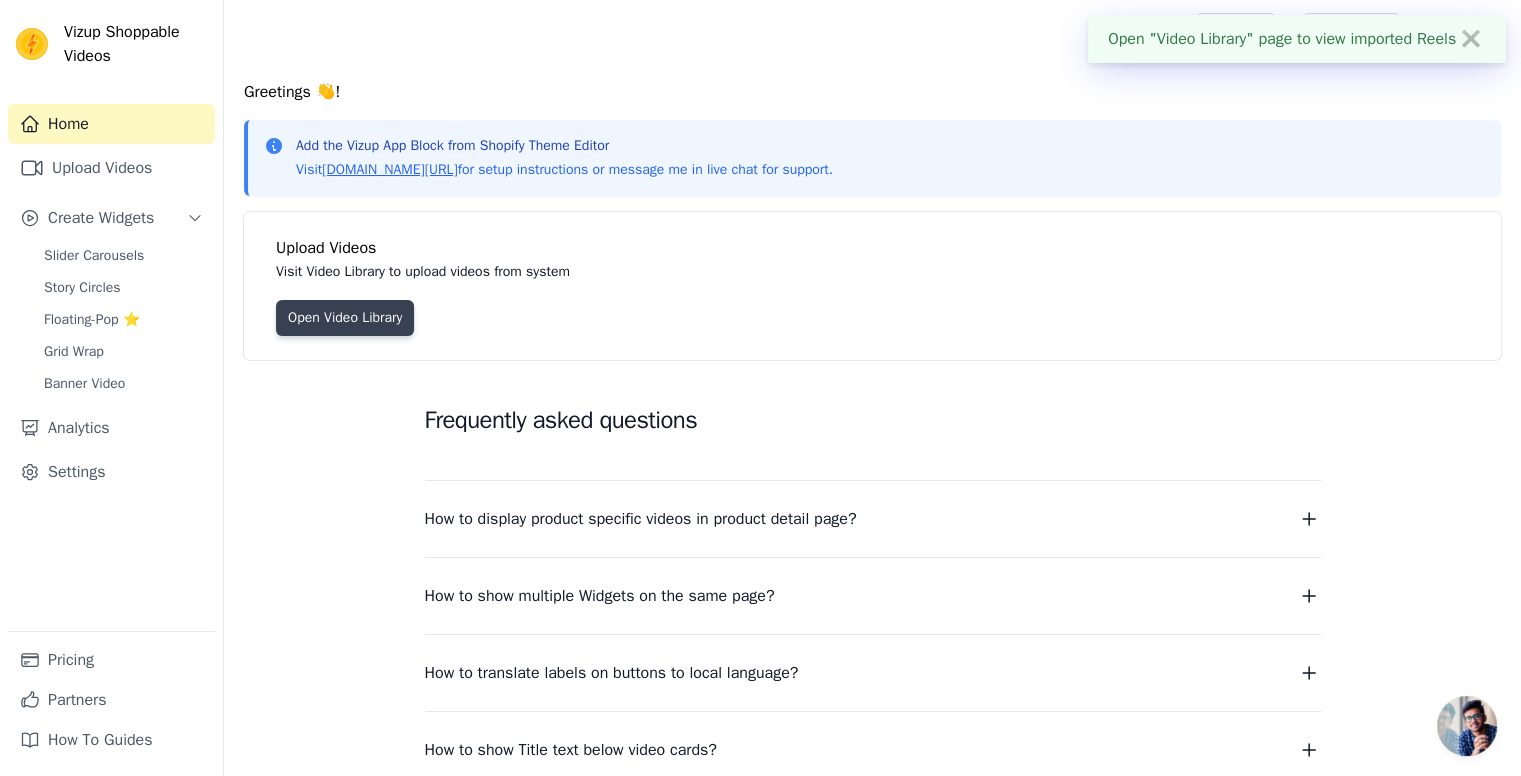 click on "Open Video Library" at bounding box center (345, 318) 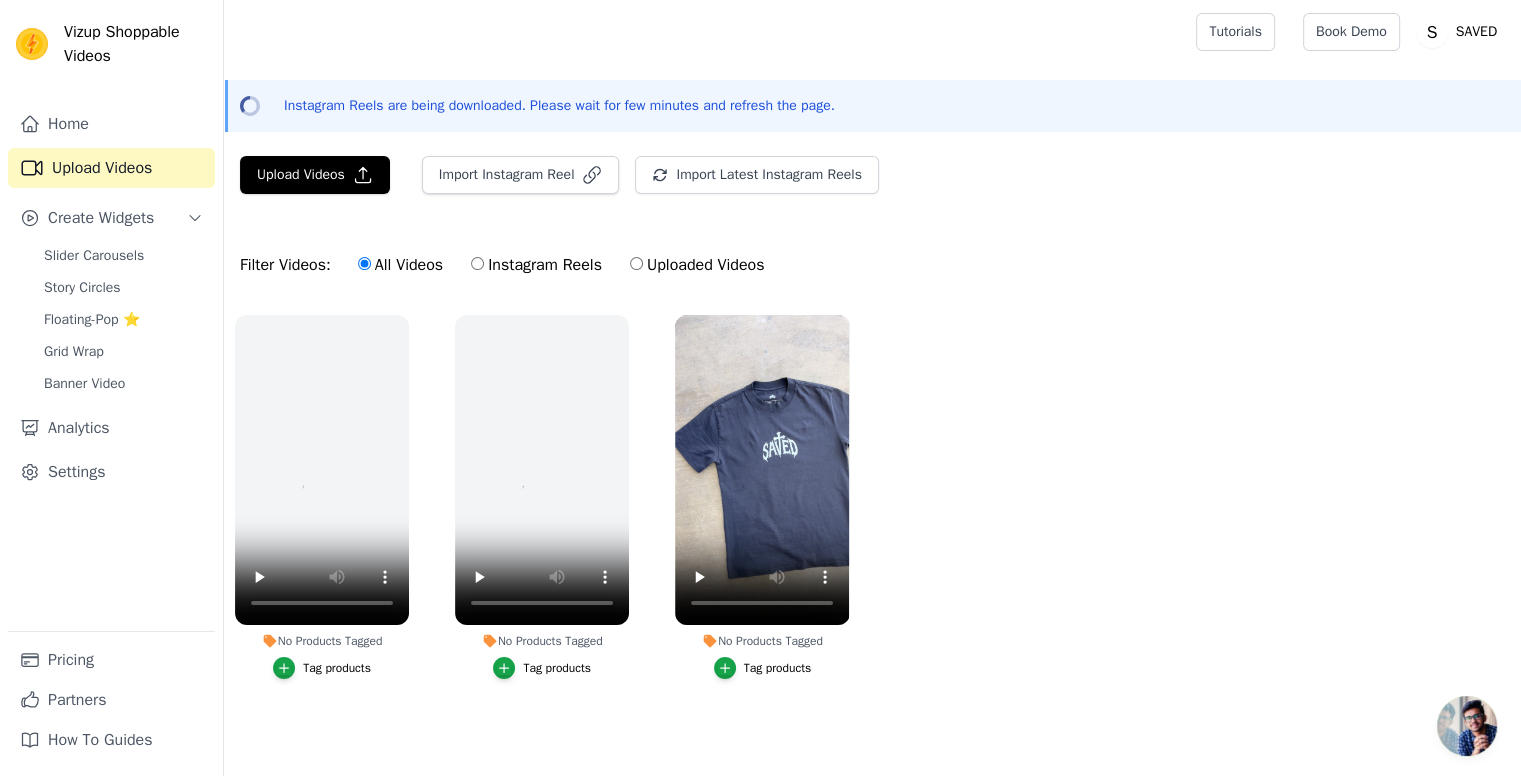 scroll, scrollTop: 11, scrollLeft: 0, axis: vertical 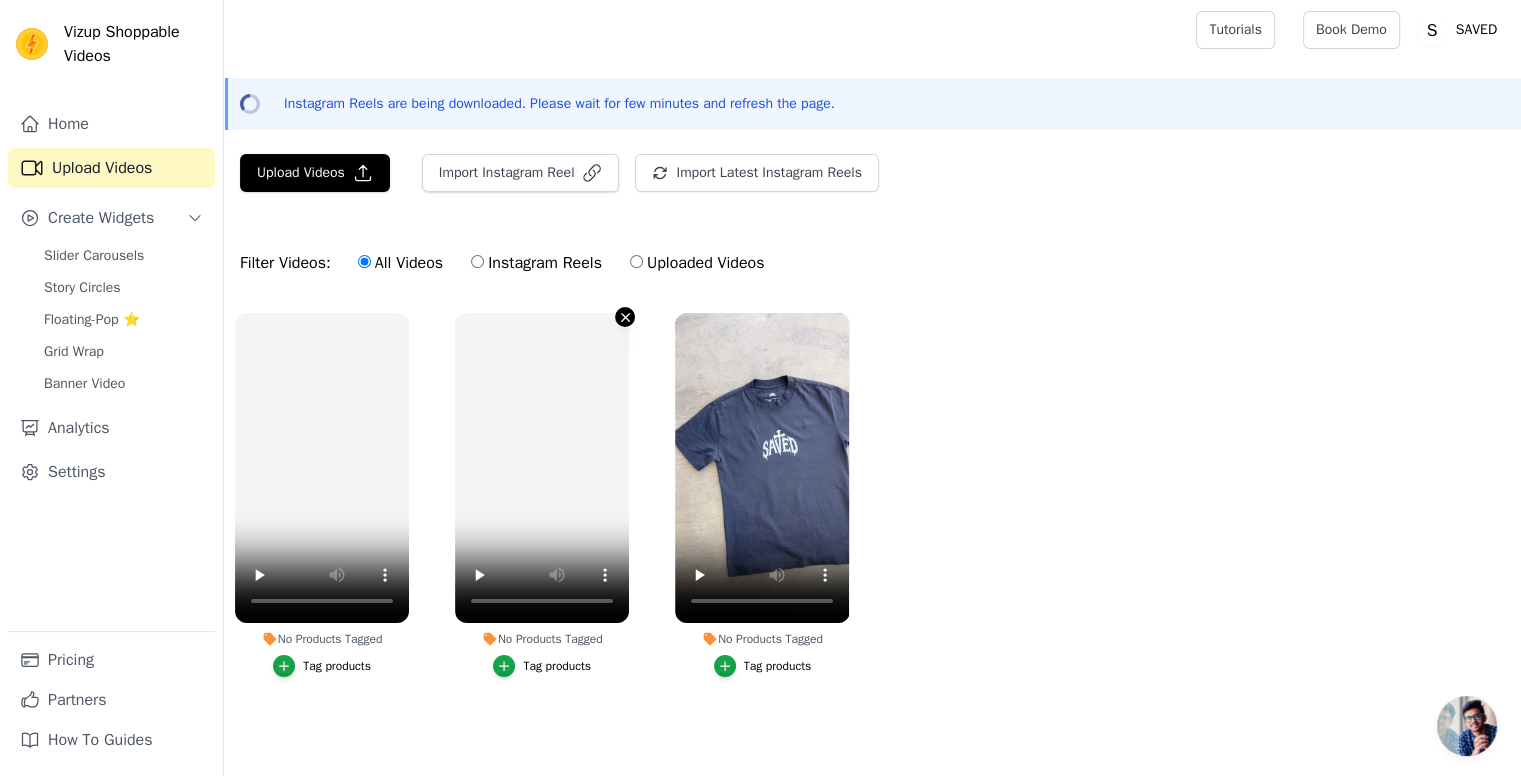 click 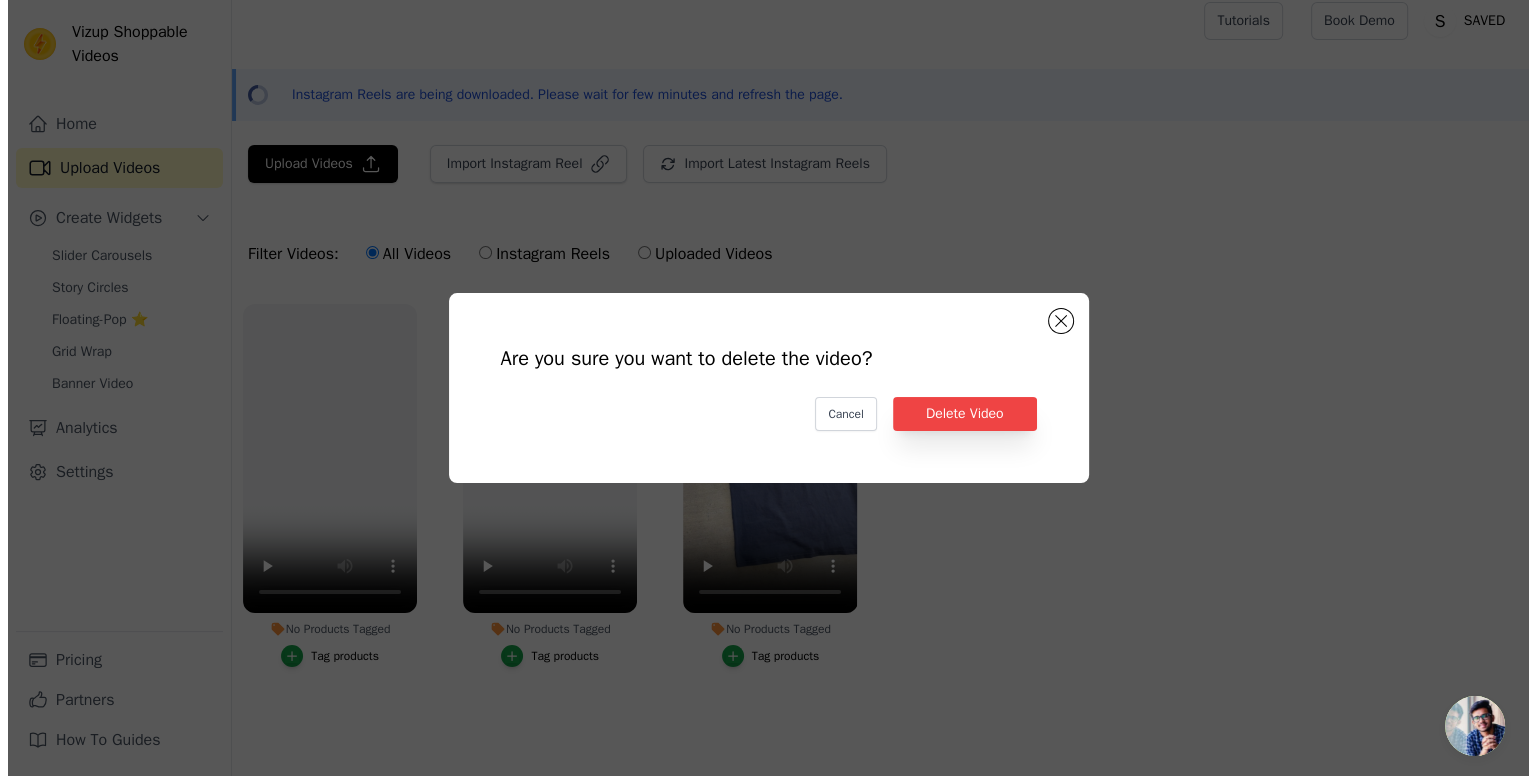 scroll, scrollTop: 0, scrollLeft: 0, axis: both 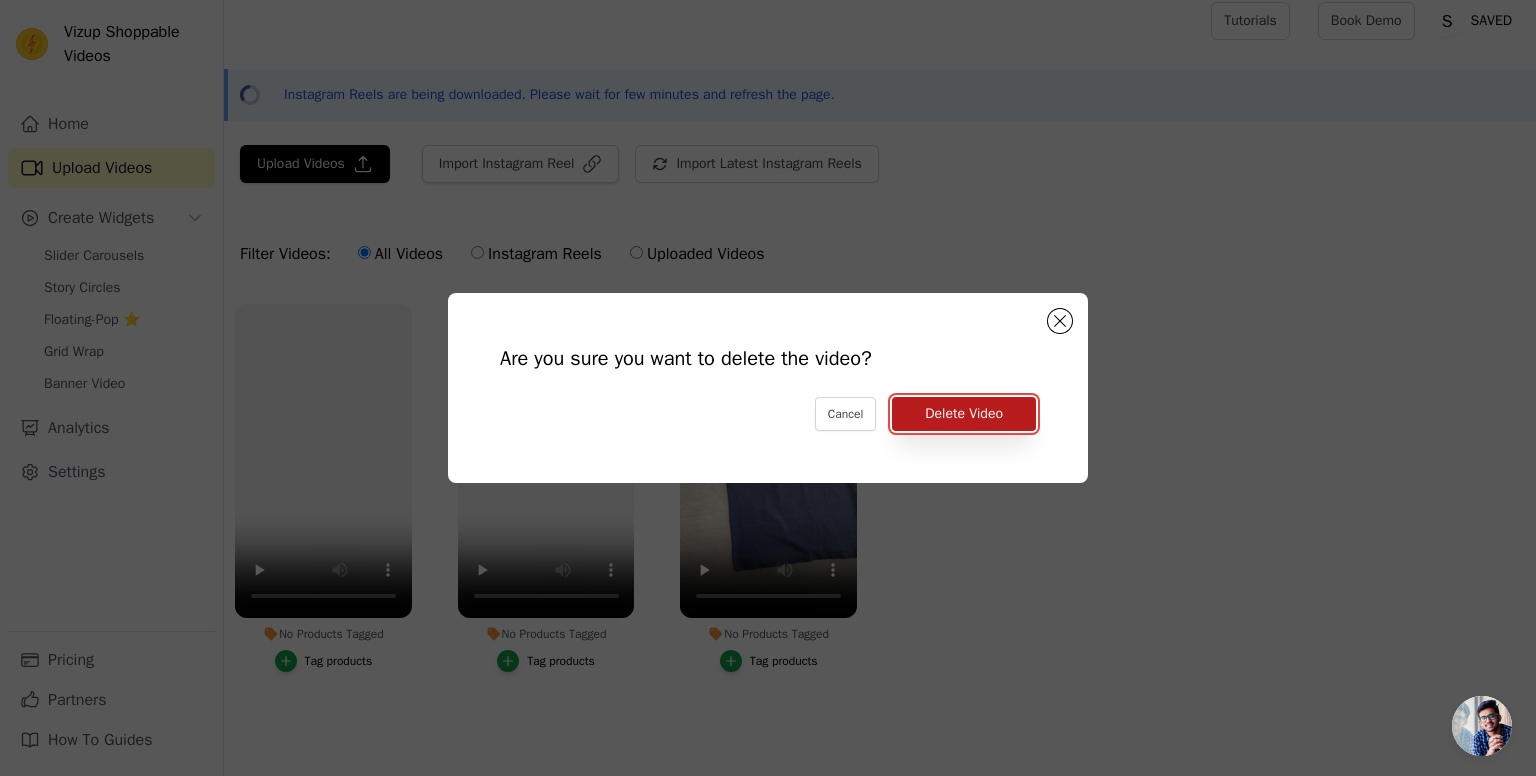 click on "Delete Video" at bounding box center [964, 414] 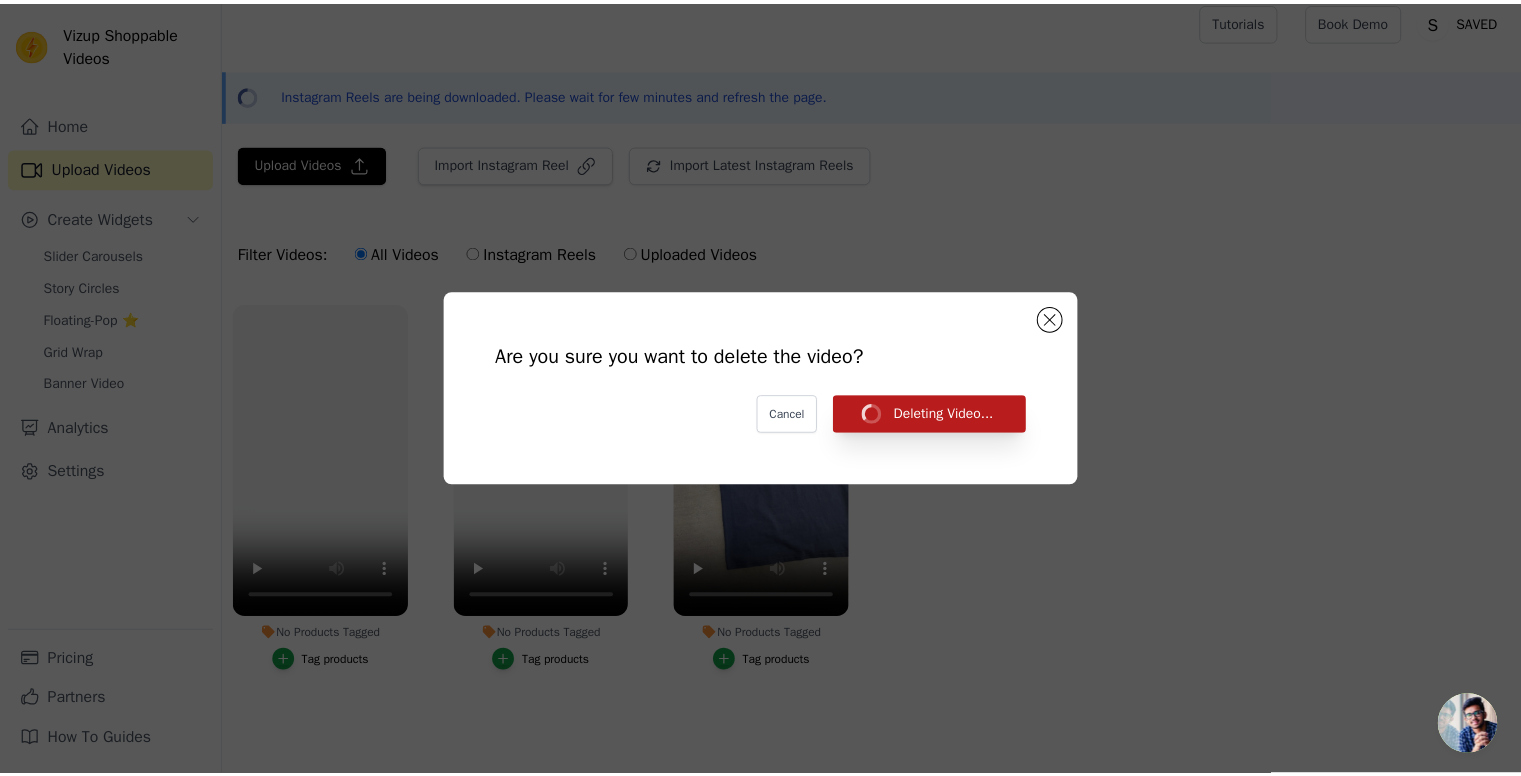 scroll, scrollTop: 11, scrollLeft: 0, axis: vertical 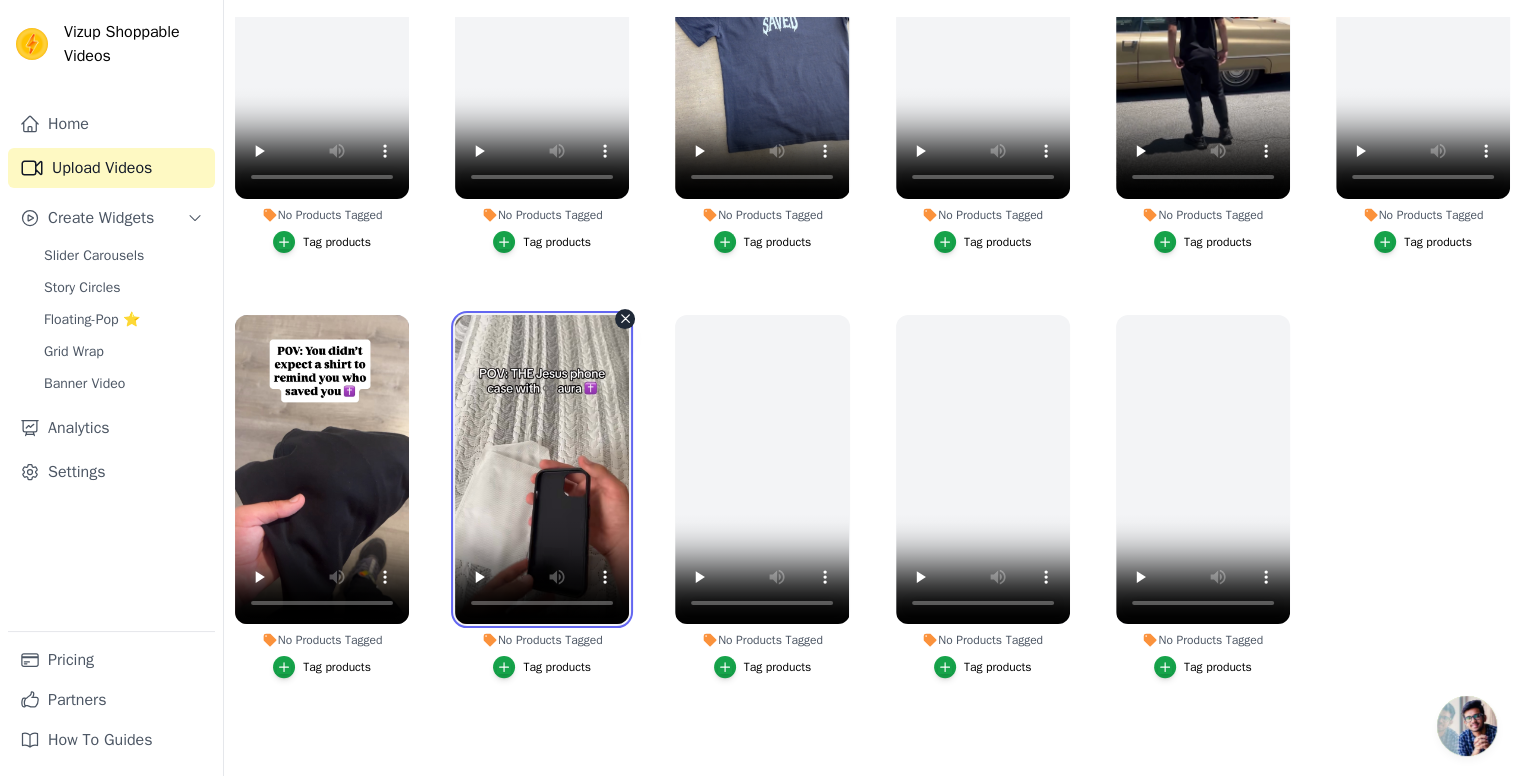 type 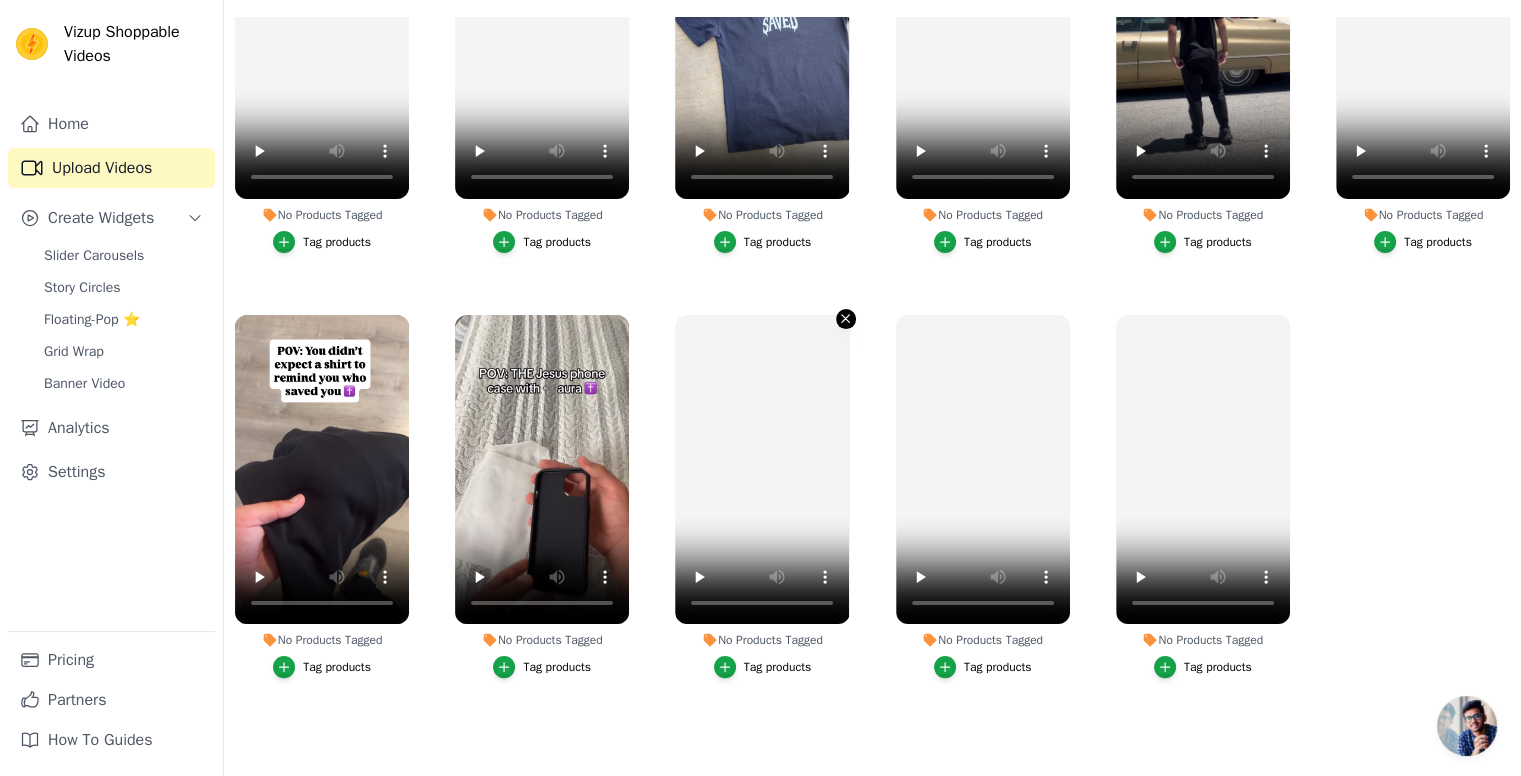 click 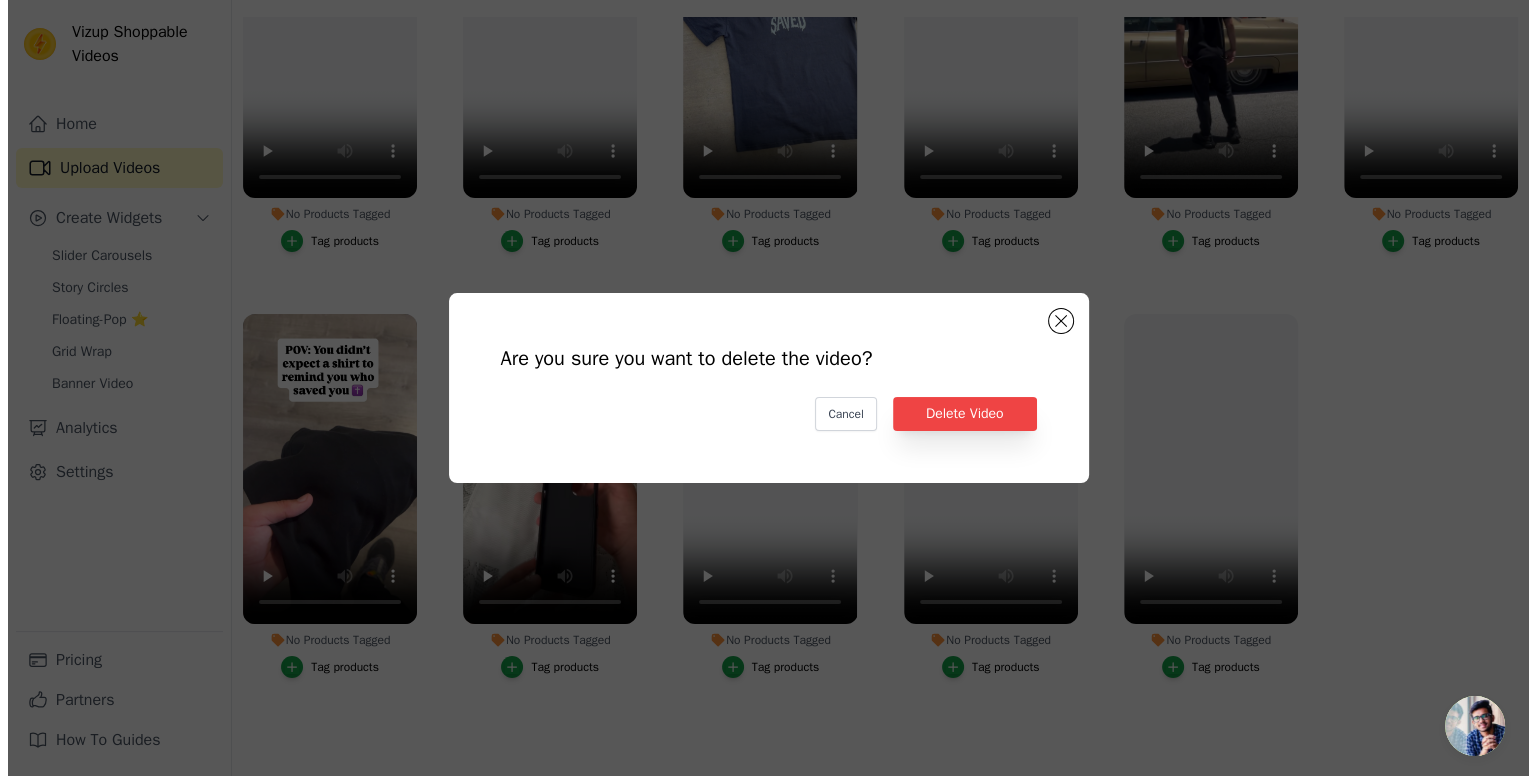 scroll, scrollTop: 0, scrollLeft: 0, axis: both 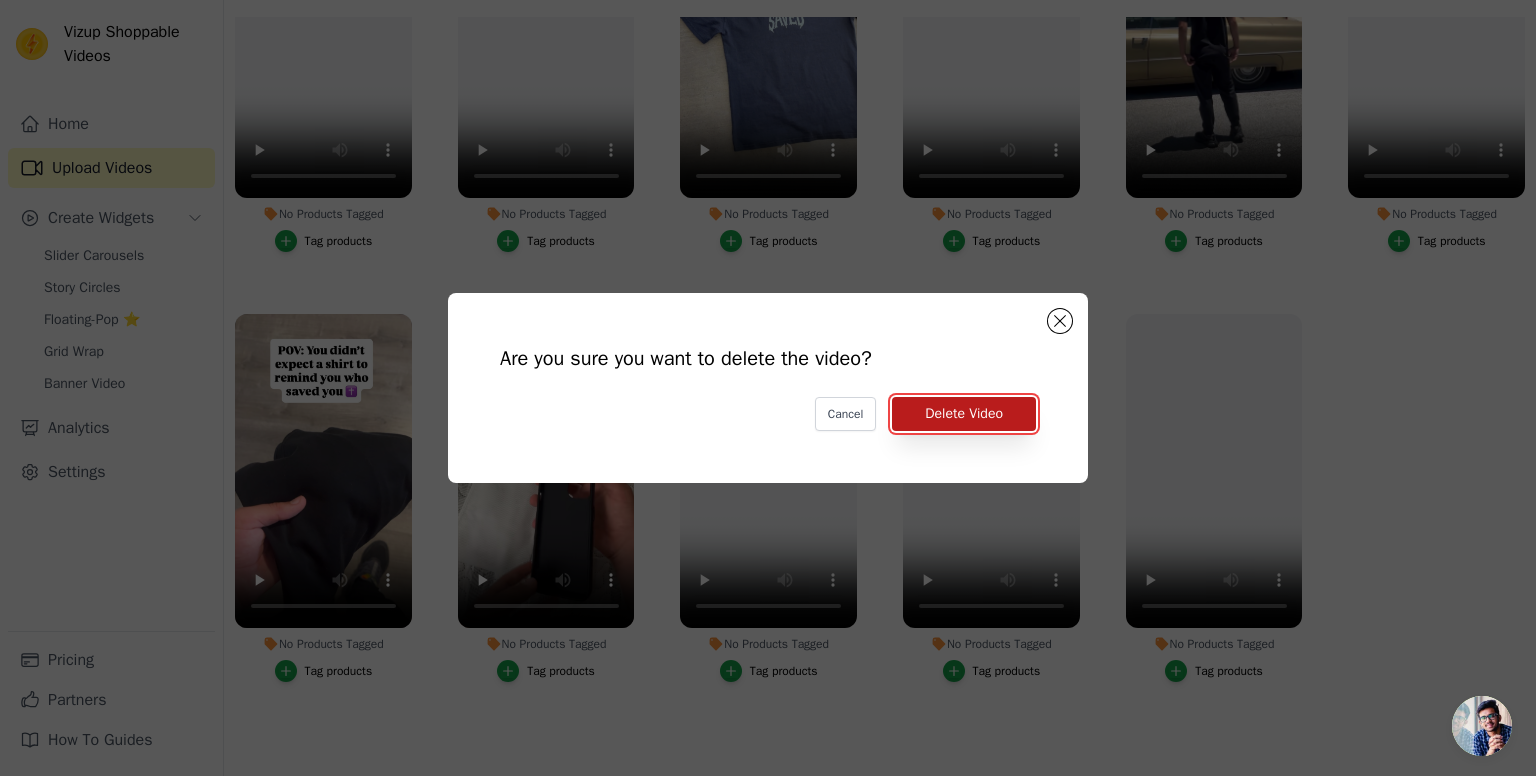 click on "Delete Video" at bounding box center (964, 414) 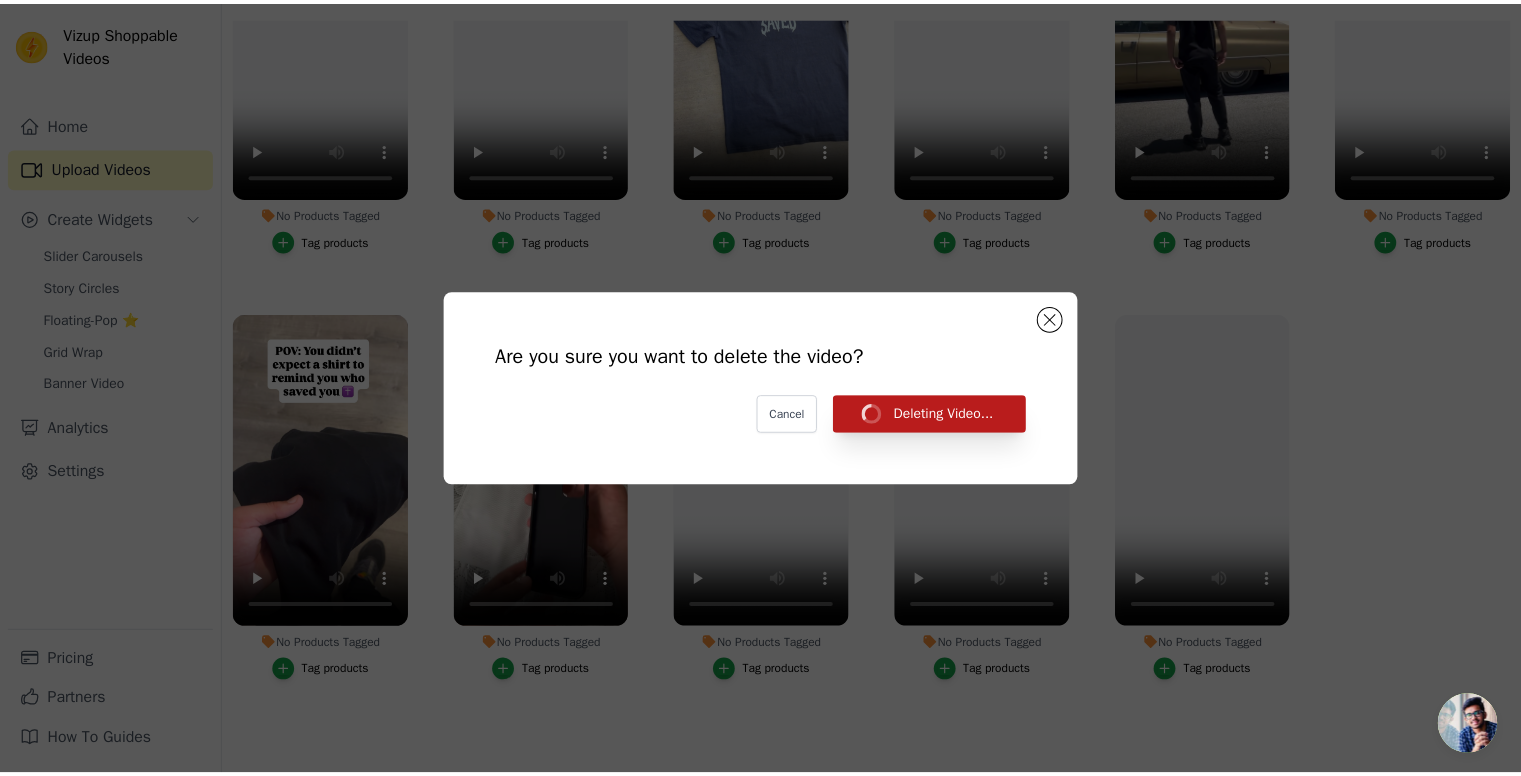 scroll, scrollTop: 287, scrollLeft: 0, axis: vertical 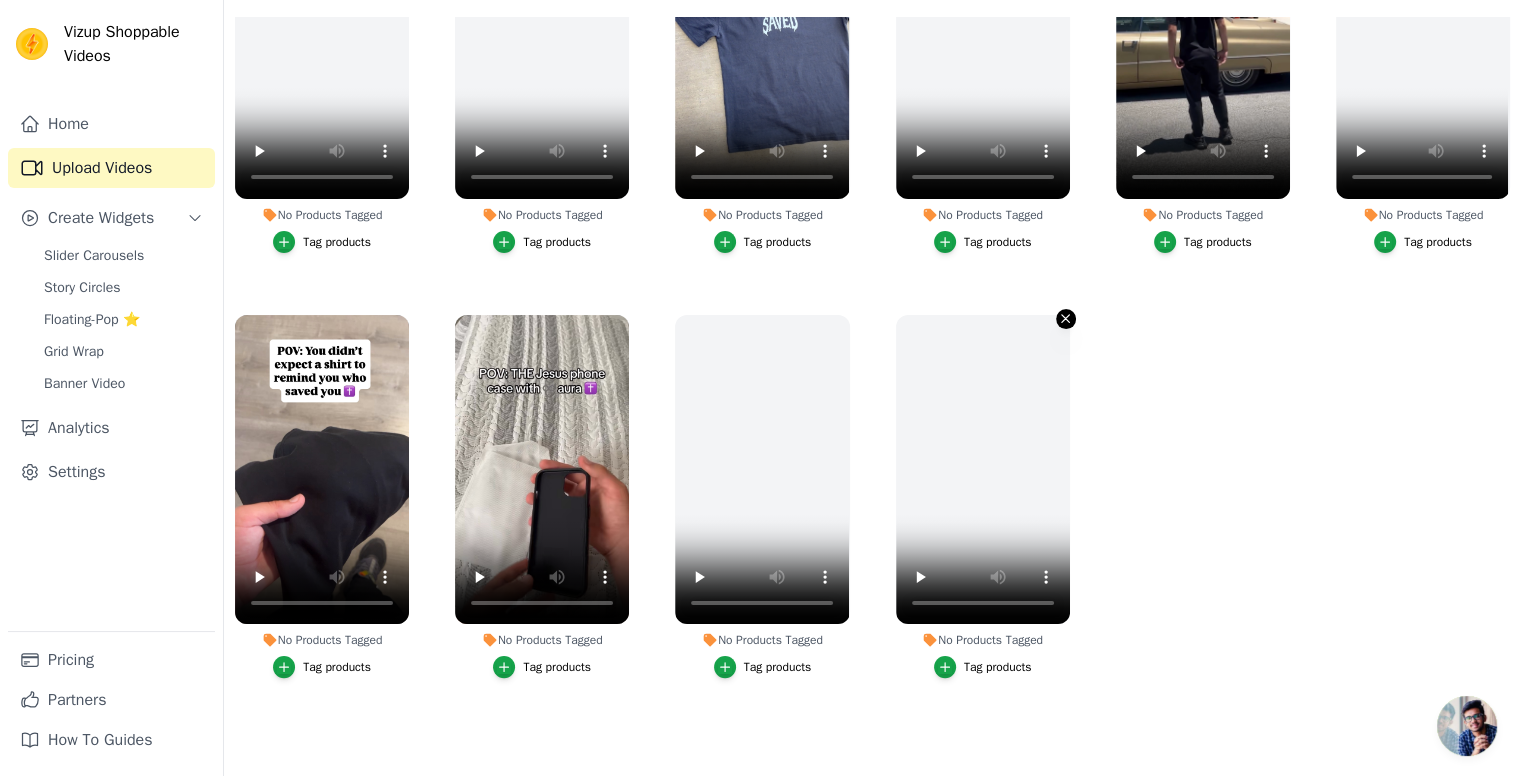 click 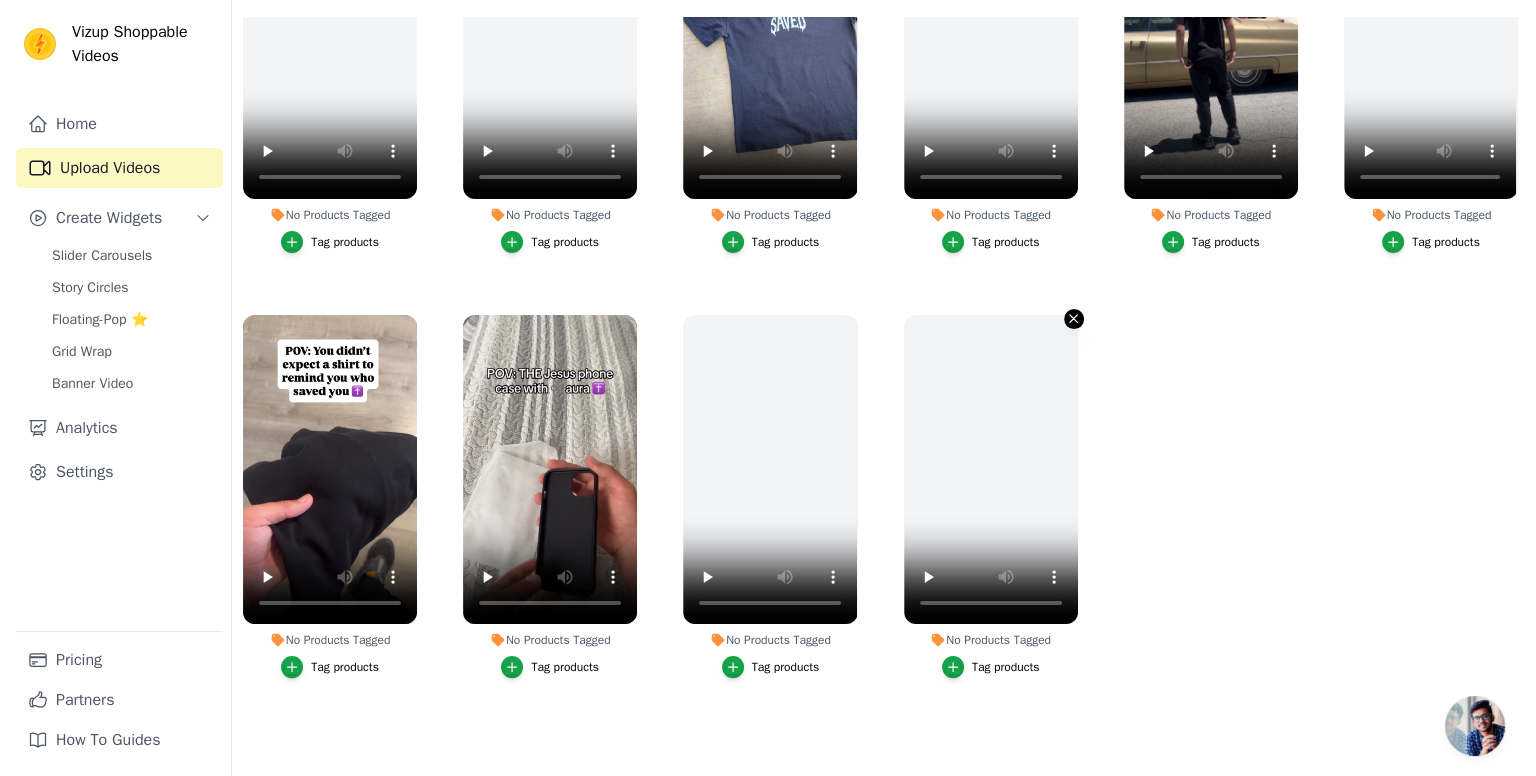 scroll, scrollTop: 0, scrollLeft: 0, axis: both 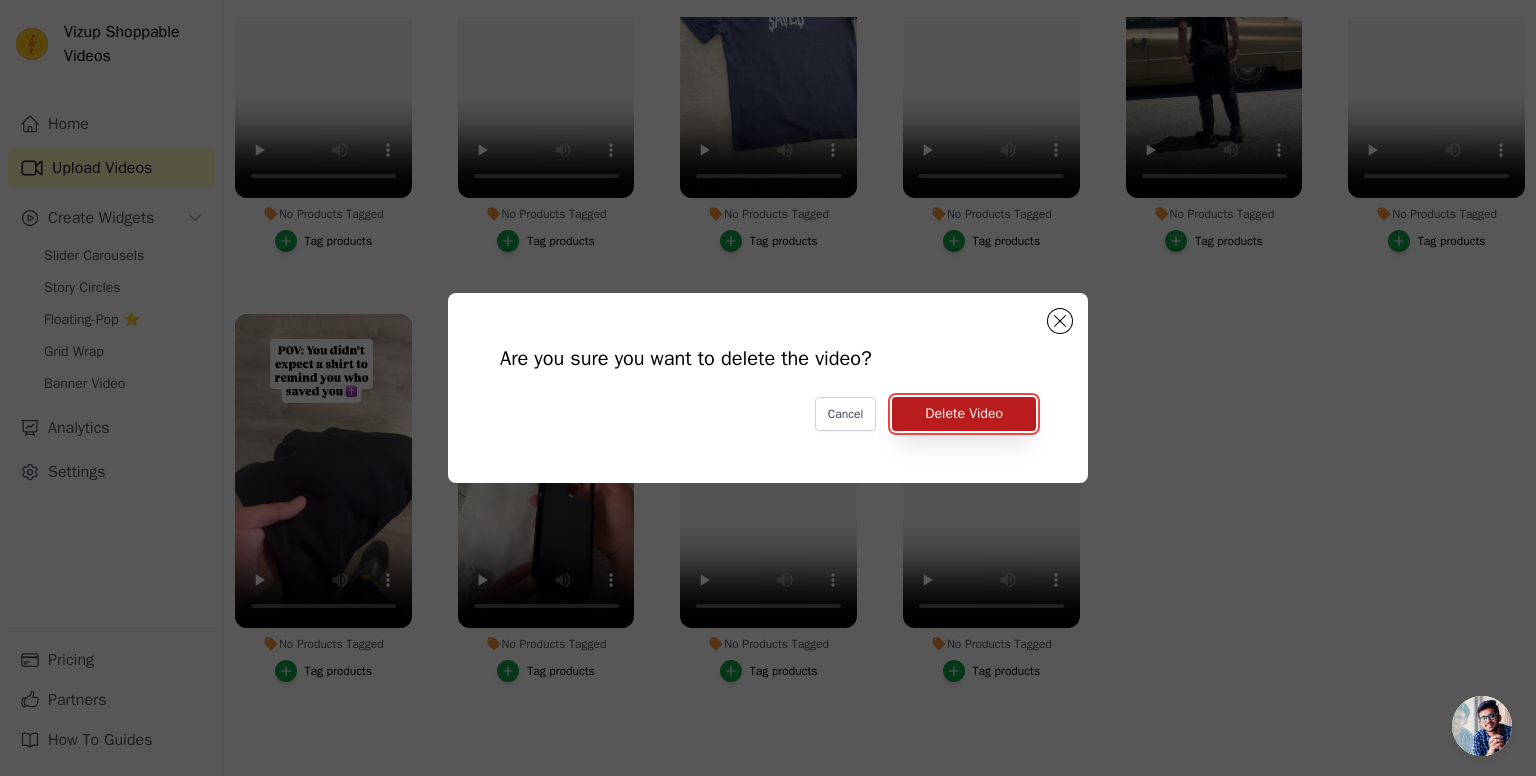 click on "Delete Video" at bounding box center [964, 414] 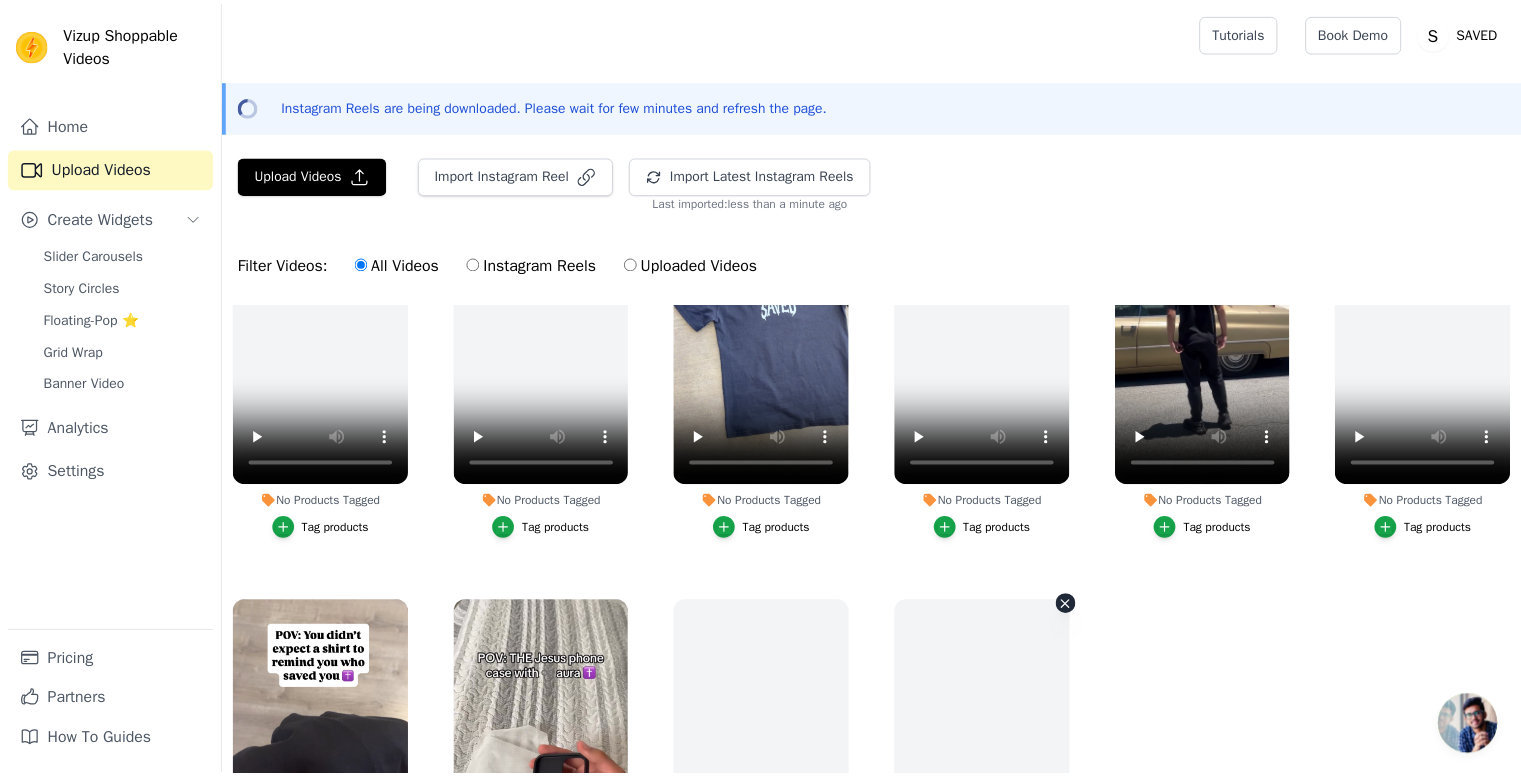 scroll, scrollTop: 287, scrollLeft: 0, axis: vertical 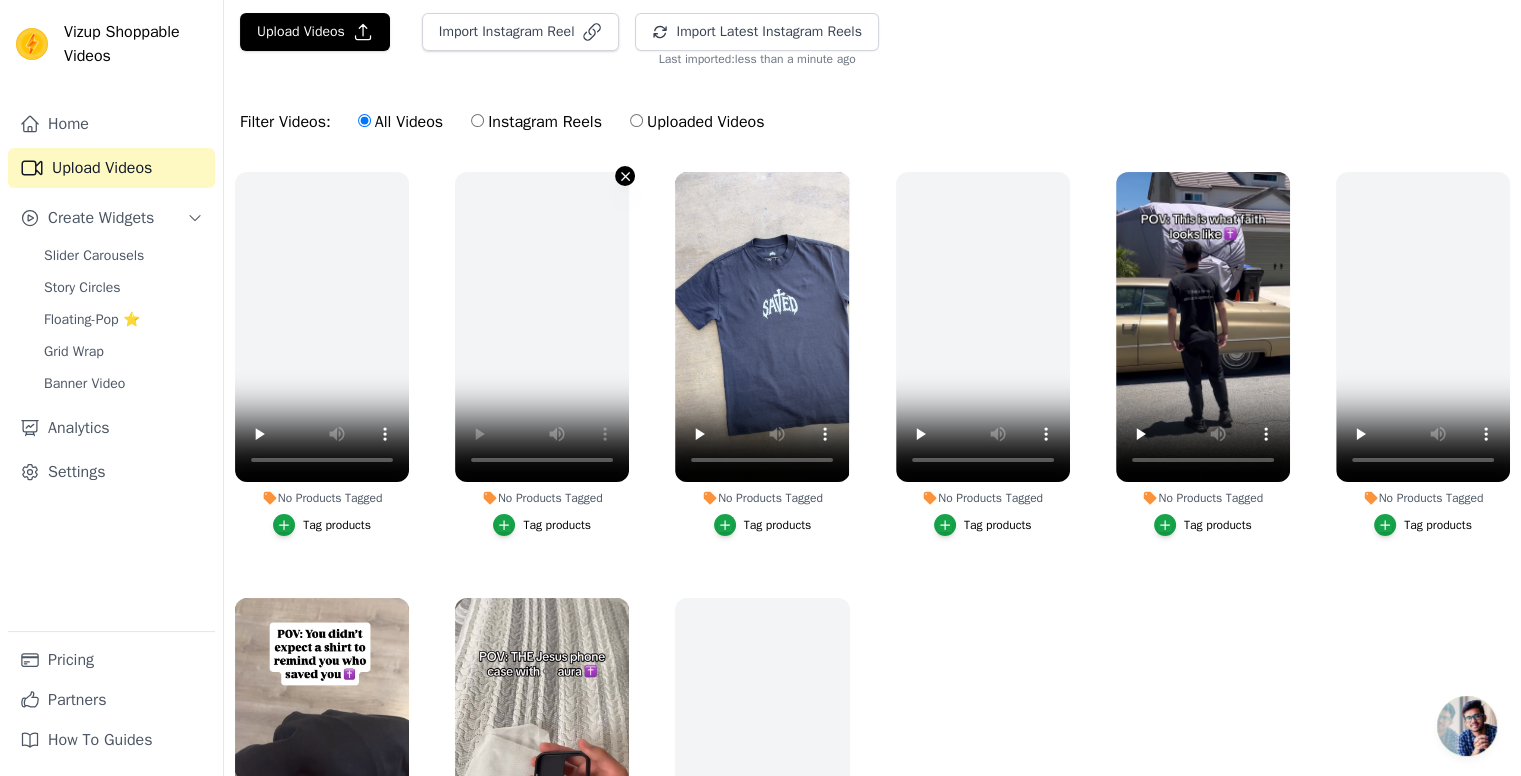 click 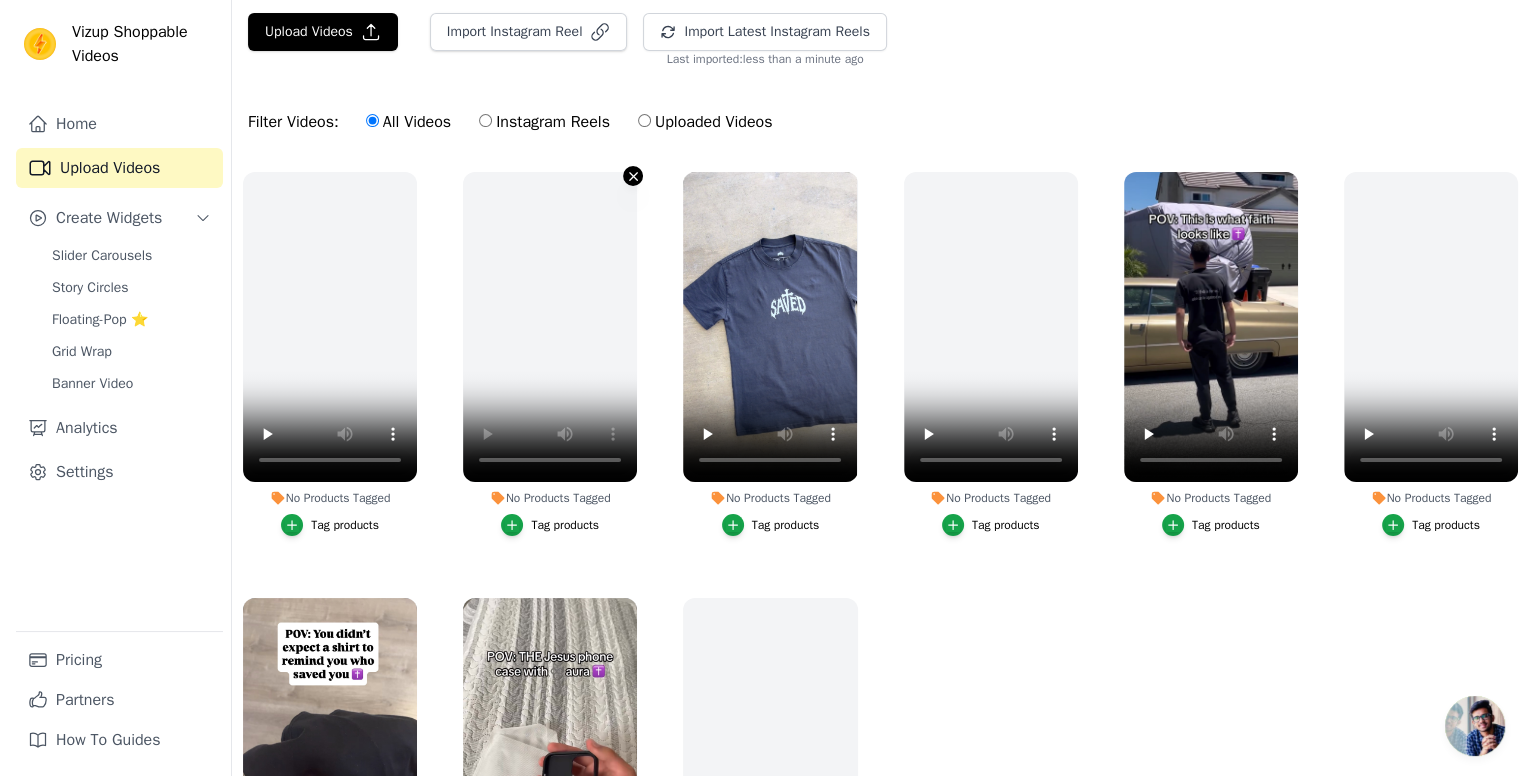 scroll, scrollTop: 0, scrollLeft: 0, axis: both 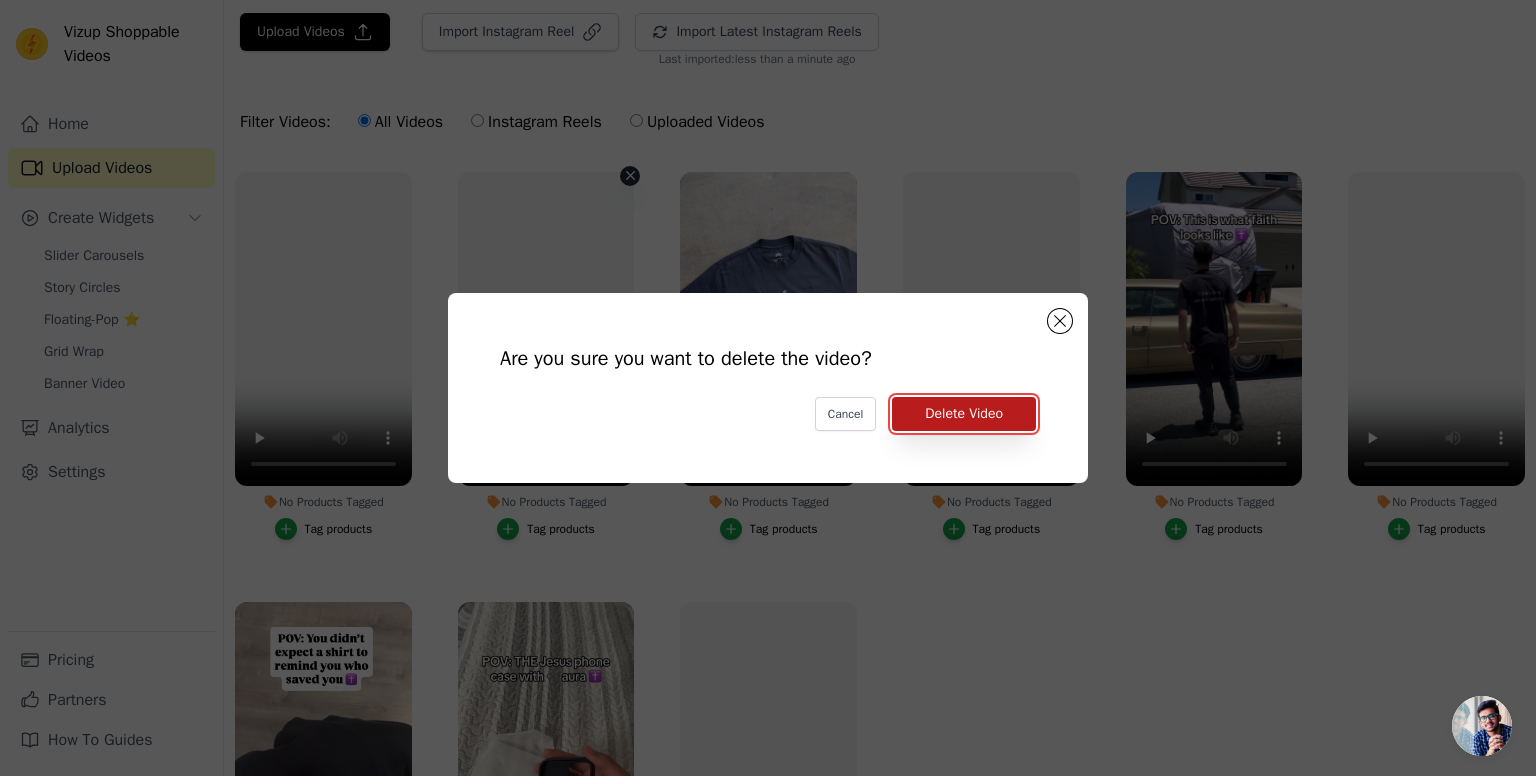 click on "Delete Video" at bounding box center [964, 414] 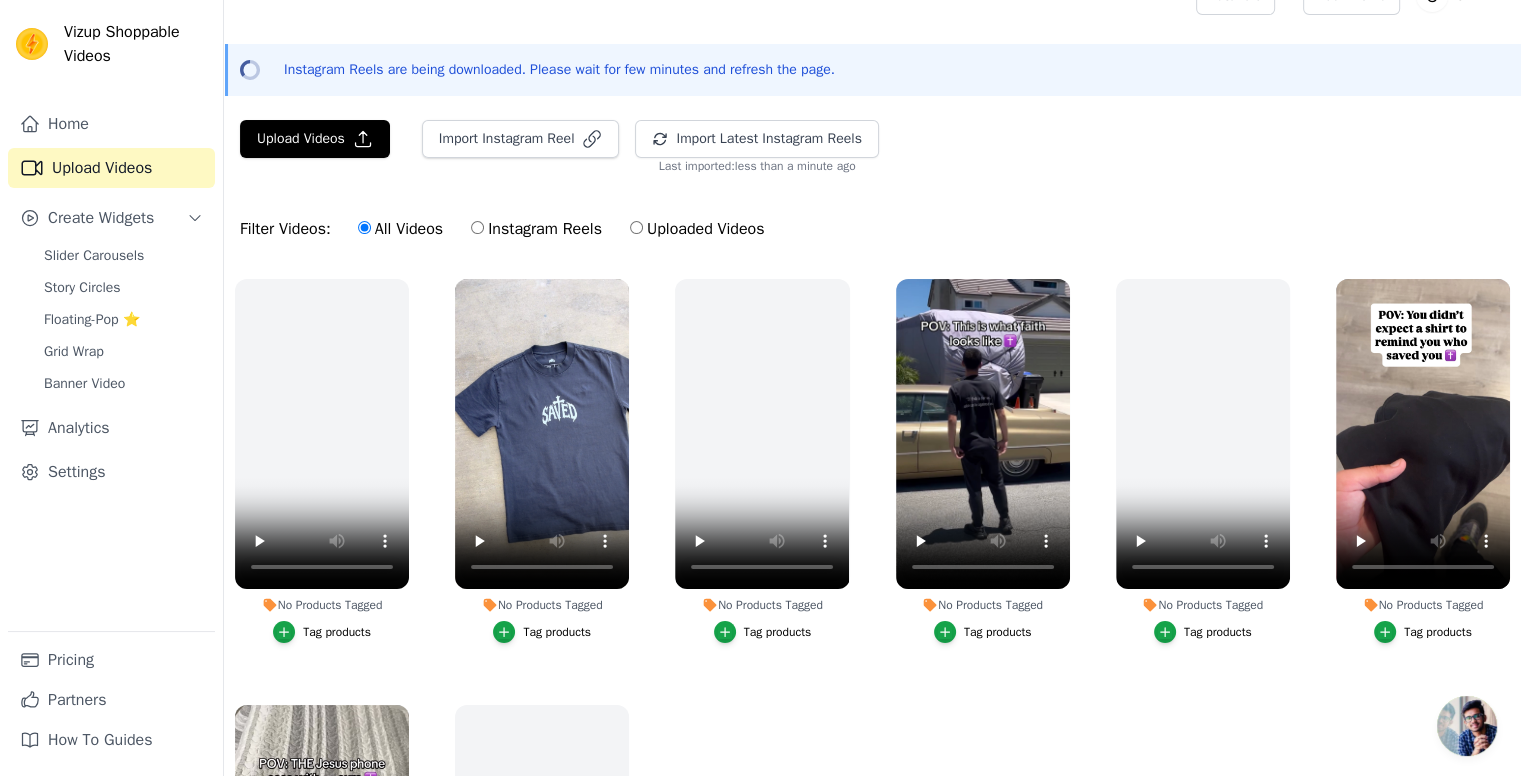 scroll, scrollTop: 27, scrollLeft: 0, axis: vertical 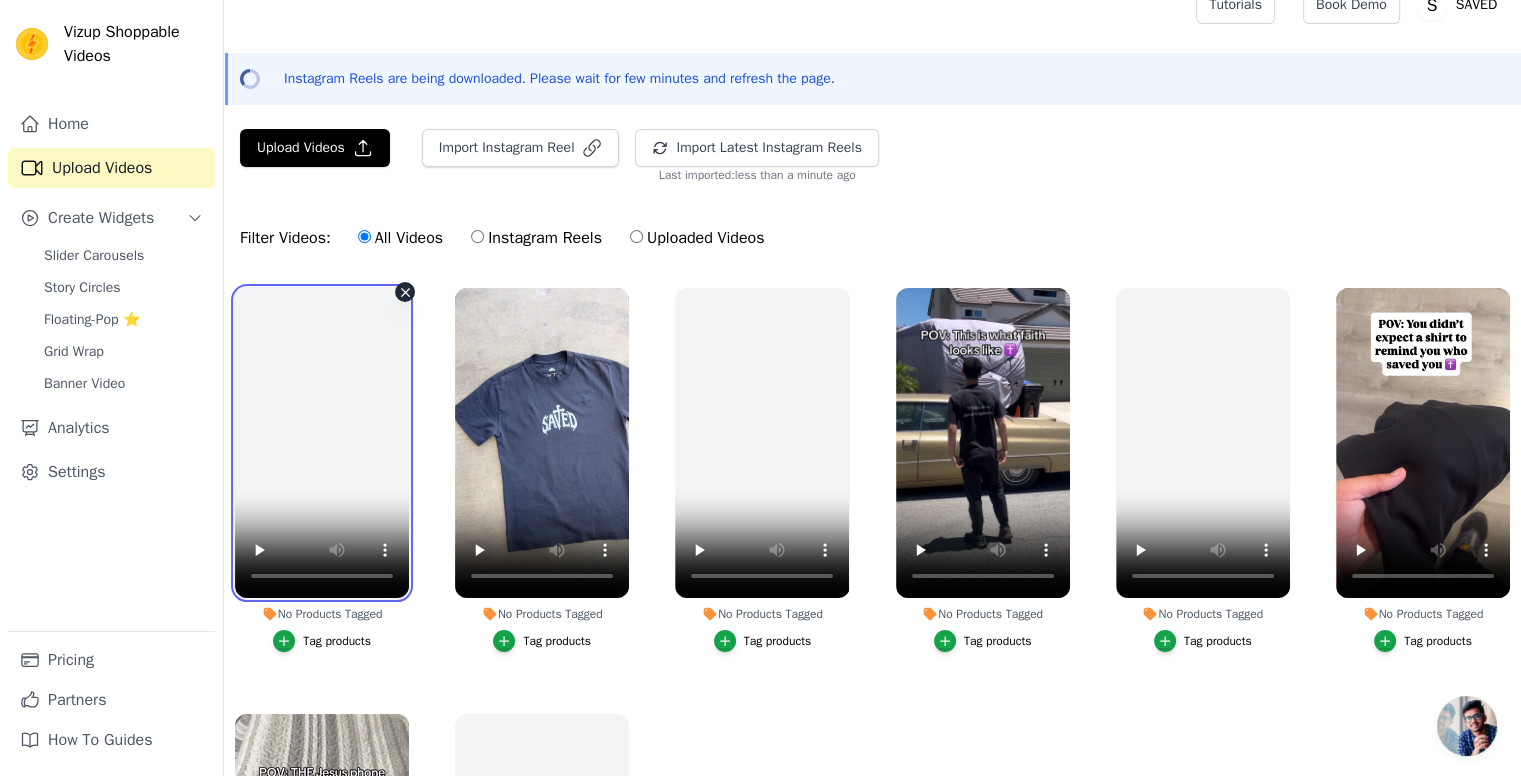 type 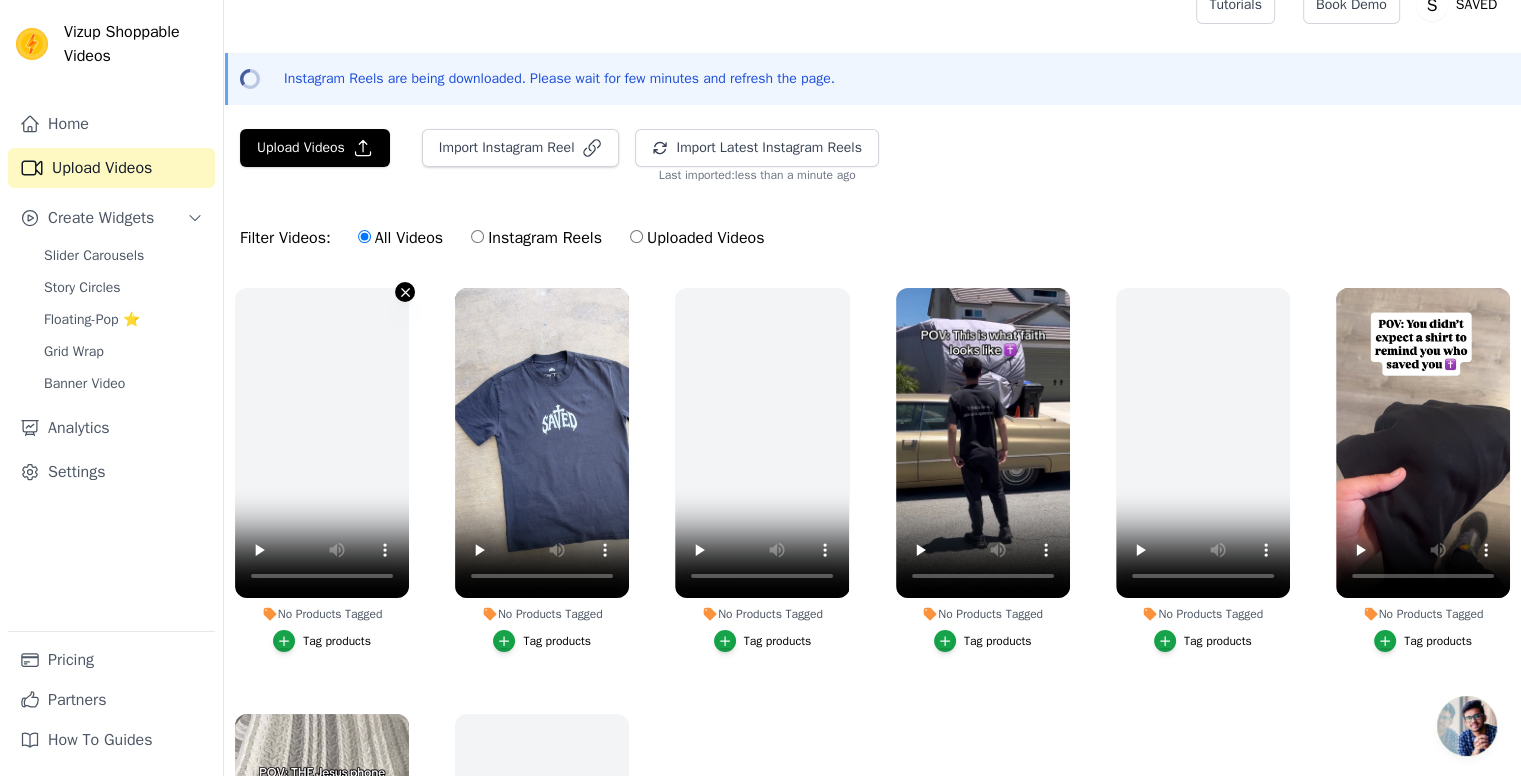 click 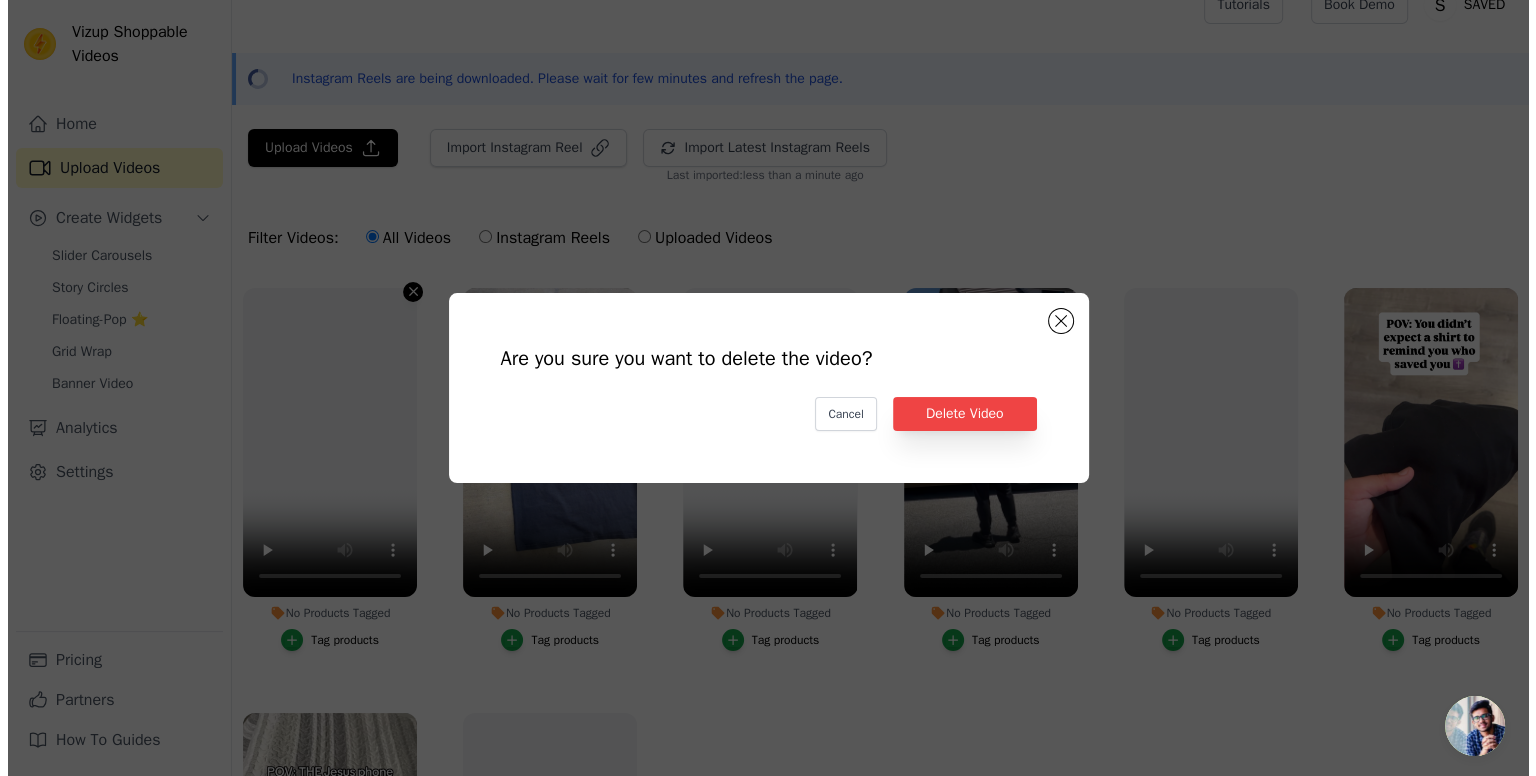 scroll, scrollTop: 0, scrollLeft: 0, axis: both 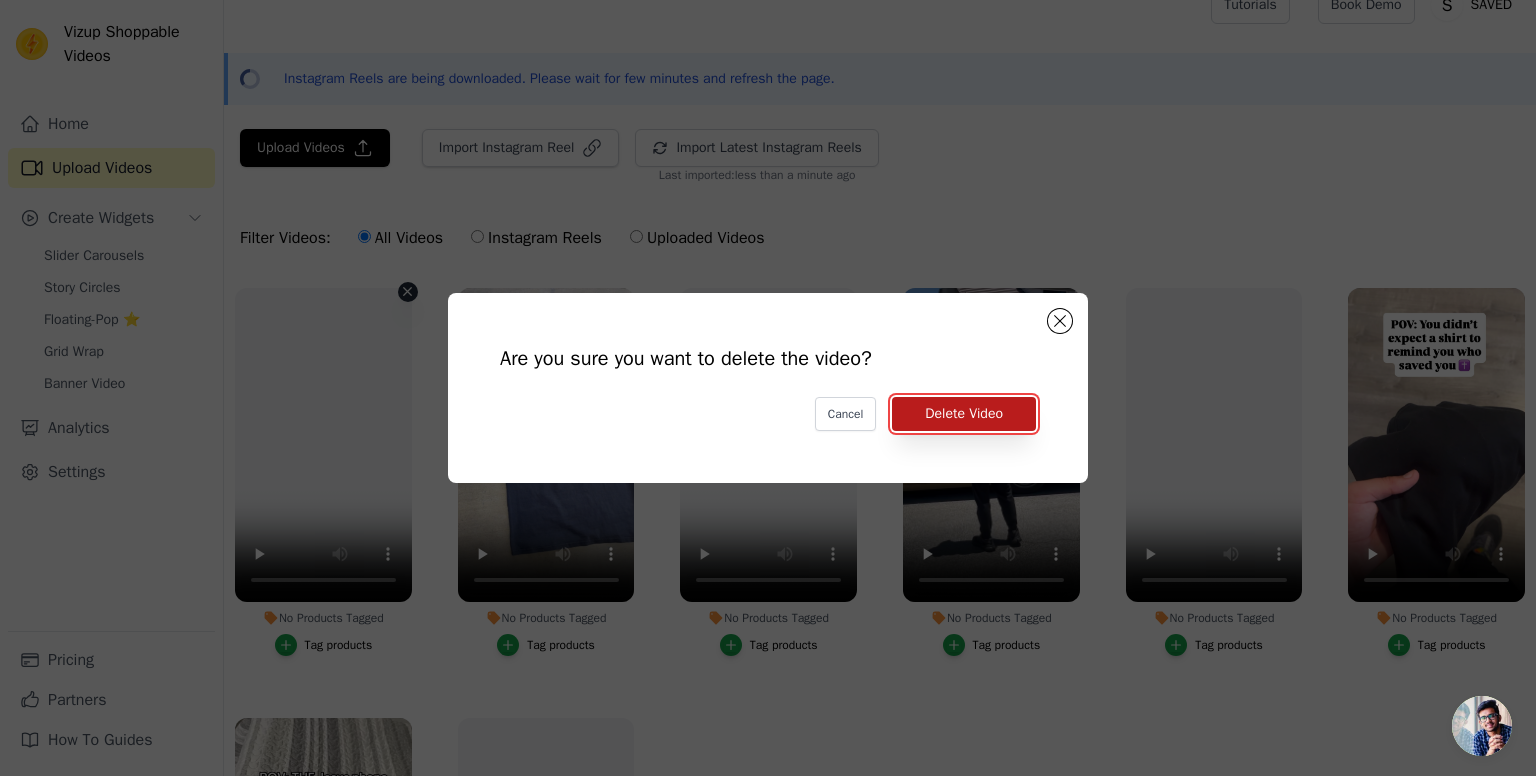 click on "Delete Video" at bounding box center (964, 414) 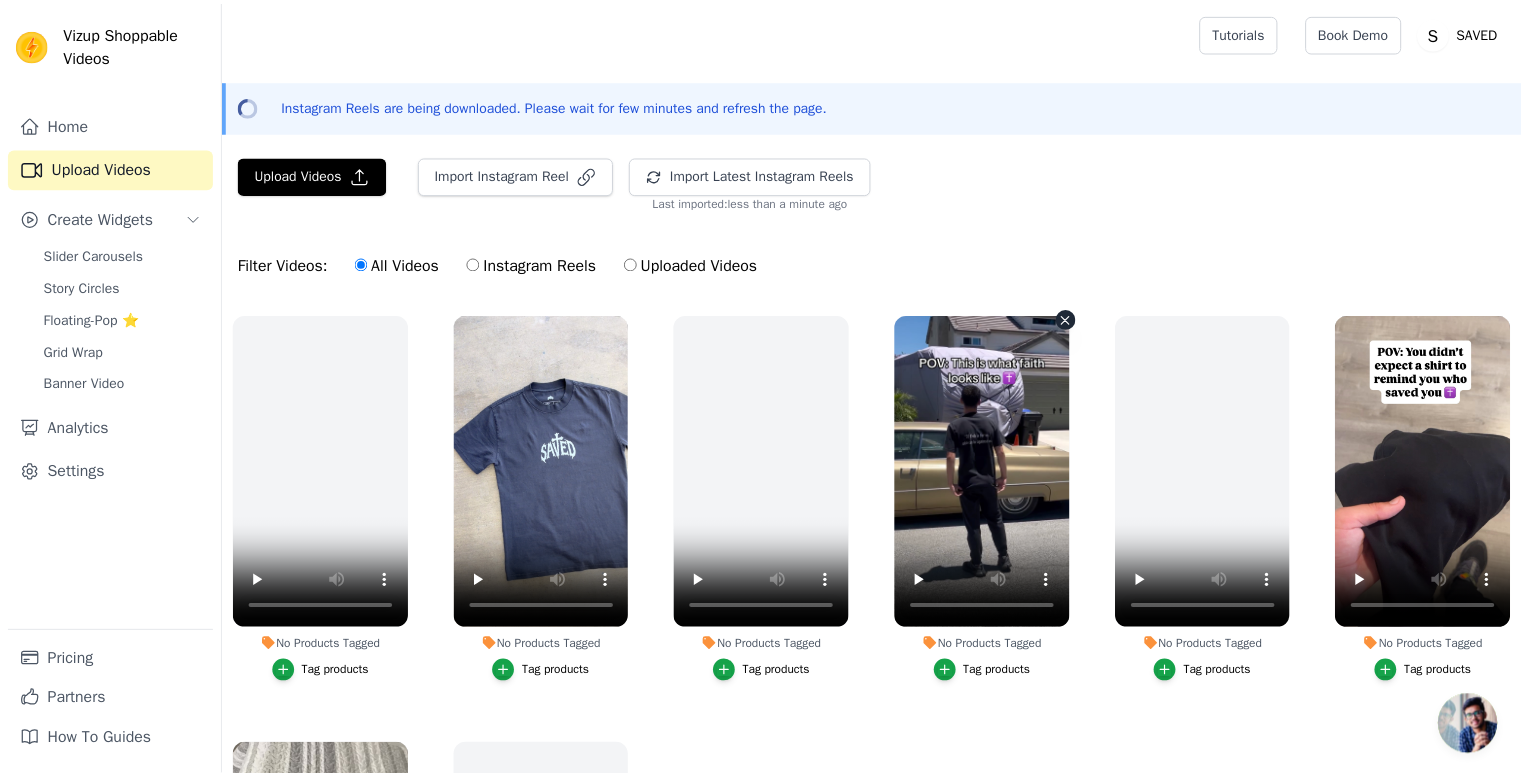 scroll, scrollTop: 27, scrollLeft: 0, axis: vertical 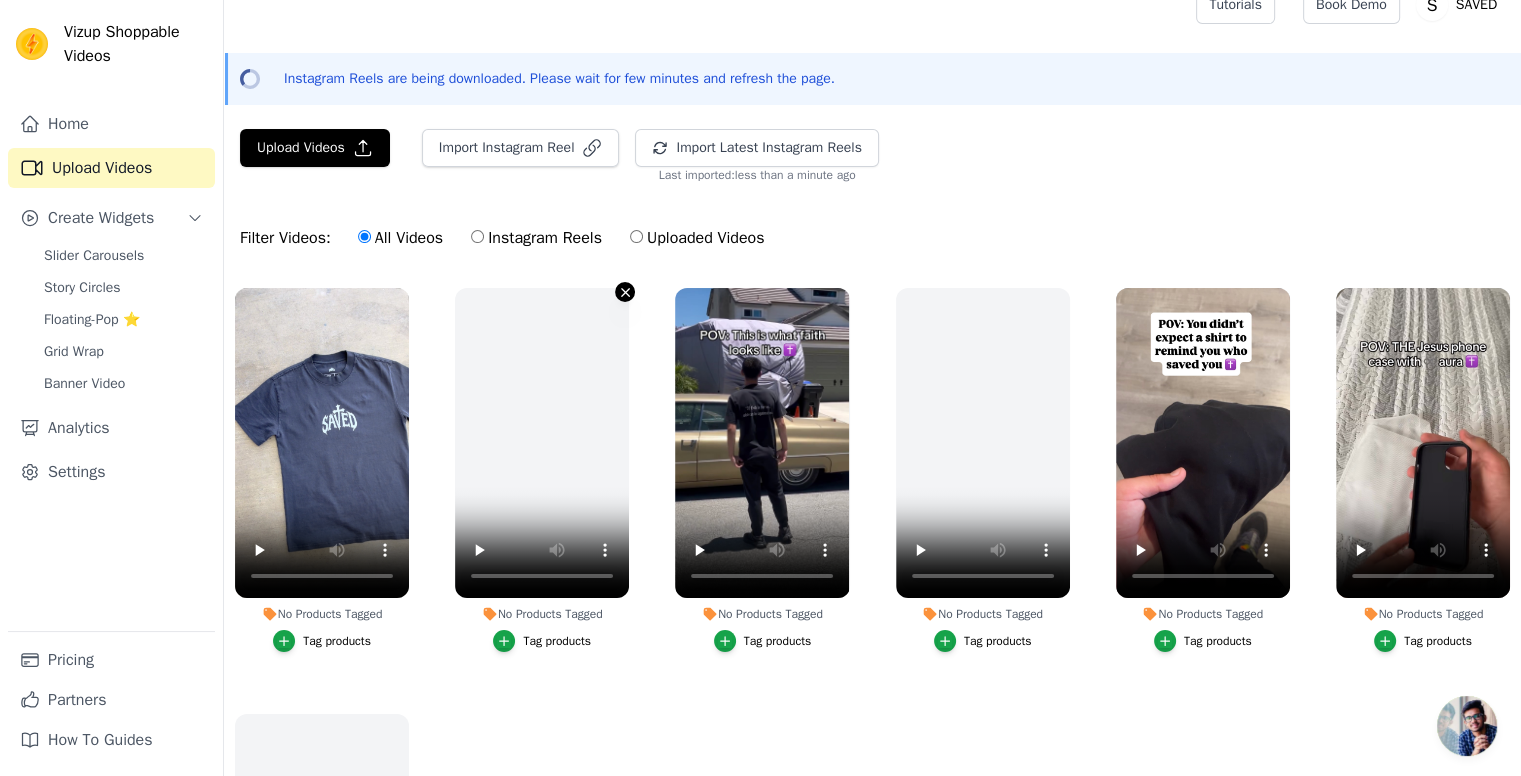 click on "No Products Tagged       Tag products" at bounding box center (625, 292) 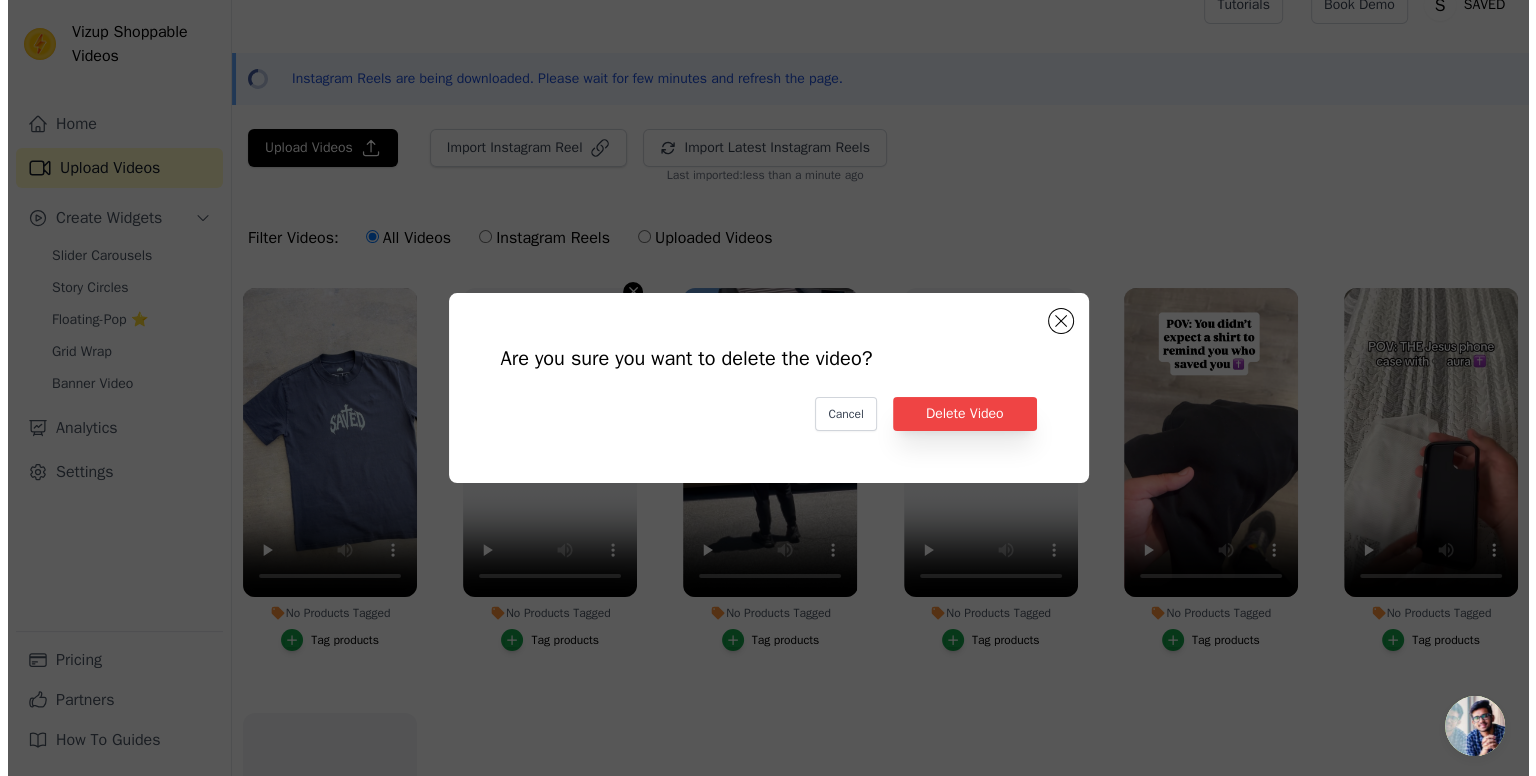 scroll, scrollTop: 0, scrollLeft: 0, axis: both 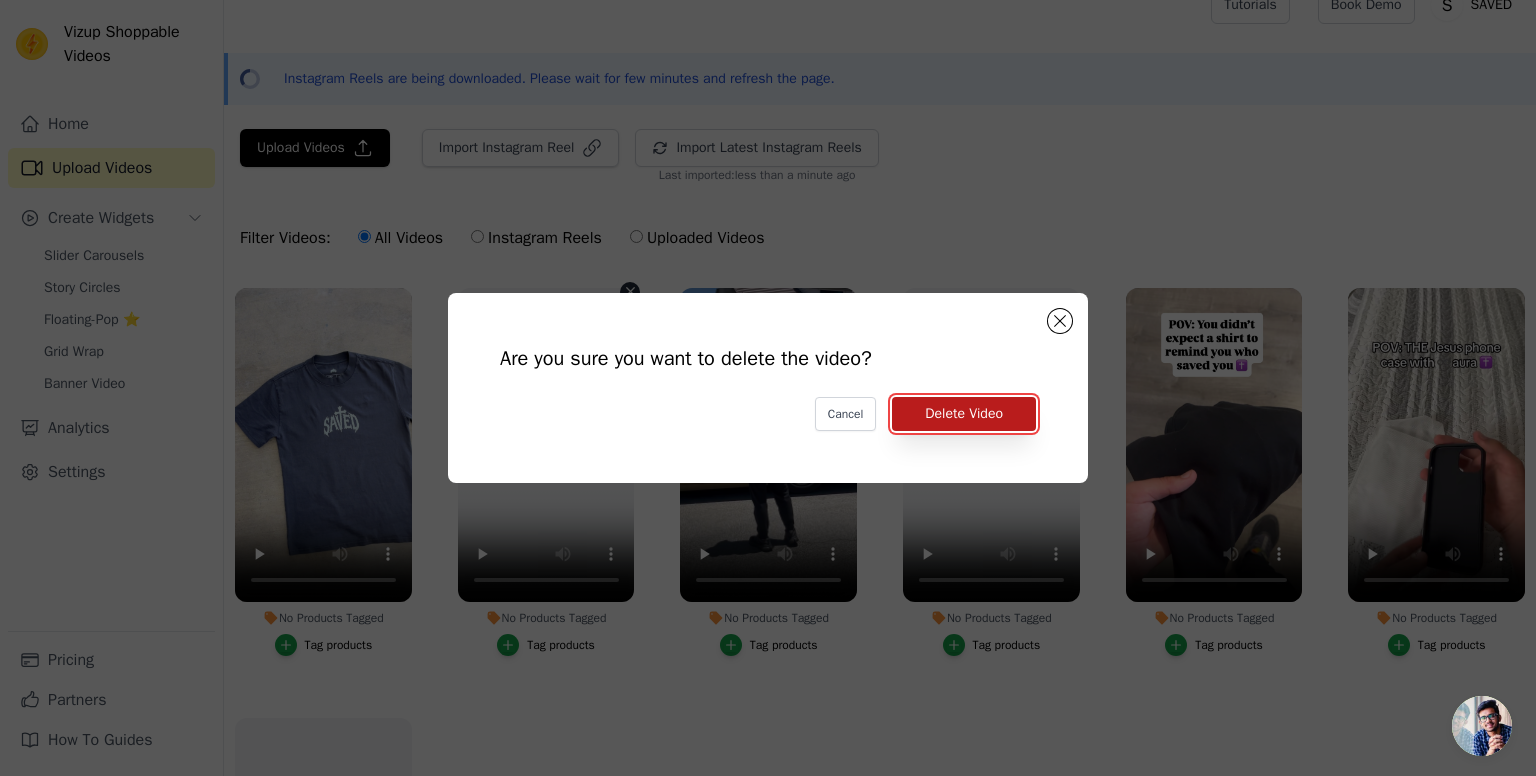 click on "Delete Video" at bounding box center (964, 414) 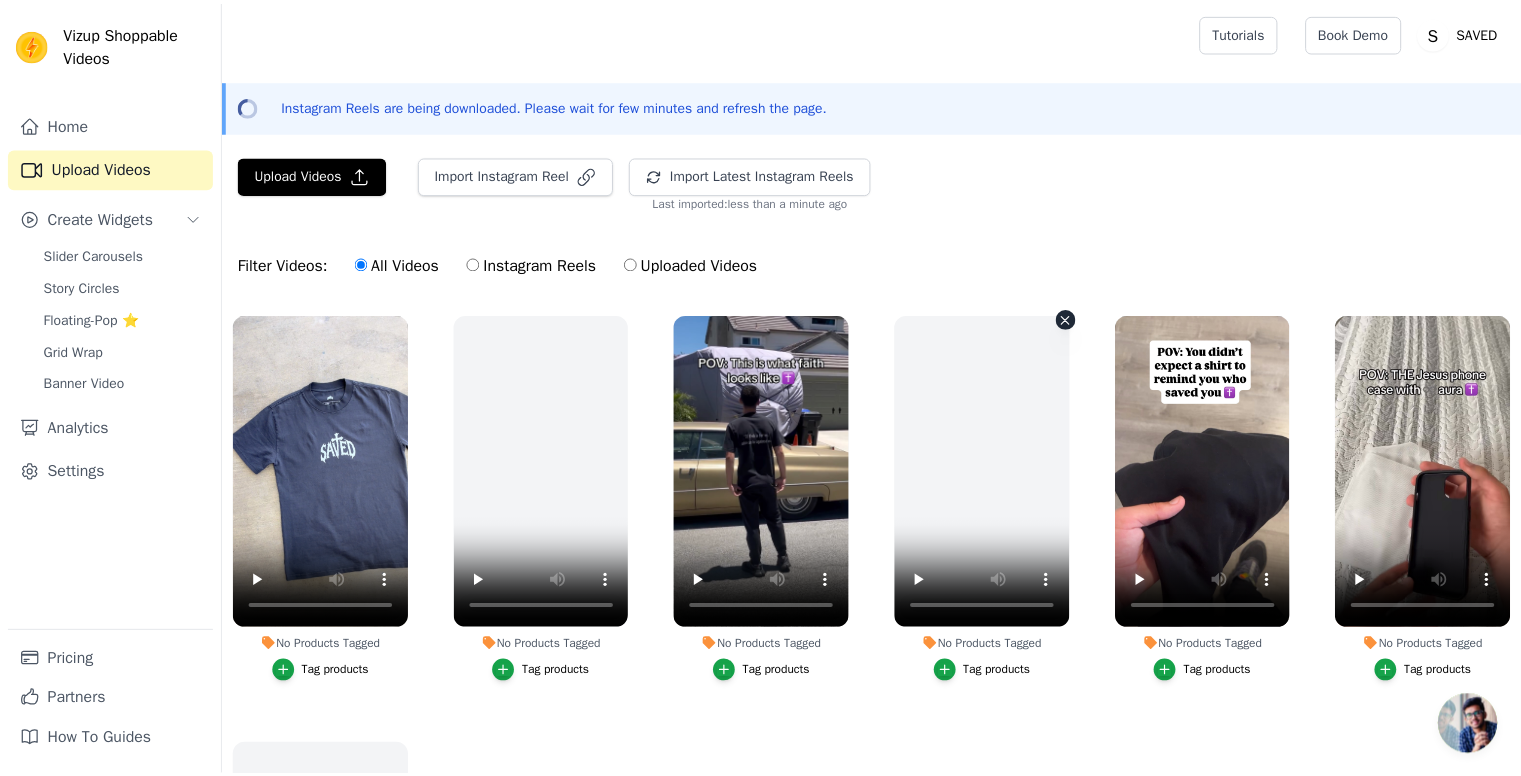 scroll, scrollTop: 27, scrollLeft: 0, axis: vertical 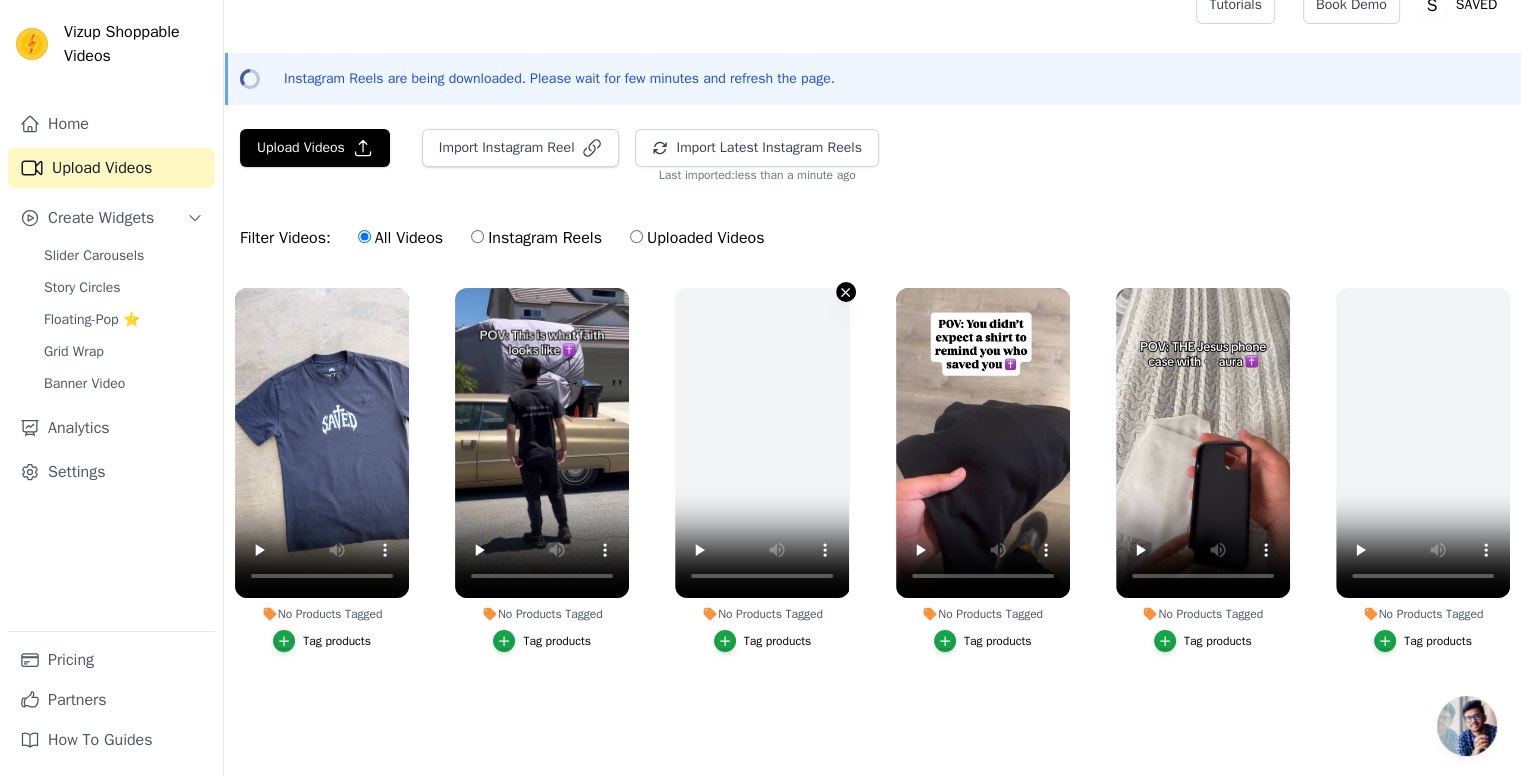 click 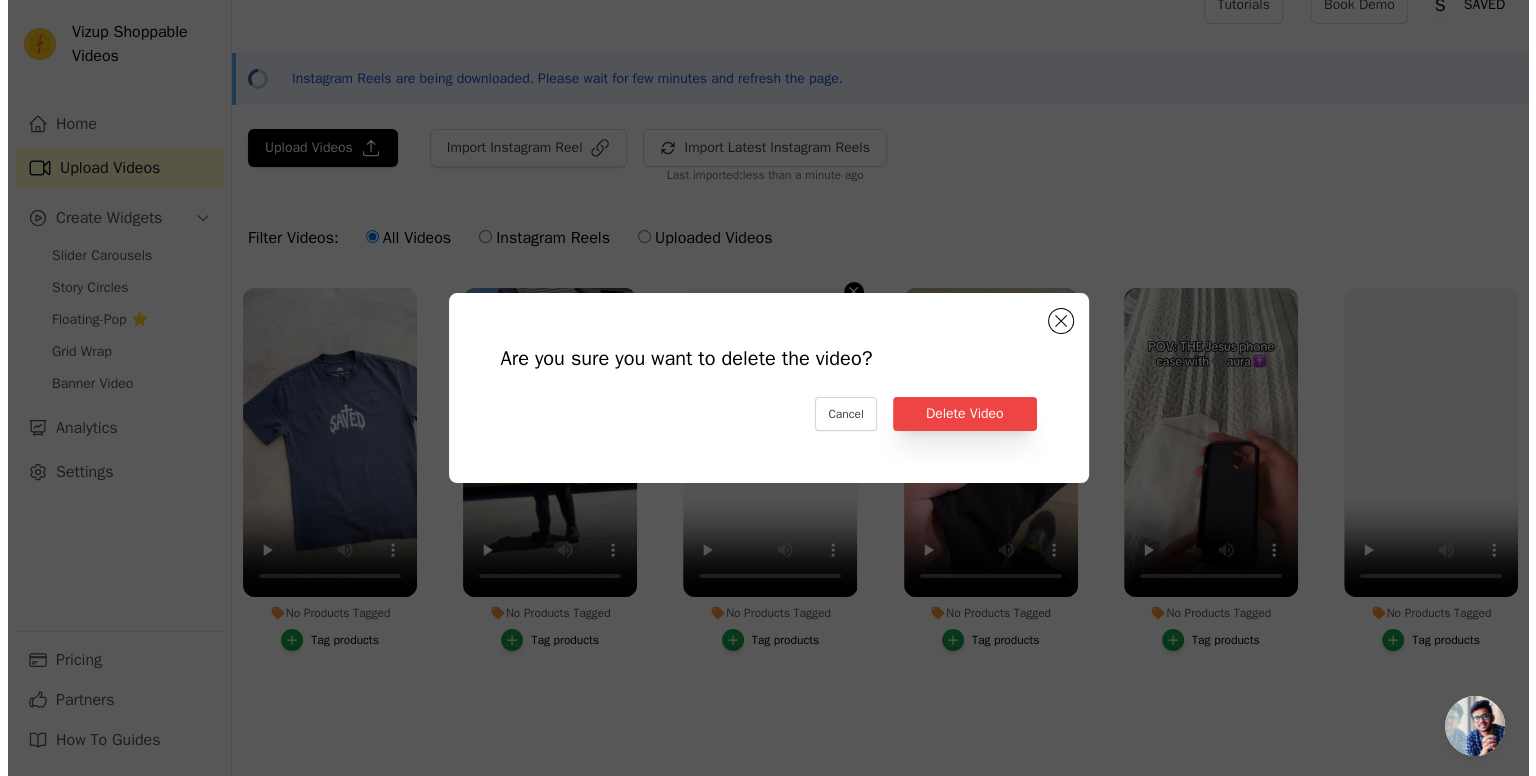 scroll, scrollTop: 0, scrollLeft: 0, axis: both 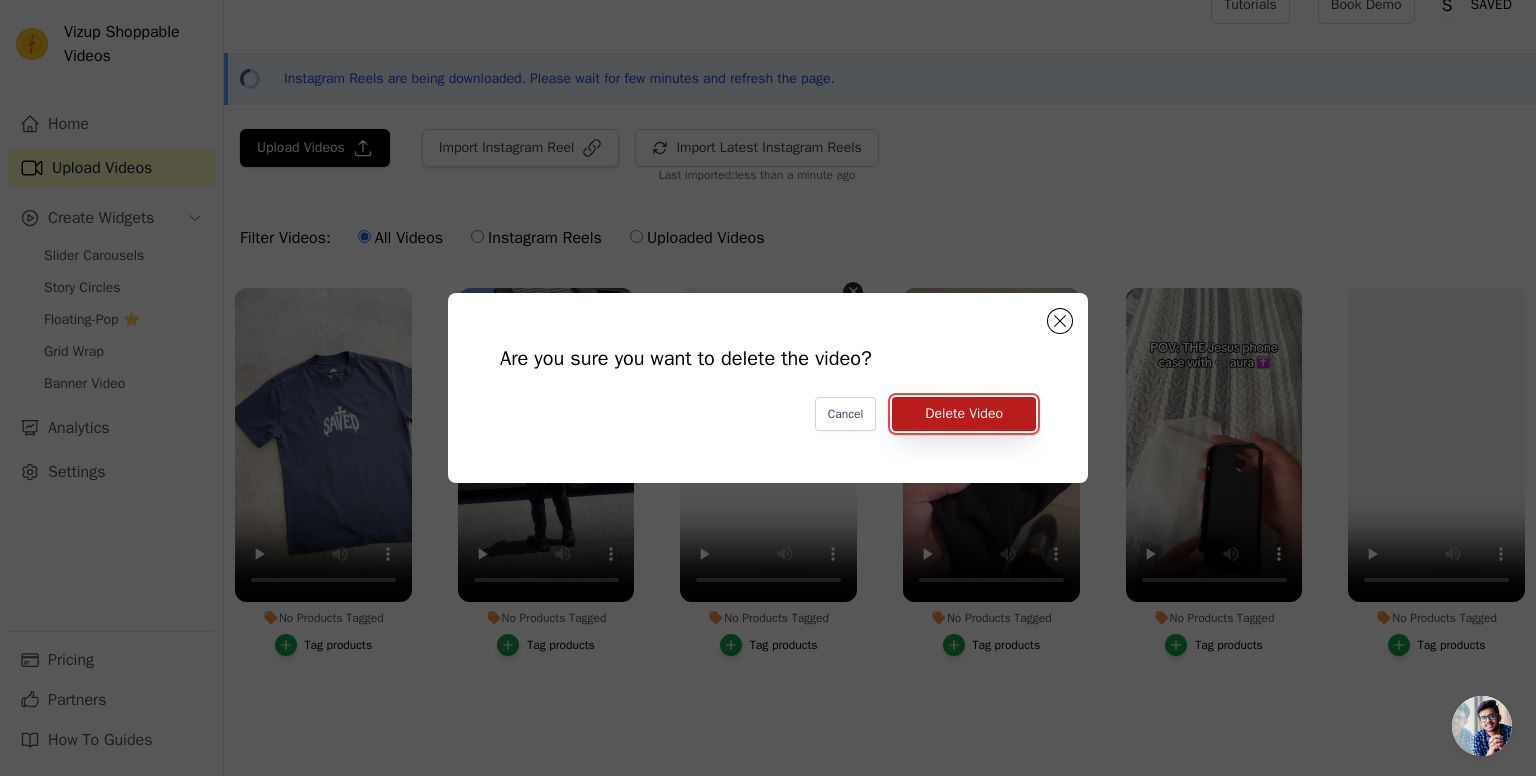 click on "Delete Video" at bounding box center [964, 414] 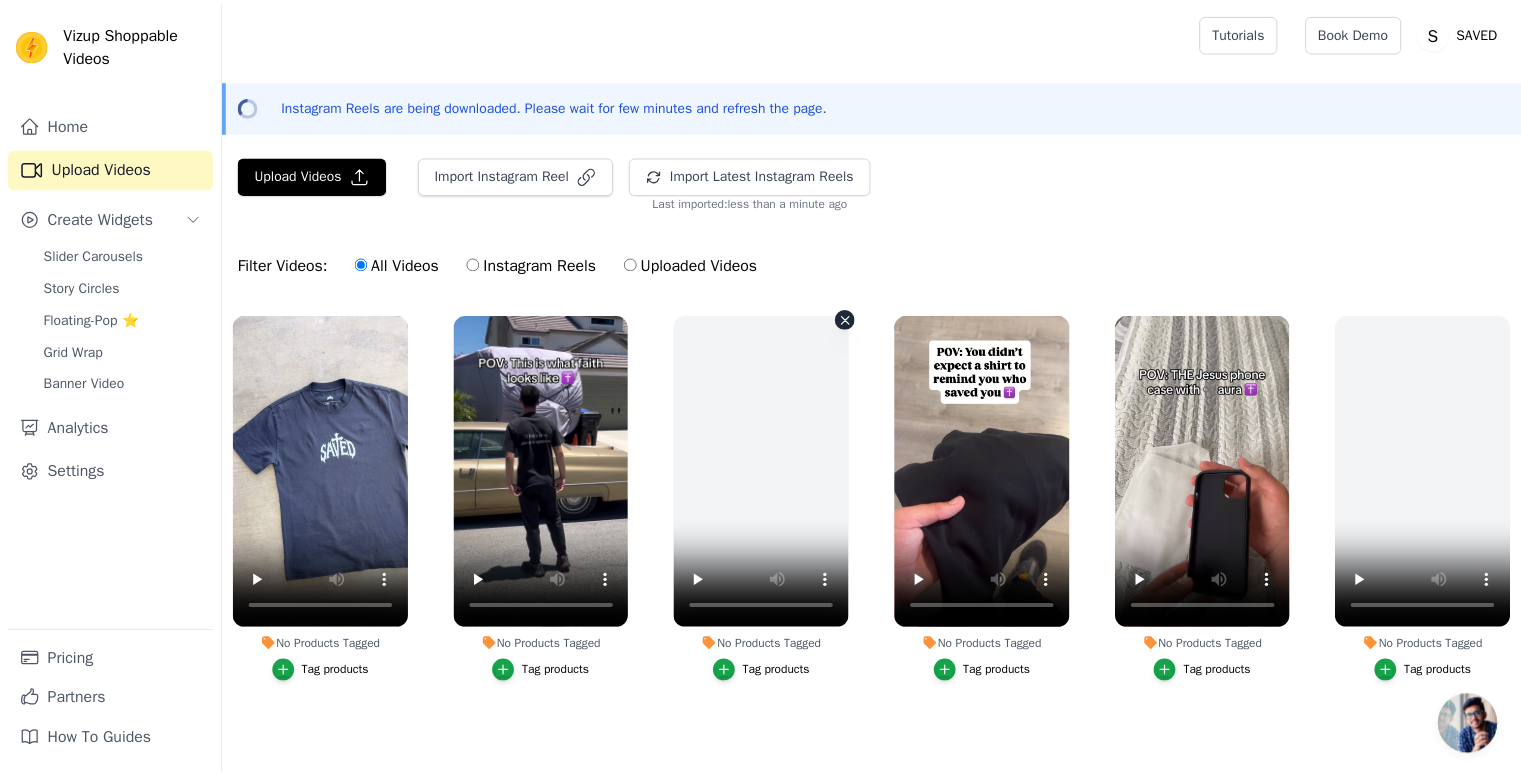 scroll, scrollTop: 11, scrollLeft: 0, axis: vertical 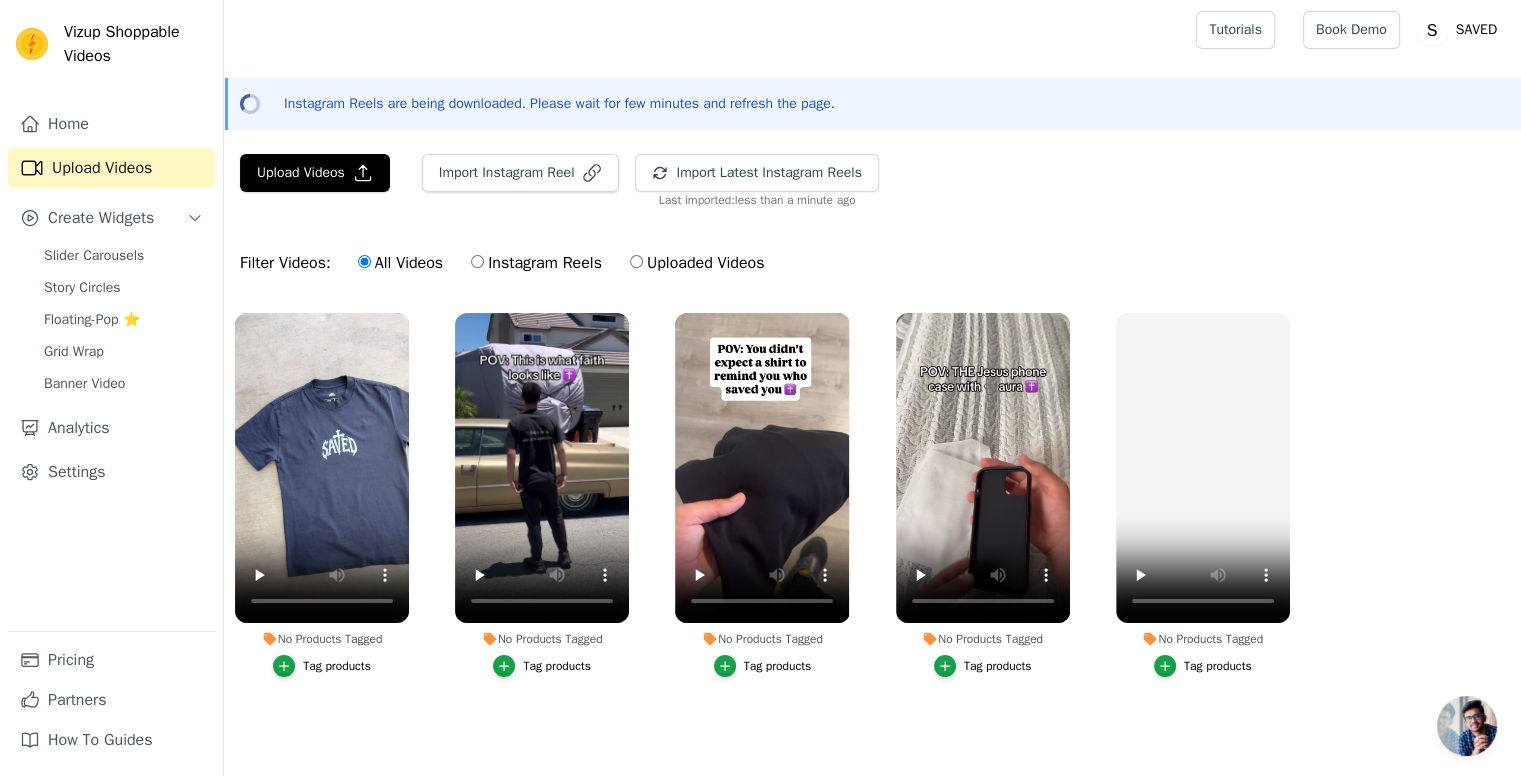 click on "Tag products" at bounding box center (322, 666) 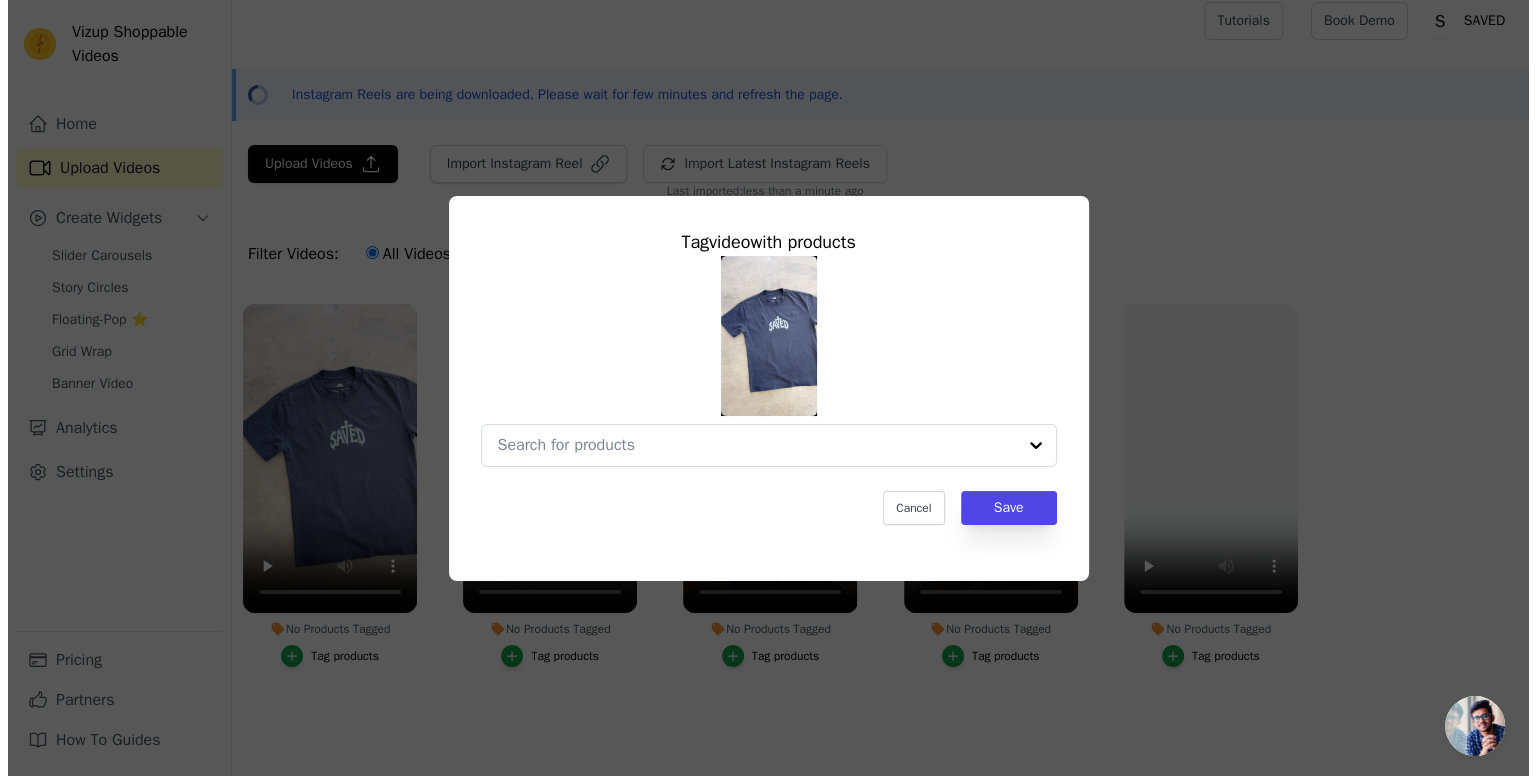 scroll, scrollTop: 0, scrollLeft: 0, axis: both 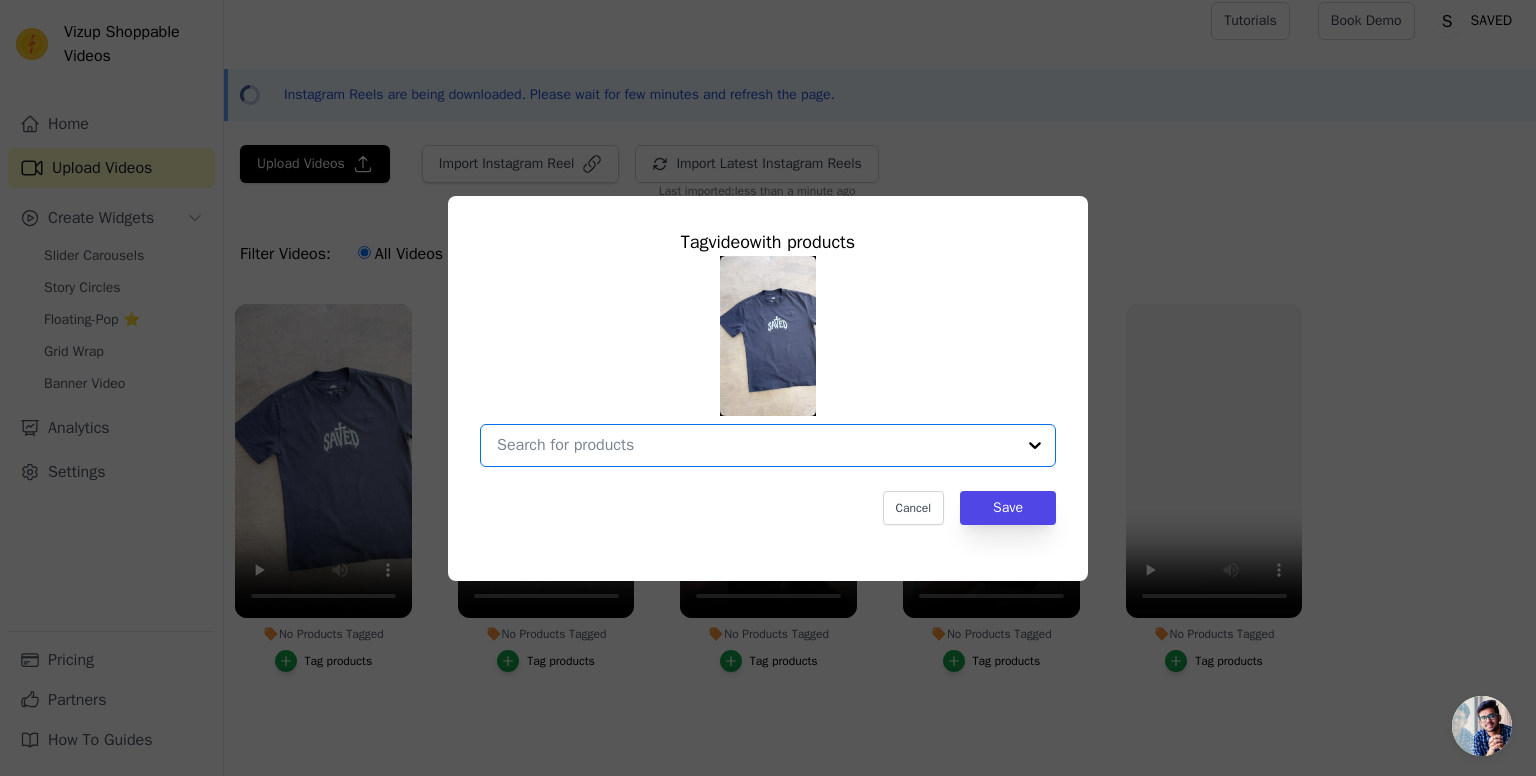click on "No Products Tagged     Tag  video  with products       Option undefined, selected.   Select is focused, type to refine list, press down to open the menu.                   Cancel   Save     Tag products" at bounding box center [756, 445] 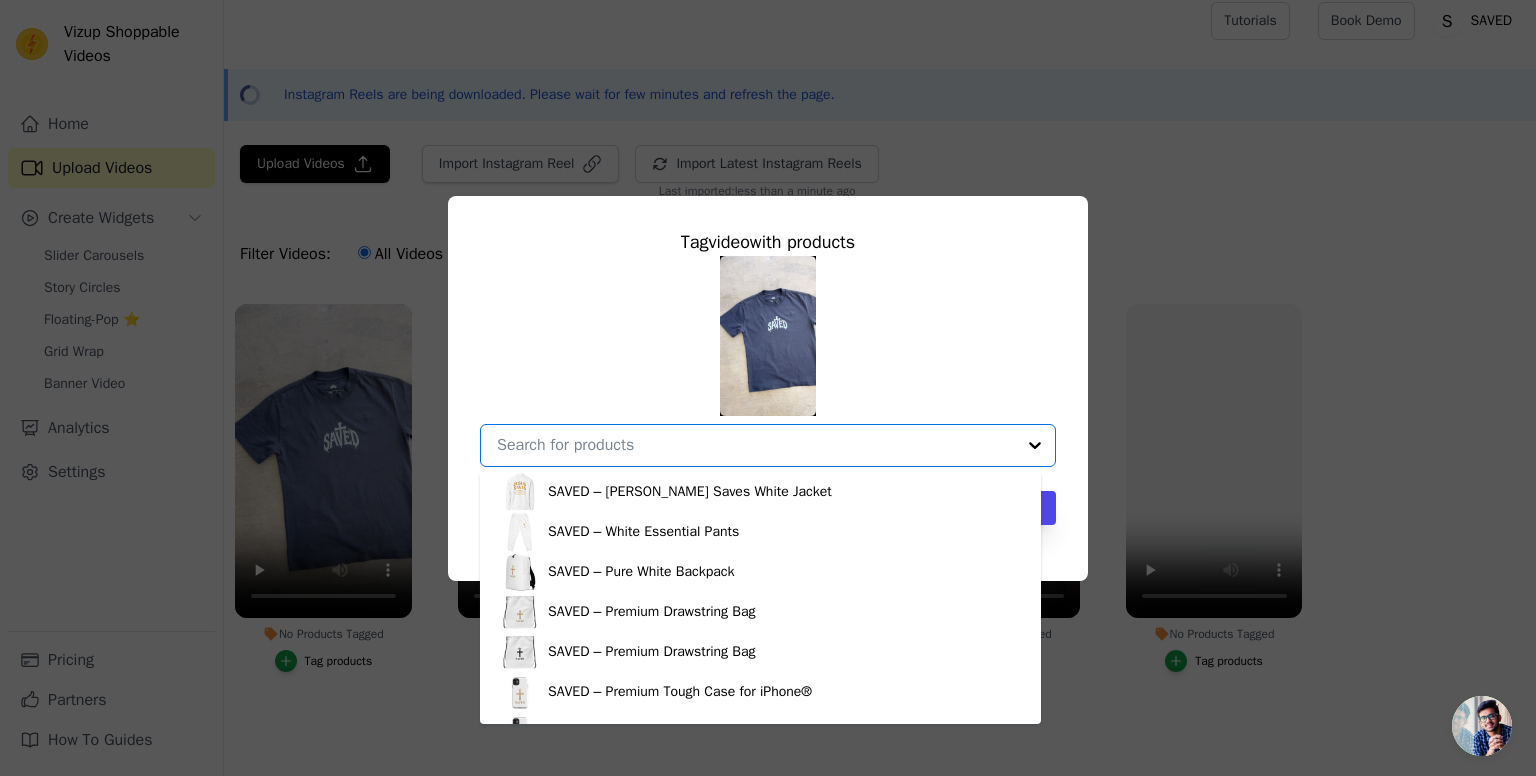 scroll, scrollTop: 0, scrollLeft: 0, axis: both 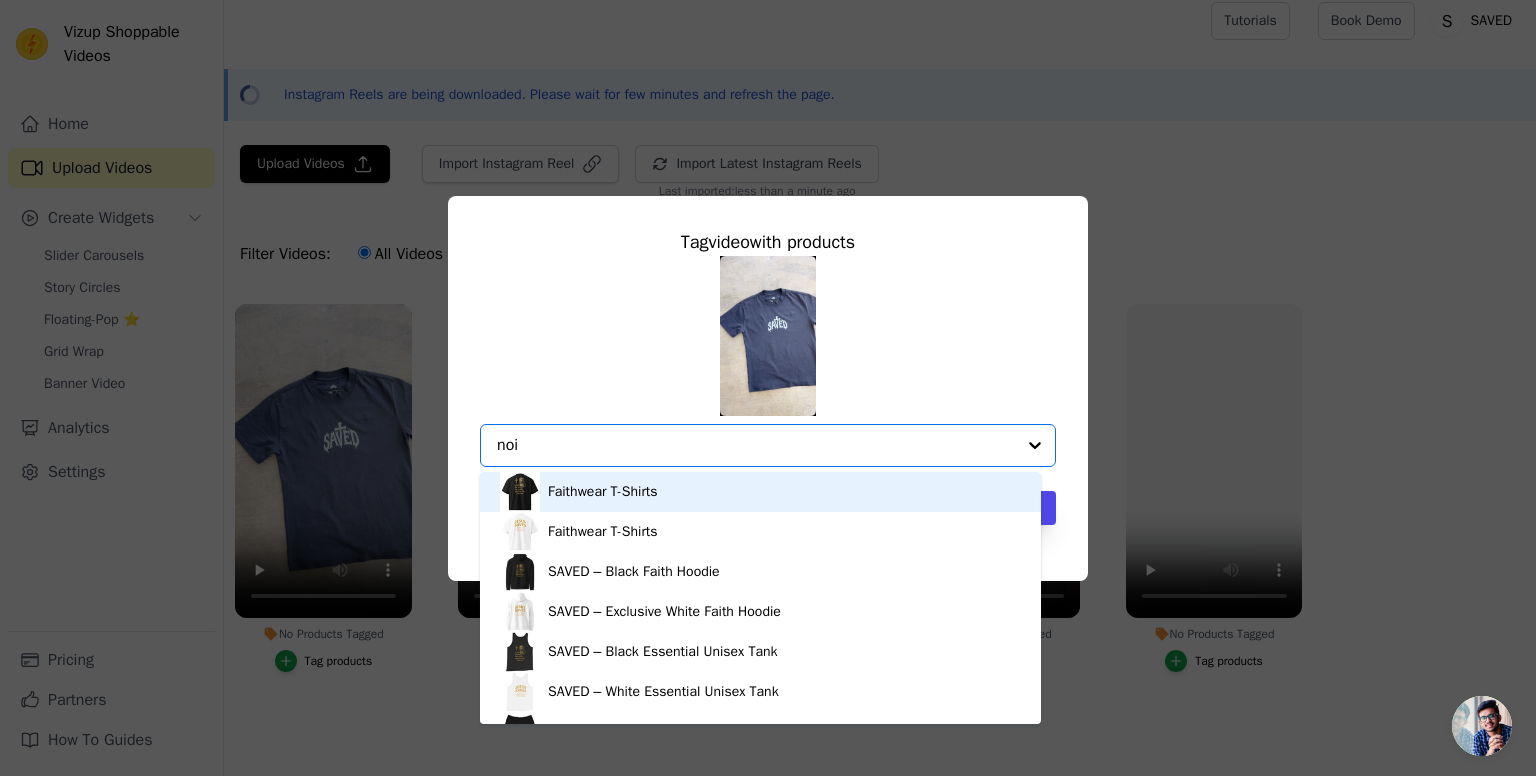 type on "noir" 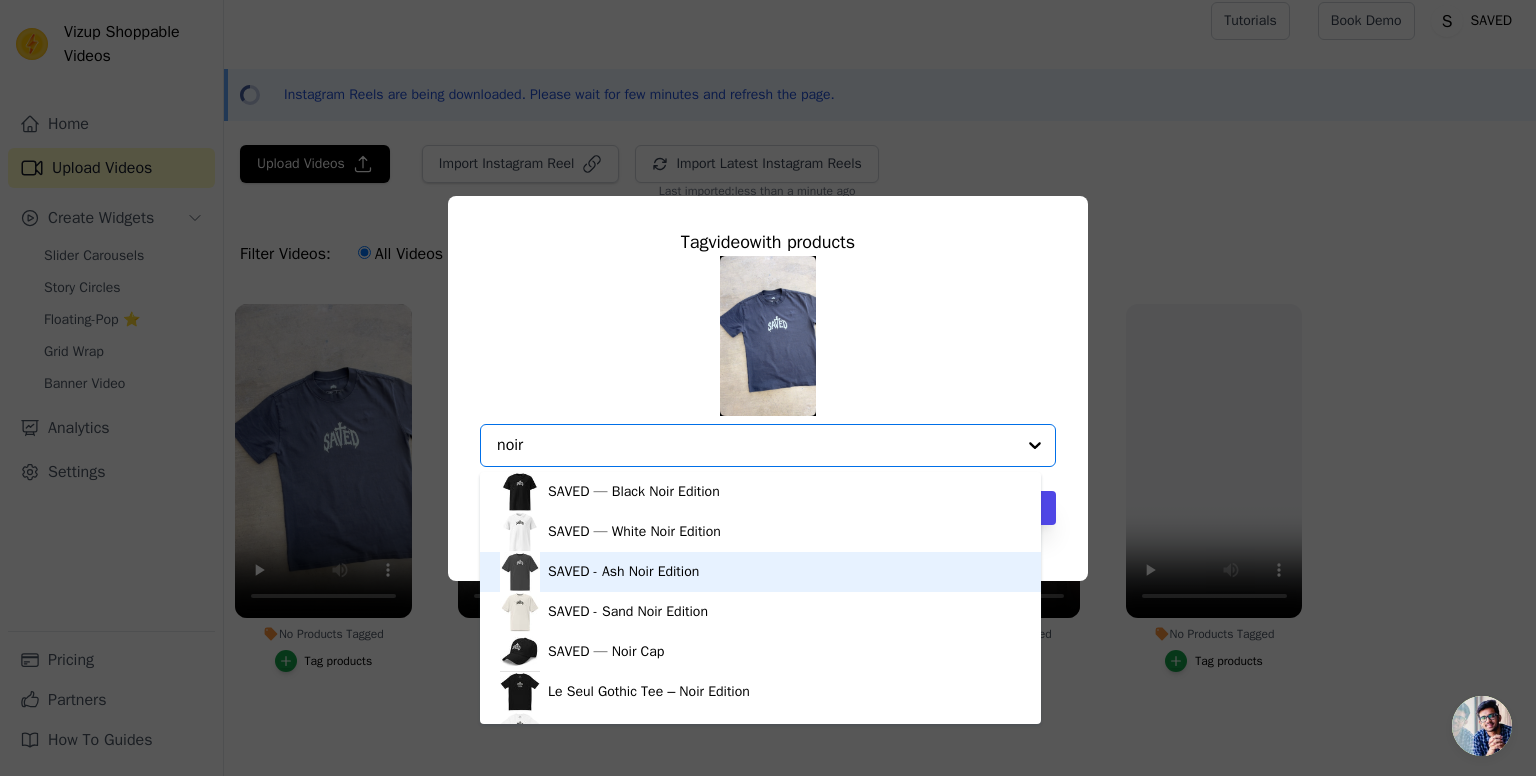 click on "SAVED - Ash Noir Edition" at bounding box center (623, 572) 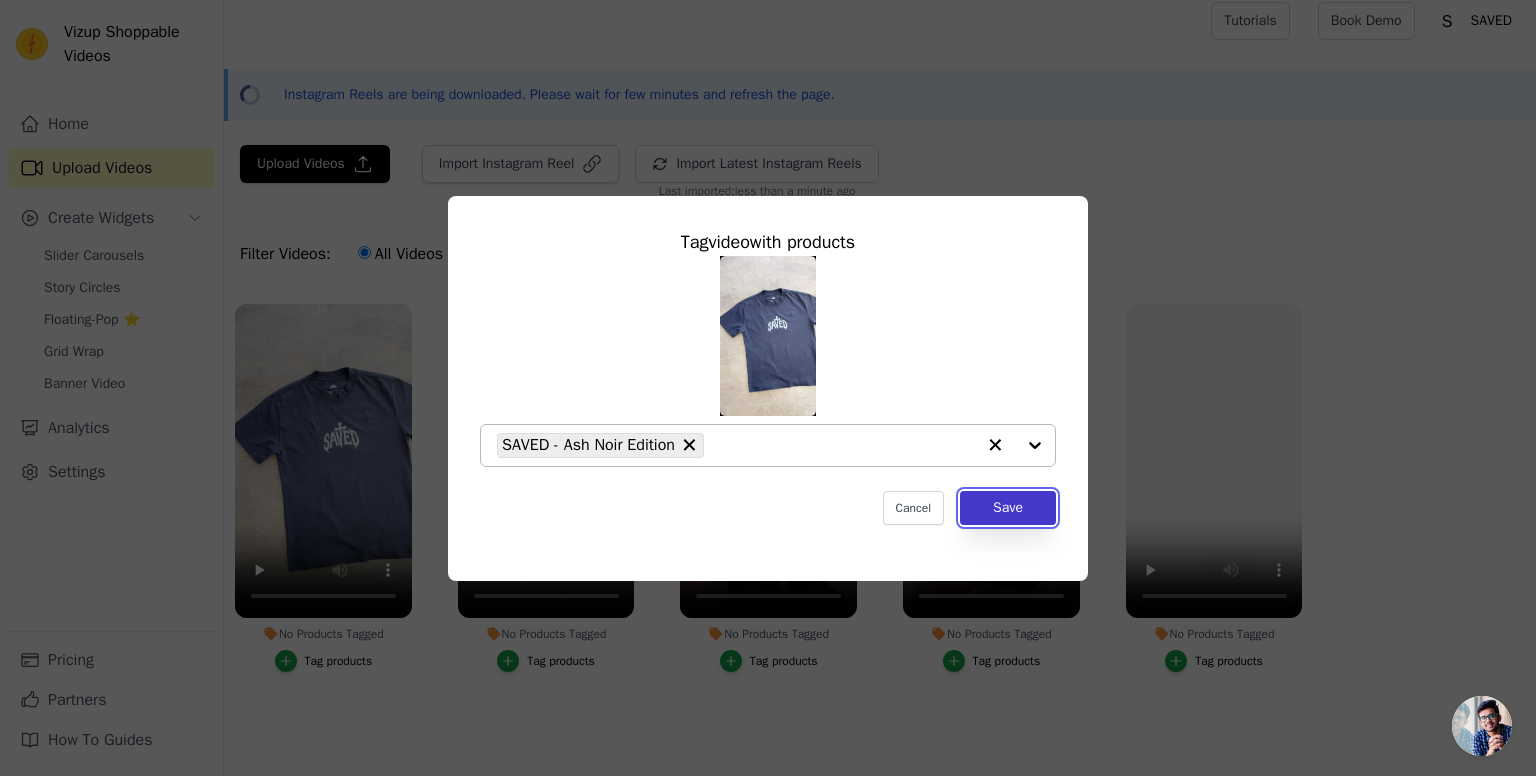 click on "Save" at bounding box center [1008, 508] 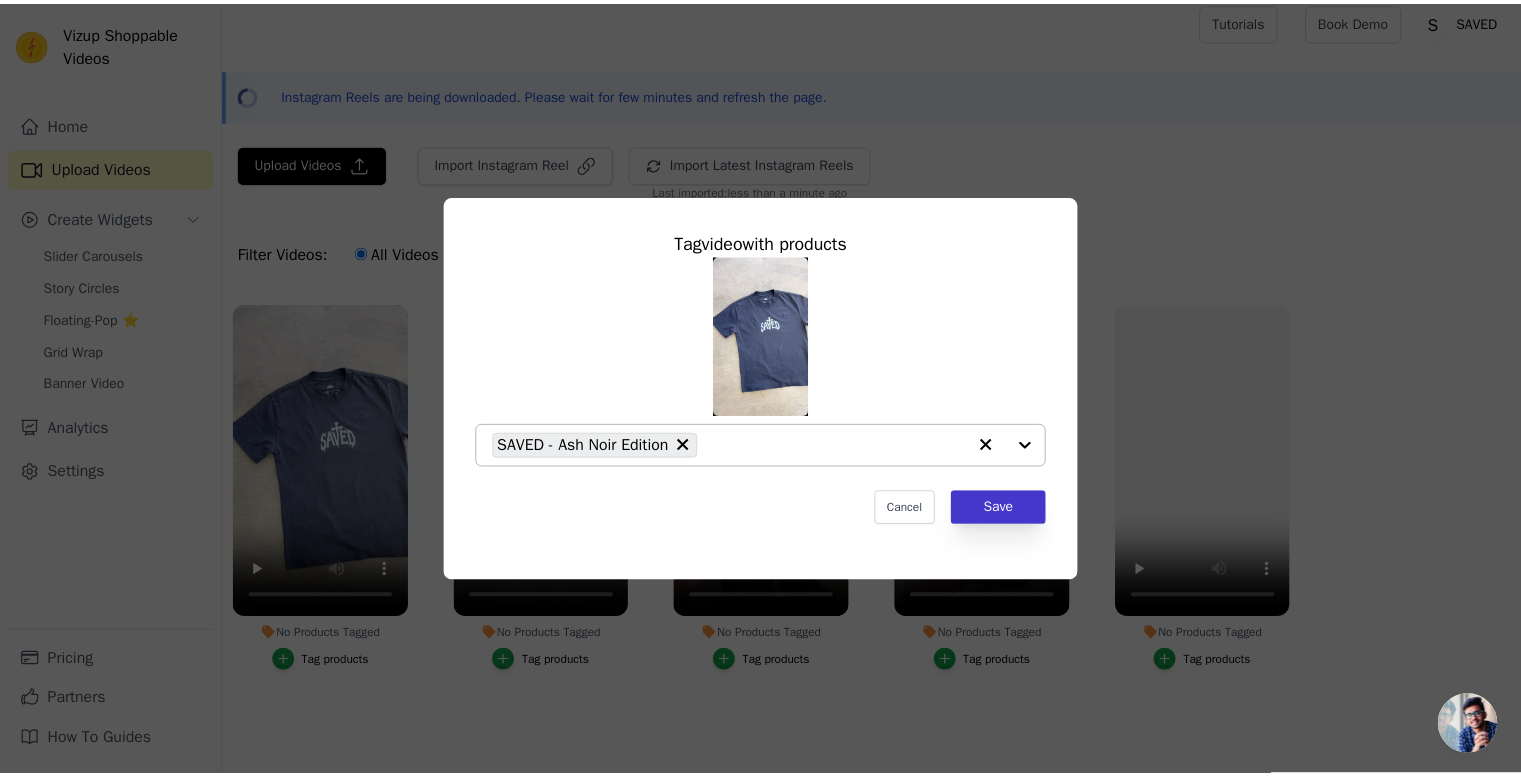 scroll, scrollTop: 11, scrollLeft: 0, axis: vertical 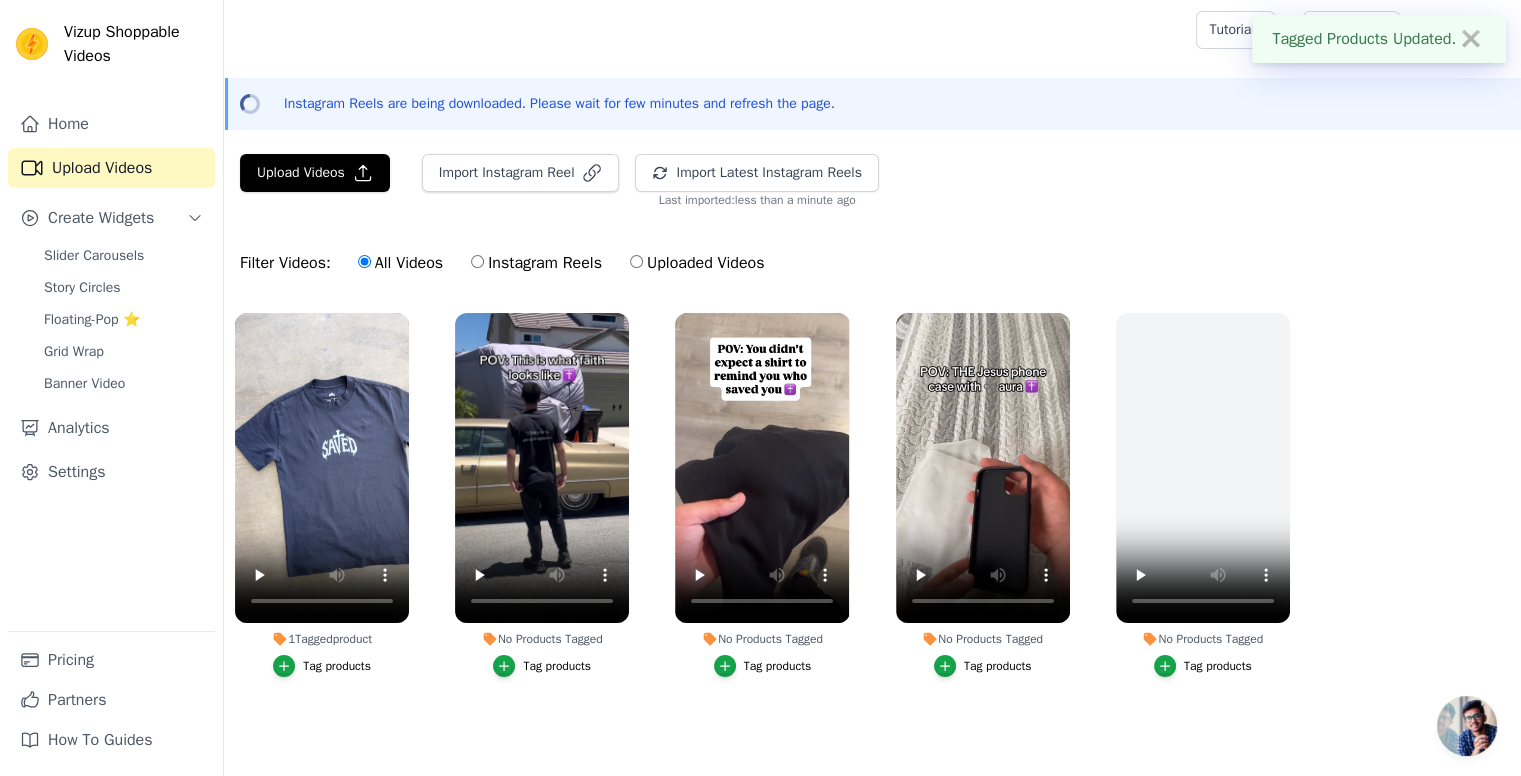 click on "No Products Tagged       Tag products" at bounding box center [762, 495] 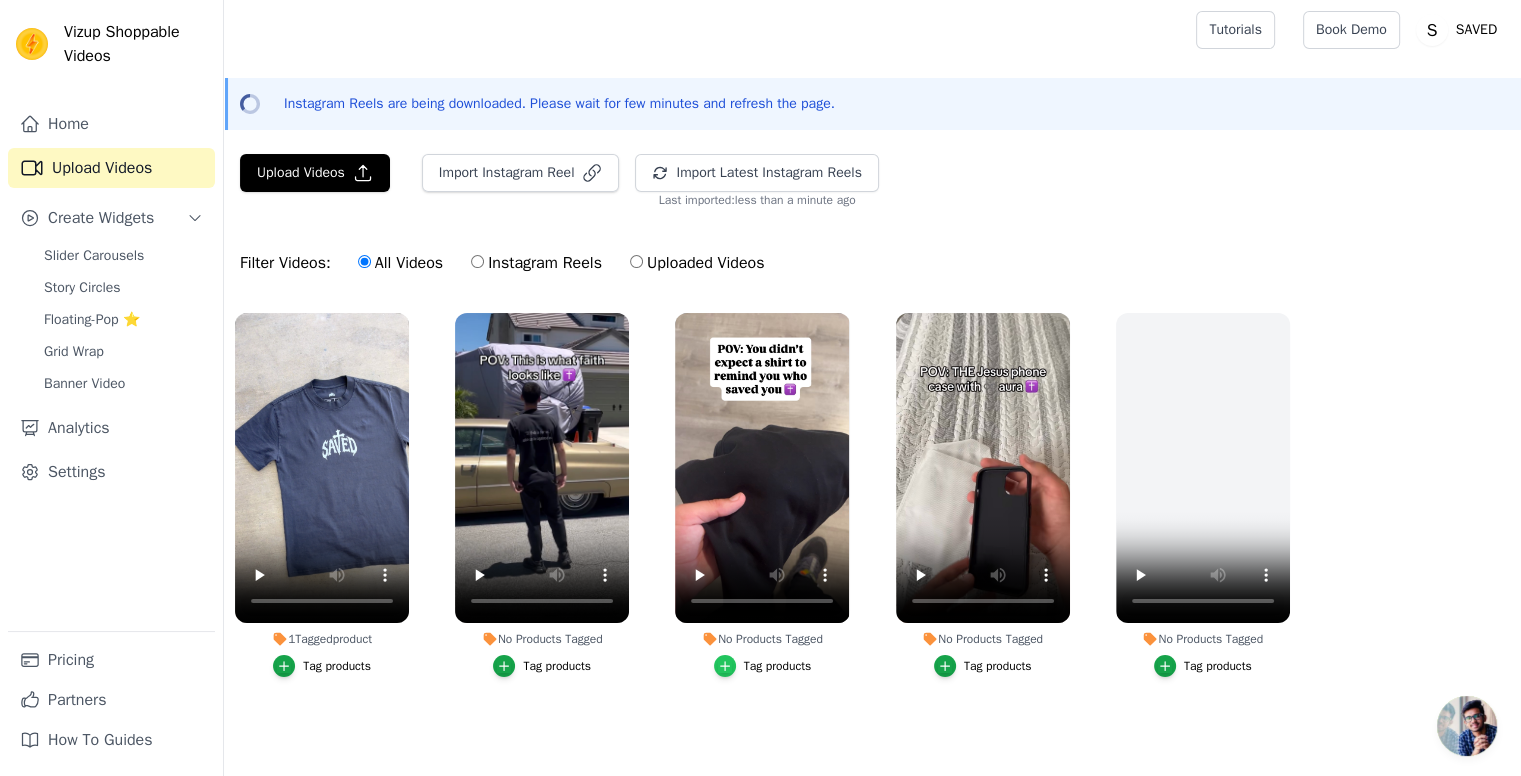 click 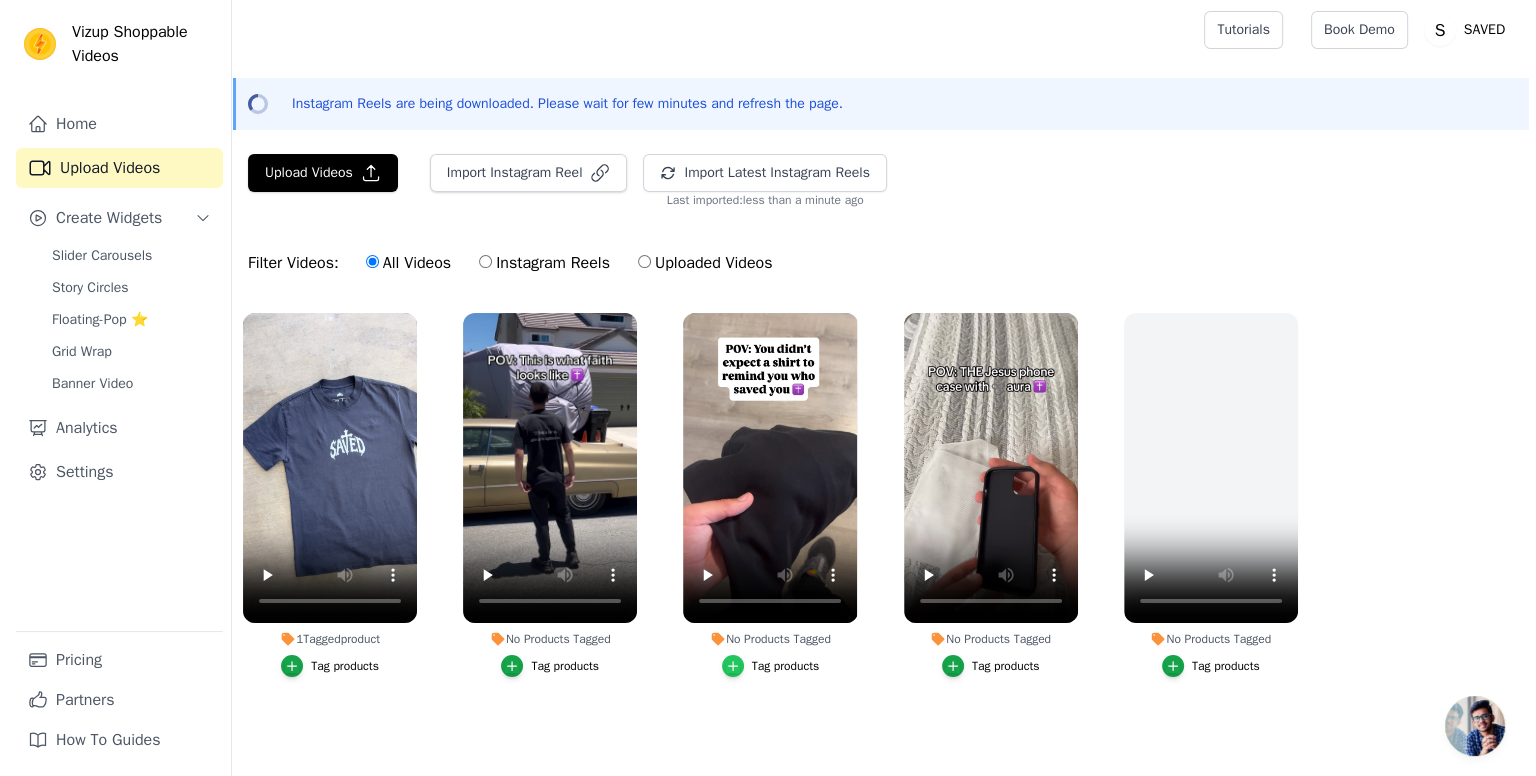 scroll, scrollTop: 0, scrollLeft: 0, axis: both 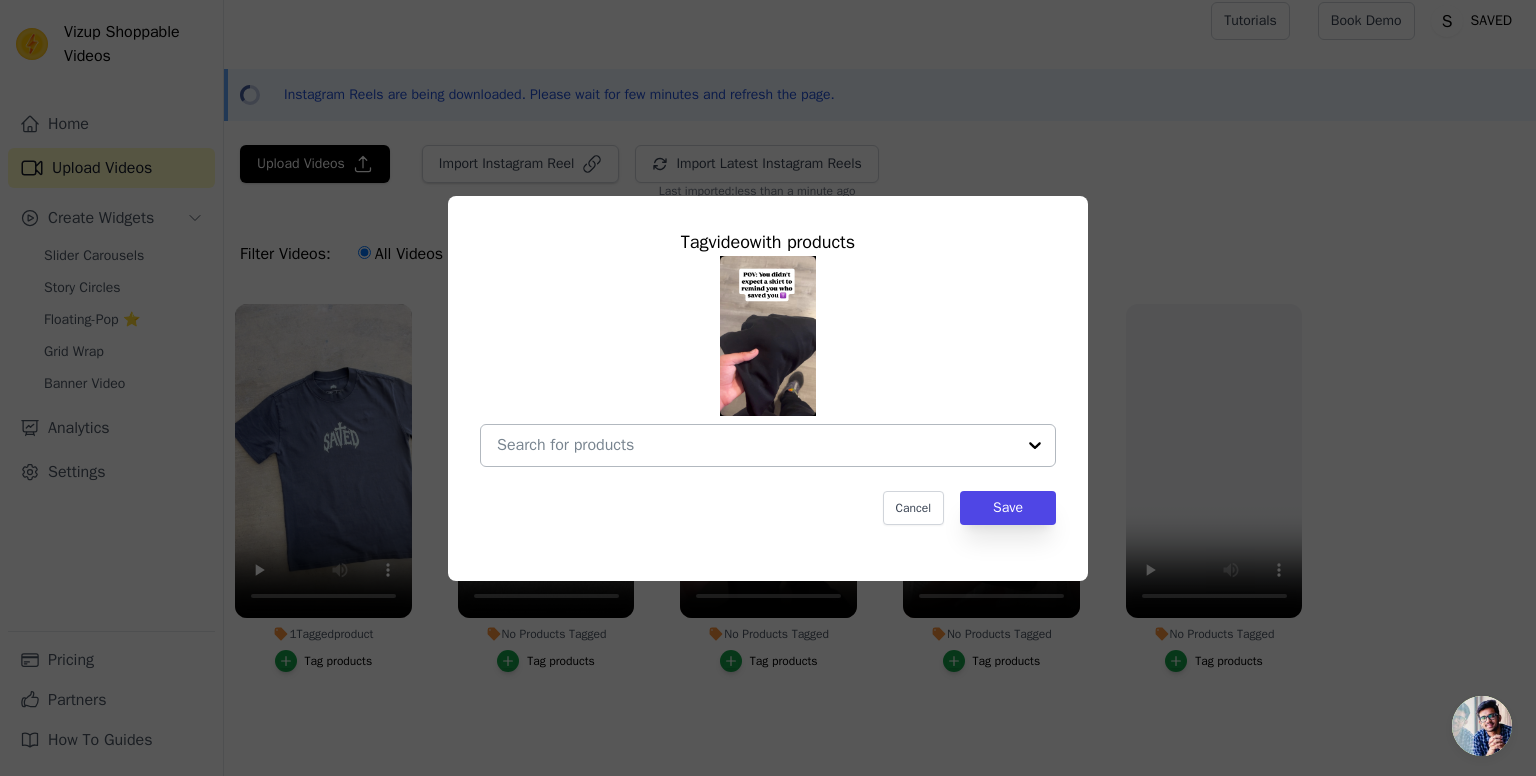 click on "No Products Tagged     Tag  video  with products                         Cancel   Save     Tag products" at bounding box center [756, 445] 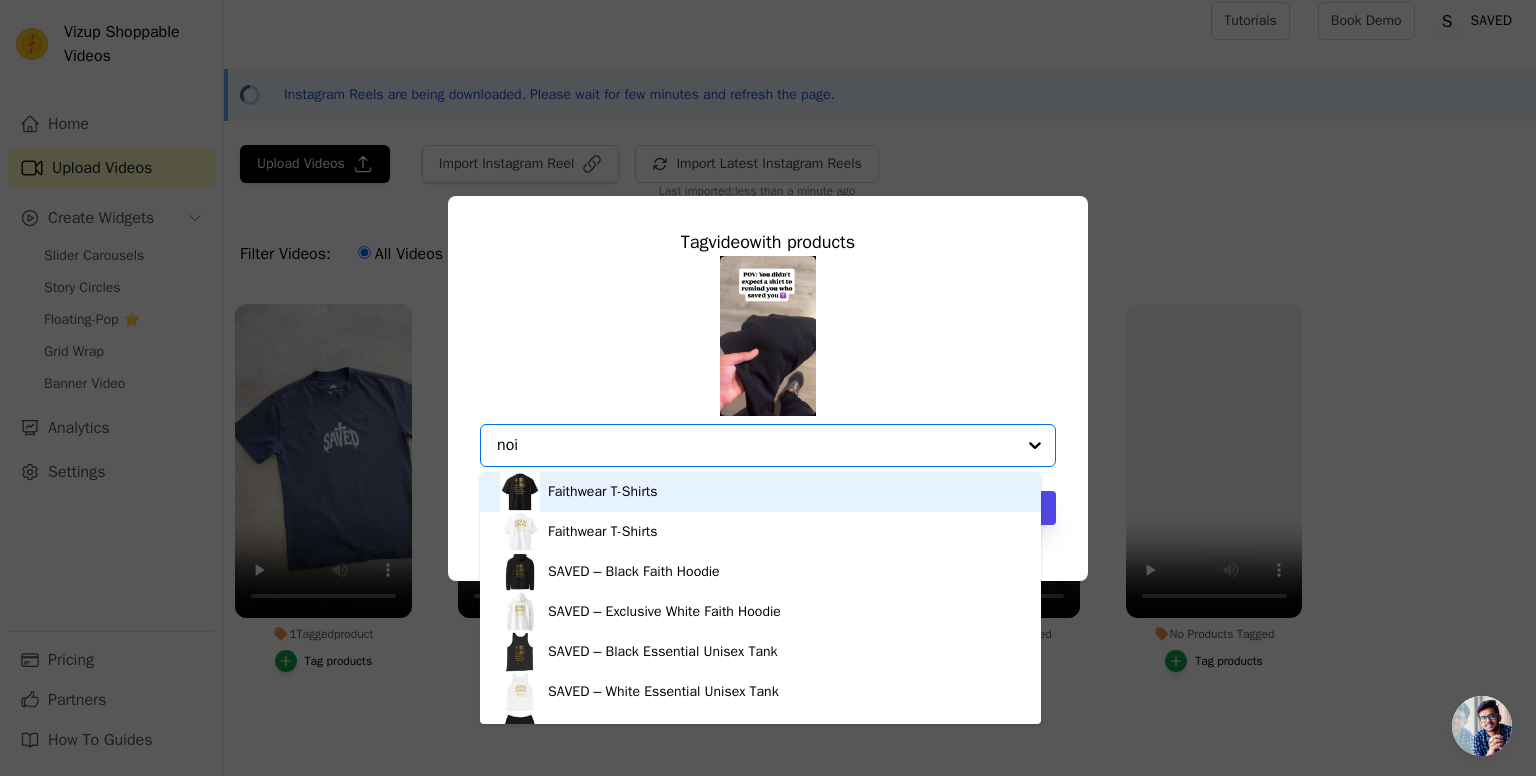 type on "noir" 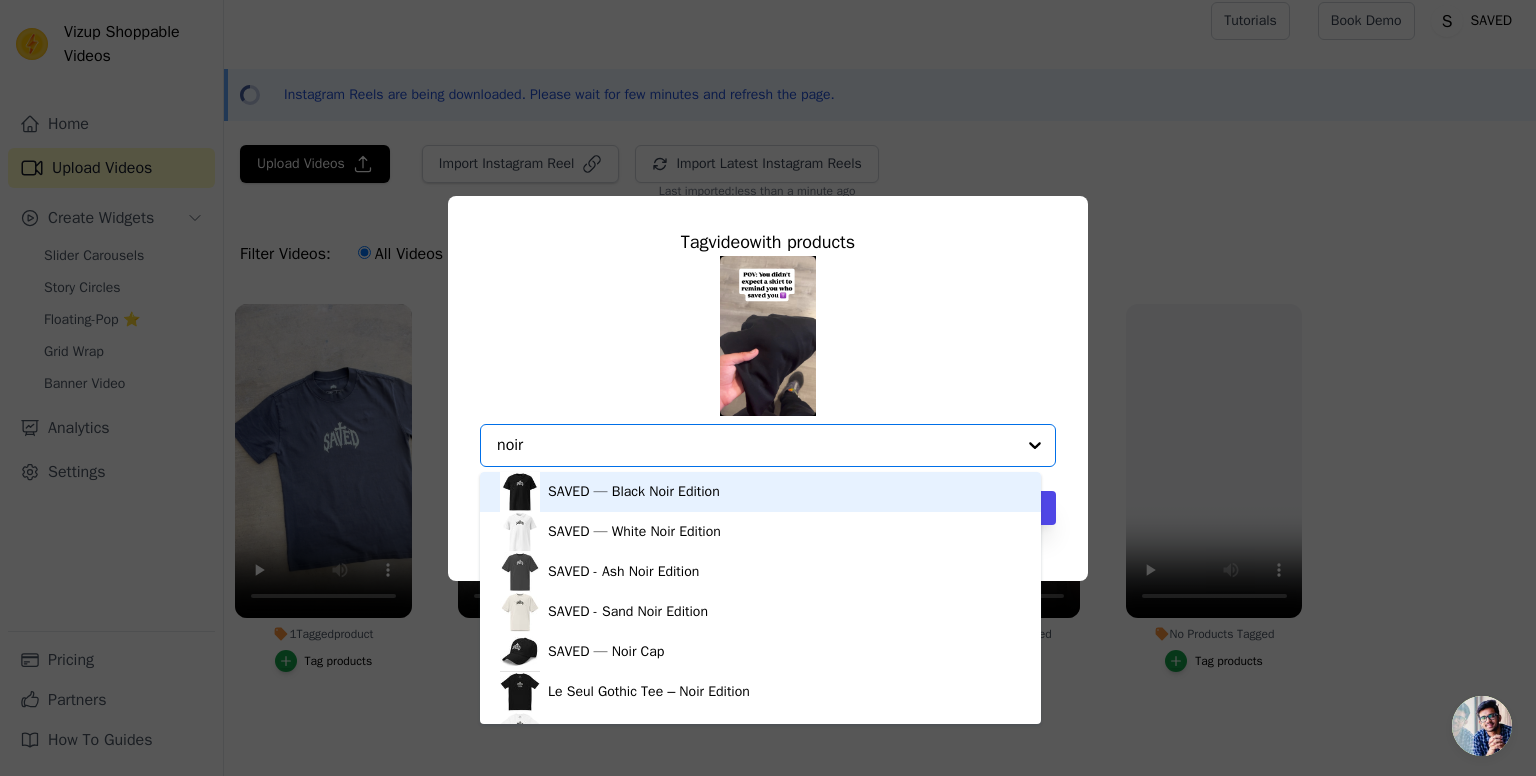 click on "SAVED — Black Noir Edition" at bounding box center (760, 492) 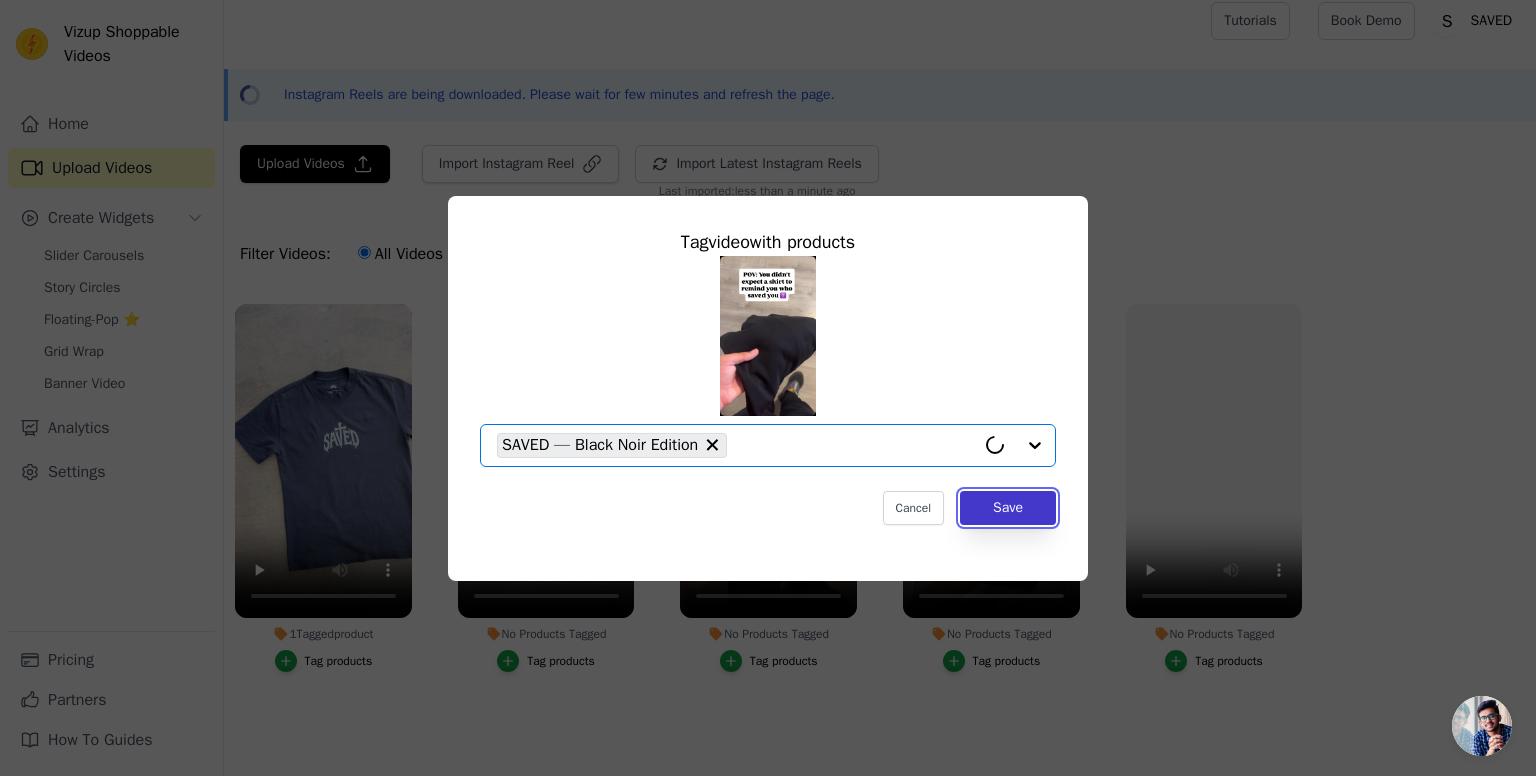 click on "Save" at bounding box center [1008, 508] 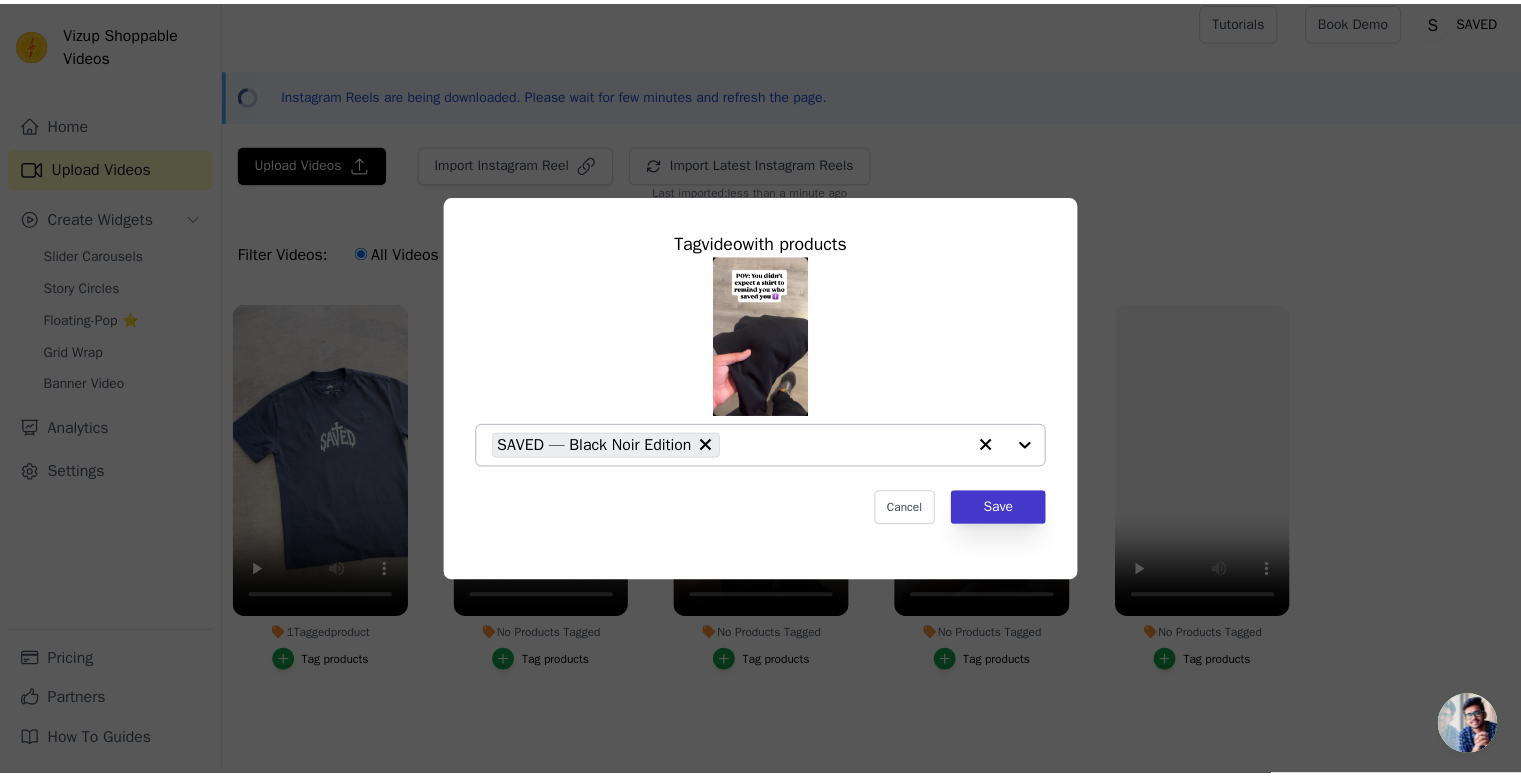 scroll, scrollTop: 11, scrollLeft: 0, axis: vertical 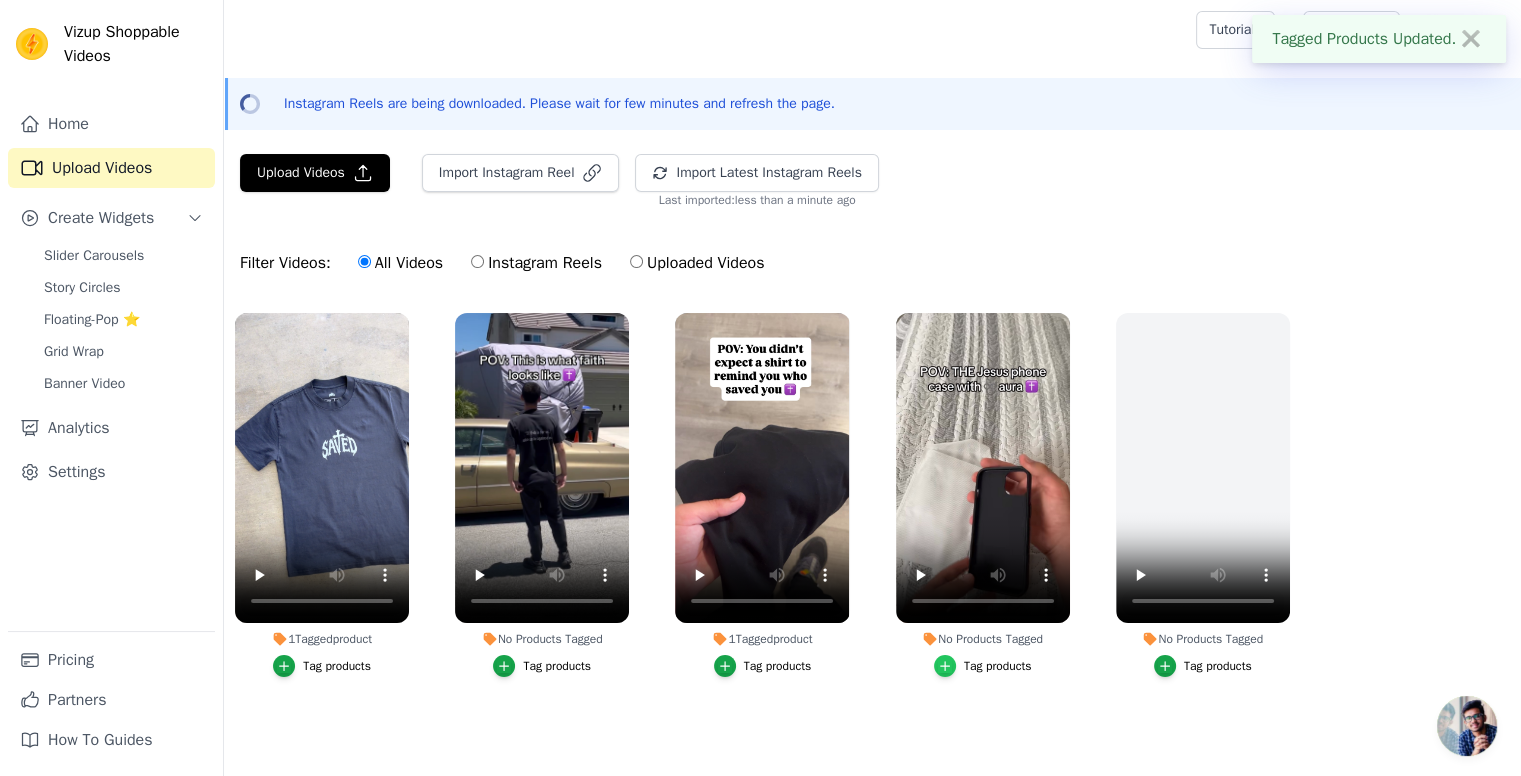 click at bounding box center [945, 666] 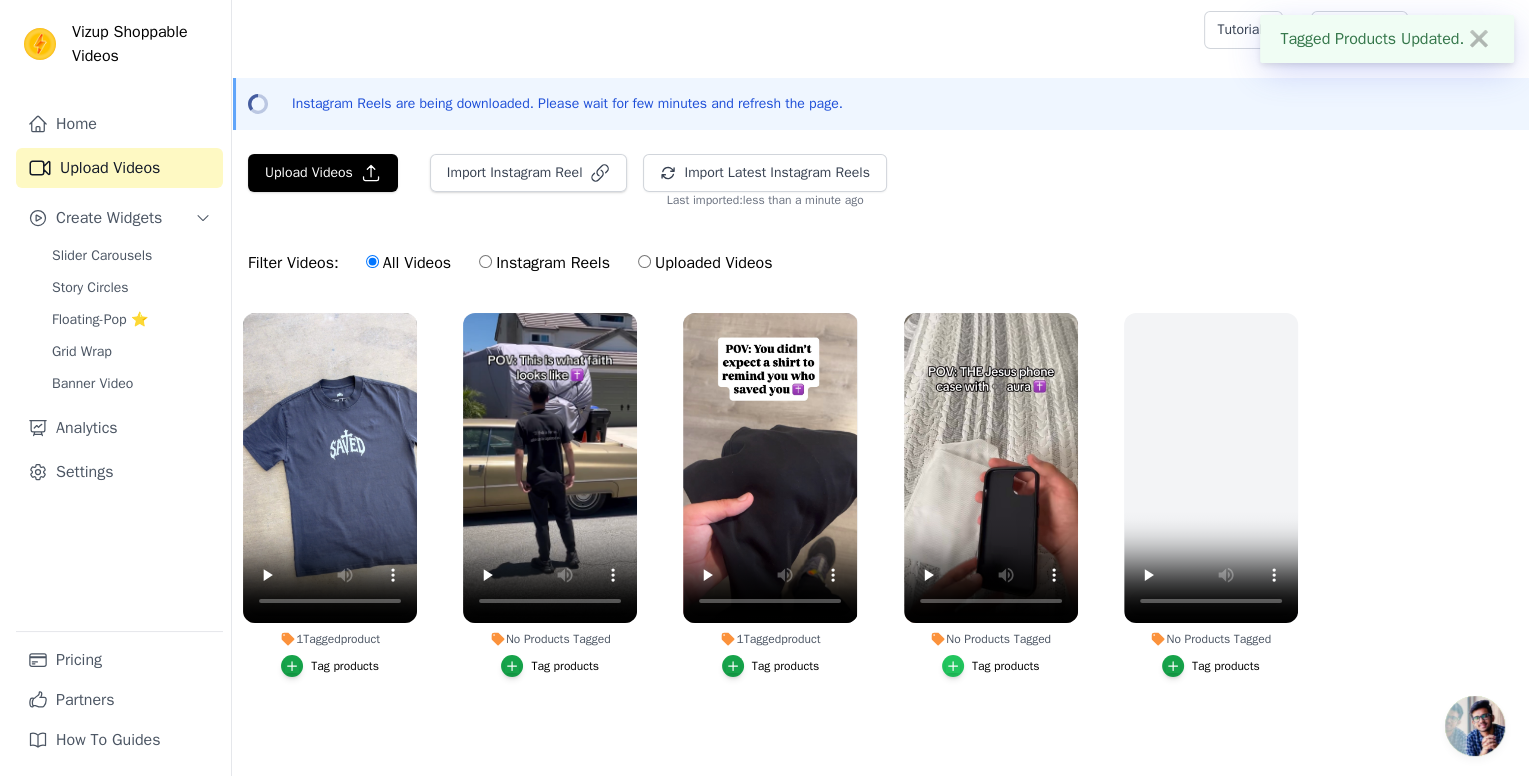 scroll, scrollTop: 0, scrollLeft: 0, axis: both 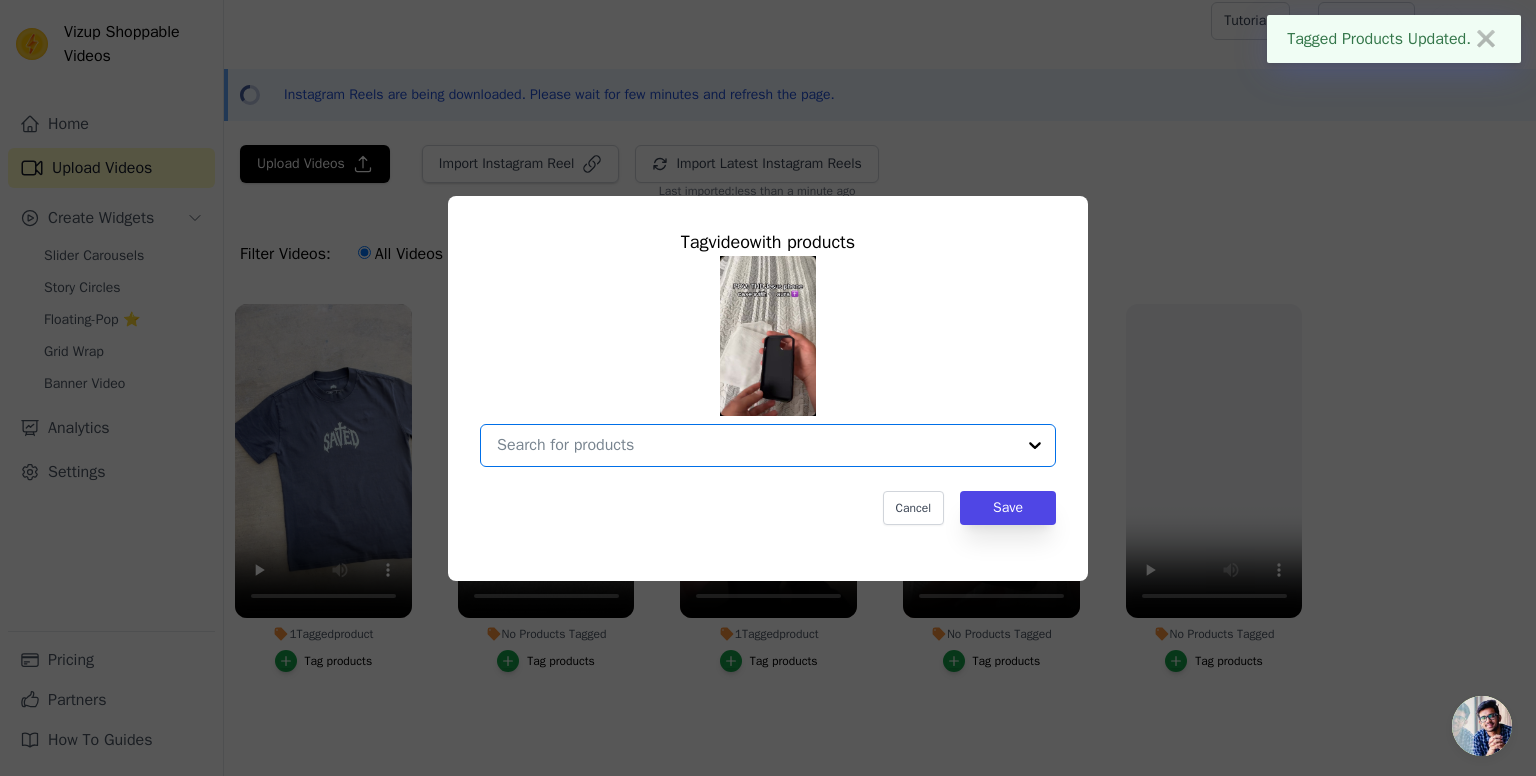 click on "No Products Tagged     Tag  video  with products       Option undefined, selected.   Select is focused, type to refine list, press down to open the menu.                   Cancel   Save     Tag products" at bounding box center [756, 445] 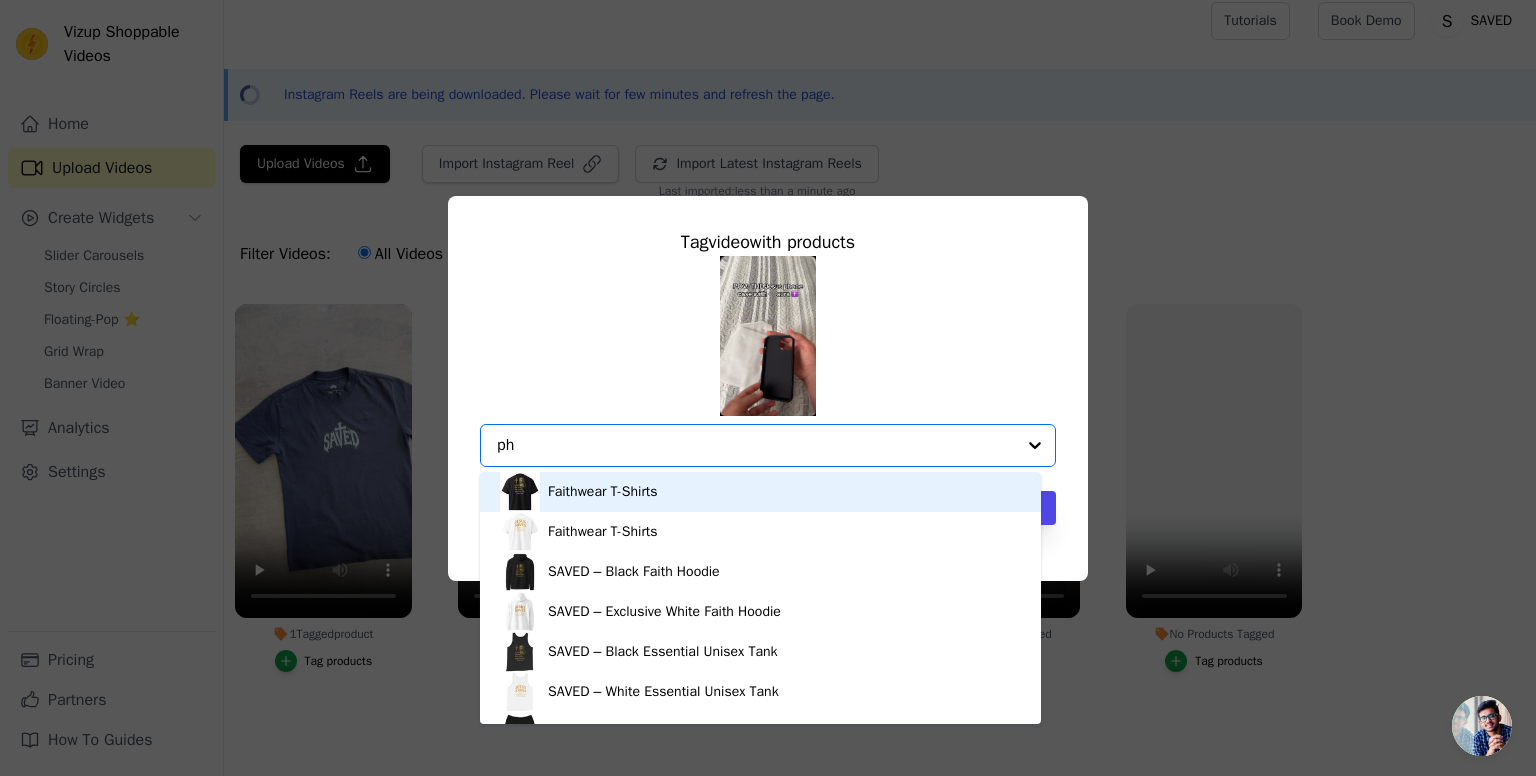 type on "pho" 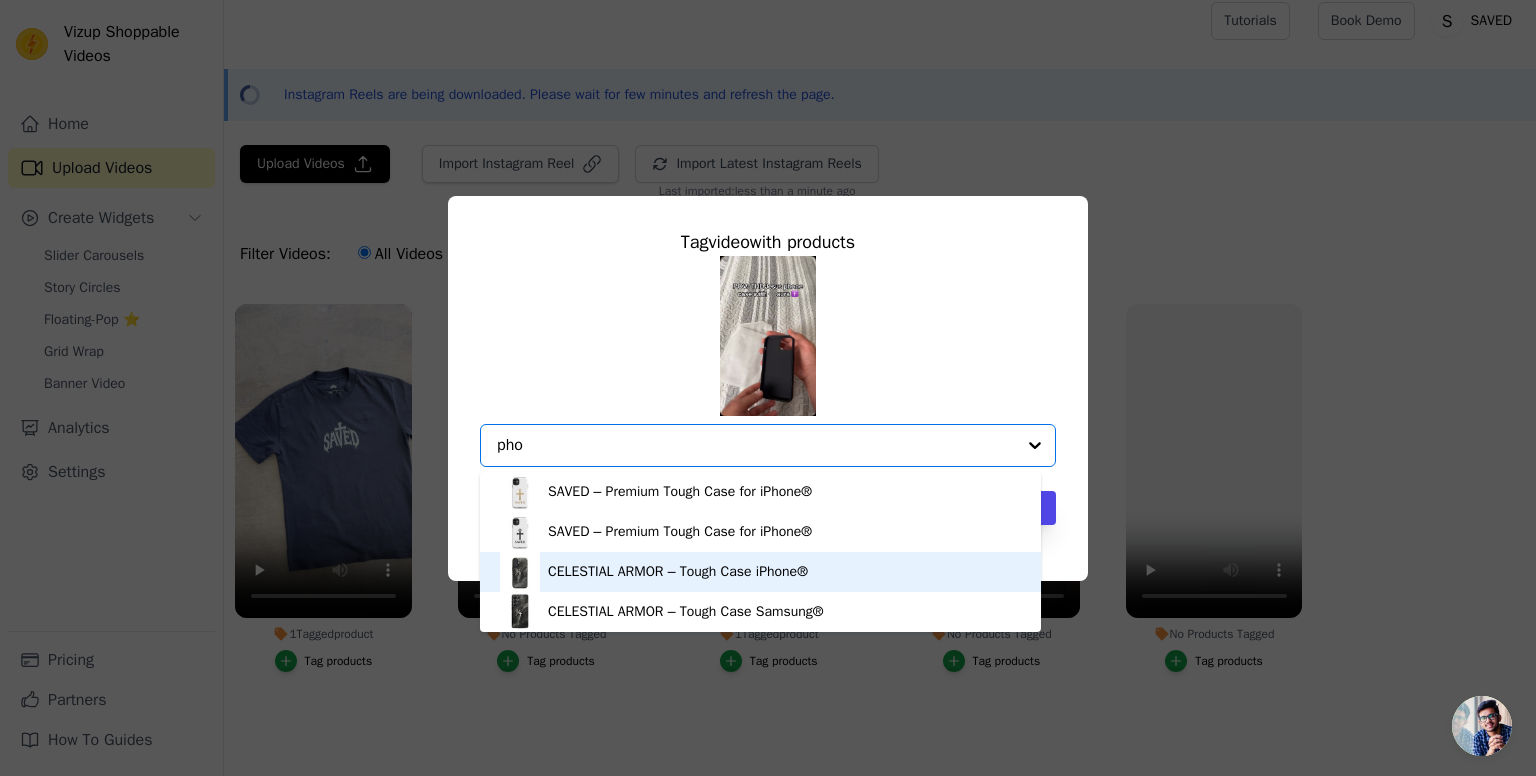 click on "CELESTIAL ARMOR – Tough Case iPhone®" at bounding box center (678, 572) 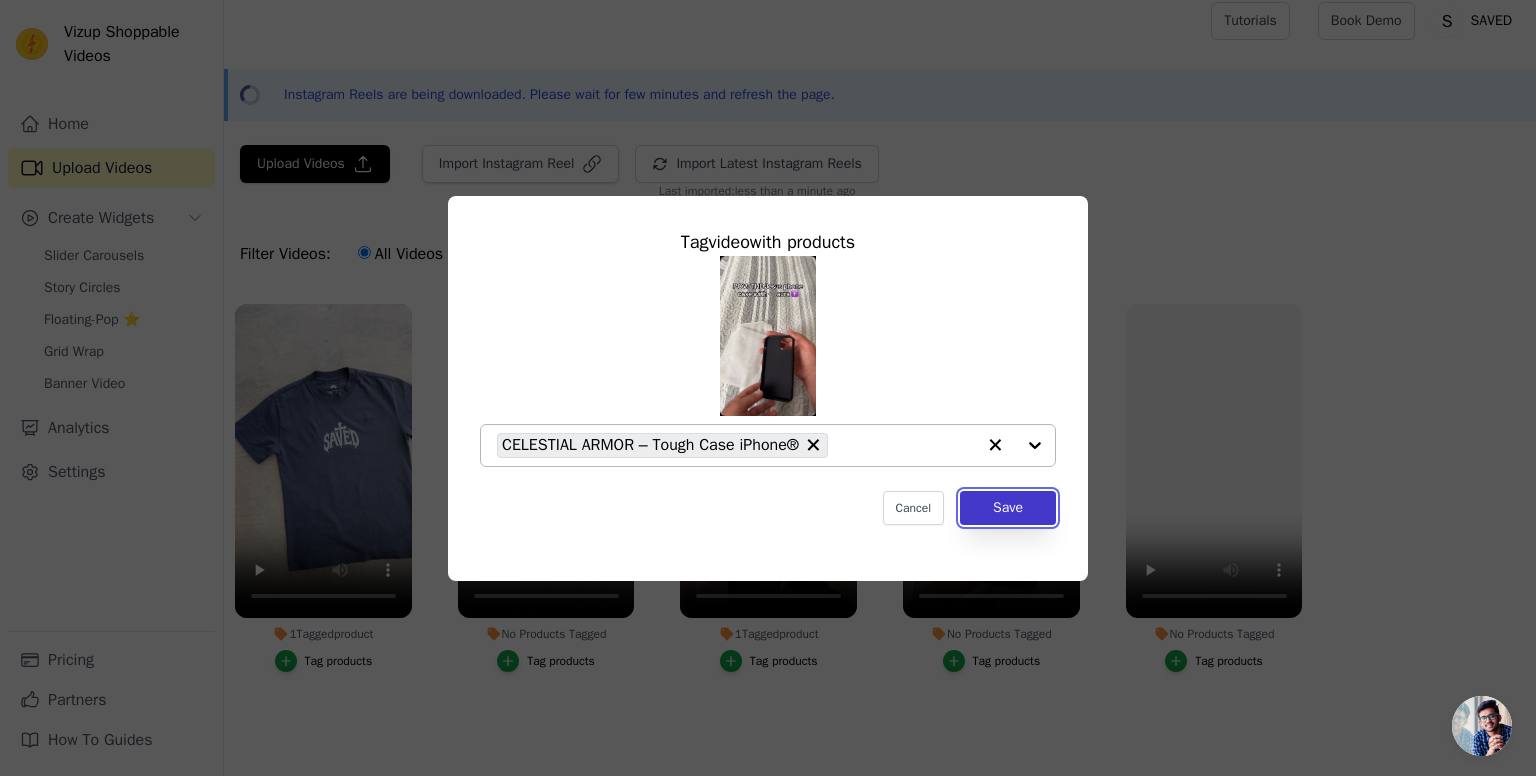 click on "Save" at bounding box center (1008, 508) 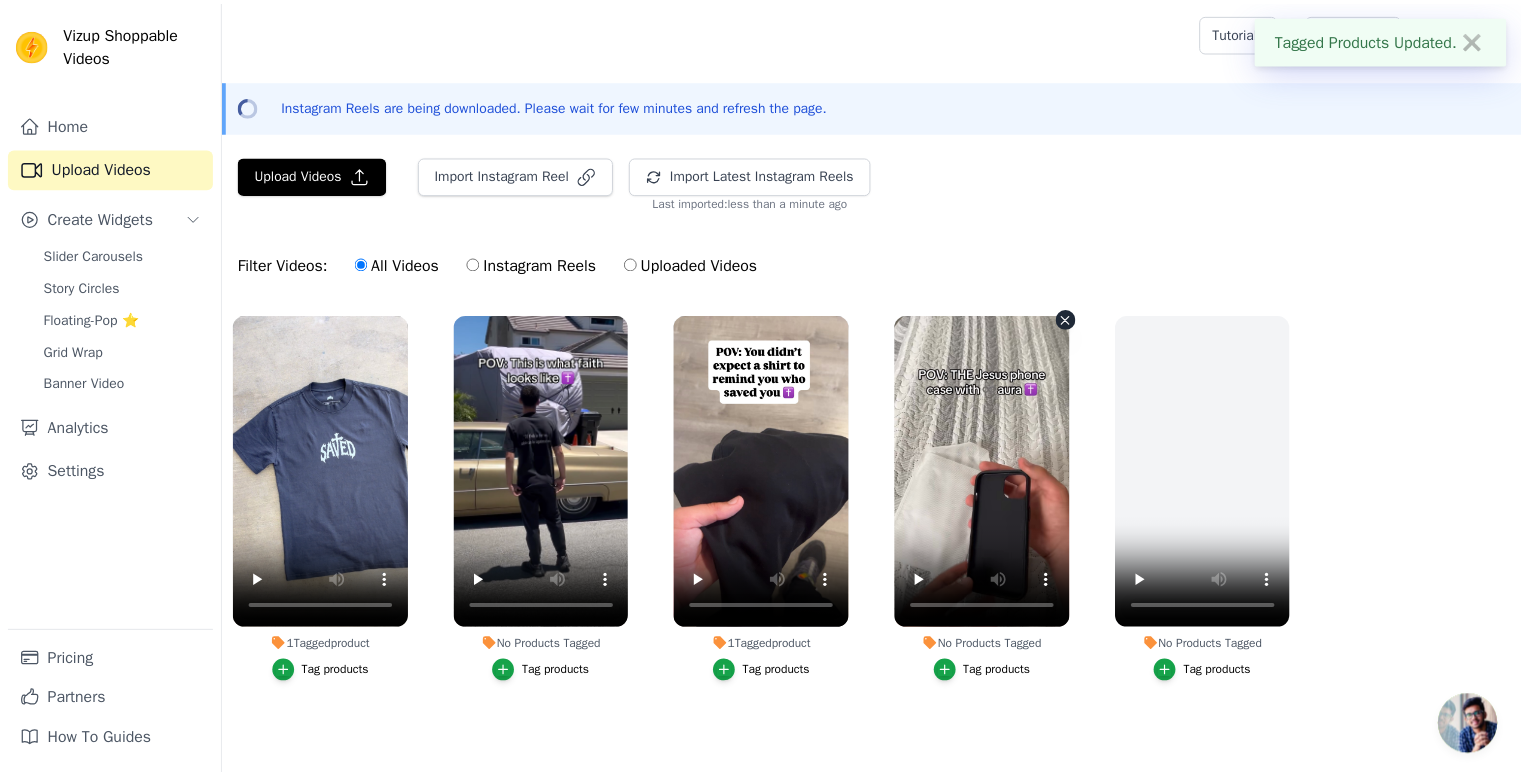 scroll, scrollTop: 11, scrollLeft: 0, axis: vertical 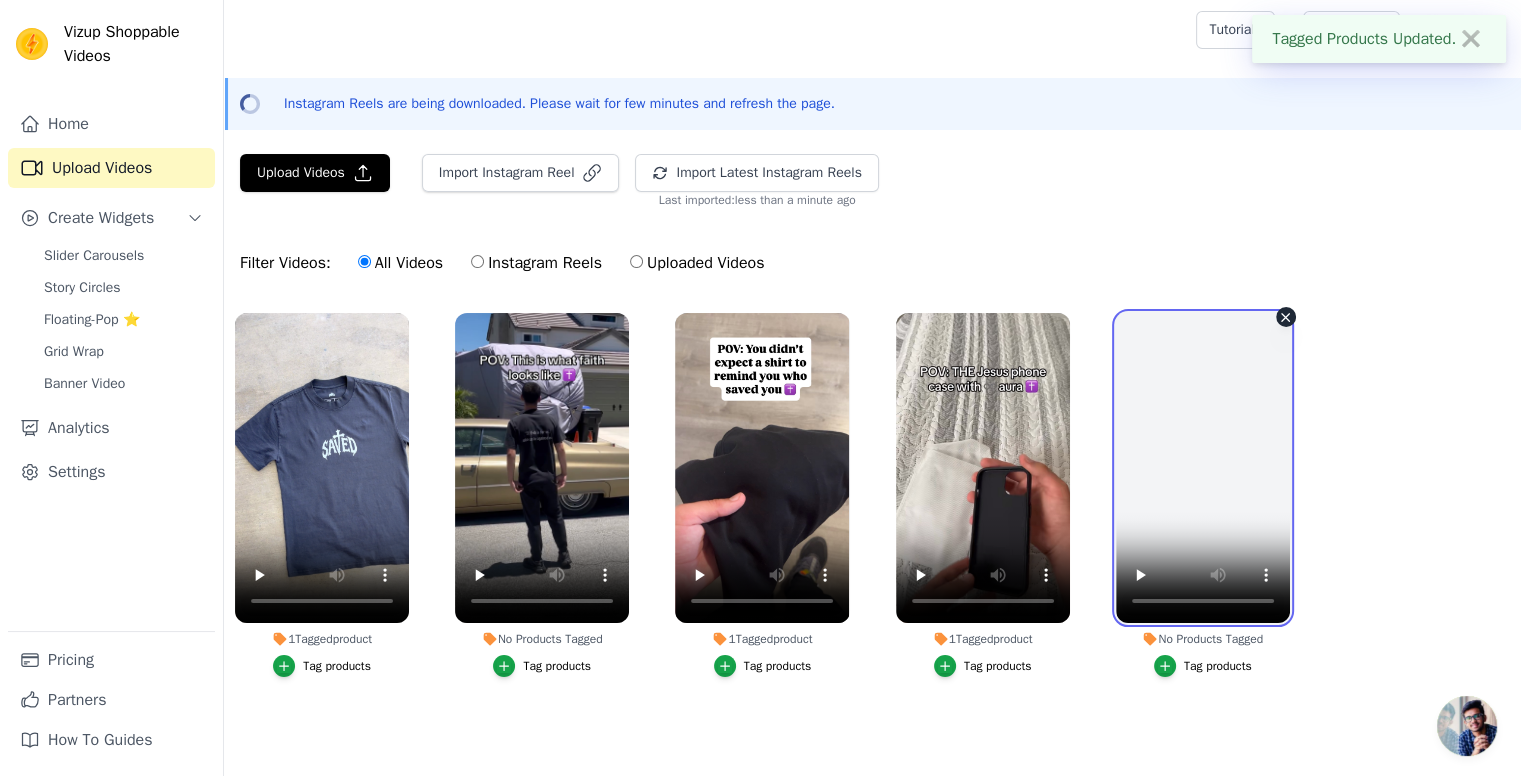 type 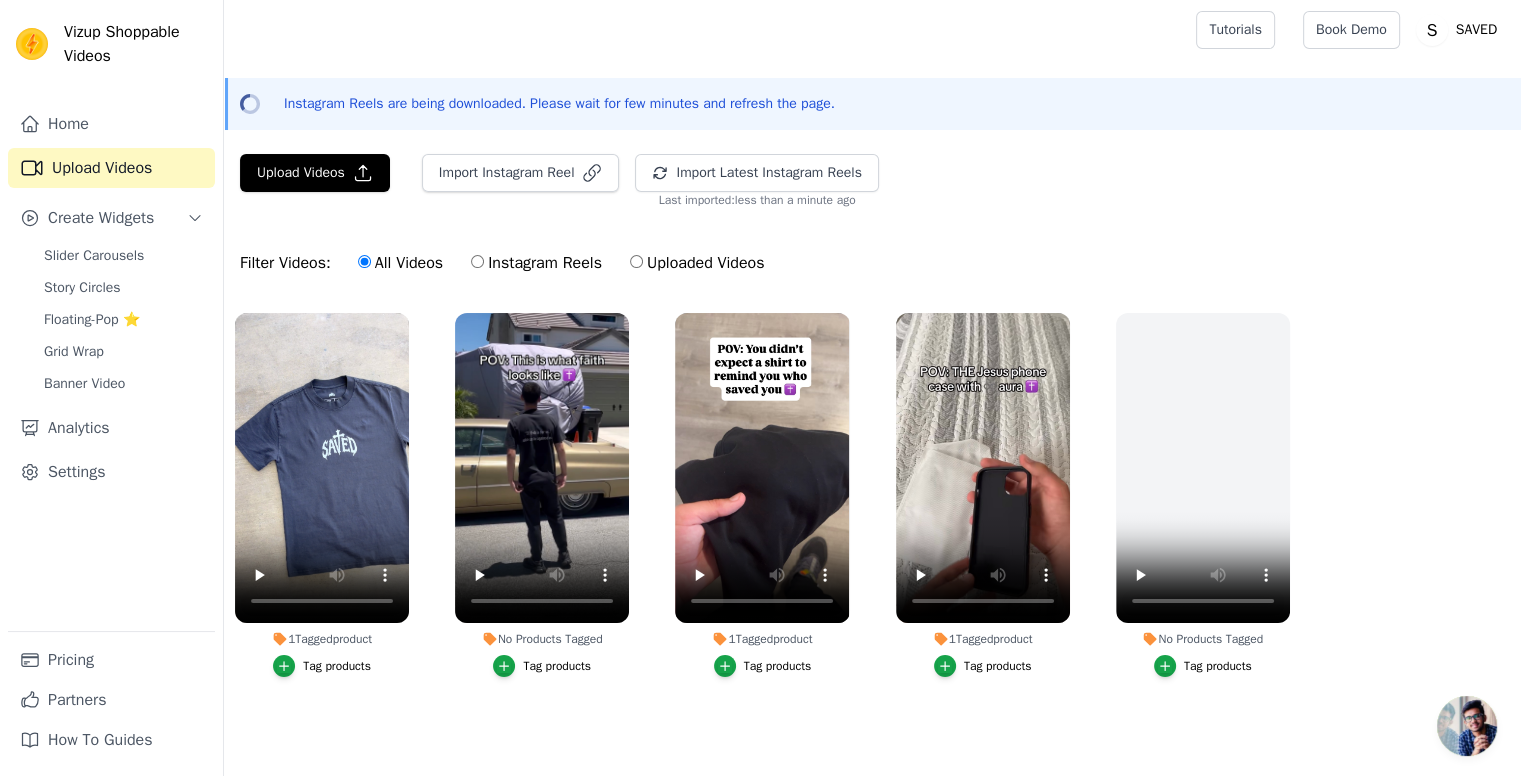 click on "1  Tagged  product       Tag products
No Products Tagged       Tag products           1  Tagged  product       Tag products           1  Tagged  product       Tag products
No Products Tagged       Tag products" at bounding box center (872, 515) 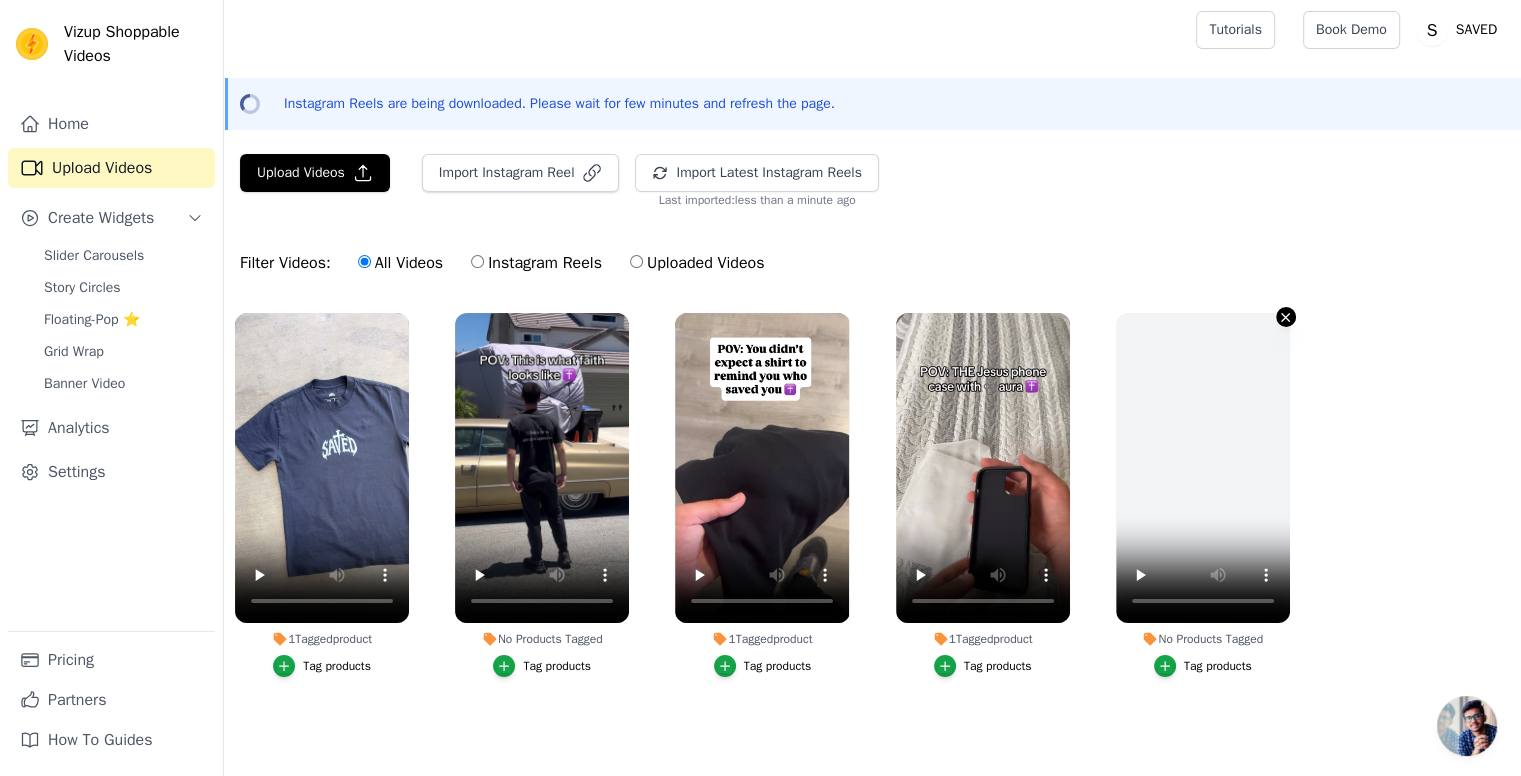 click 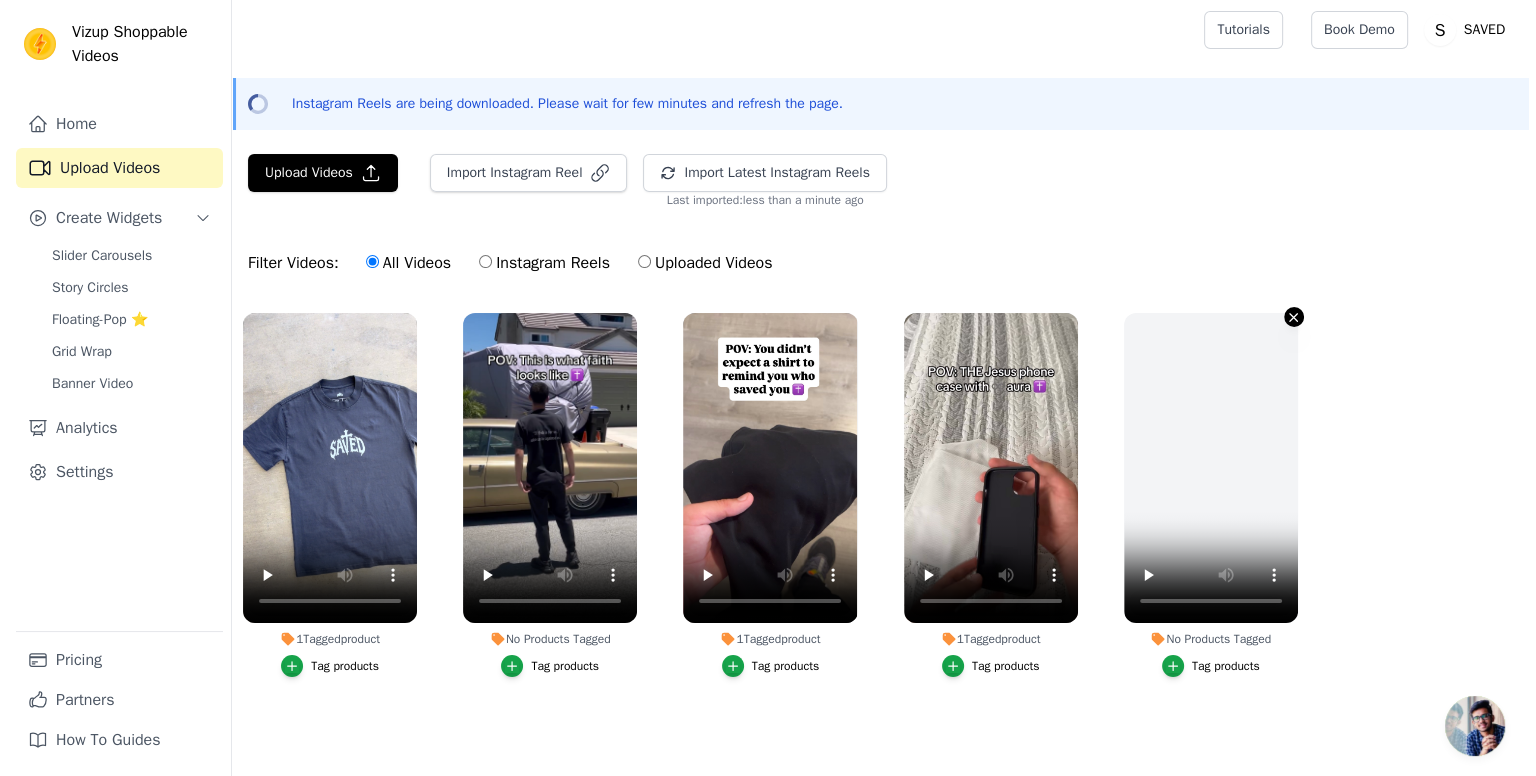 scroll, scrollTop: 0, scrollLeft: 0, axis: both 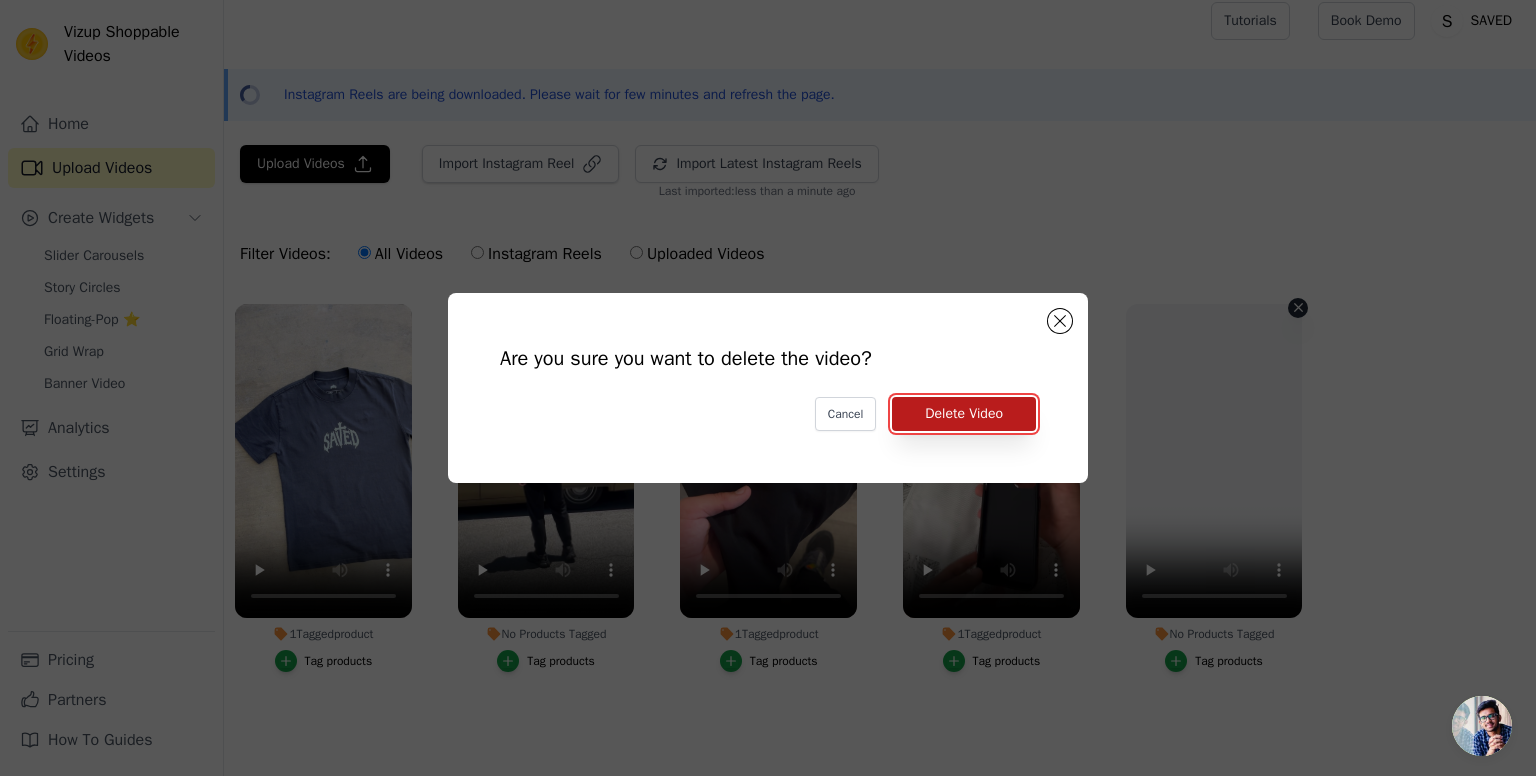 click on "Delete Video" at bounding box center [964, 414] 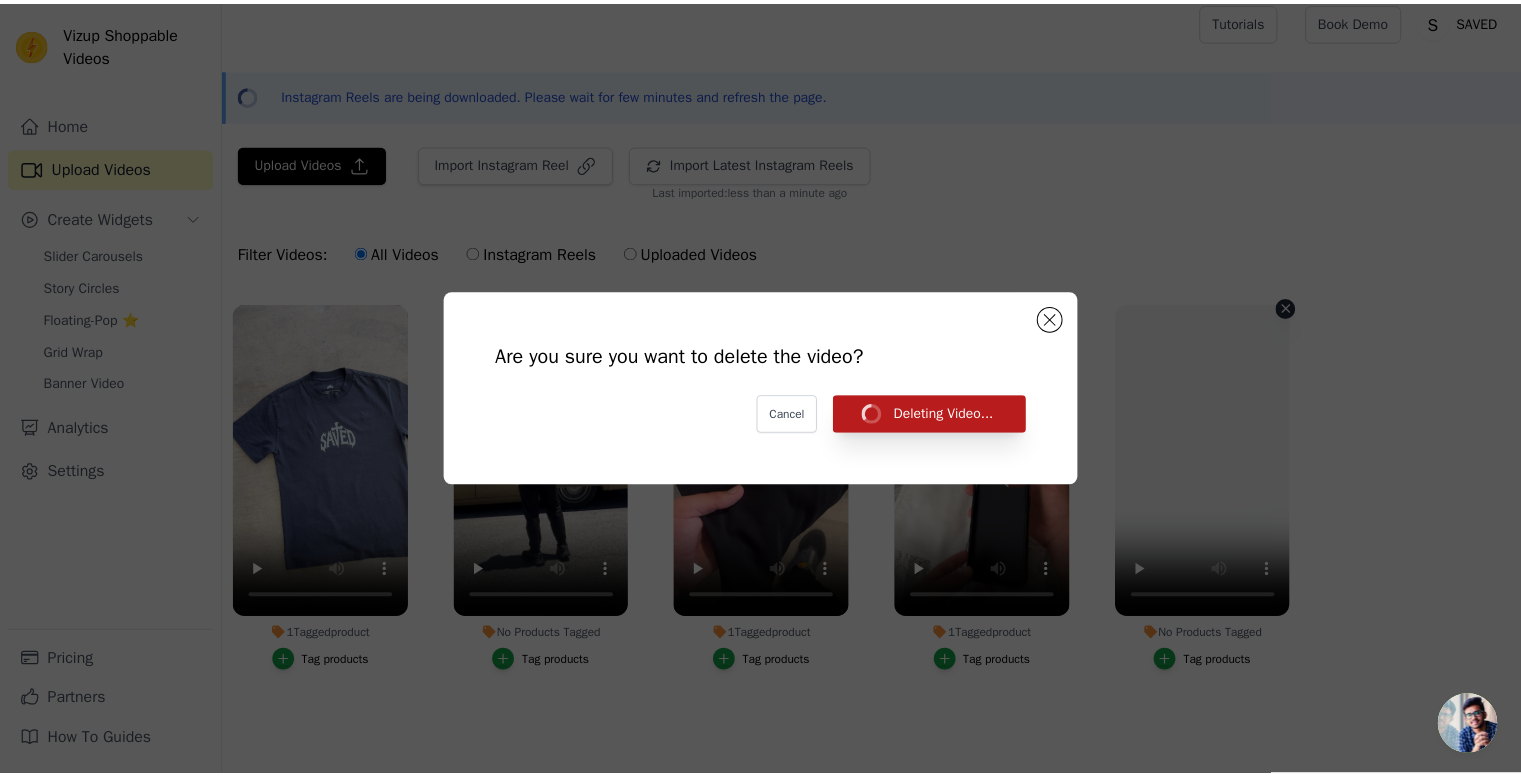 scroll, scrollTop: 11, scrollLeft: 0, axis: vertical 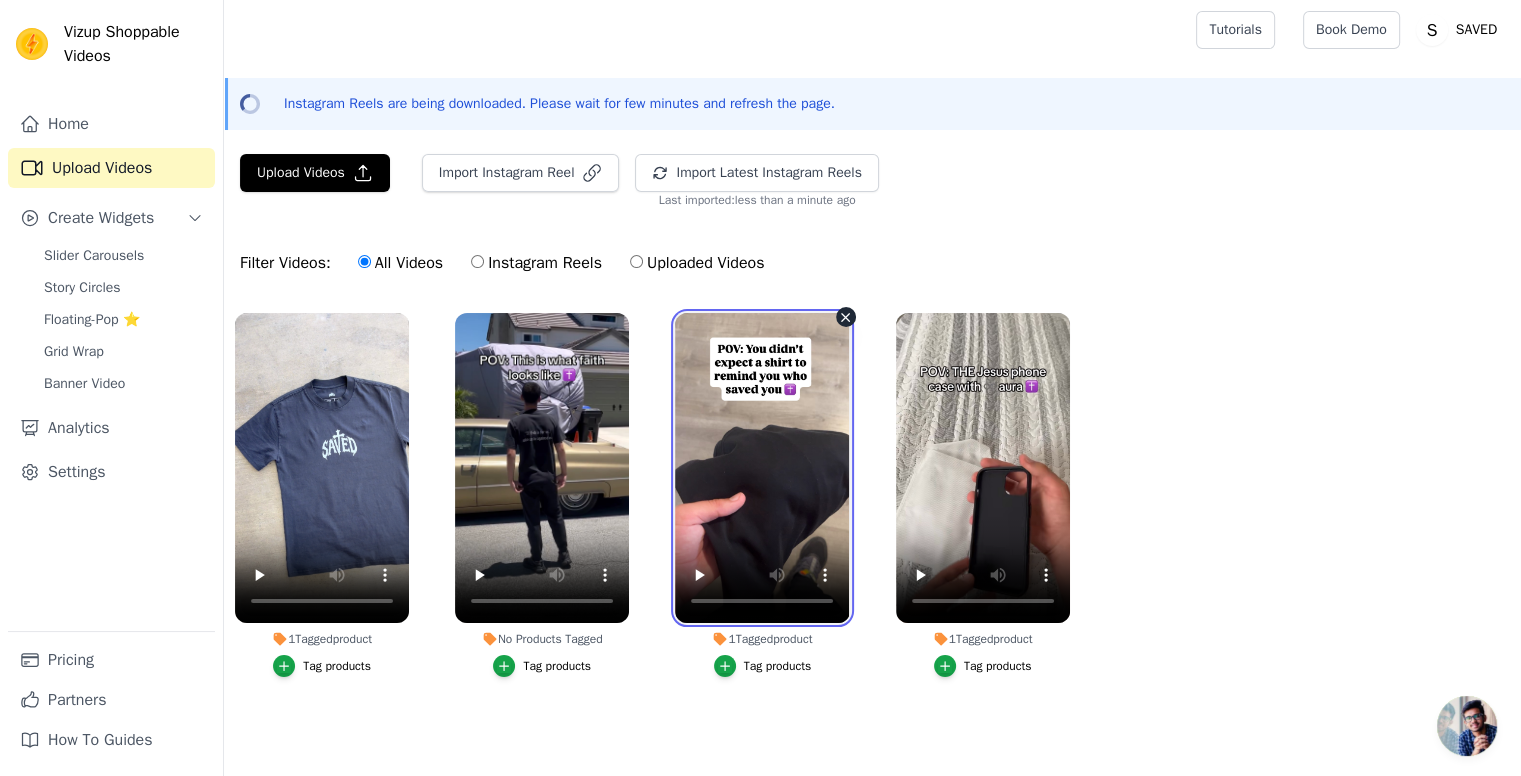 type 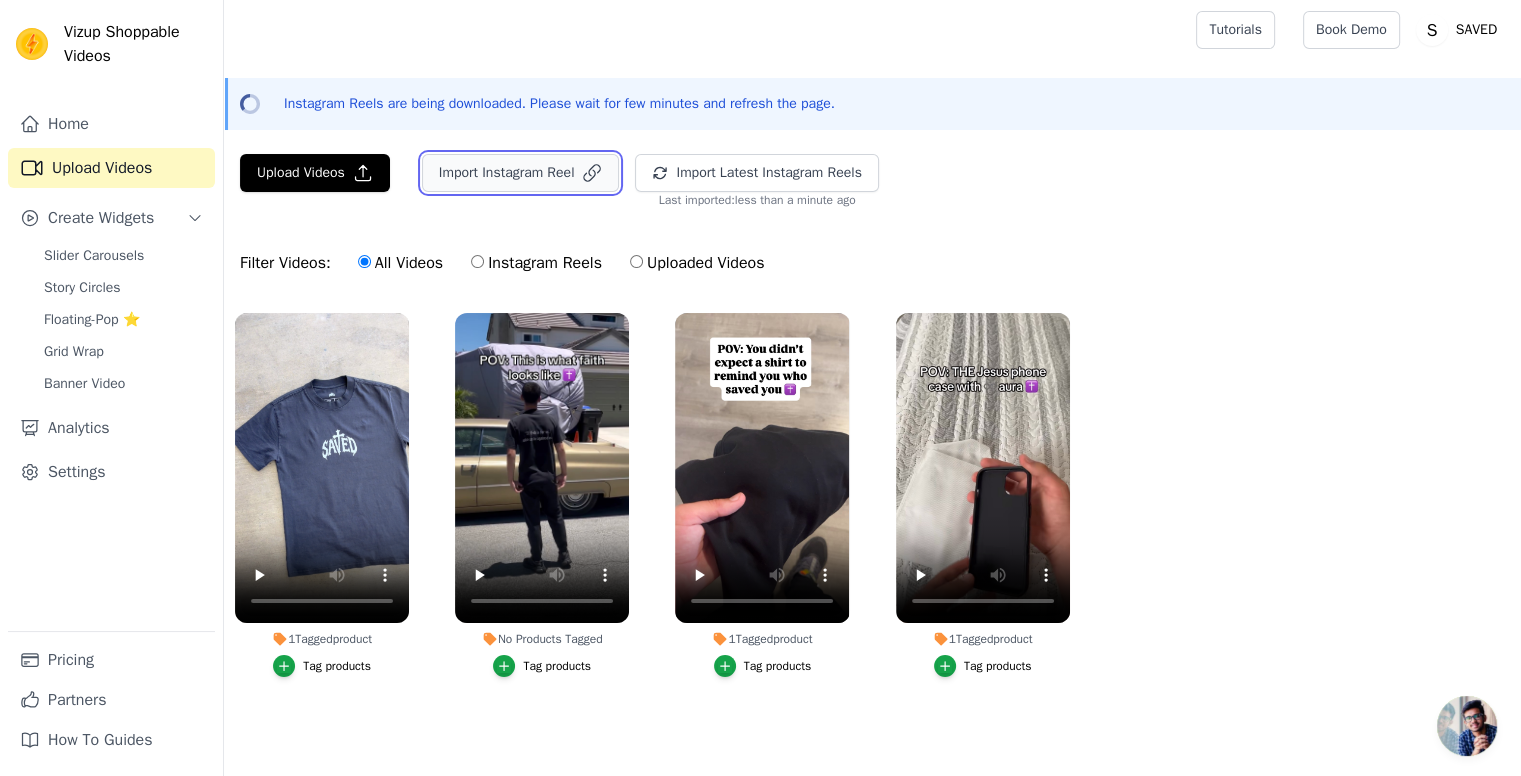 click on "Import Instagram Reel" at bounding box center [521, 173] 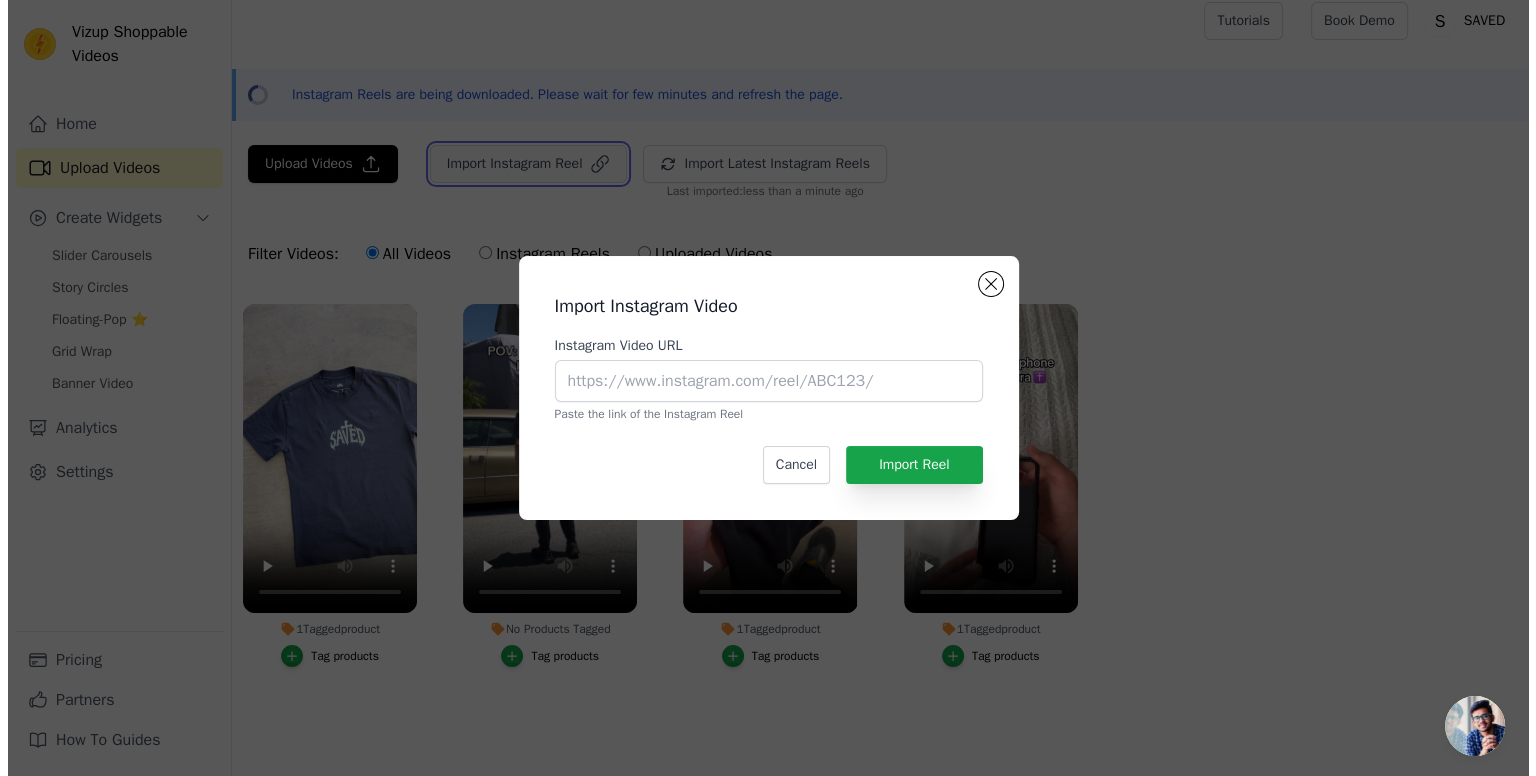 scroll, scrollTop: 0, scrollLeft: 0, axis: both 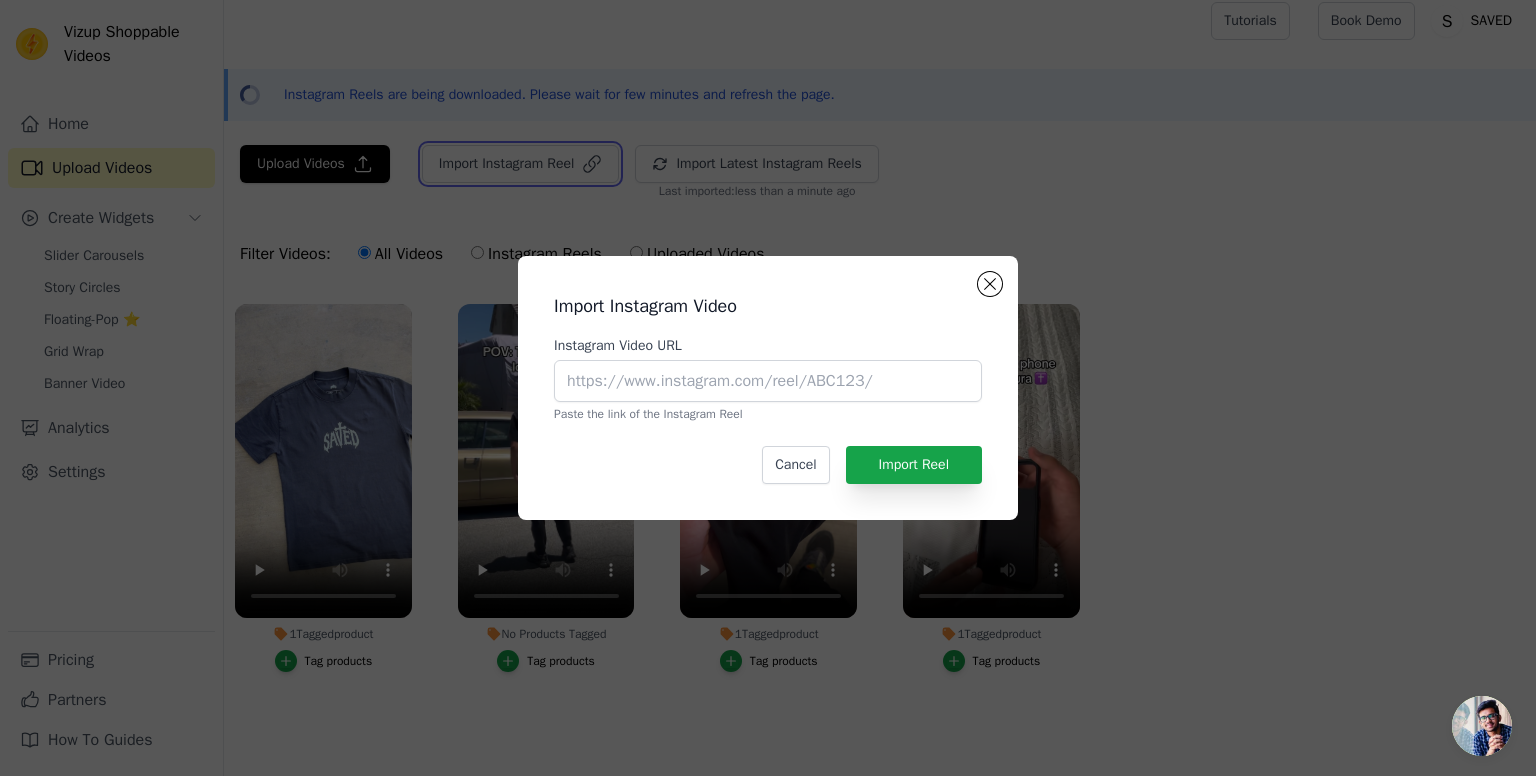 type 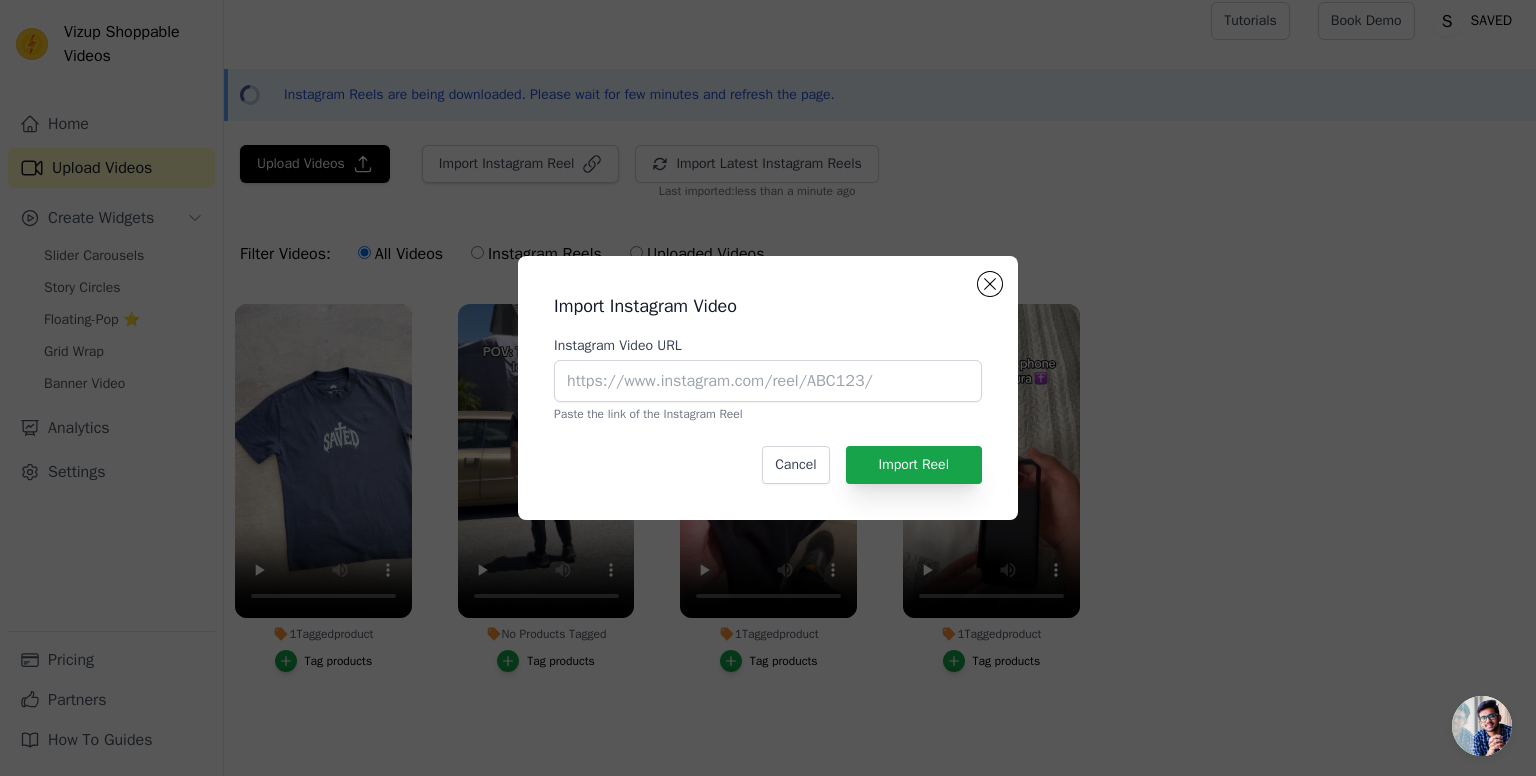 click on "Import Instagram Video   Instagram Video URL       Paste the link of the Instagram Reel   Cancel   Import Reel" at bounding box center (768, 388) 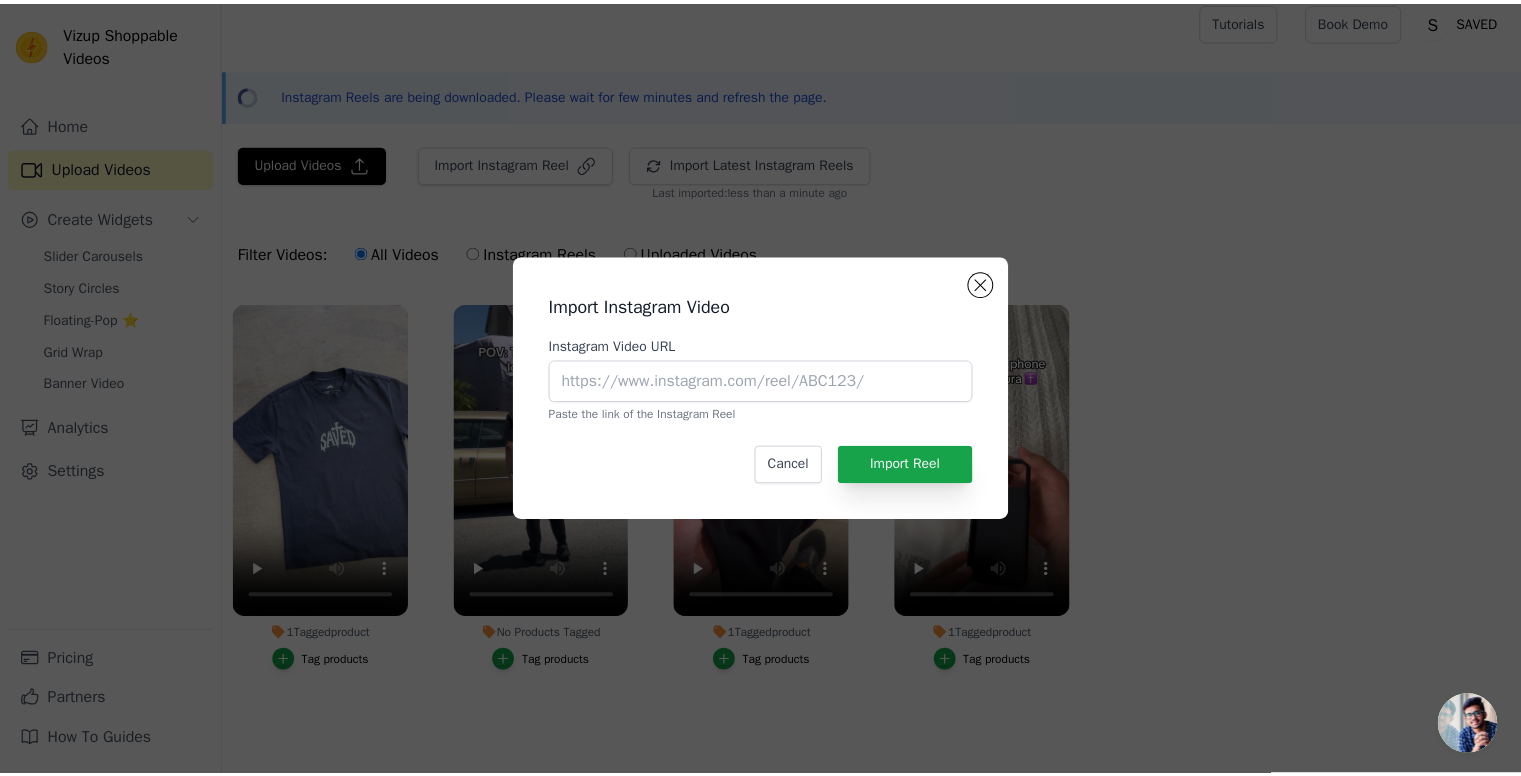 scroll, scrollTop: 11, scrollLeft: 0, axis: vertical 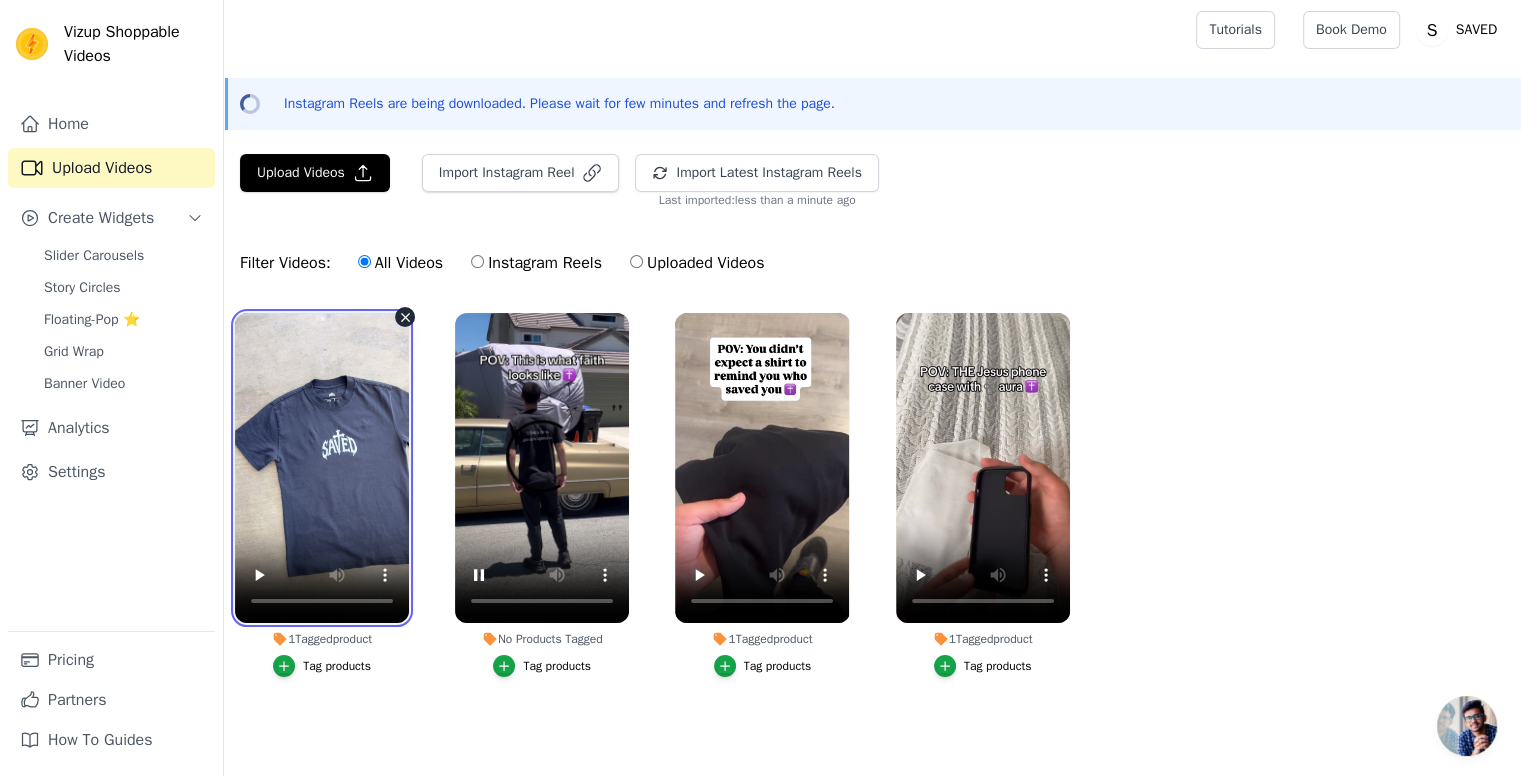 type 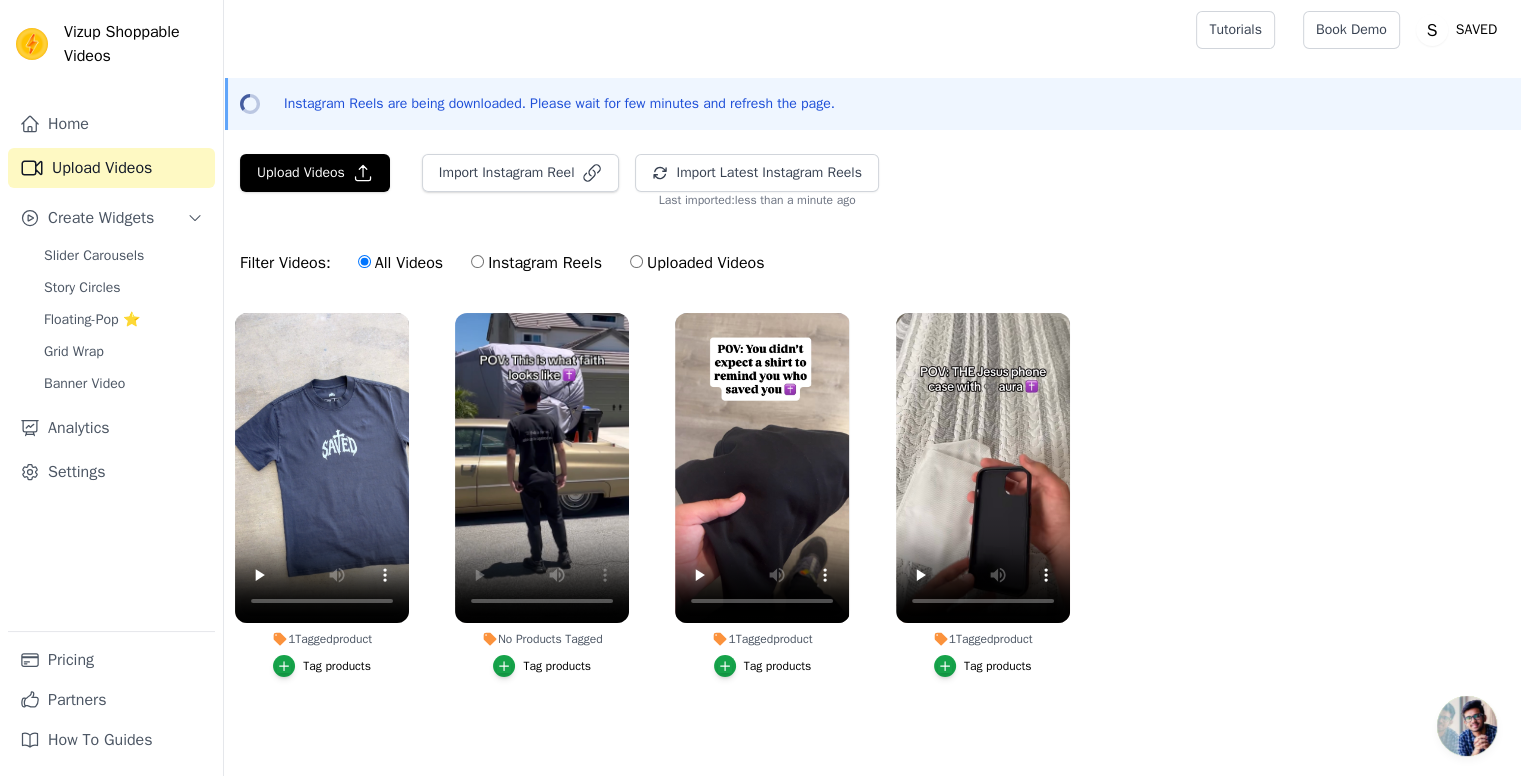 click on "1  Tagged  product       Tag products
No Products Tagged       Tag products           1  Tagged  product       Tag products           1  Tagged  product       Tag products" at bounding box center [872, 515] 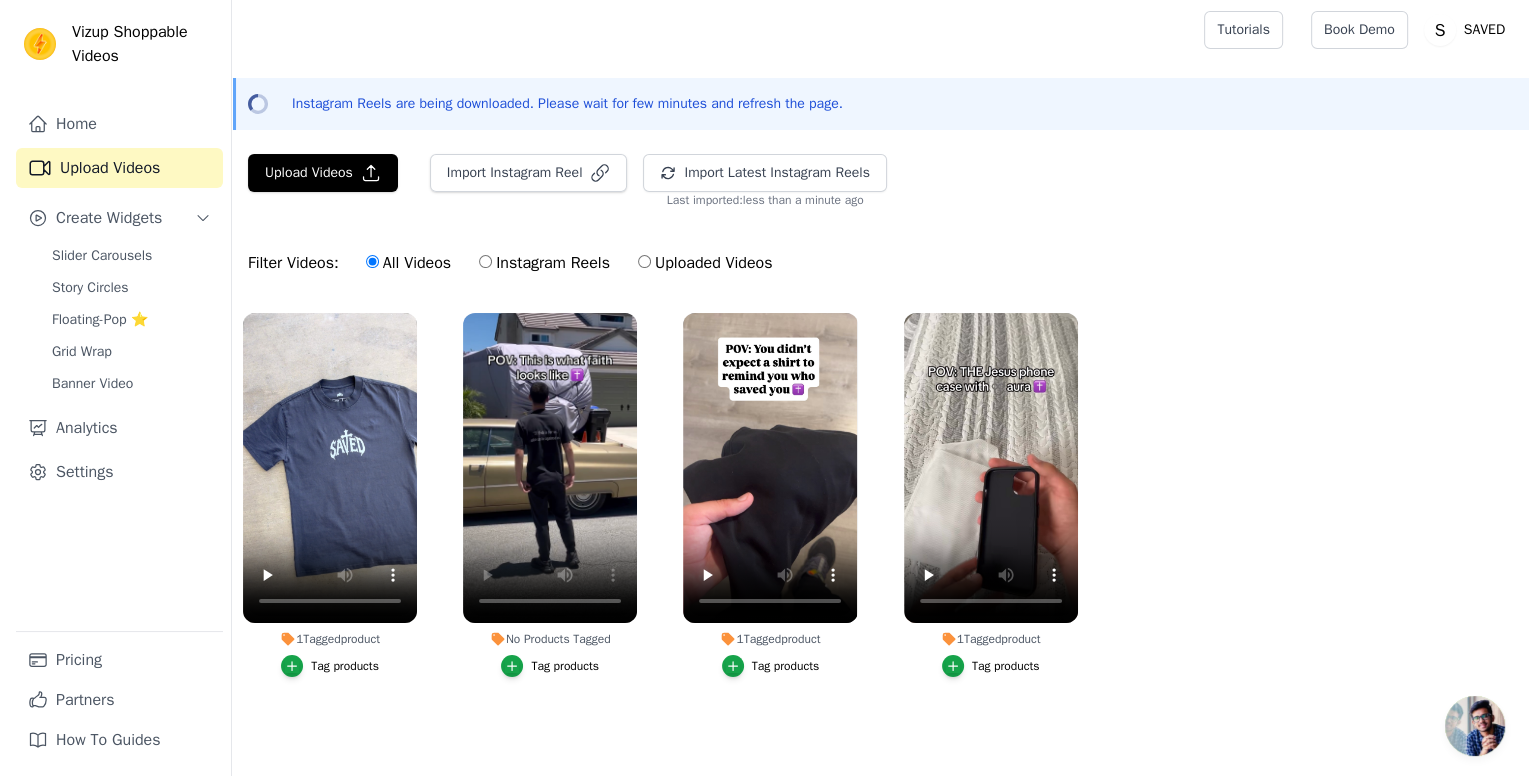 scroll, scrollTop: 0, scrollLeft: 0, axis: both 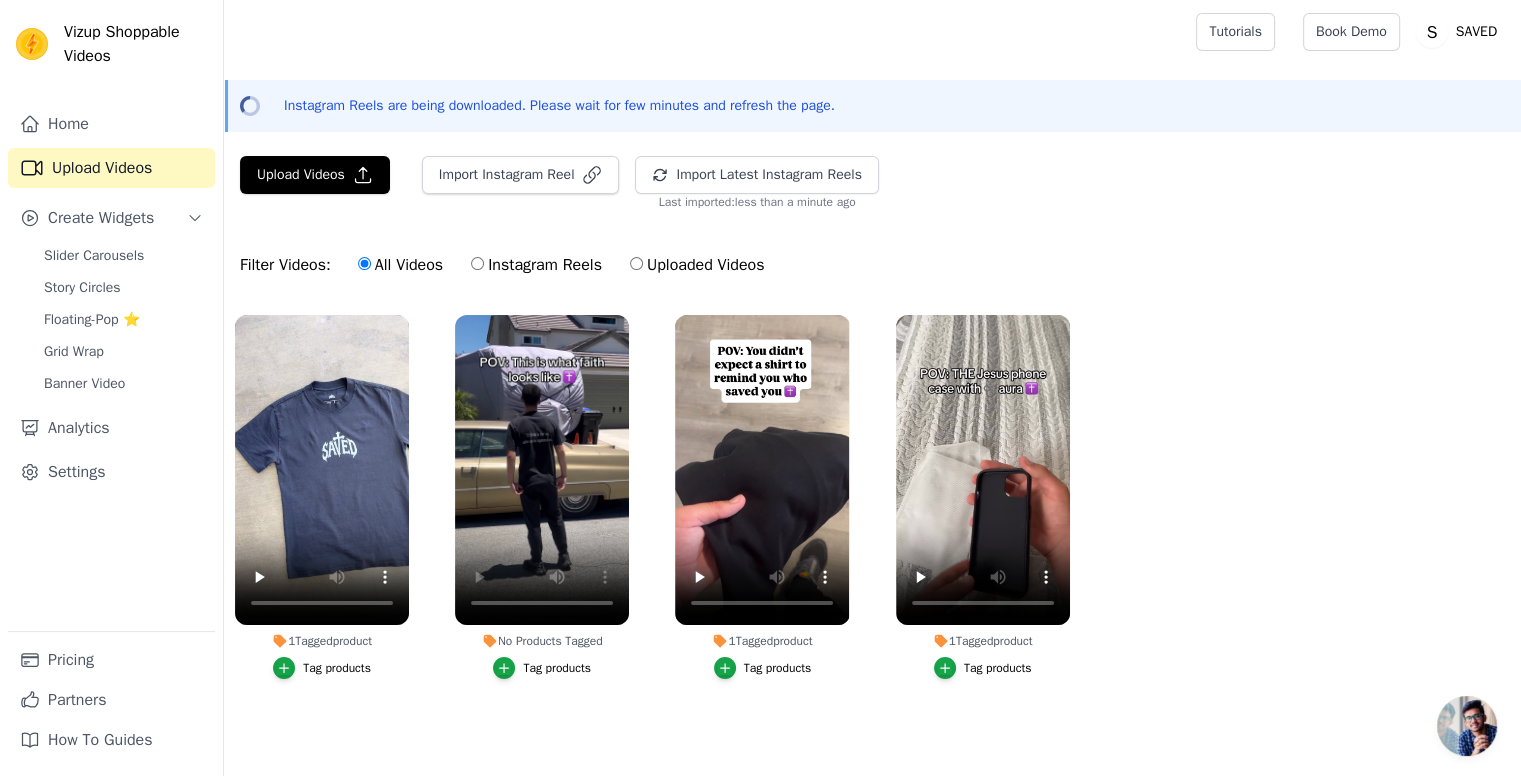 click on "1  Tagged  product       Tag products
No Products Tagged       Tag products           1  Tagged  product       Tag products           1  Tagged  product       Tag products" at bounding box center (872, 517) 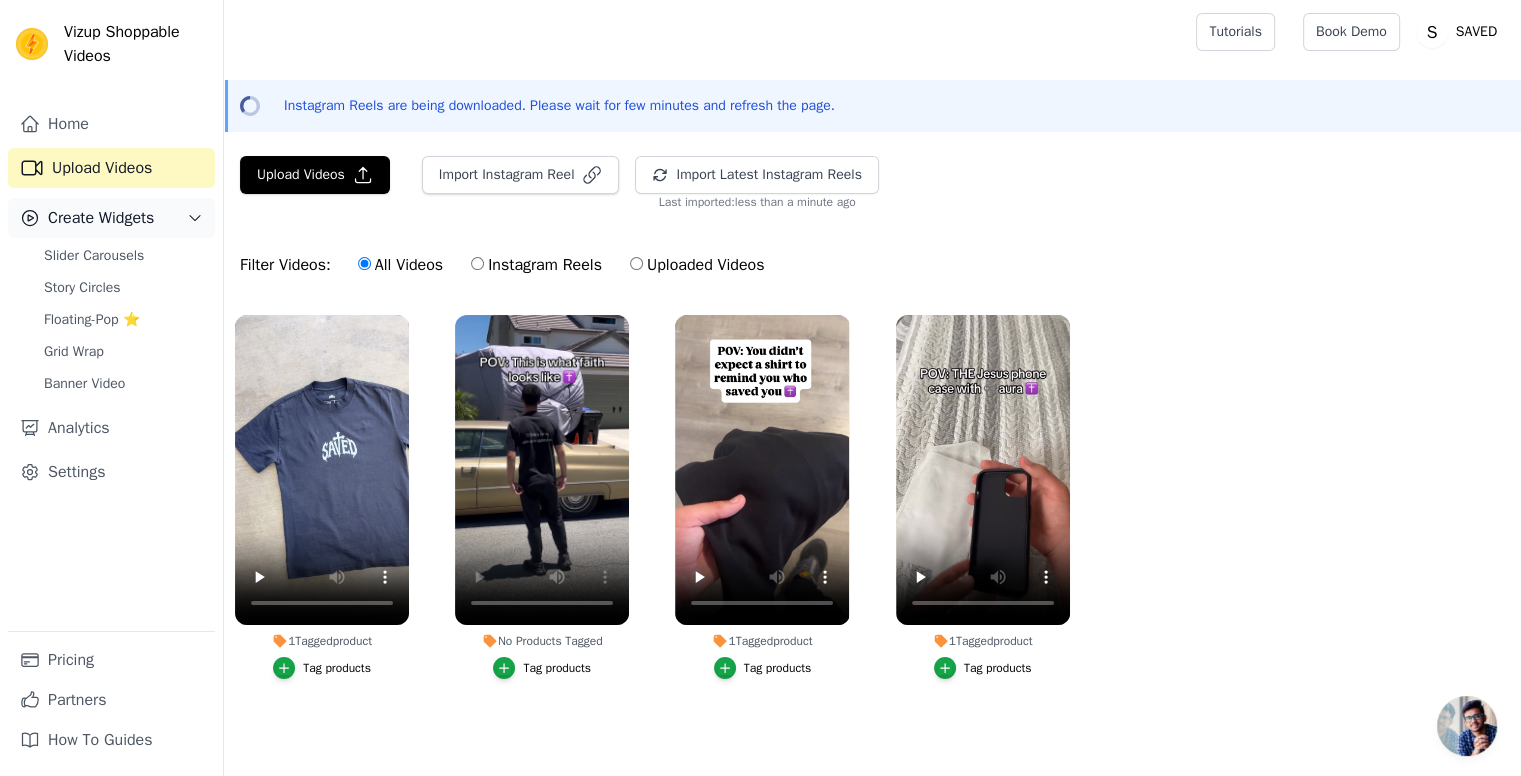 click on "Create Widgets" at bounding box center (101, 218) 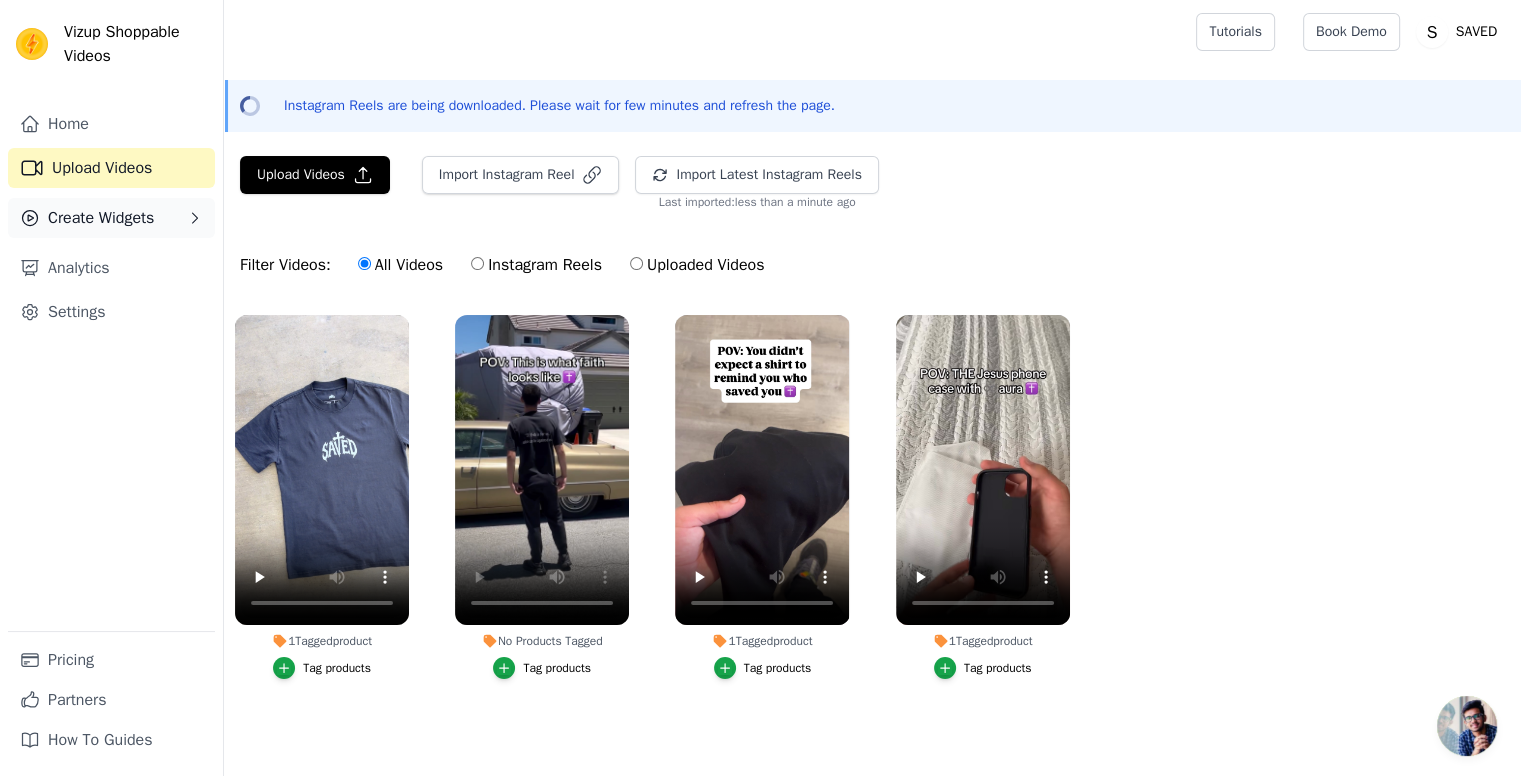 click on "Create Widgets" at bounding box center (101, 218) 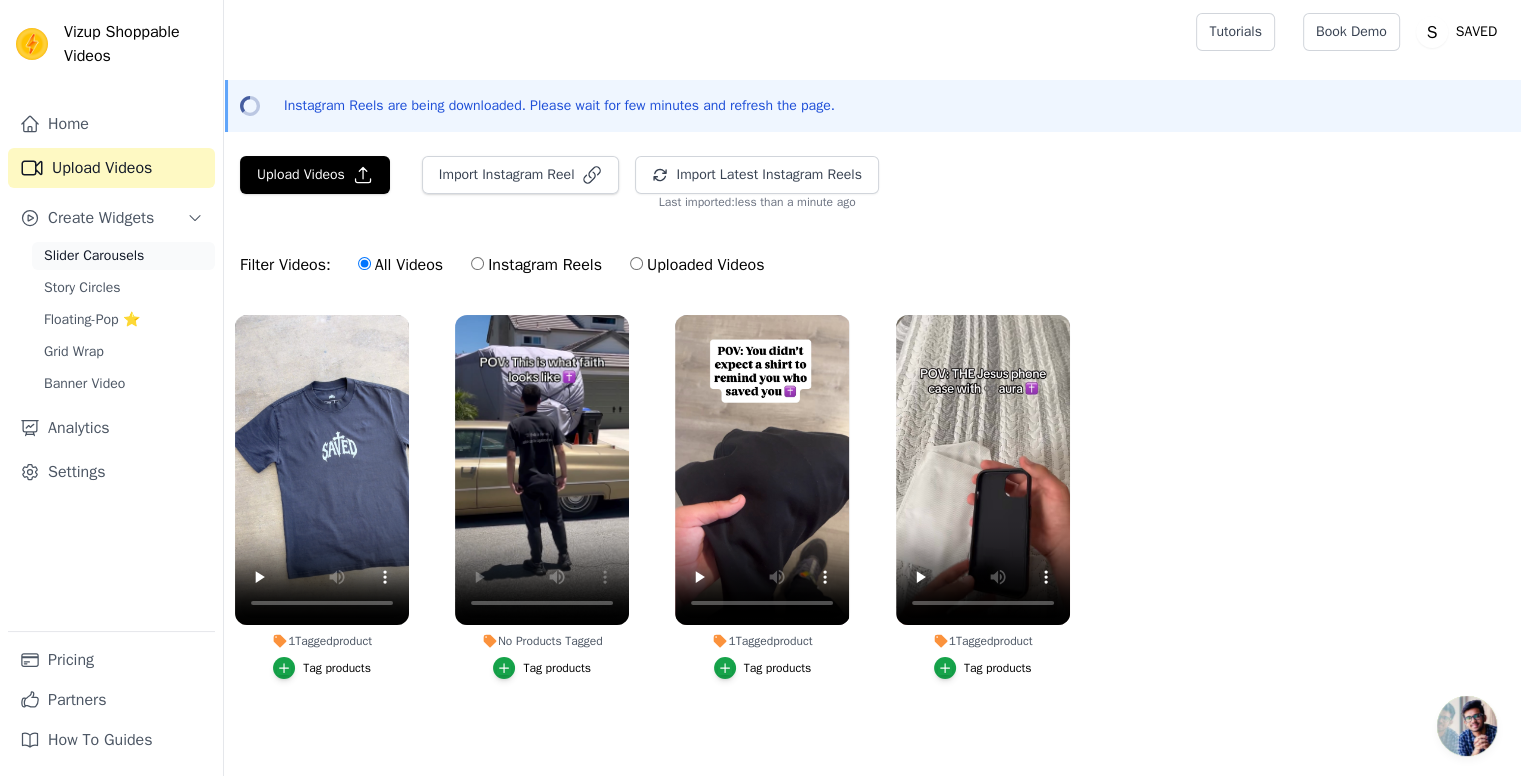 click on "Slider Carousels" at bounding box center [94, 256] 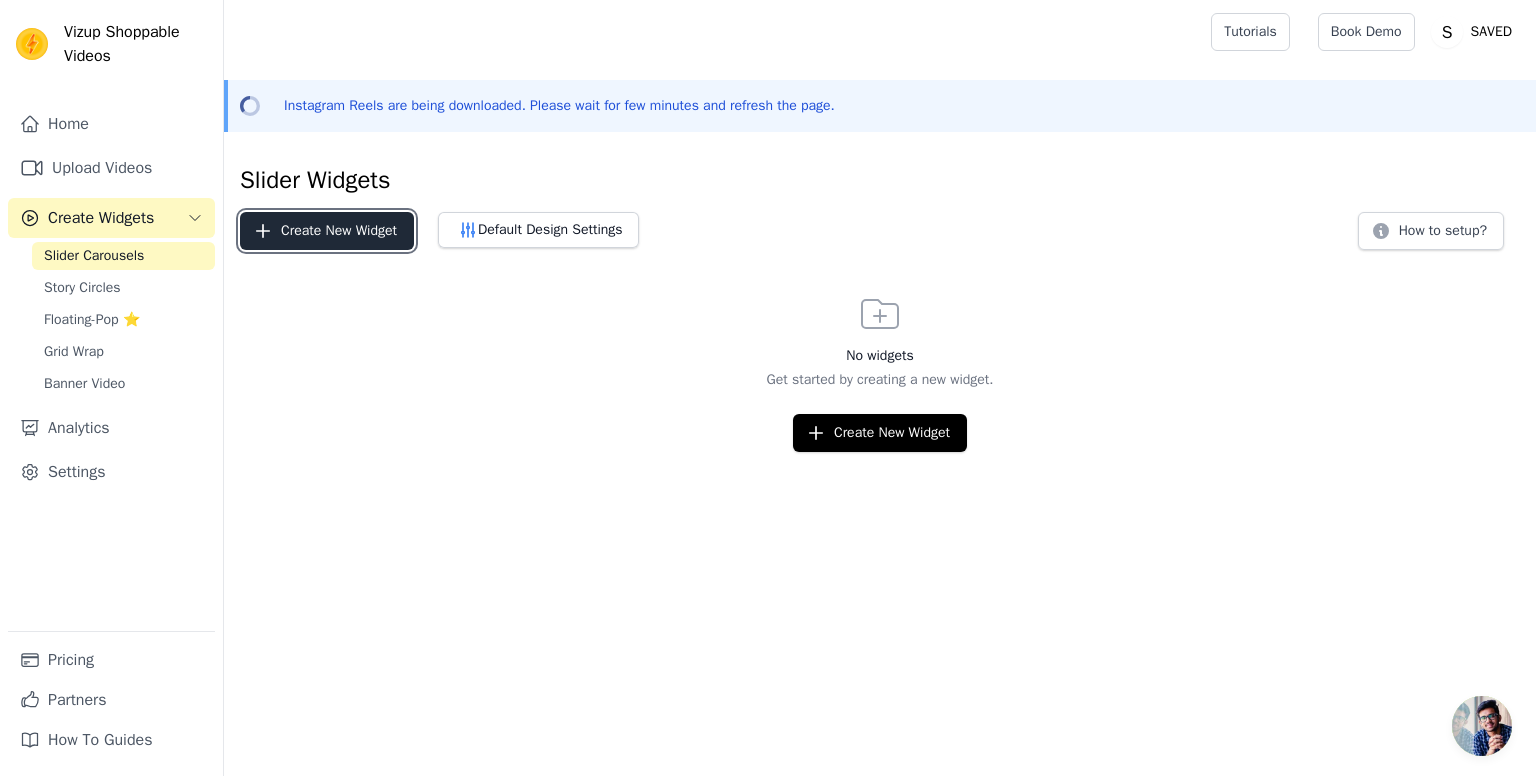 click on "Create New Widget" at bounding box center (327, 231) 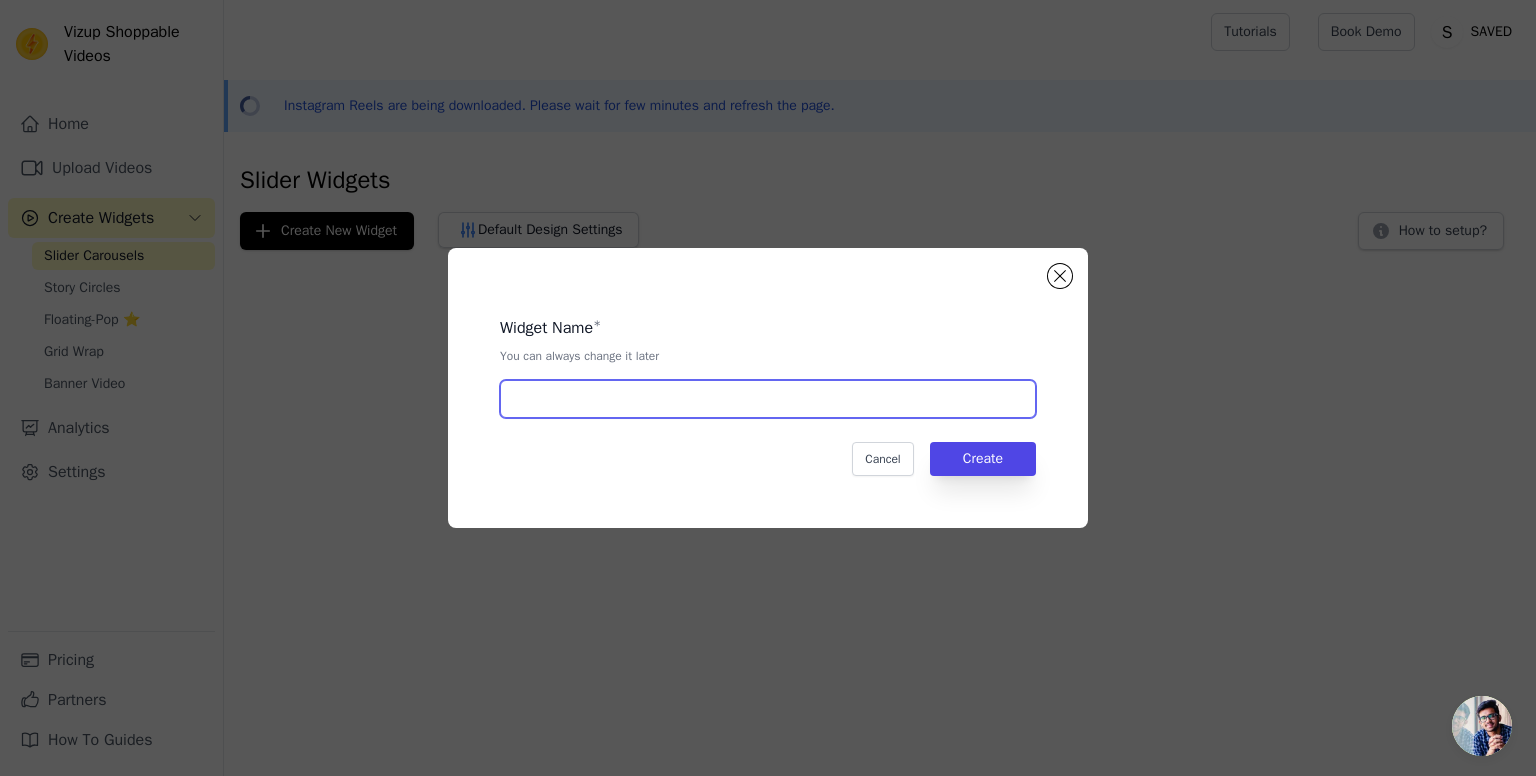 click at bounding box center (768, 399) 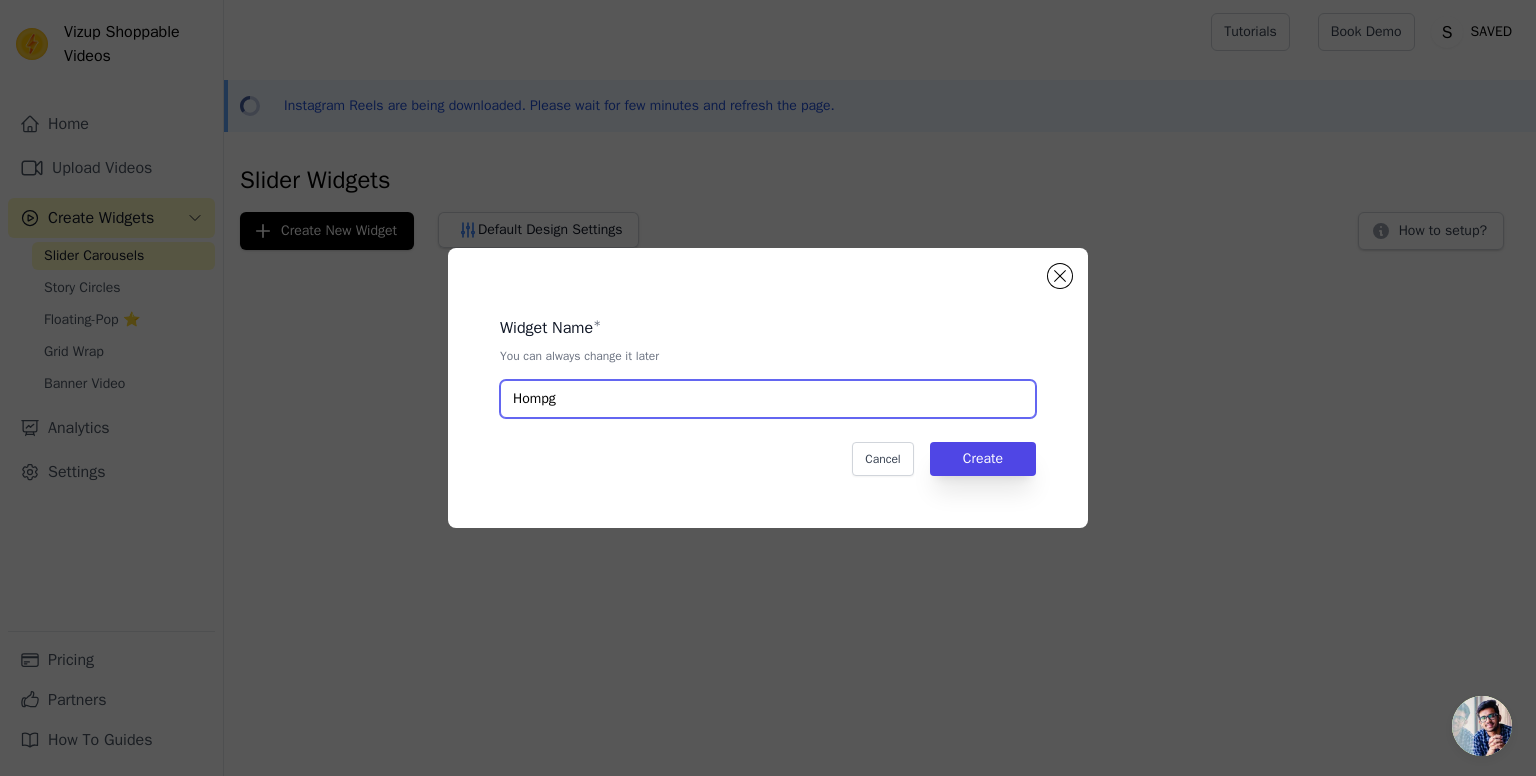 type on "Hompg" 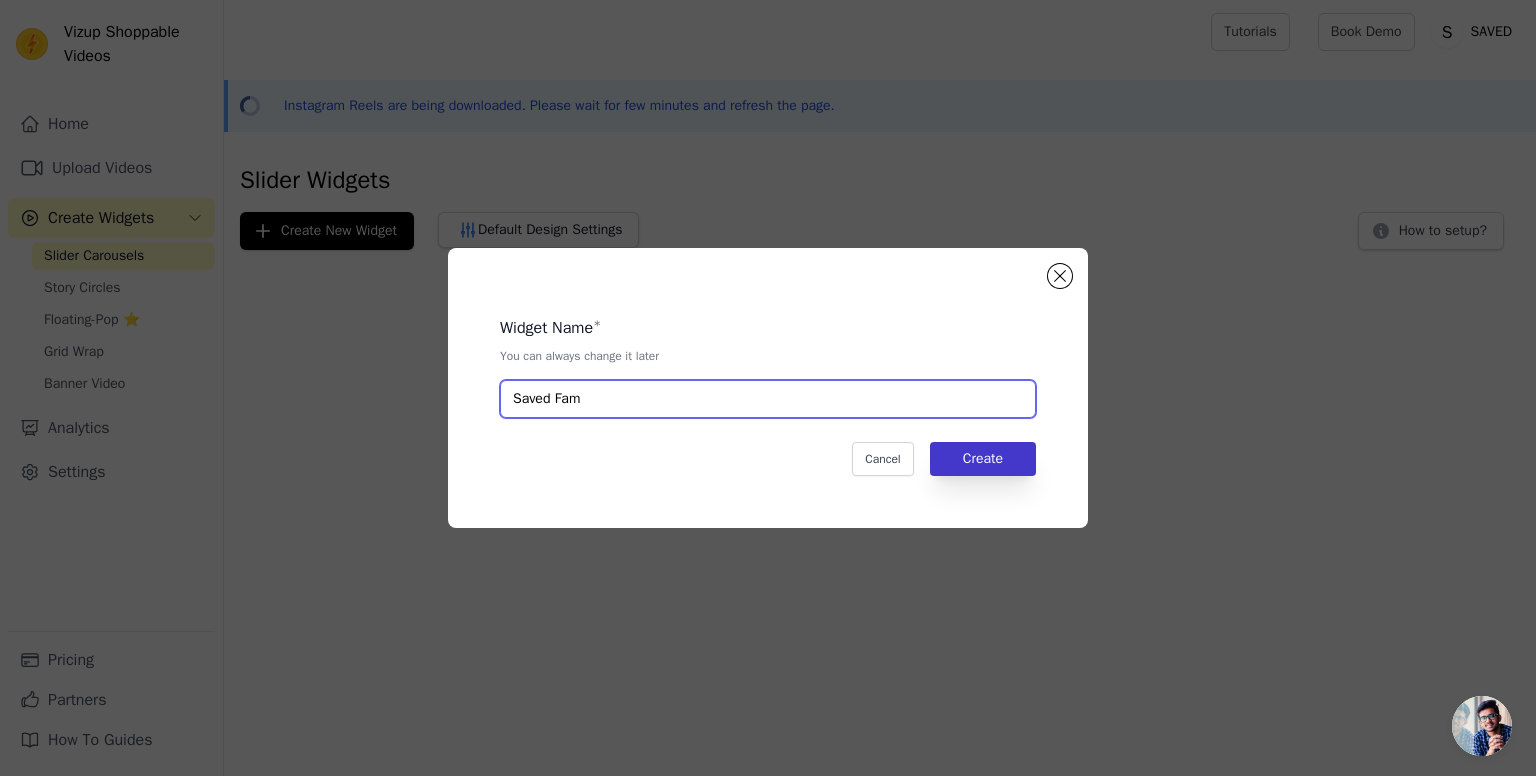 type on "Saved Fam" 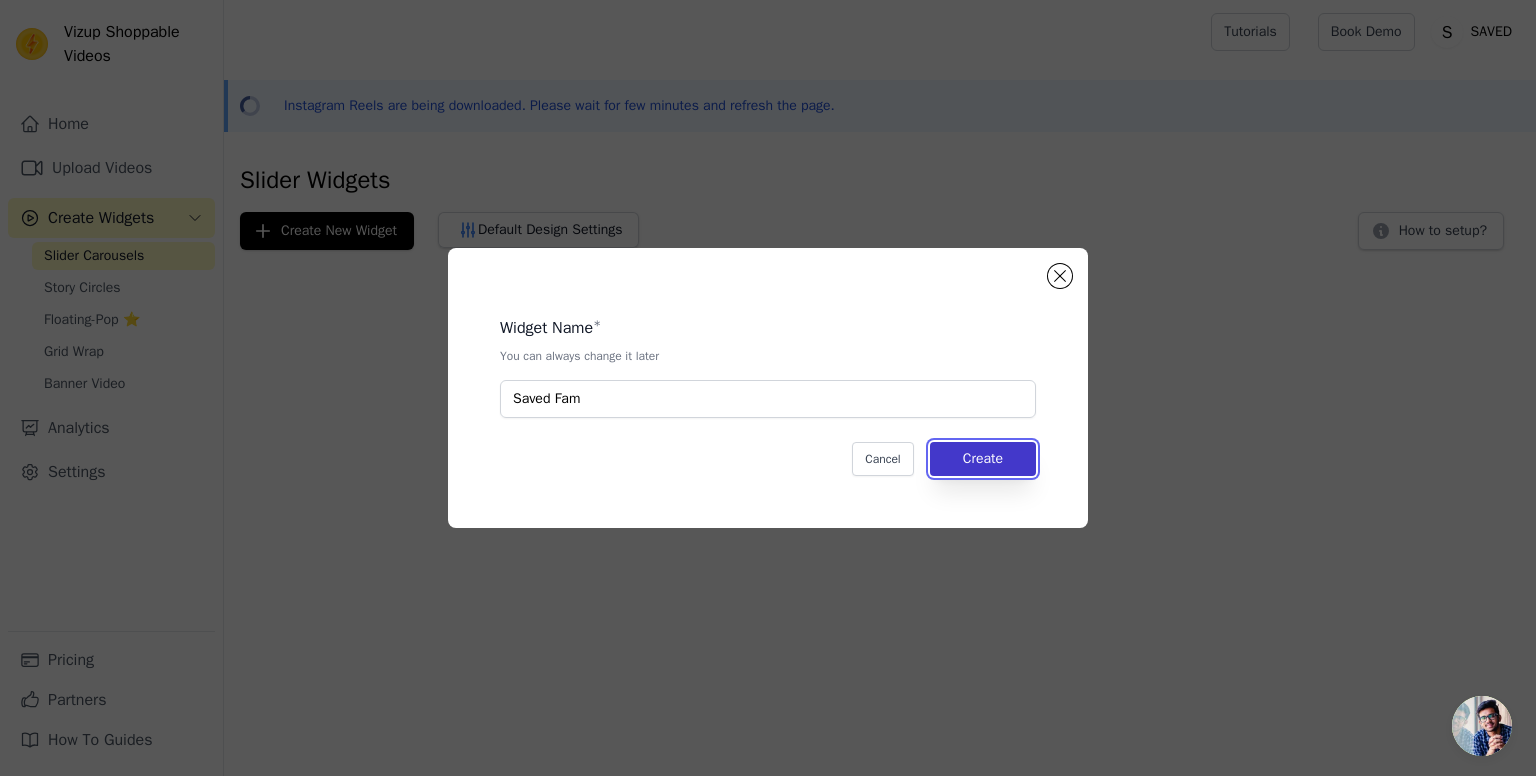 click on "Create" at bounding box center [983, 459] 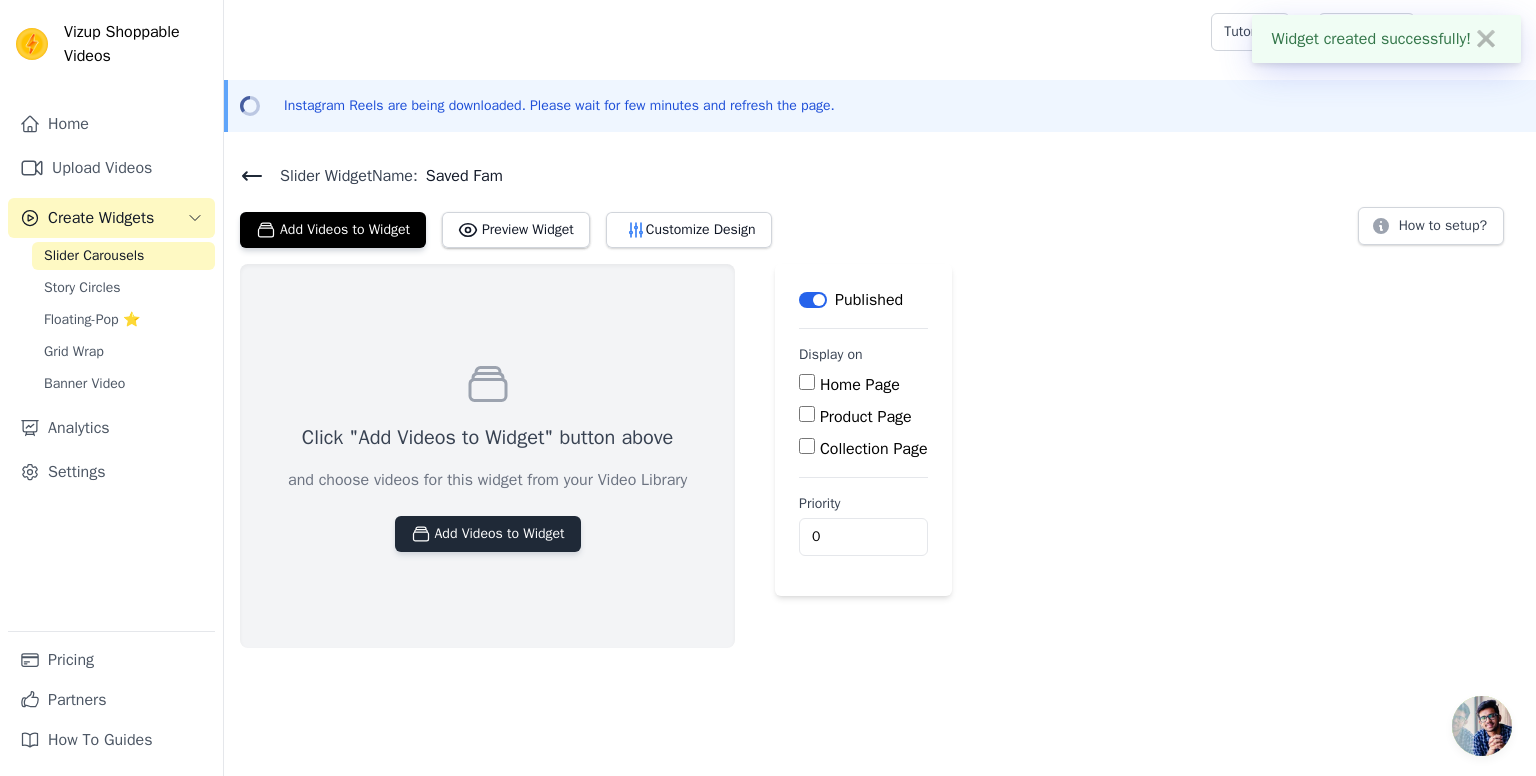 click on "Add Videos to Widget" at bounding box center (488, 534) 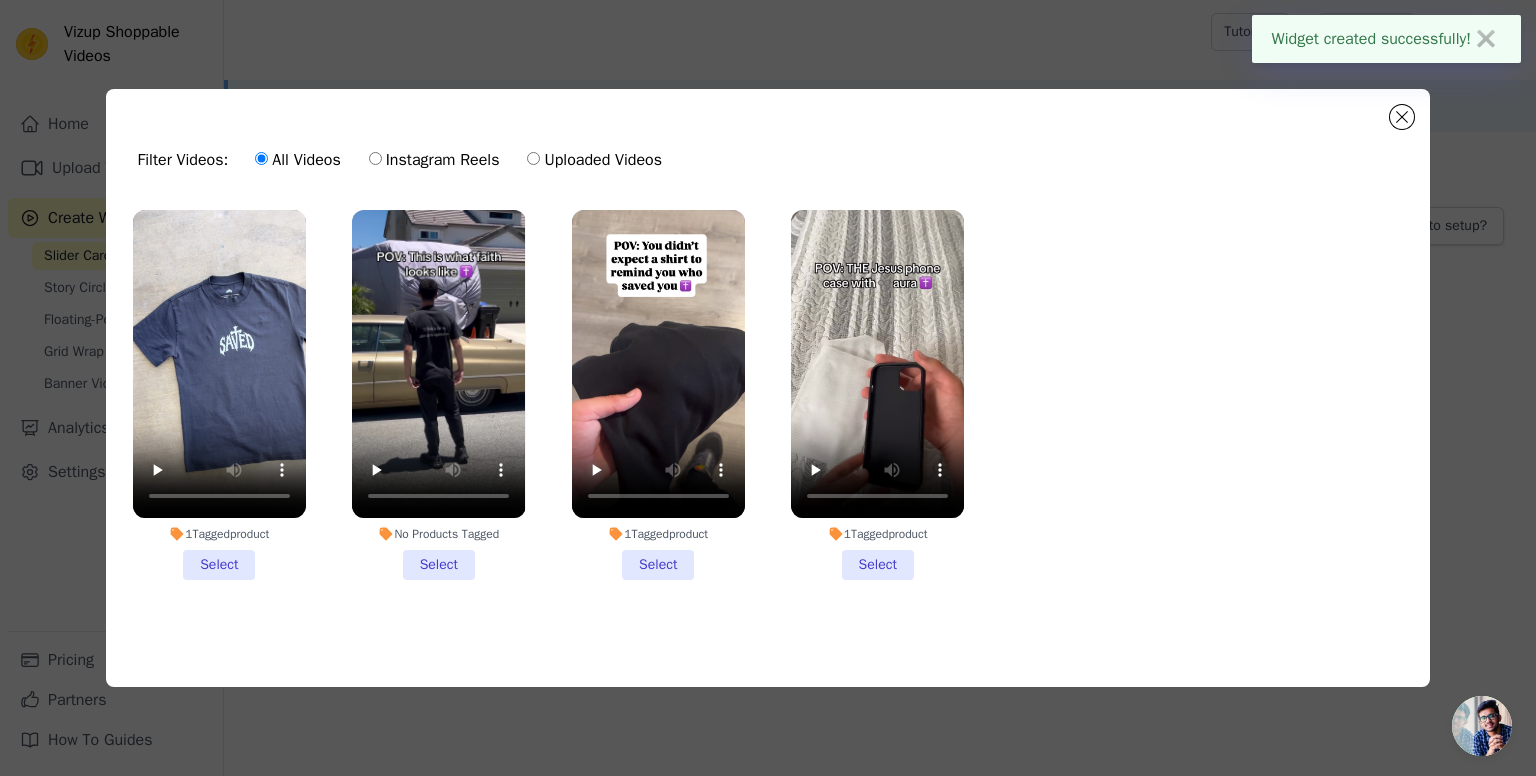 click on "1  Tagged  product     Select" at bounding box center (219, 395) 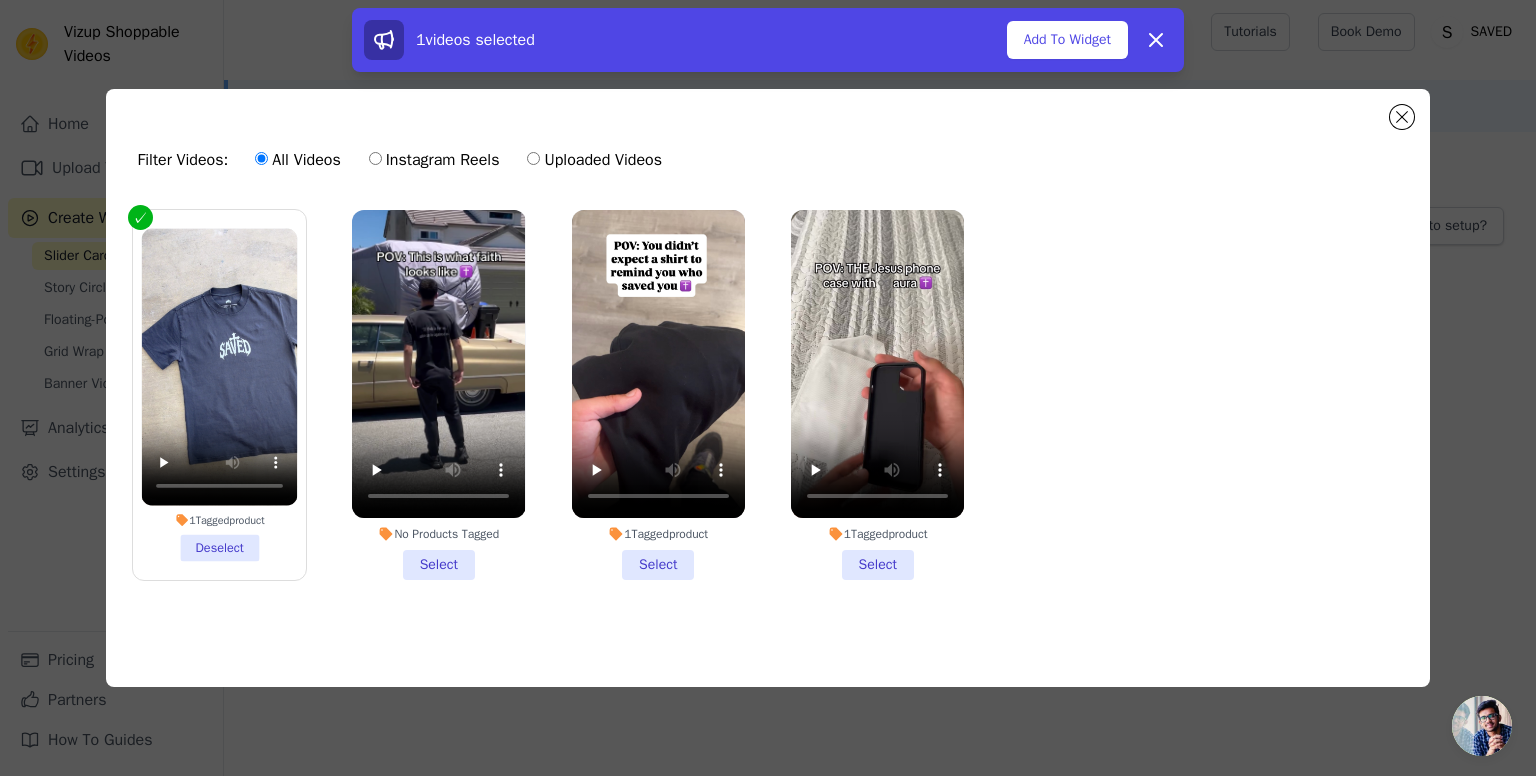 click on "1  Tagged  product     Select" at bounding box center (658, 395) 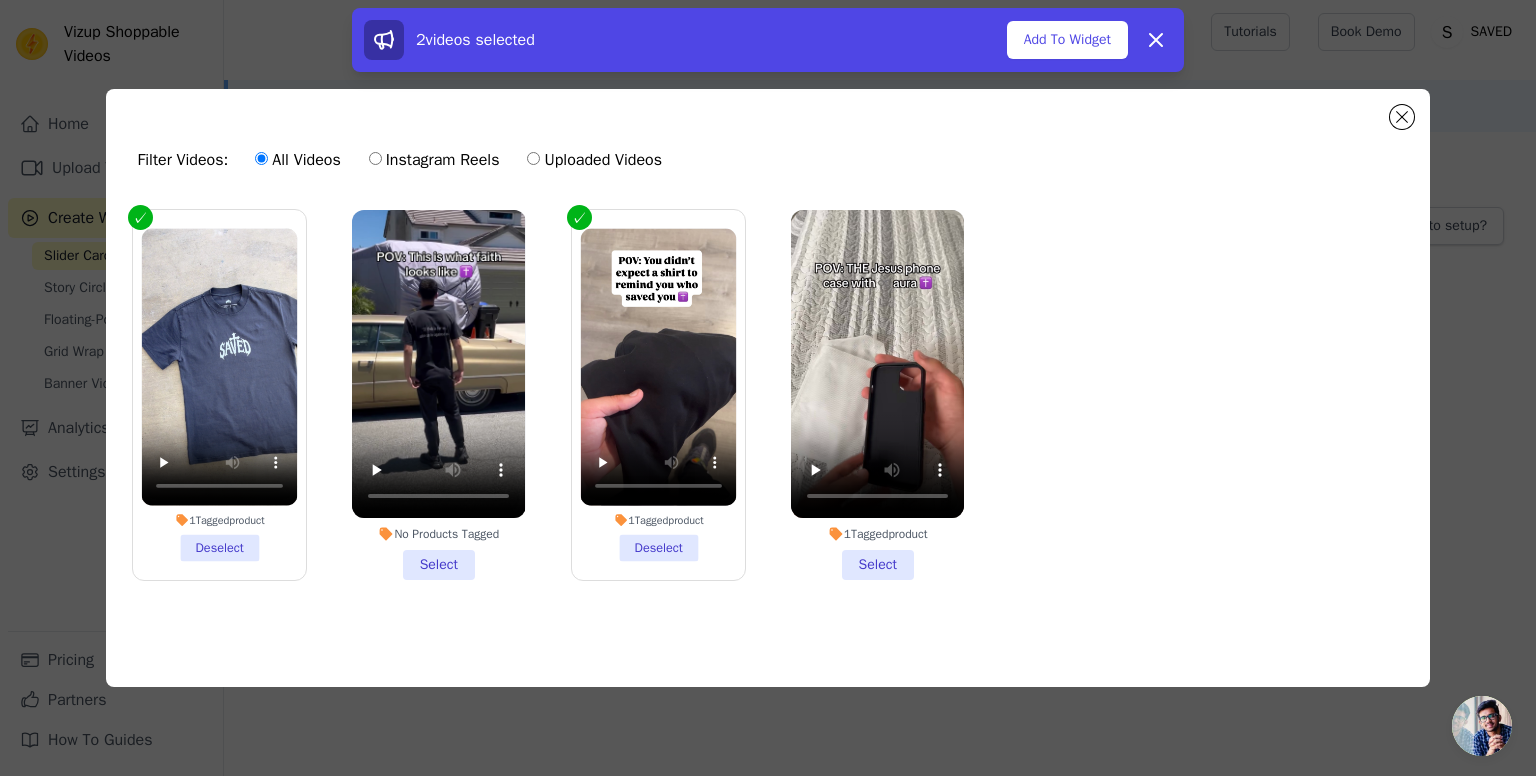 click on "1  Tagged  product     Select" at bounding box center (877, 395) 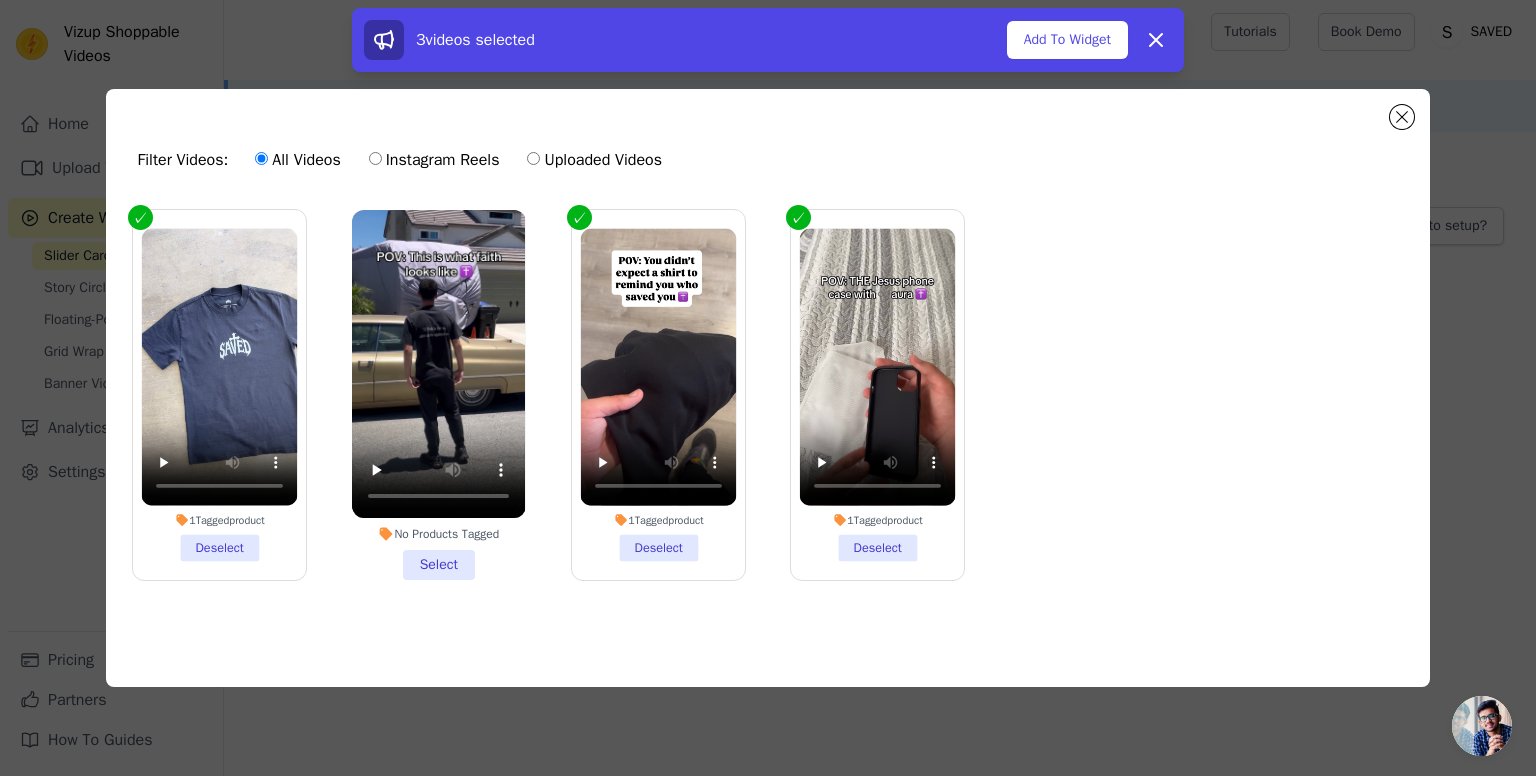 click on "No Products Tagged     Select" at bounding box center [438, 395] 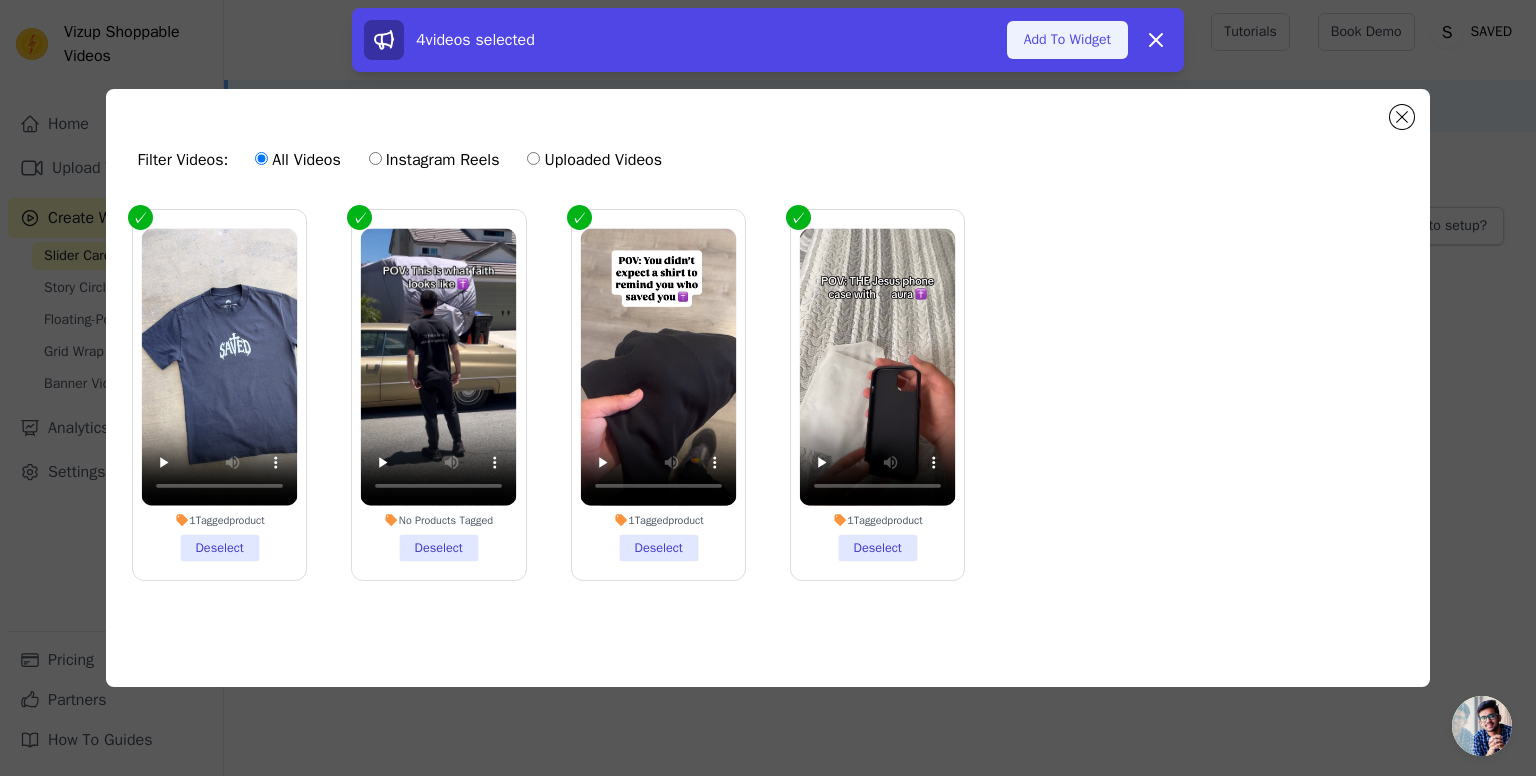 click on "Add To Widget" at bounding box center [1067, 40] 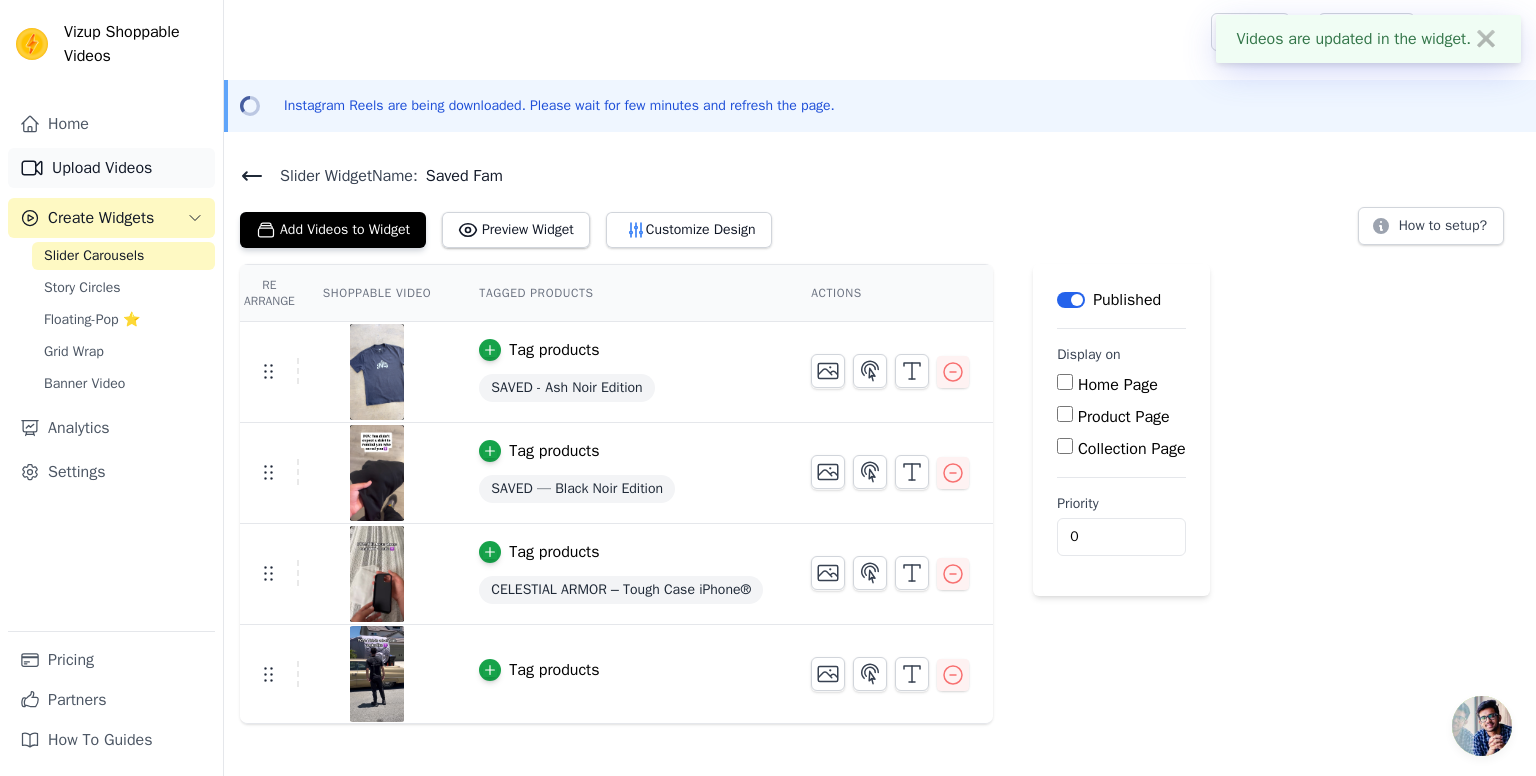 click on "Upload Videos" at bounding box center (111, 168) 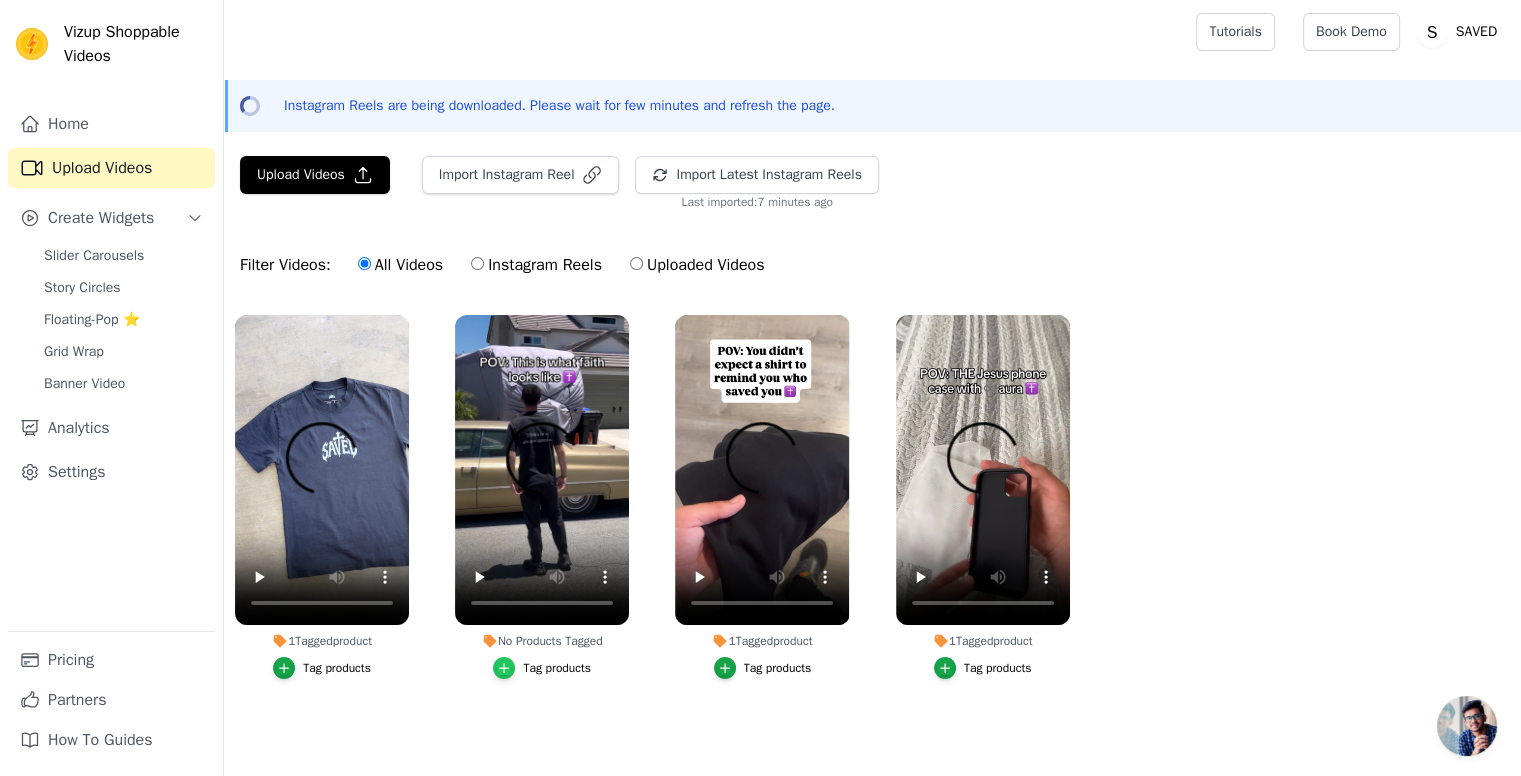 click 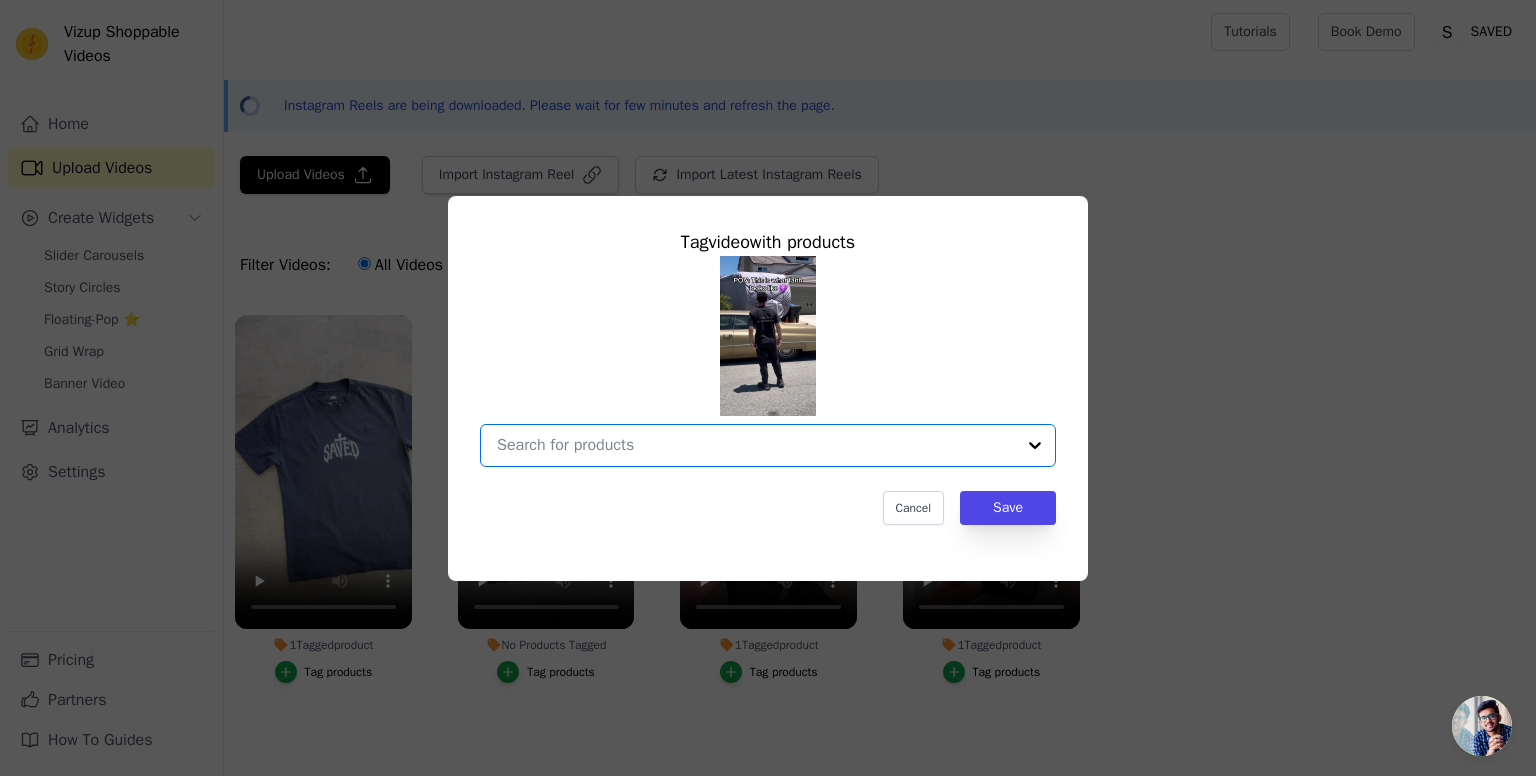 click on "No Products Tagged     Tag  video  with products       Option undefined, selected.   Select is focused, type to refine list, press down to open the menu.                   Cancel   Save     Tag products" at bounding box center (756, 445) 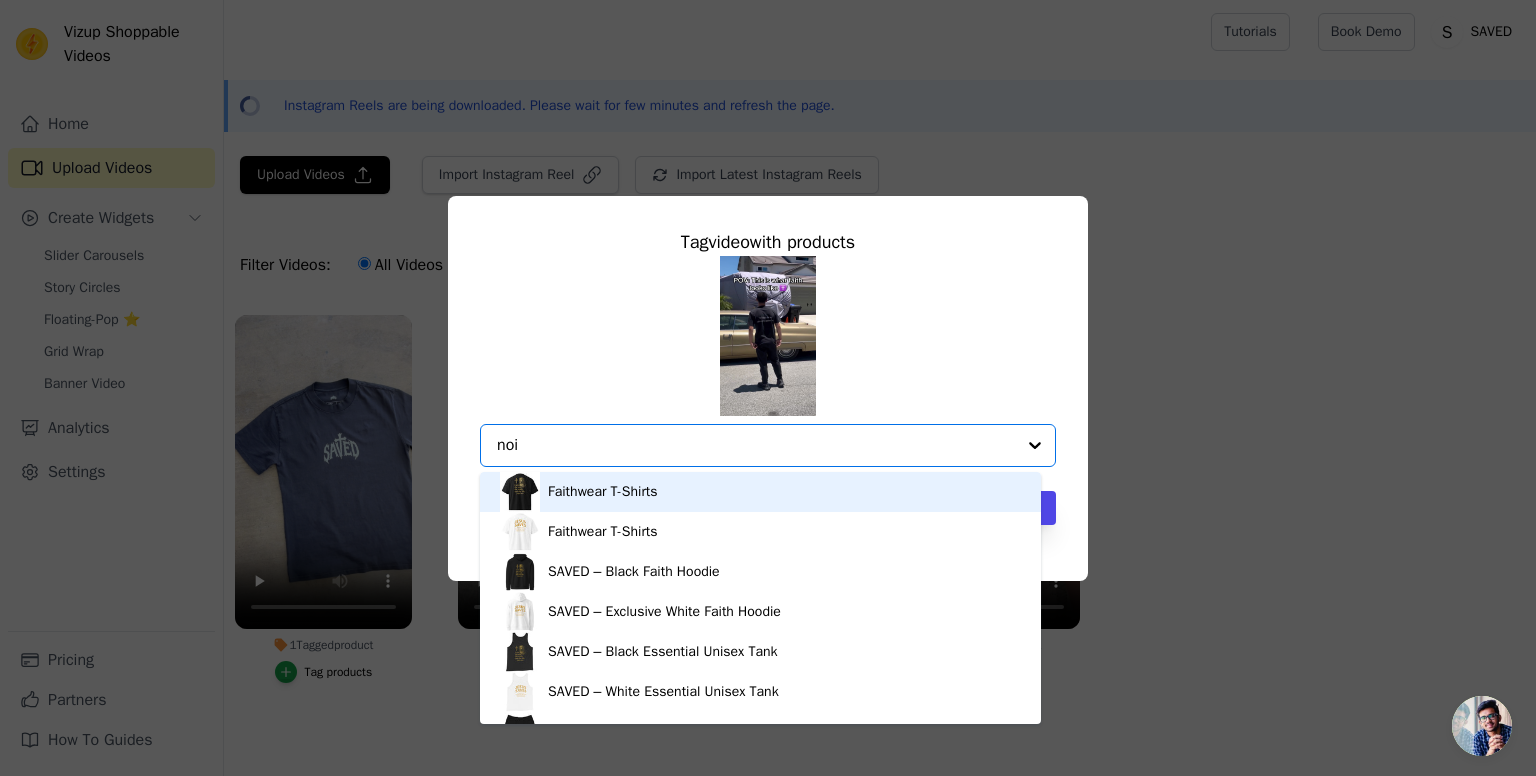 type on "noir" 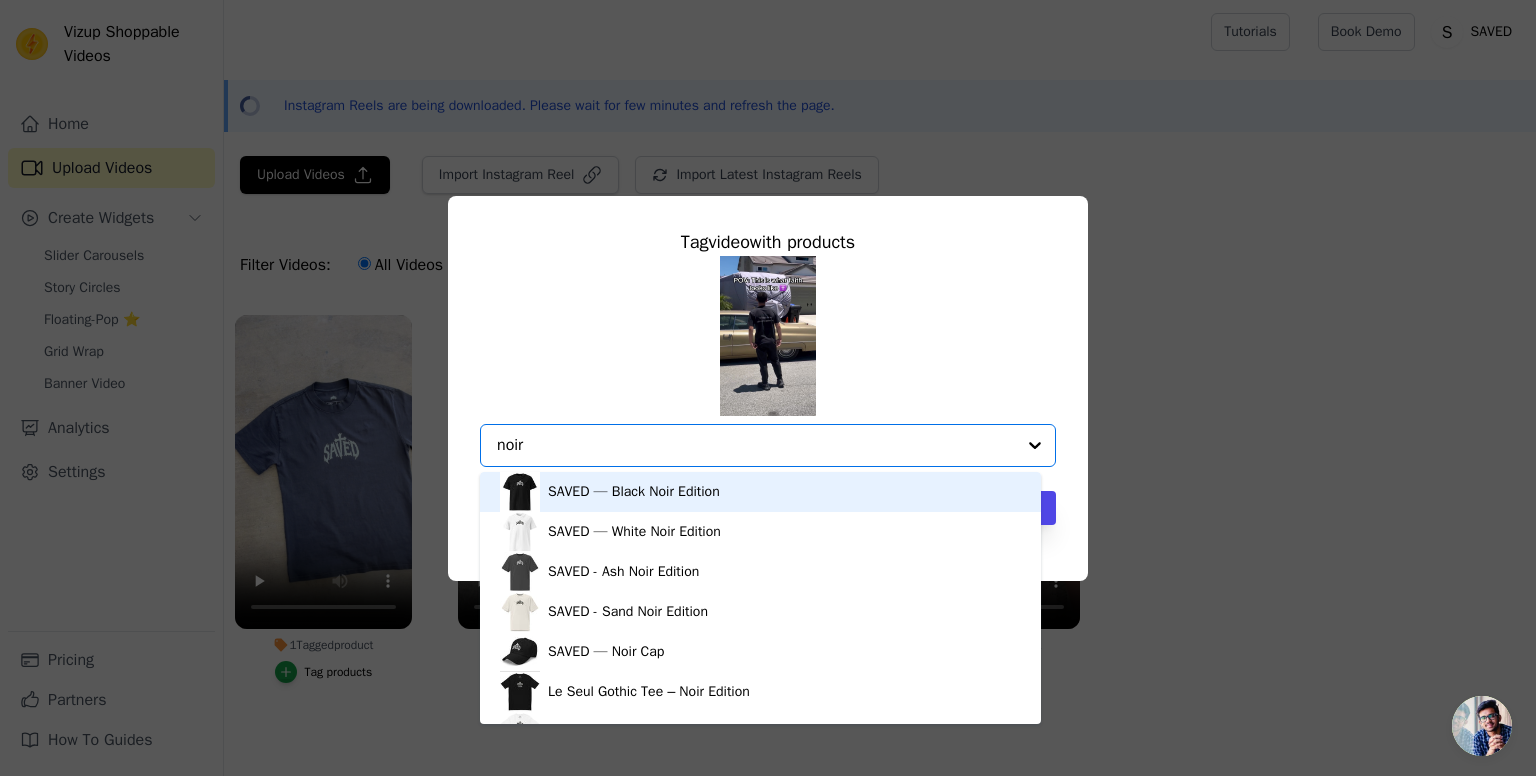 click on "SAVED — Black Noir Edition" at bounding box center (634, 492) 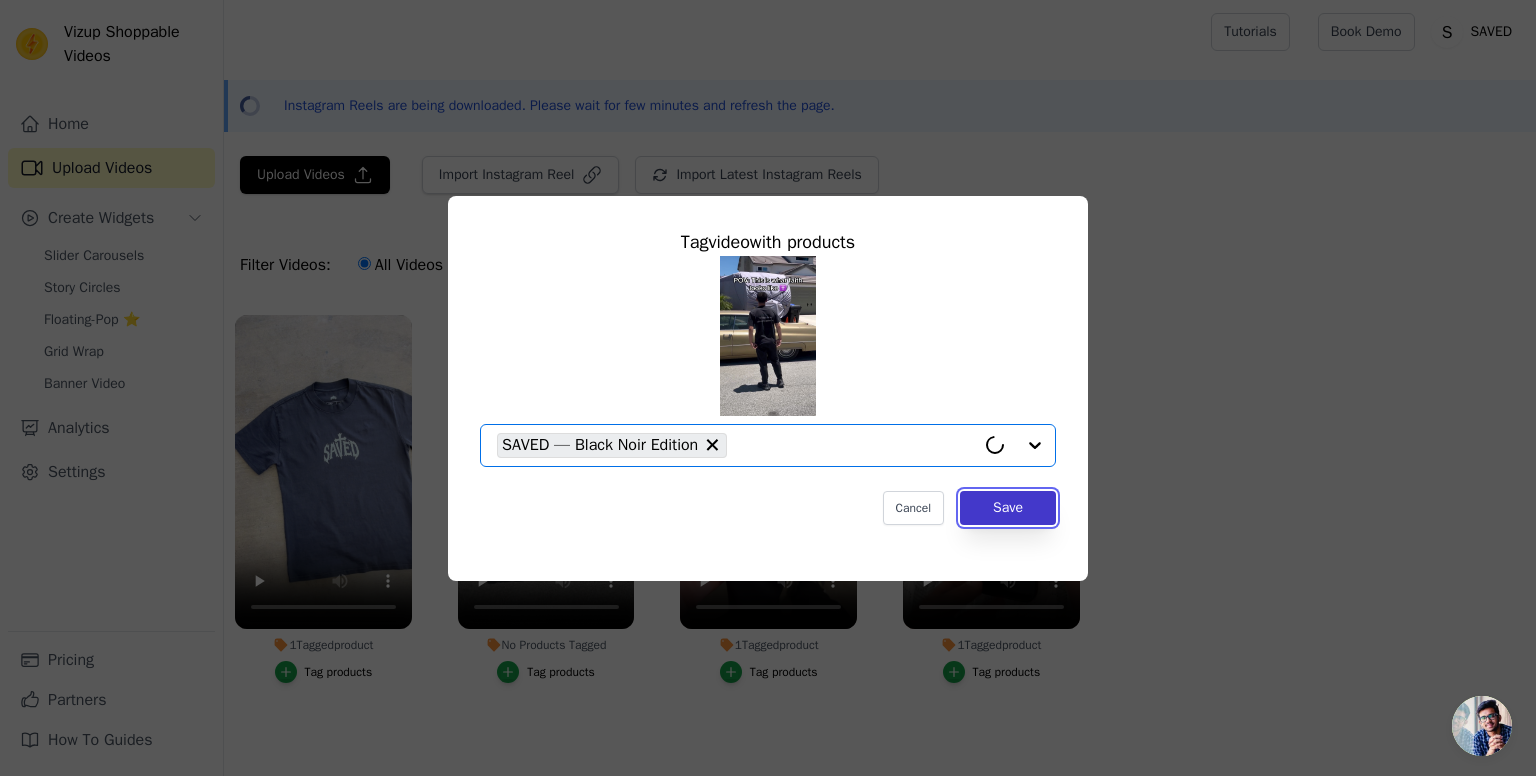 click on "Save" at bounding box center (1008, 508) 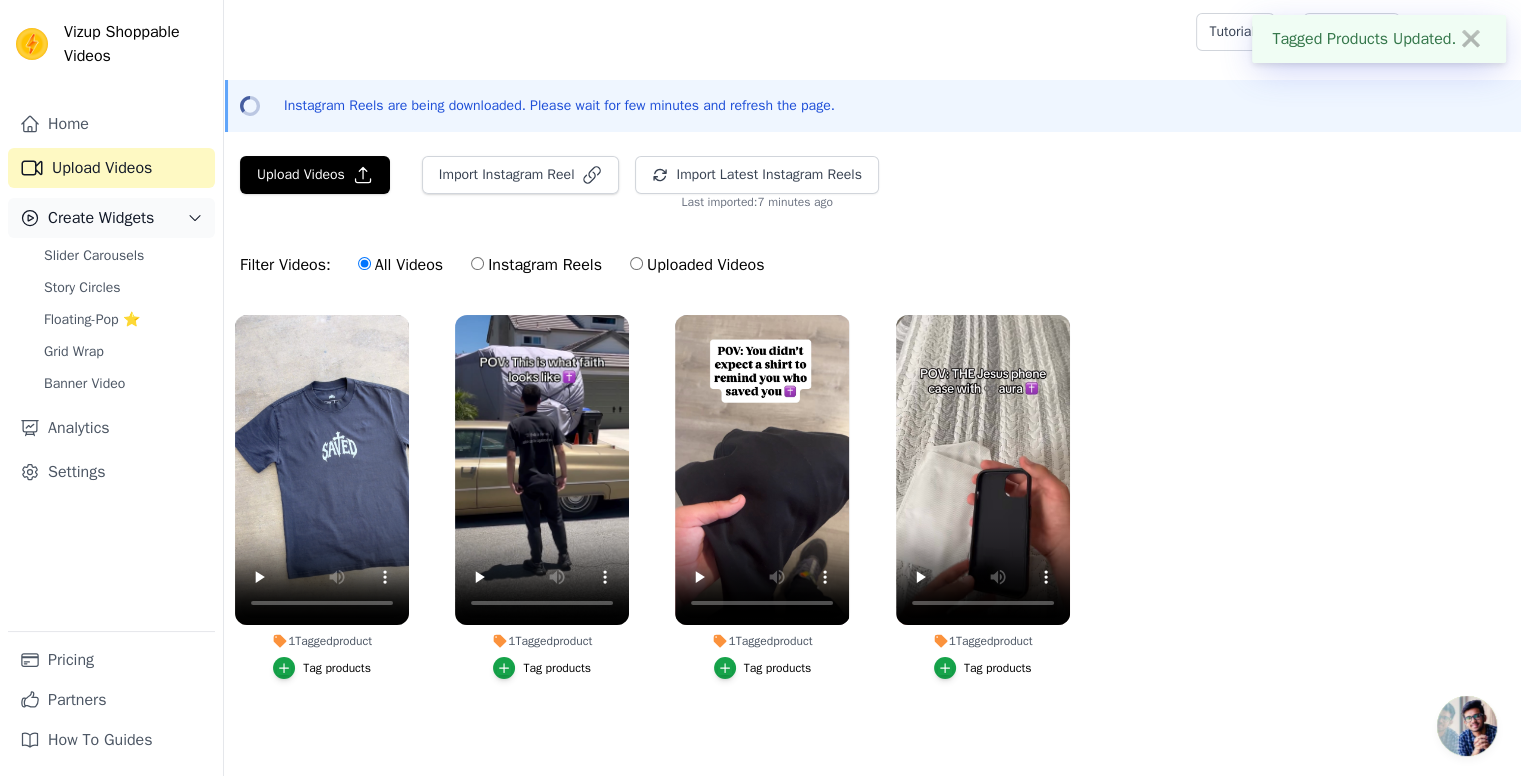 click on "Create Widgets" at bounding box center (101, 218) 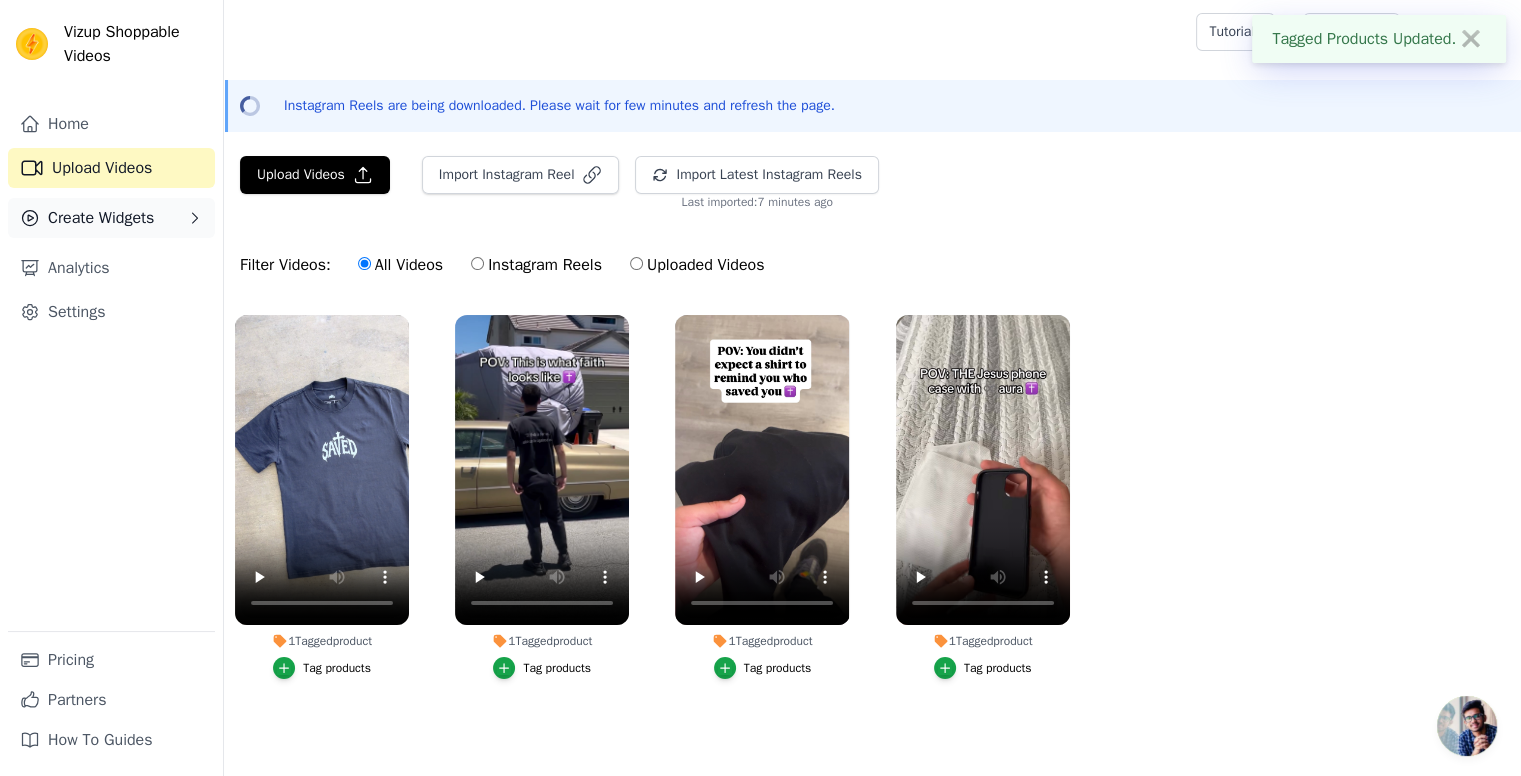 click on "Create Widgets" at bounding box center [101, 218] 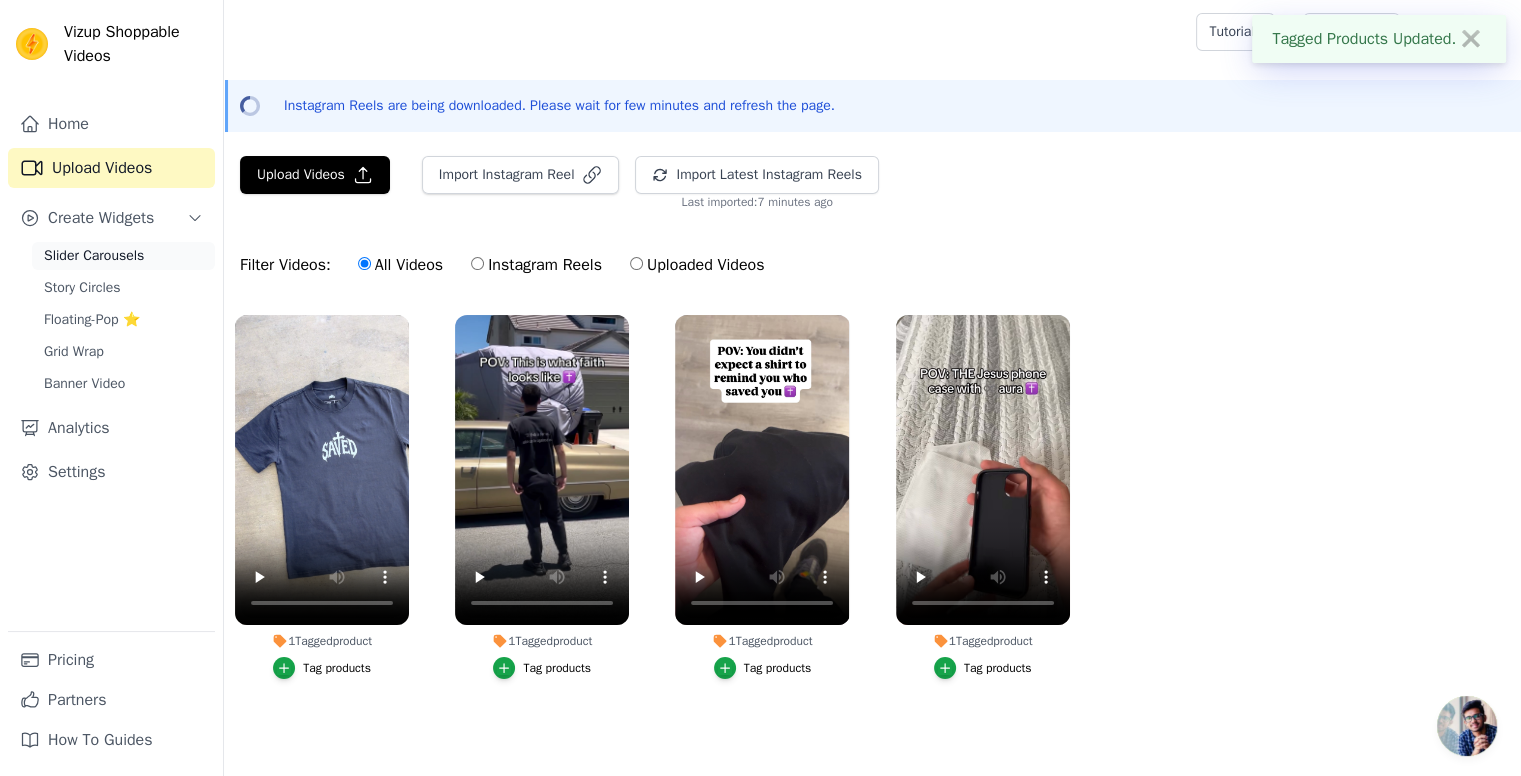 click on "Slider Carousels" at bounding box center (94, 256) 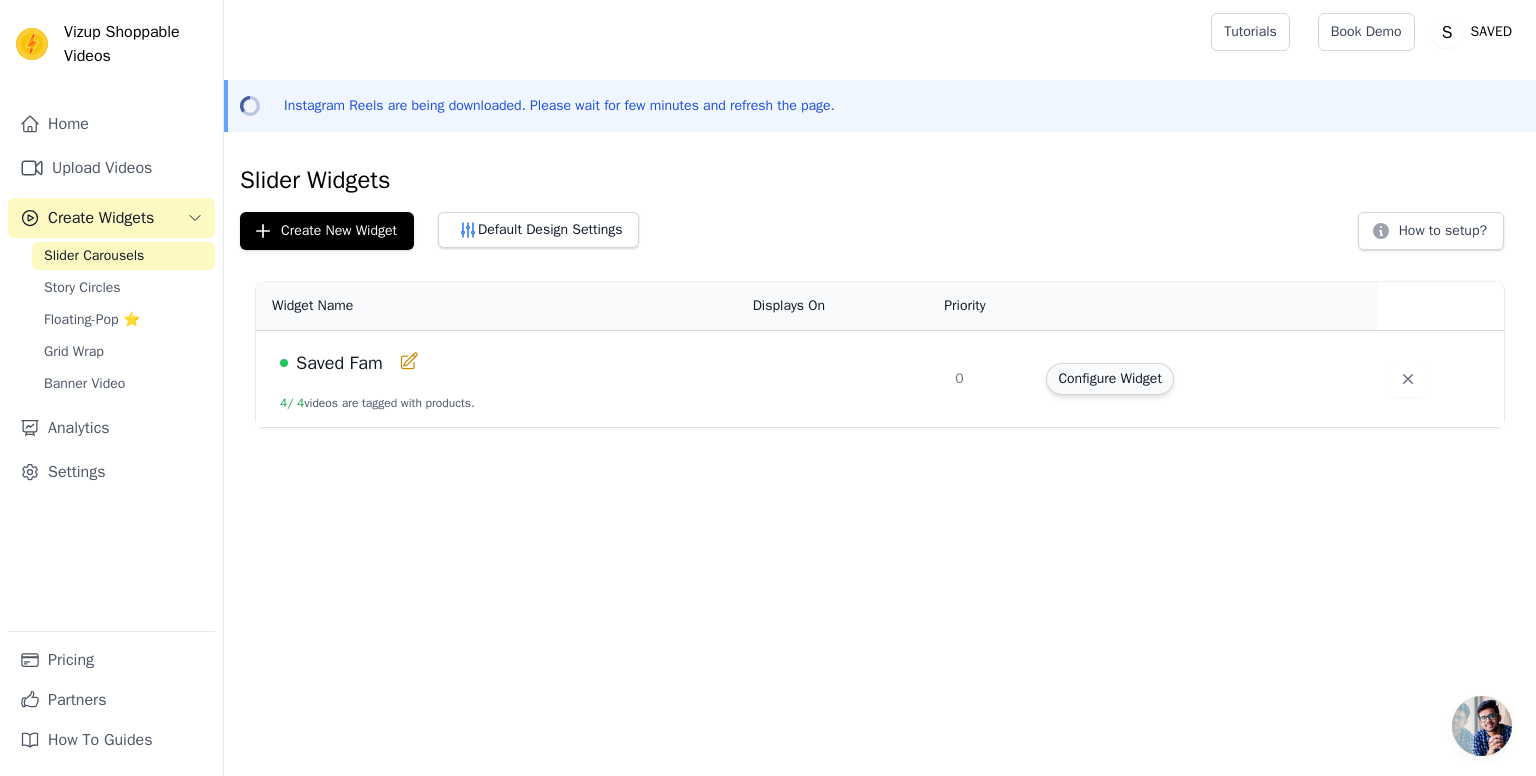 click on "Configure Widget" at bounding box center (1109, 379) 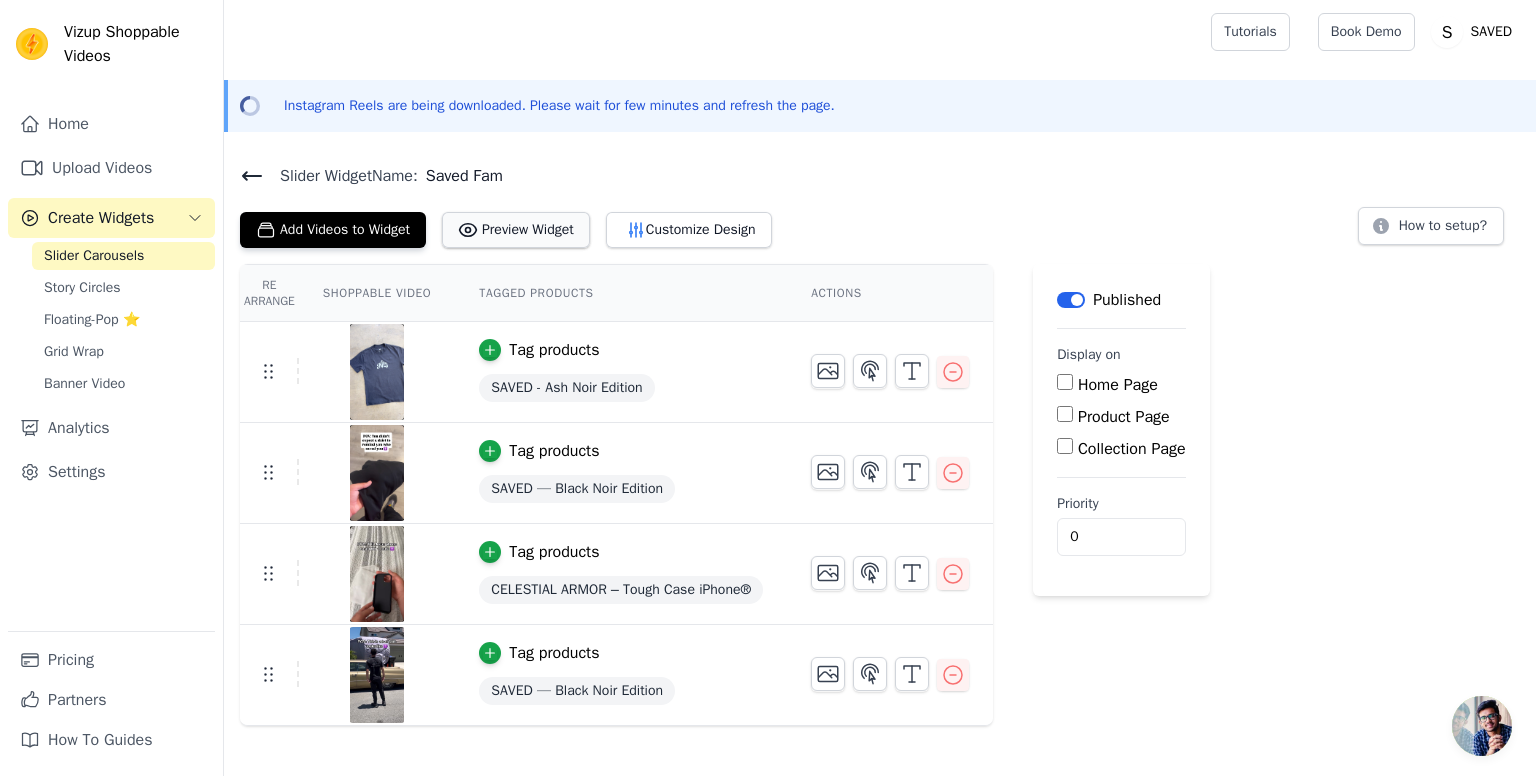 click on "Preview Widget" at bounding box center (516, 230) 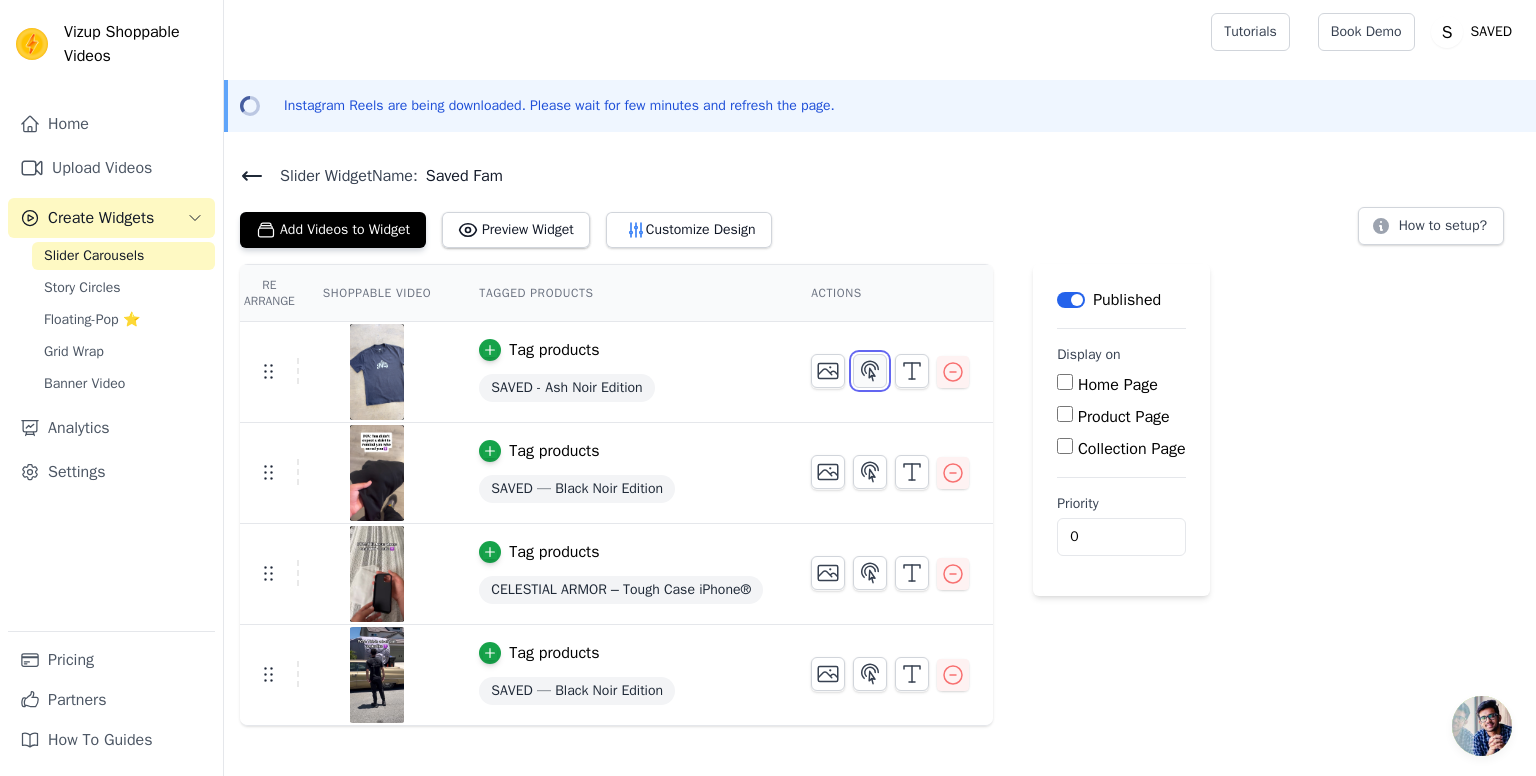 click 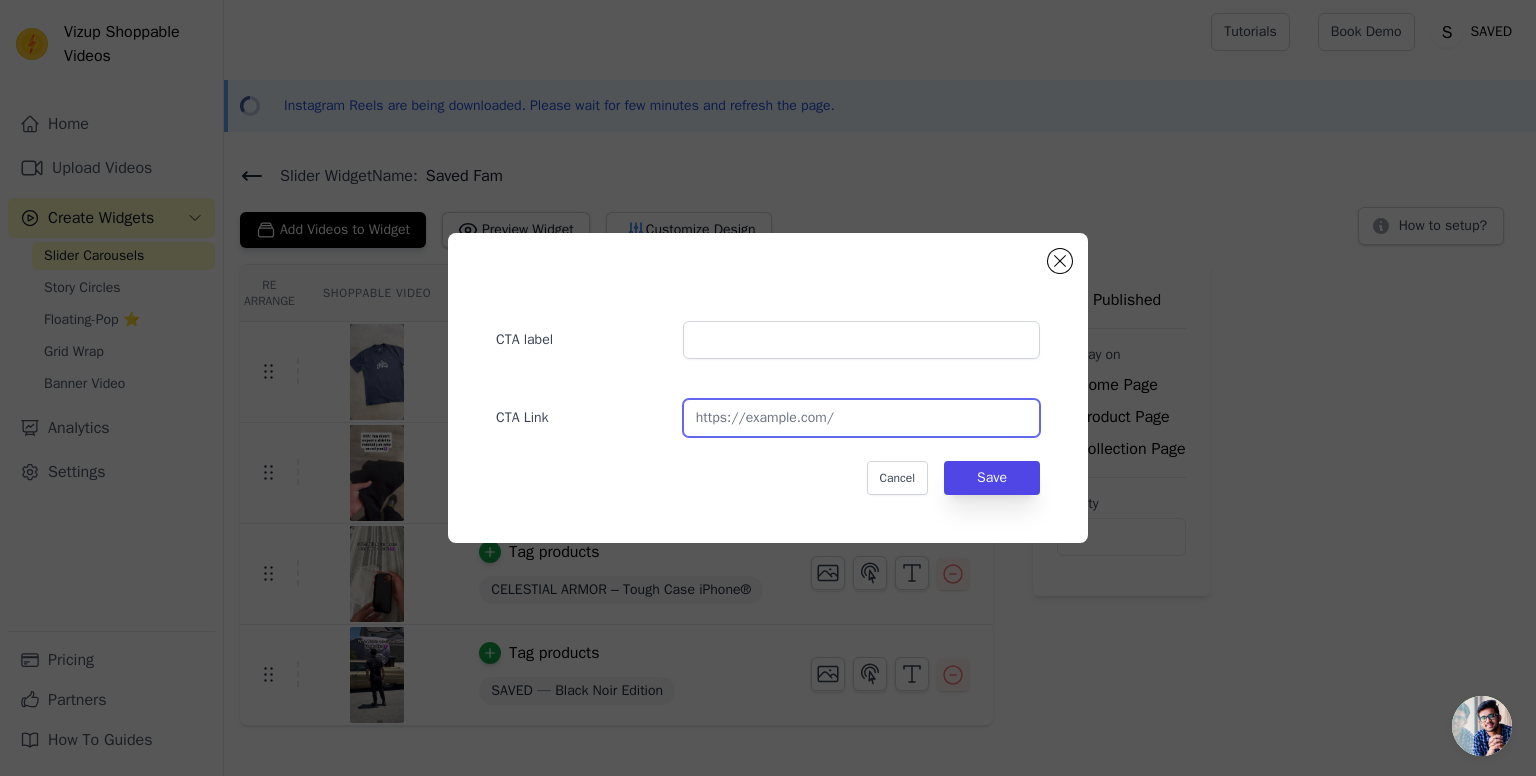 click at bounding box center (861, 418) 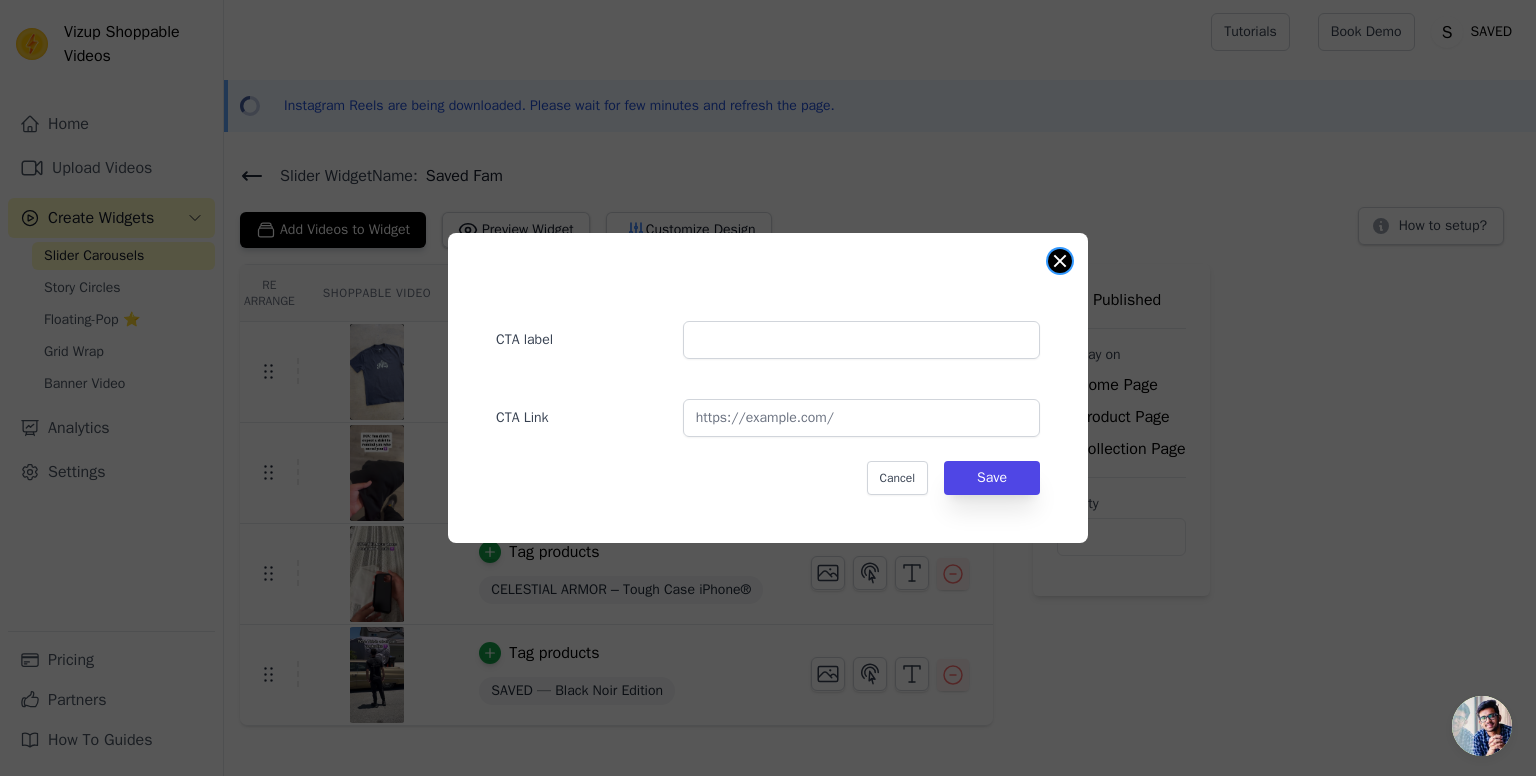 click at bounding box center [1060, 261] 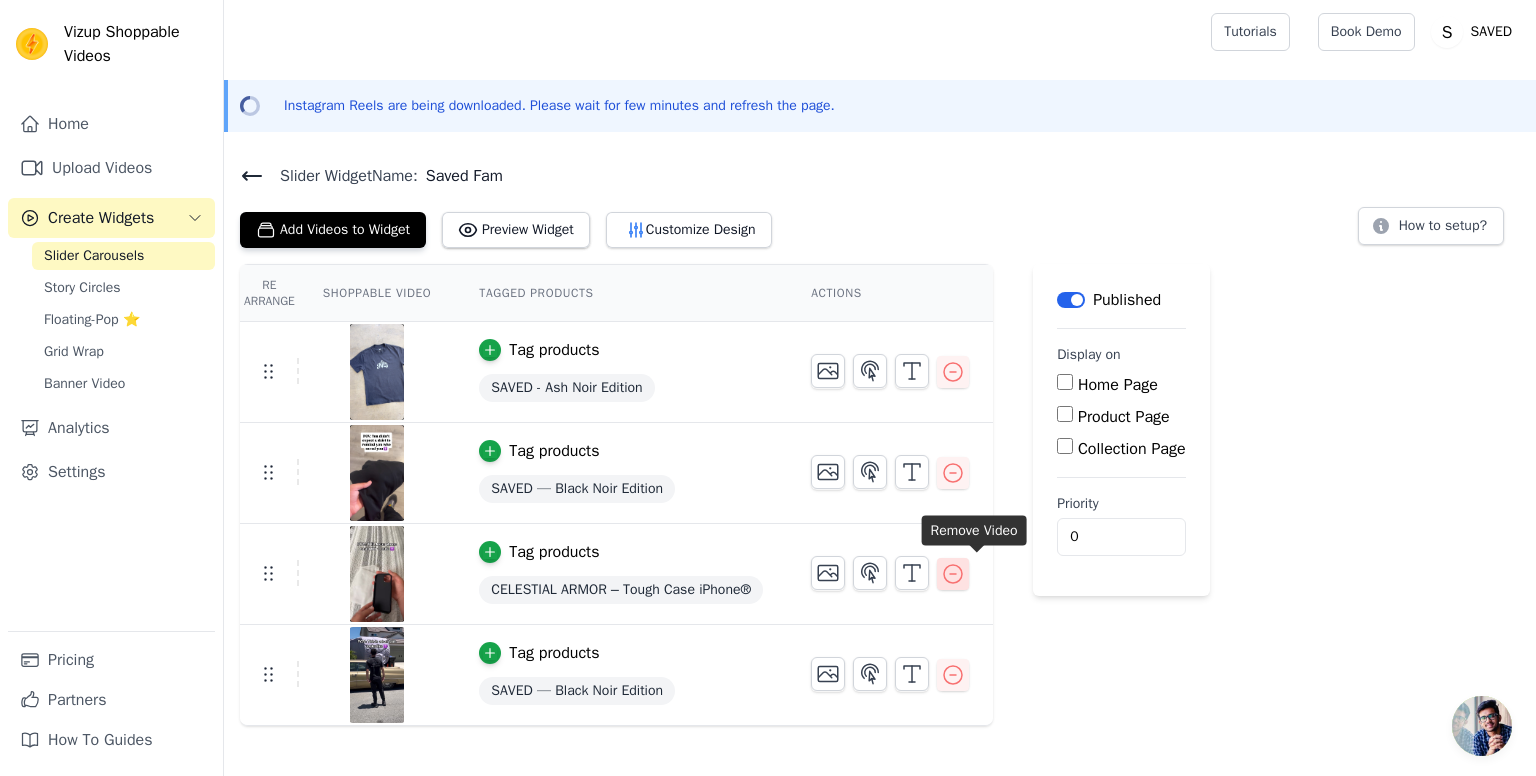 click at bounding box center (953, 574) 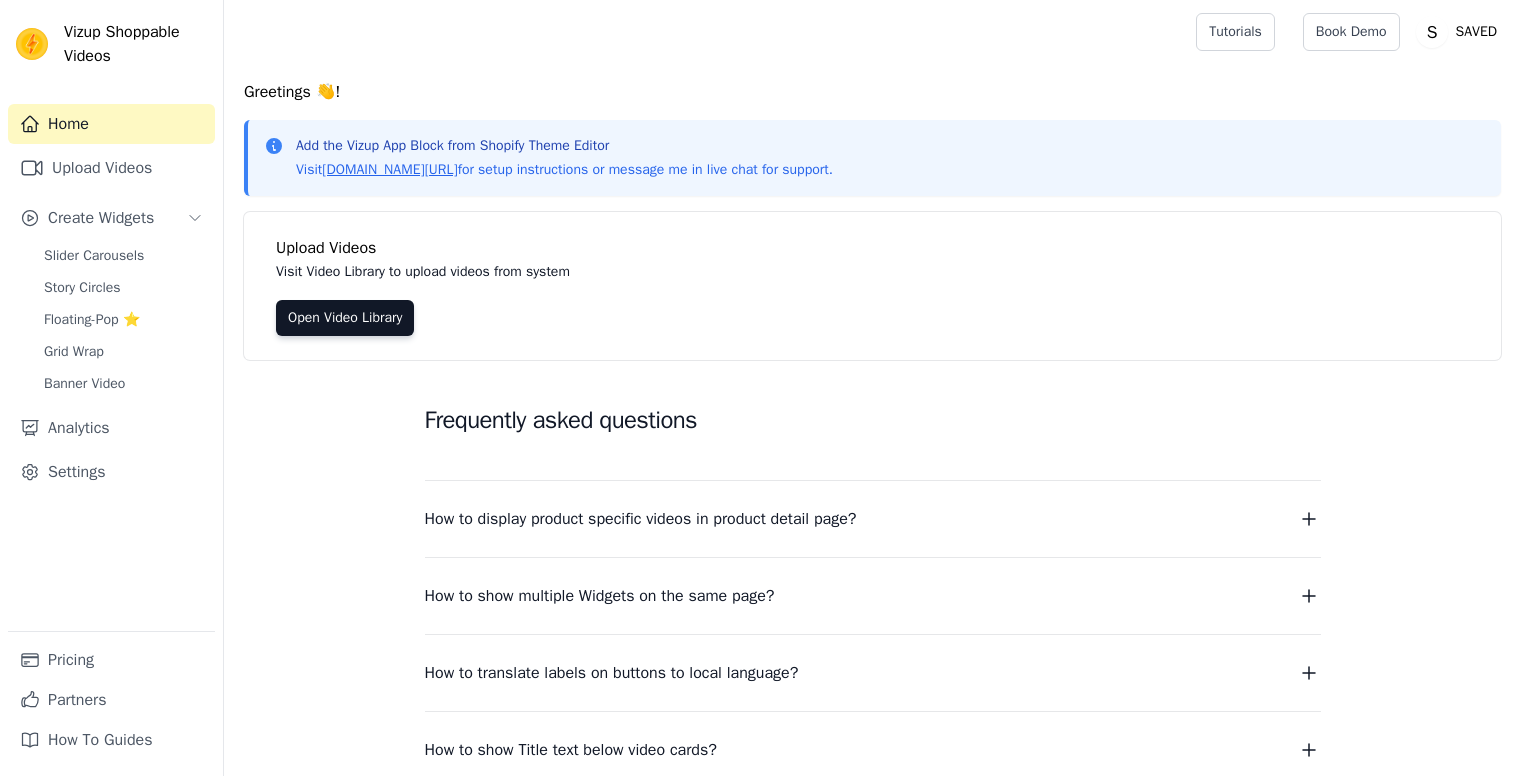 scroll, scrollTop: 0, scrollLeft: 0, axis: both 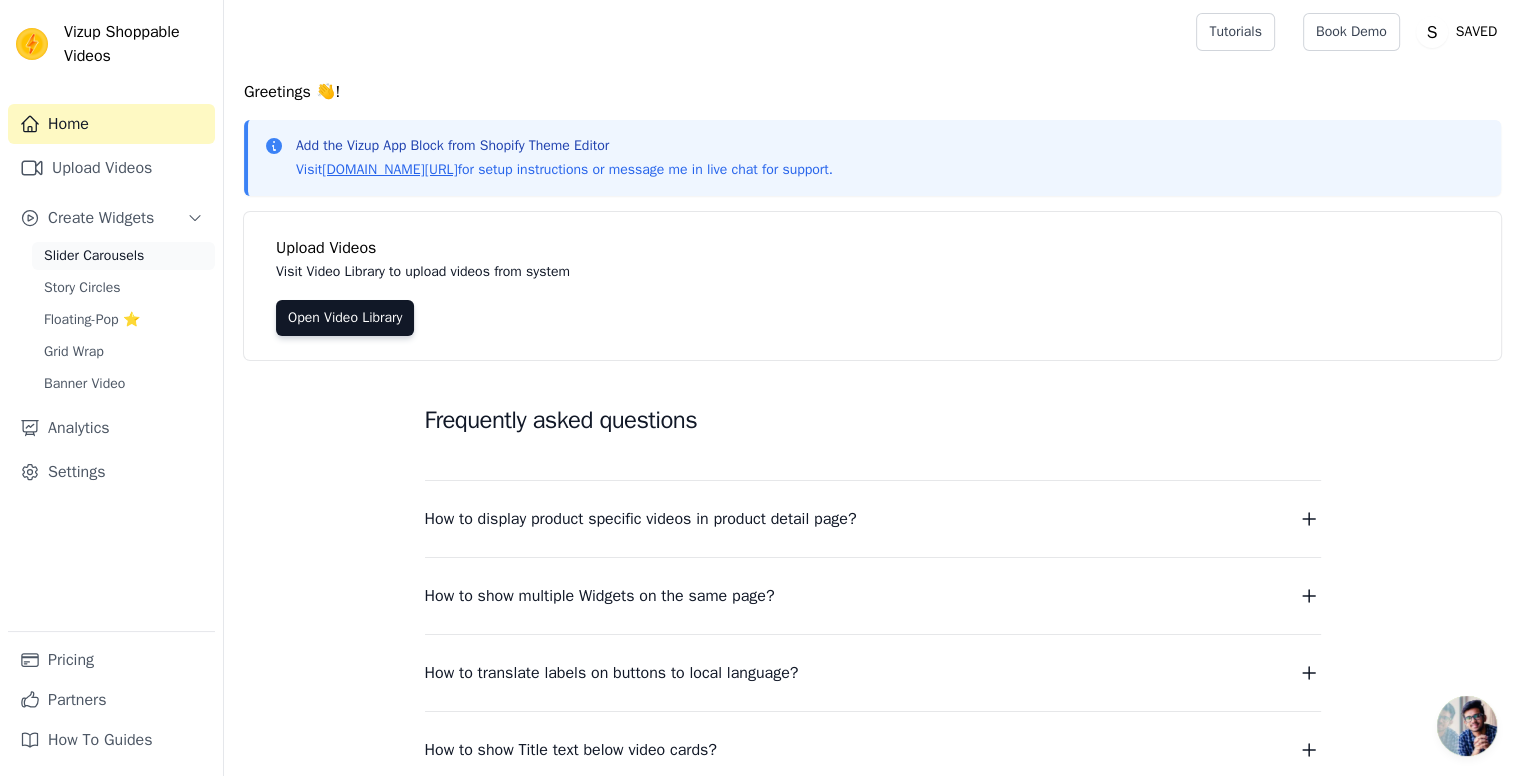 click on "Slider Carousels" at bounding box center (94, 256) 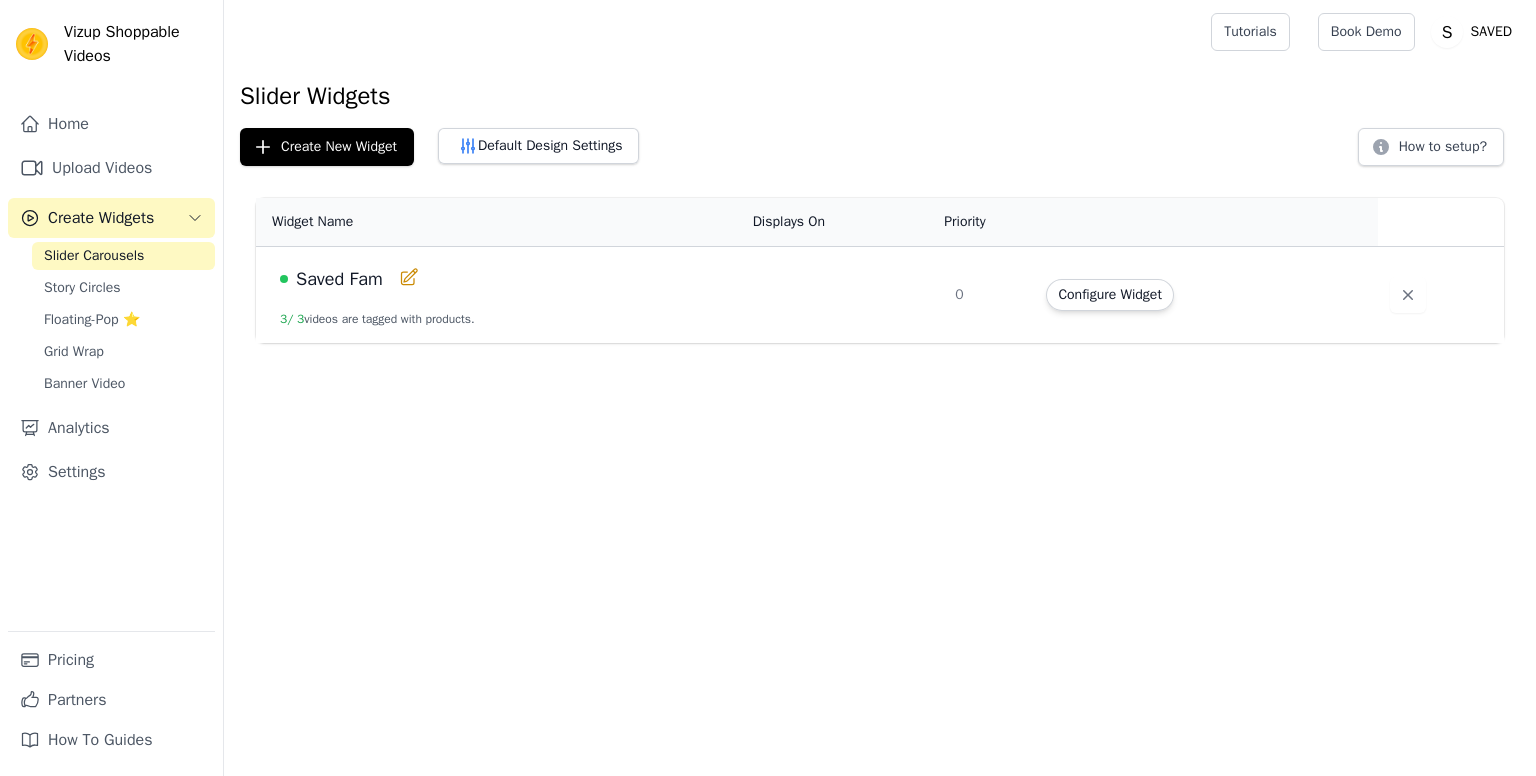 scroll, scrollTop: 0, scrollLeft: 0, axis: both 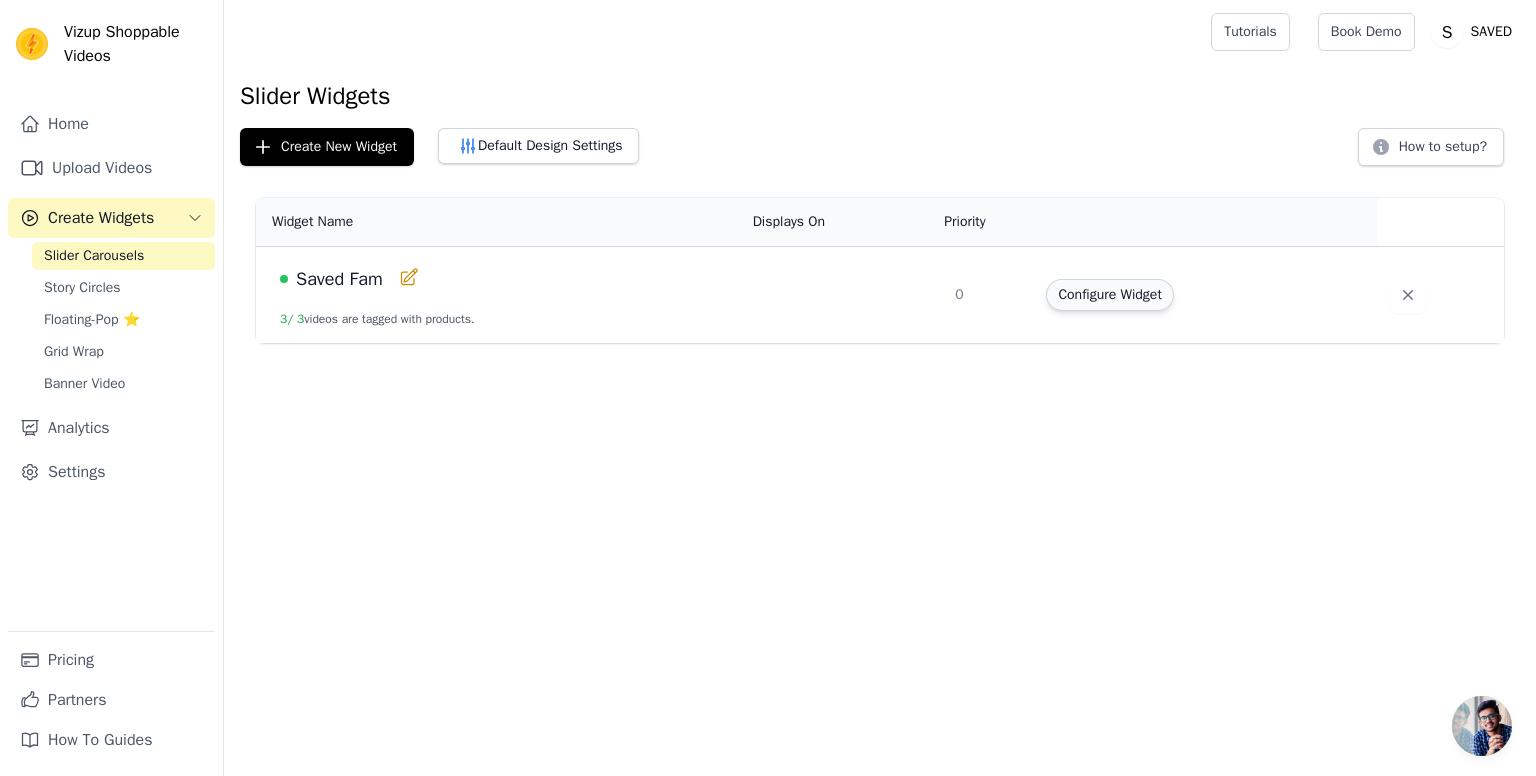 click on "Configure Widget" at bounding box center (1109, 295) 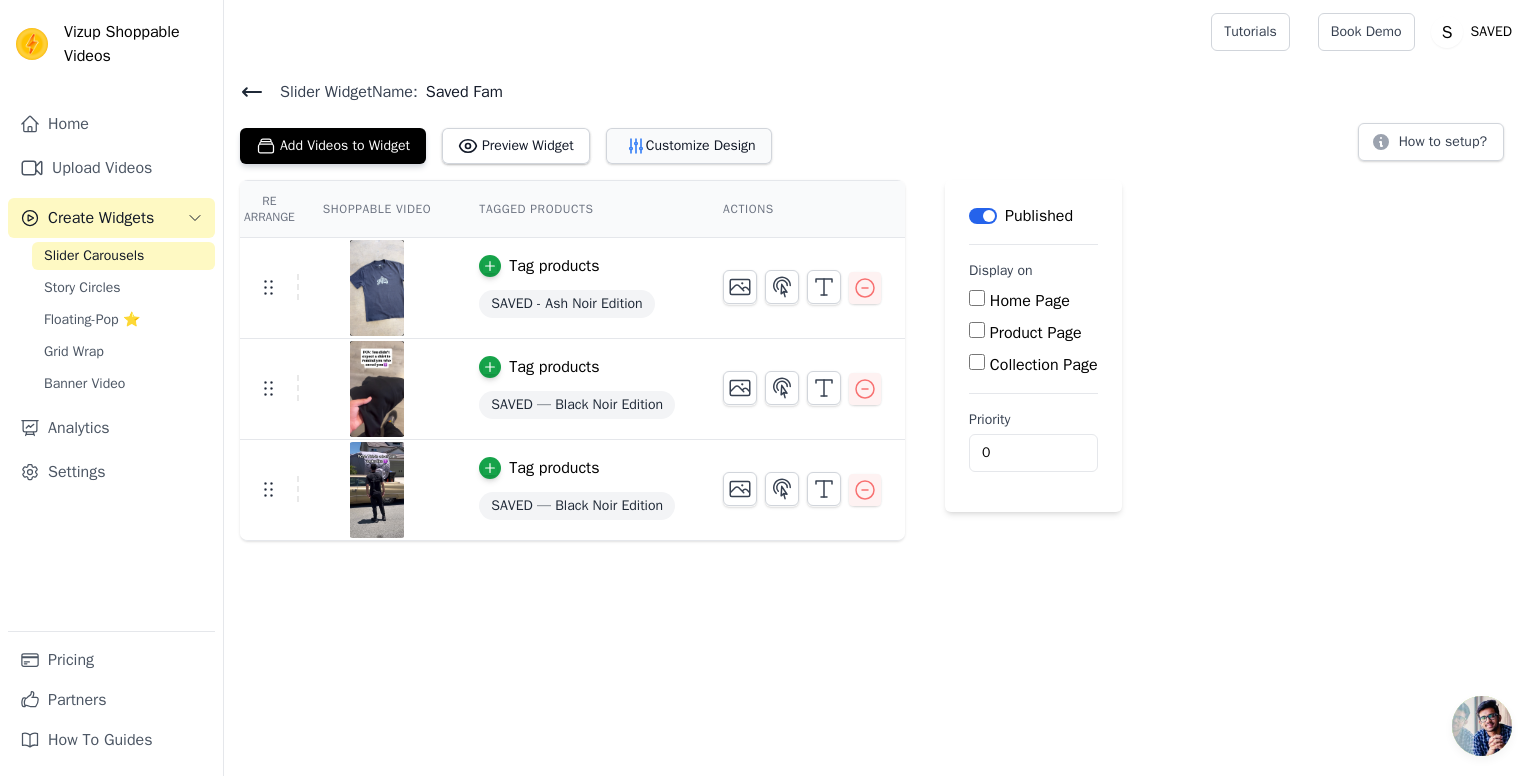 click on "Customize Design" at bounding box center (689, 146) 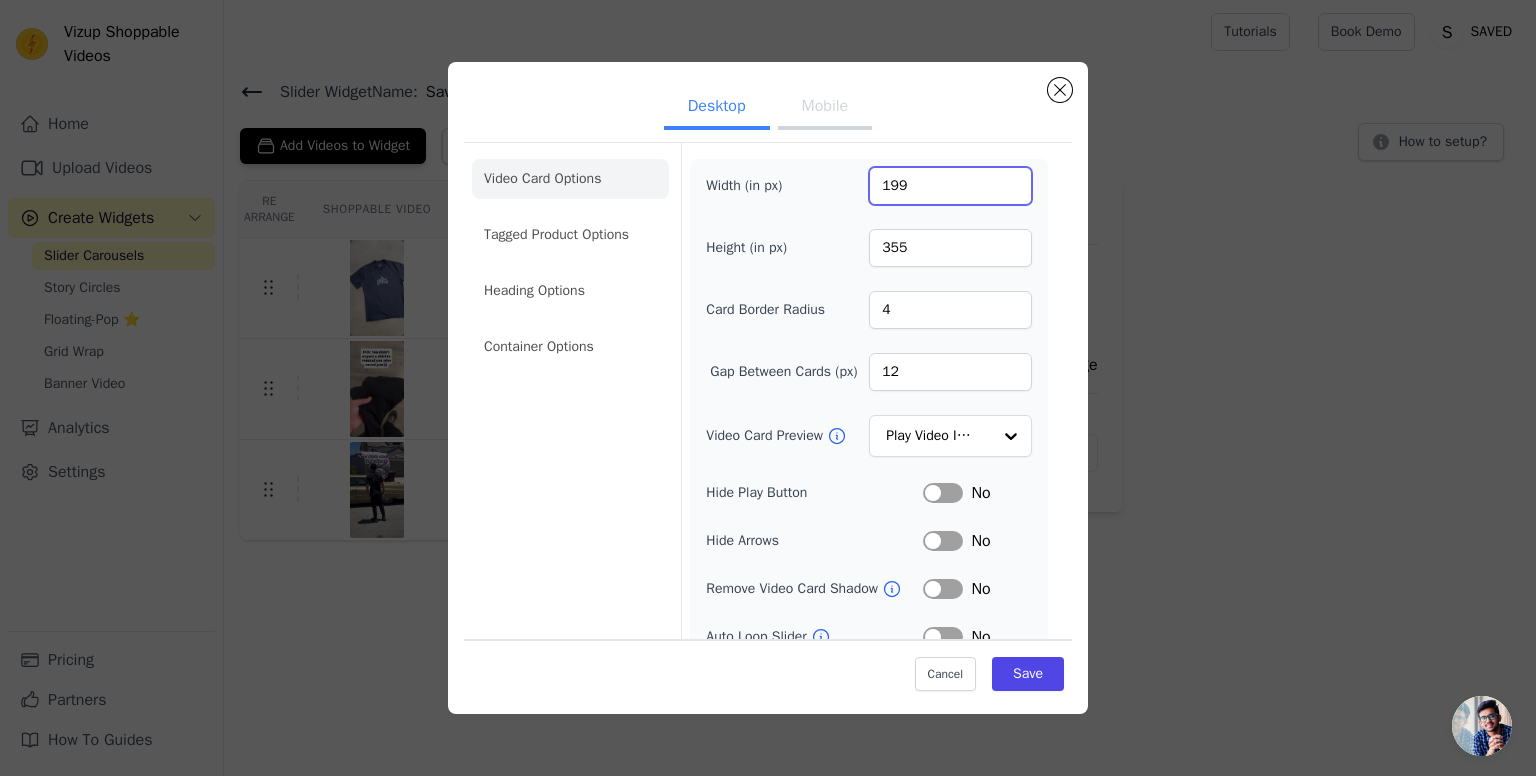 click on "199" at bounding box center [950, 186] 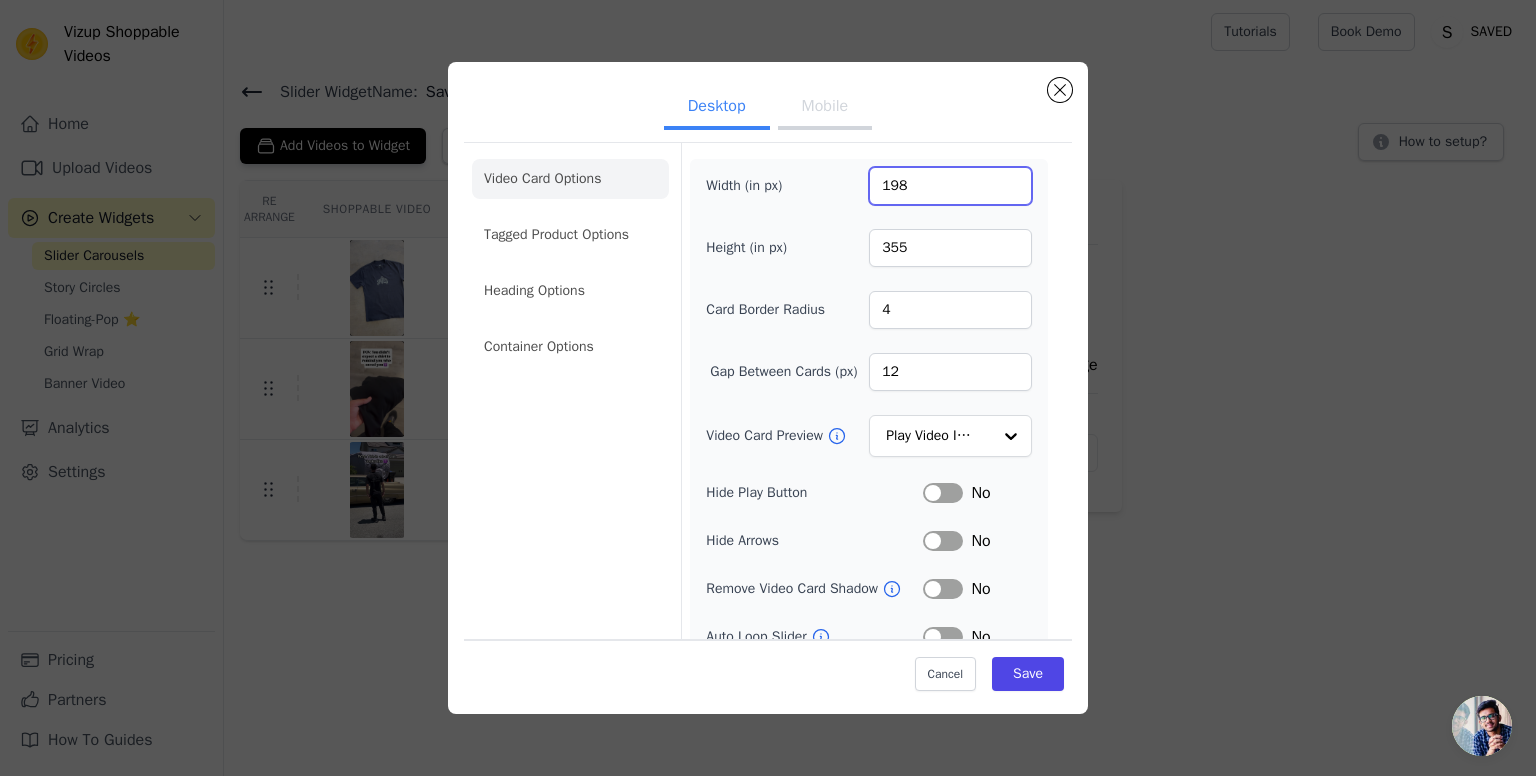 click on "198" at bounding box center (950, 186) 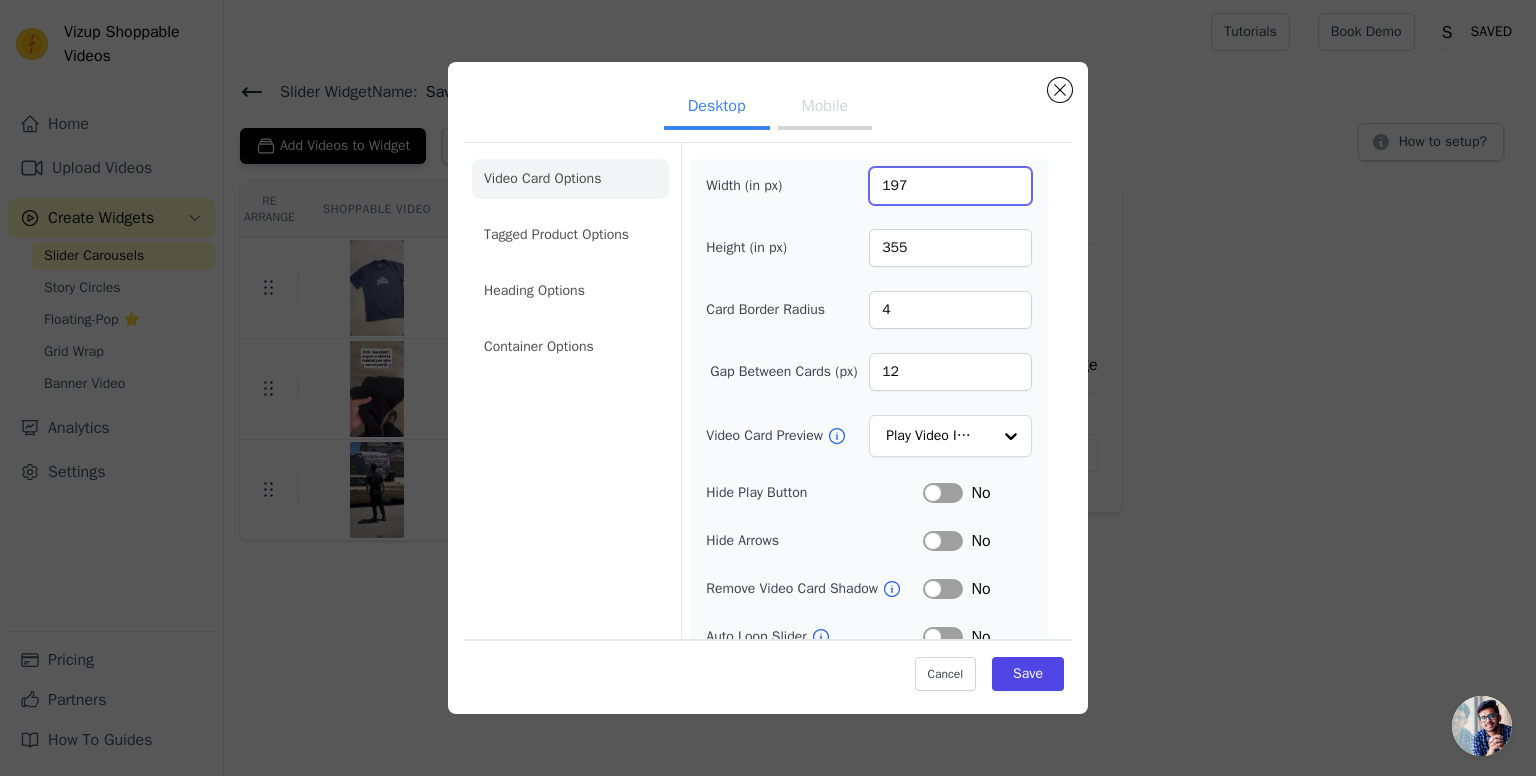 click on "197" at bounding box center [950, 186] 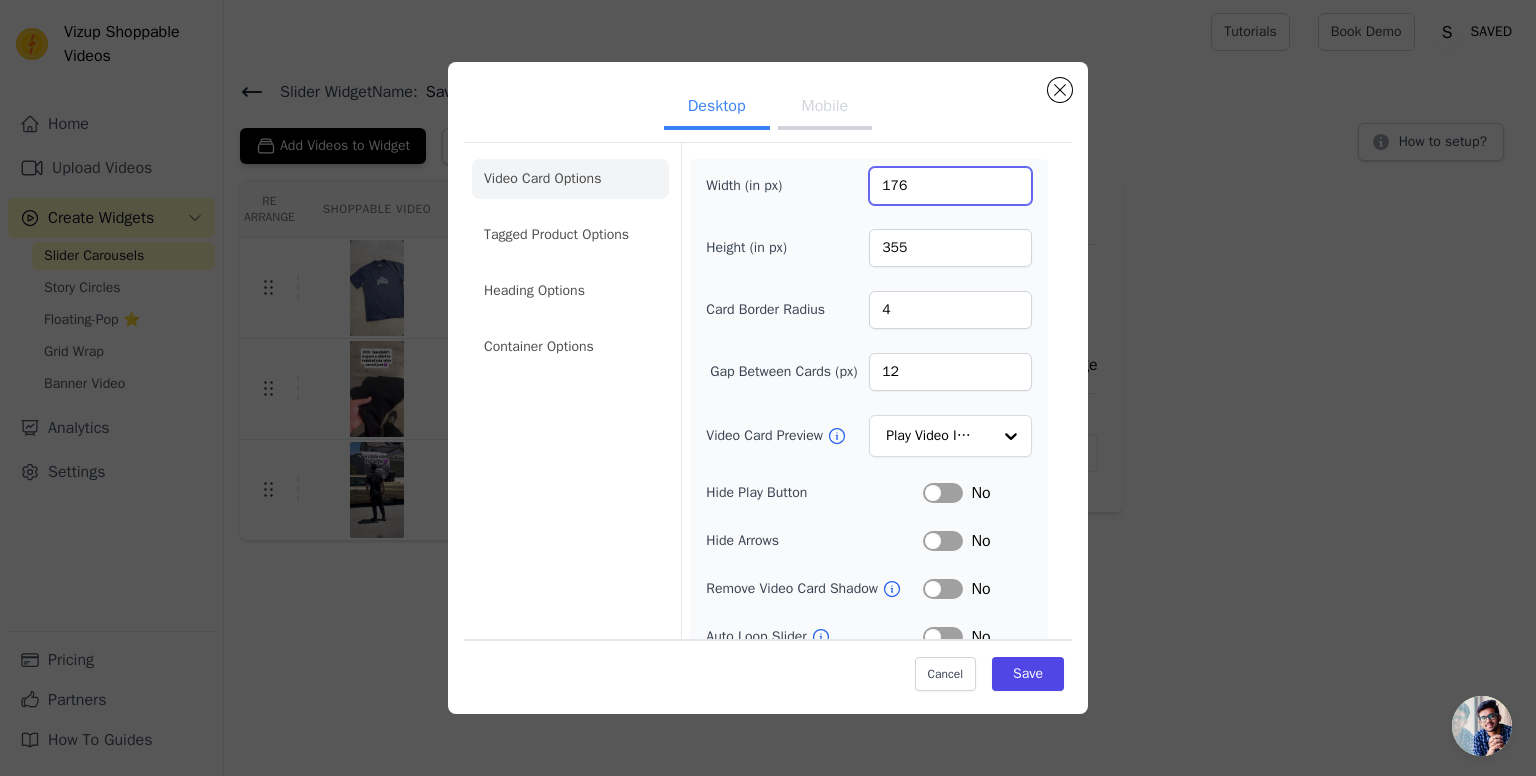 click on "176" at bounding box center [950, 186] 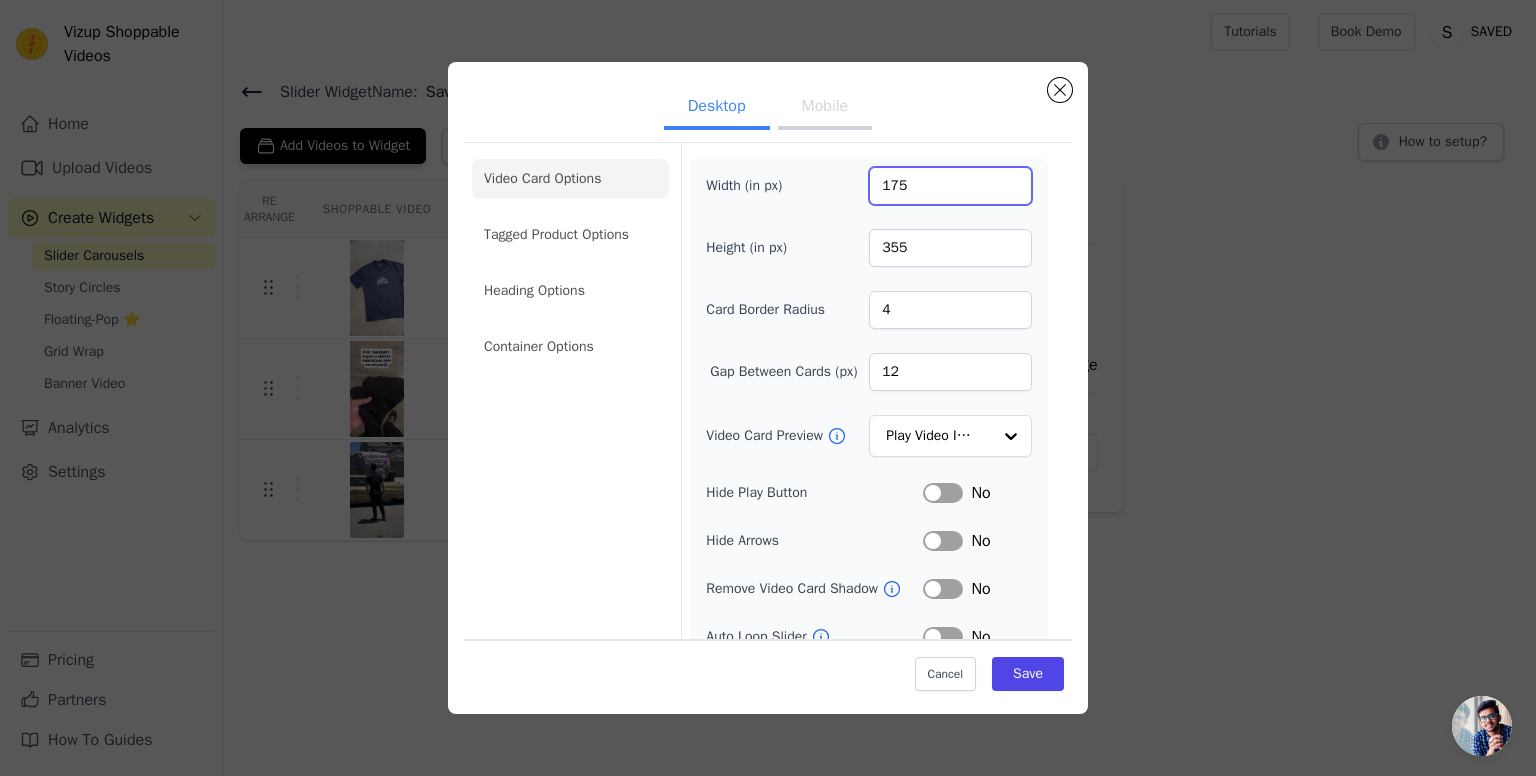 click on "175" at bounding box center [950, 186] 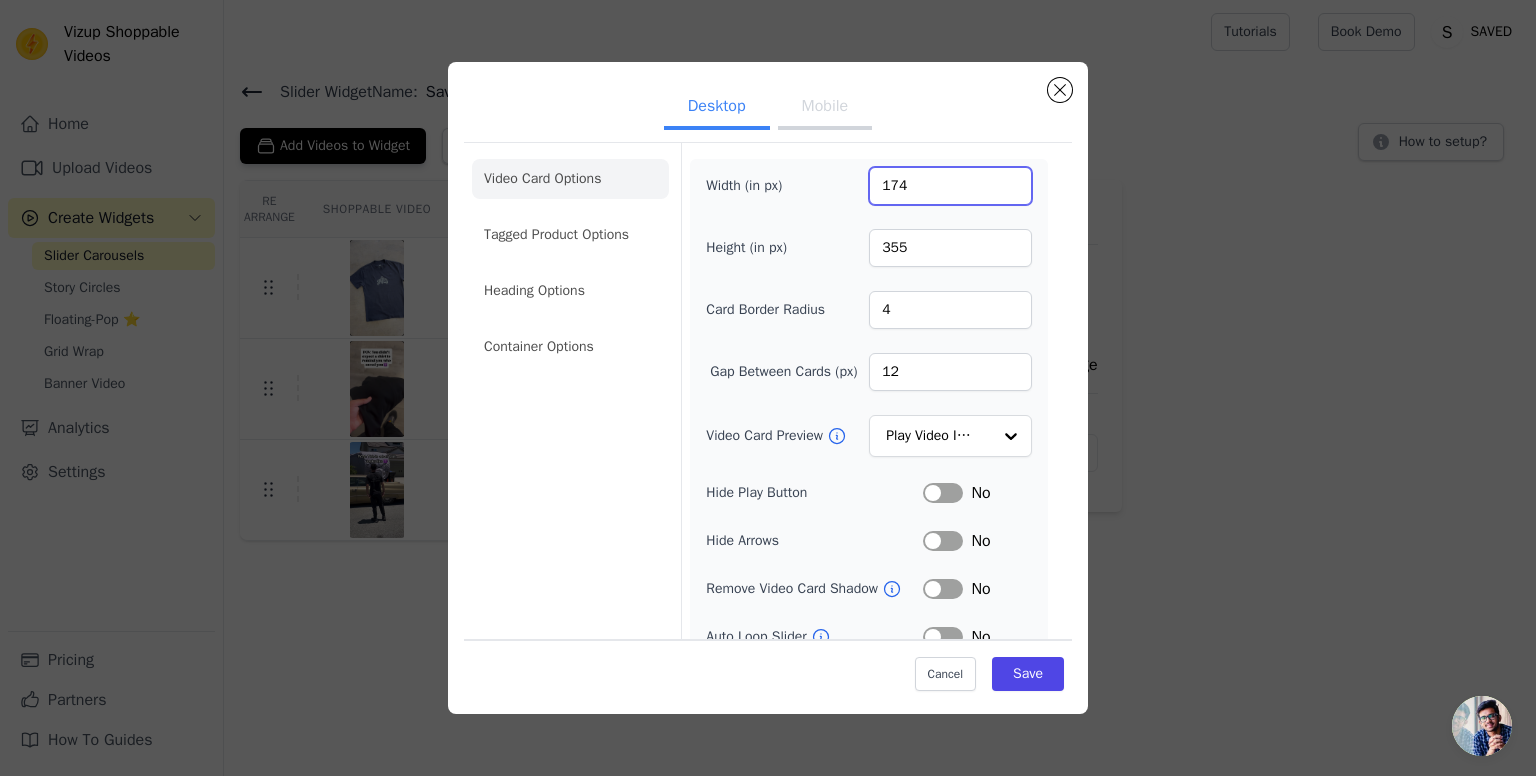 click on "174" at bounding box center [950, 186] 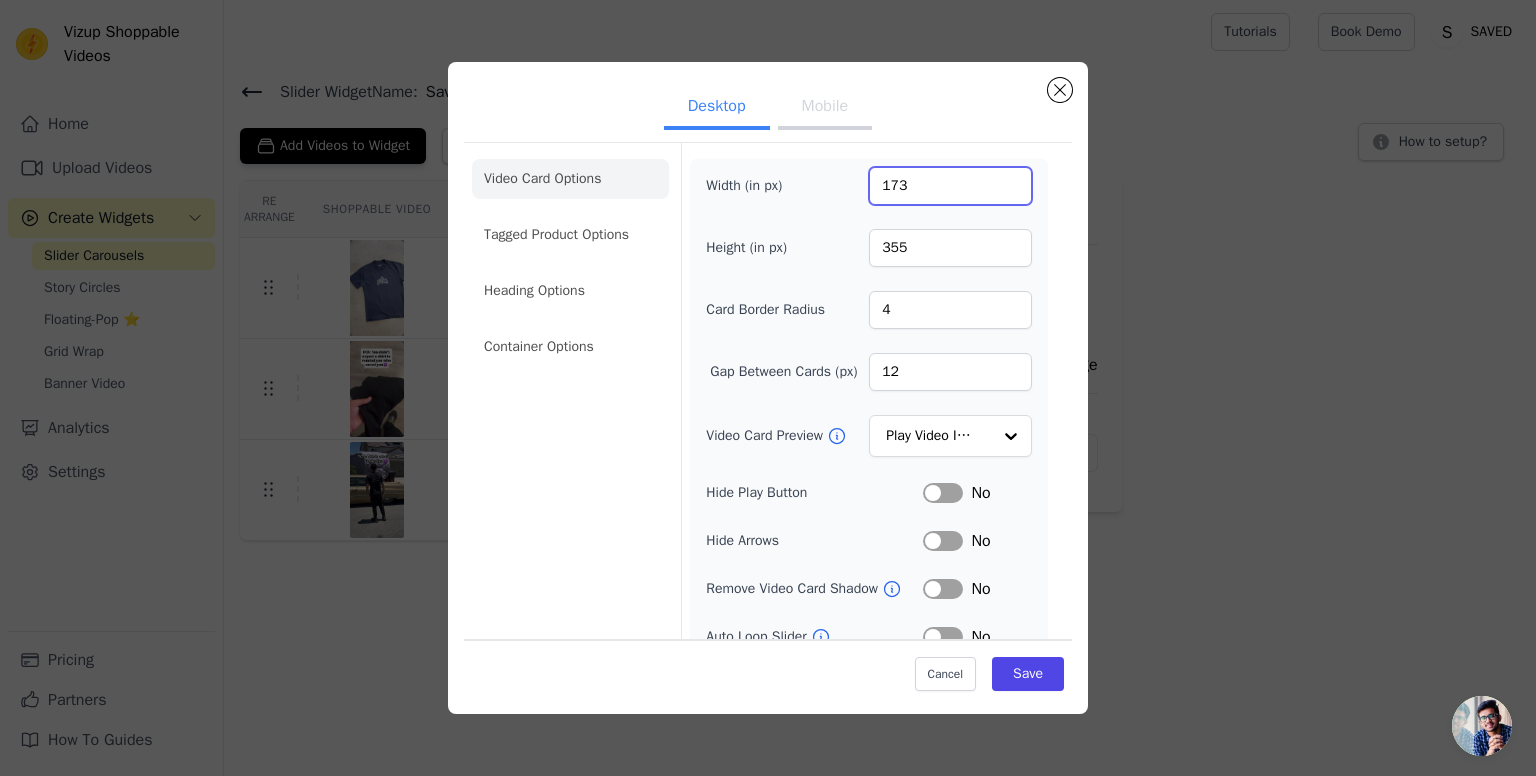 click on "173" at bounding box center [950, 186] 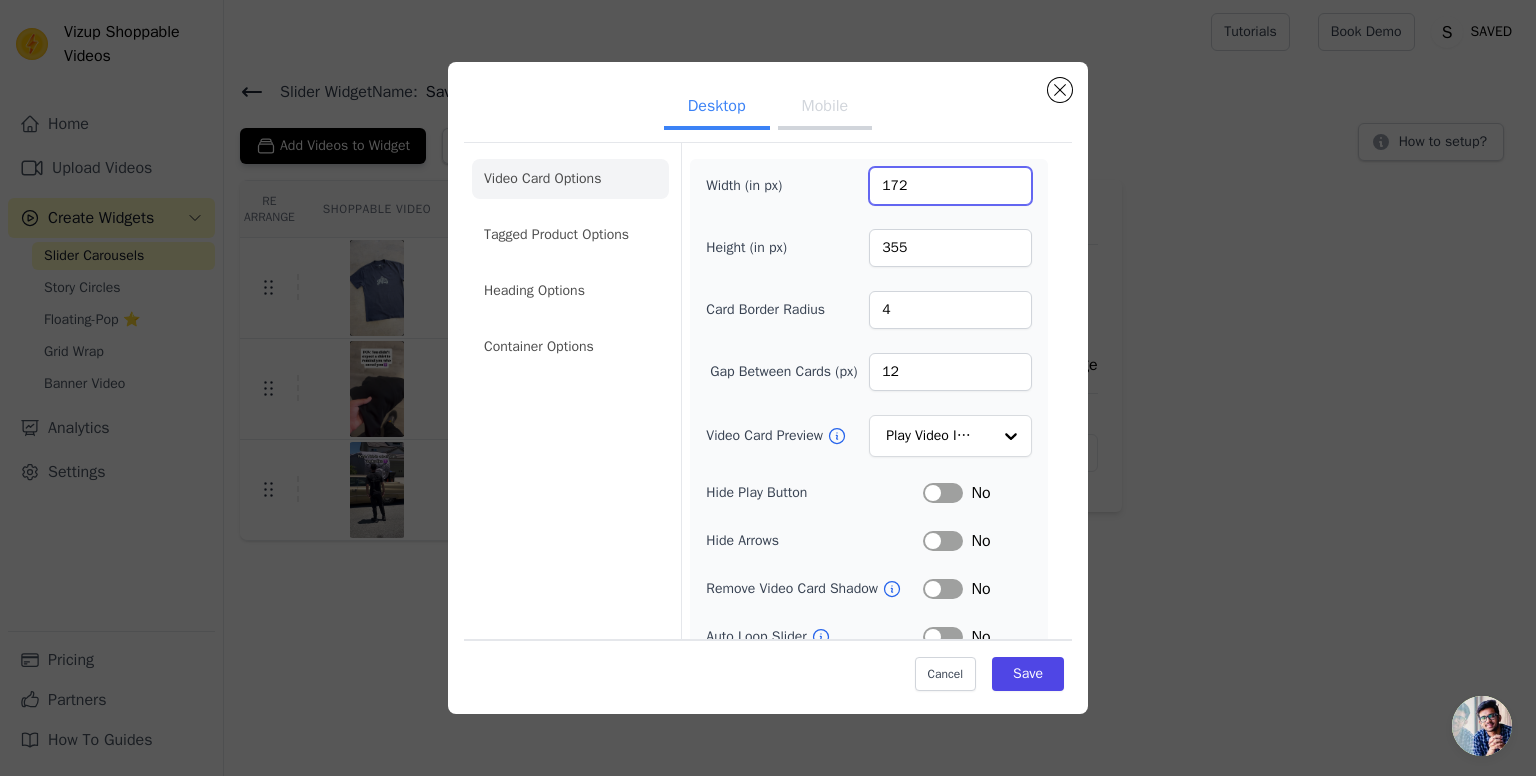 click on "172" at bounding box center (950, 186) 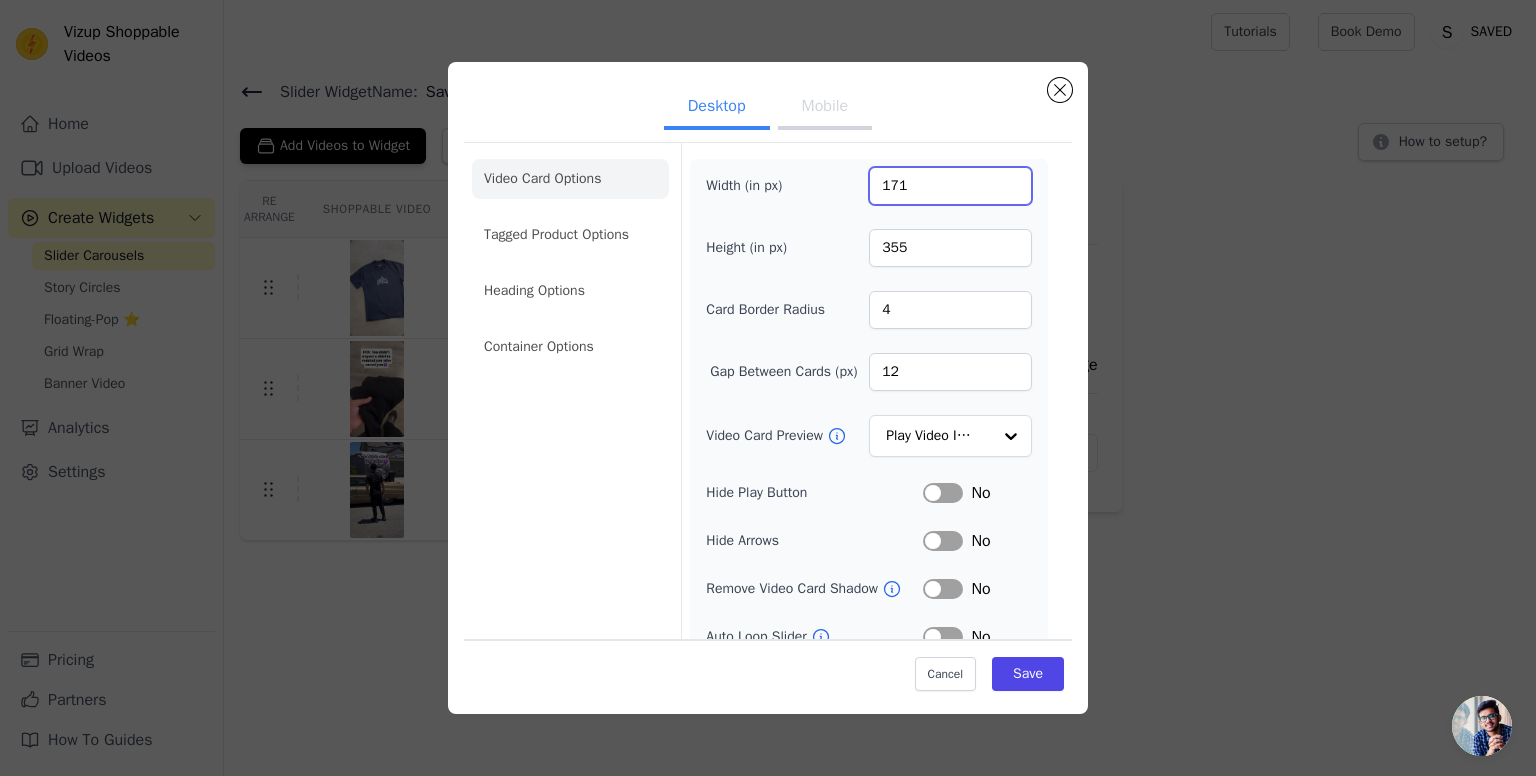 type on "171" 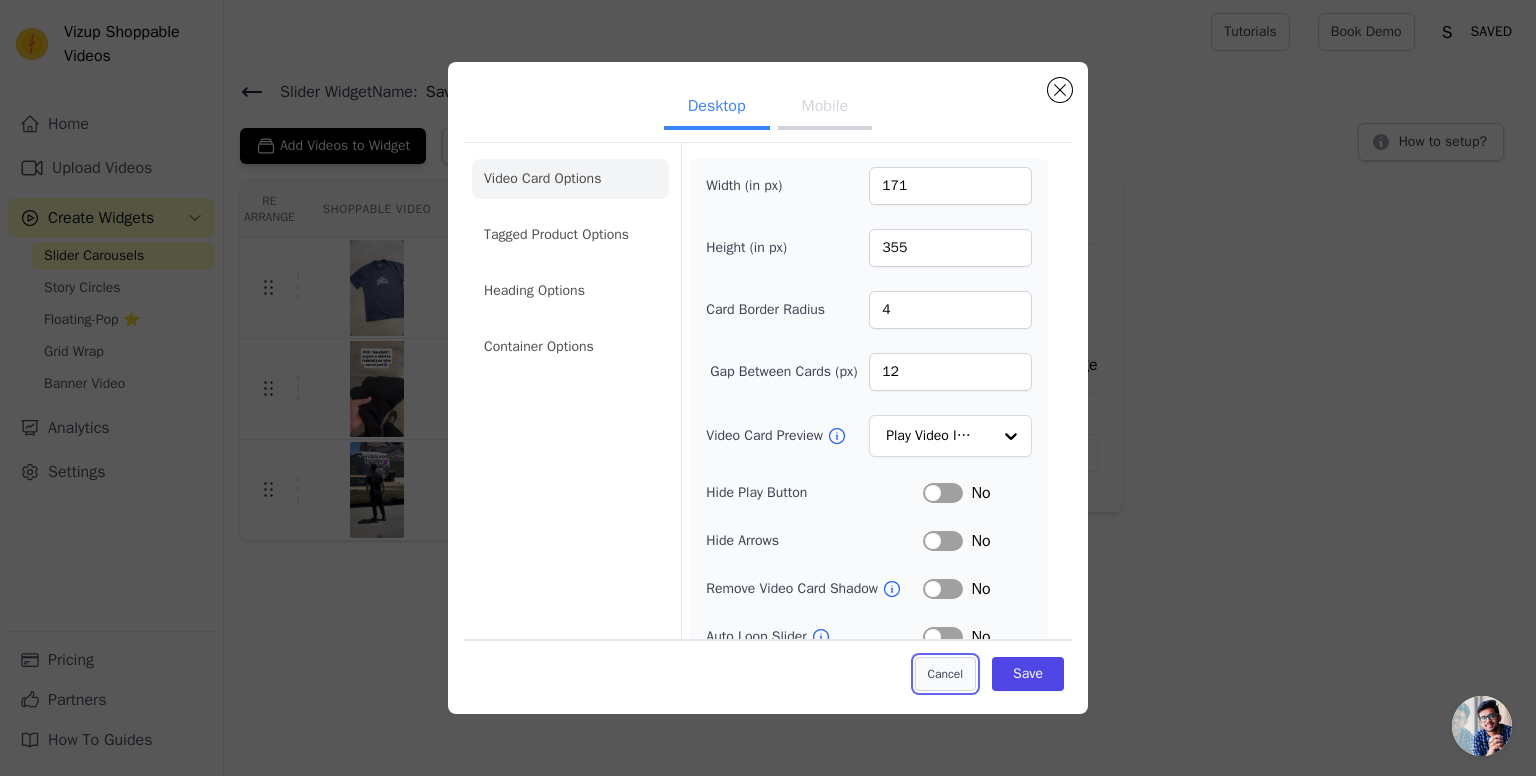 click on "Cancel" at bounding box center (945, 673) 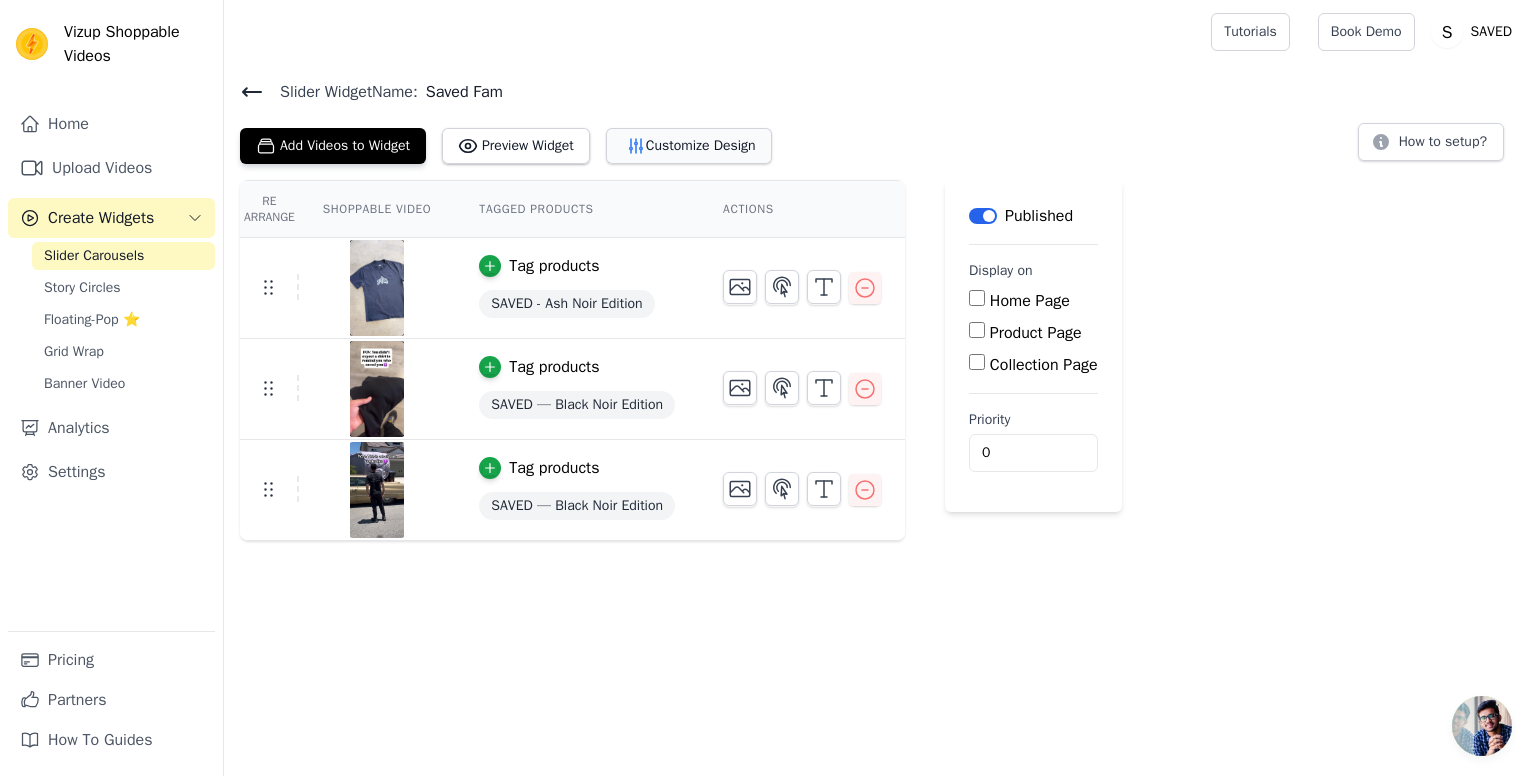 click on "Customize Design" at bounding box center (689, 146) 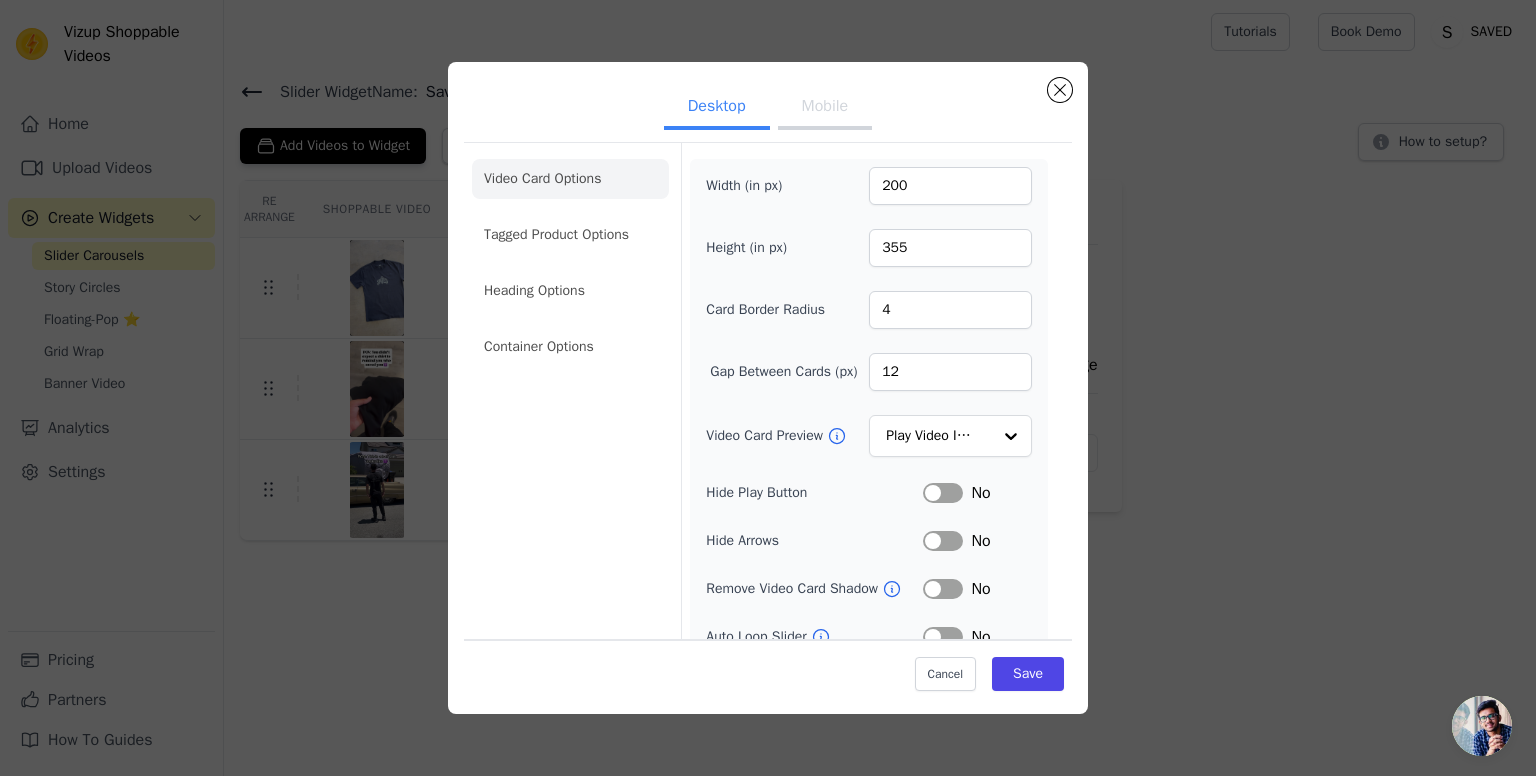click on "Mobile" at bounding box center (825, 108) 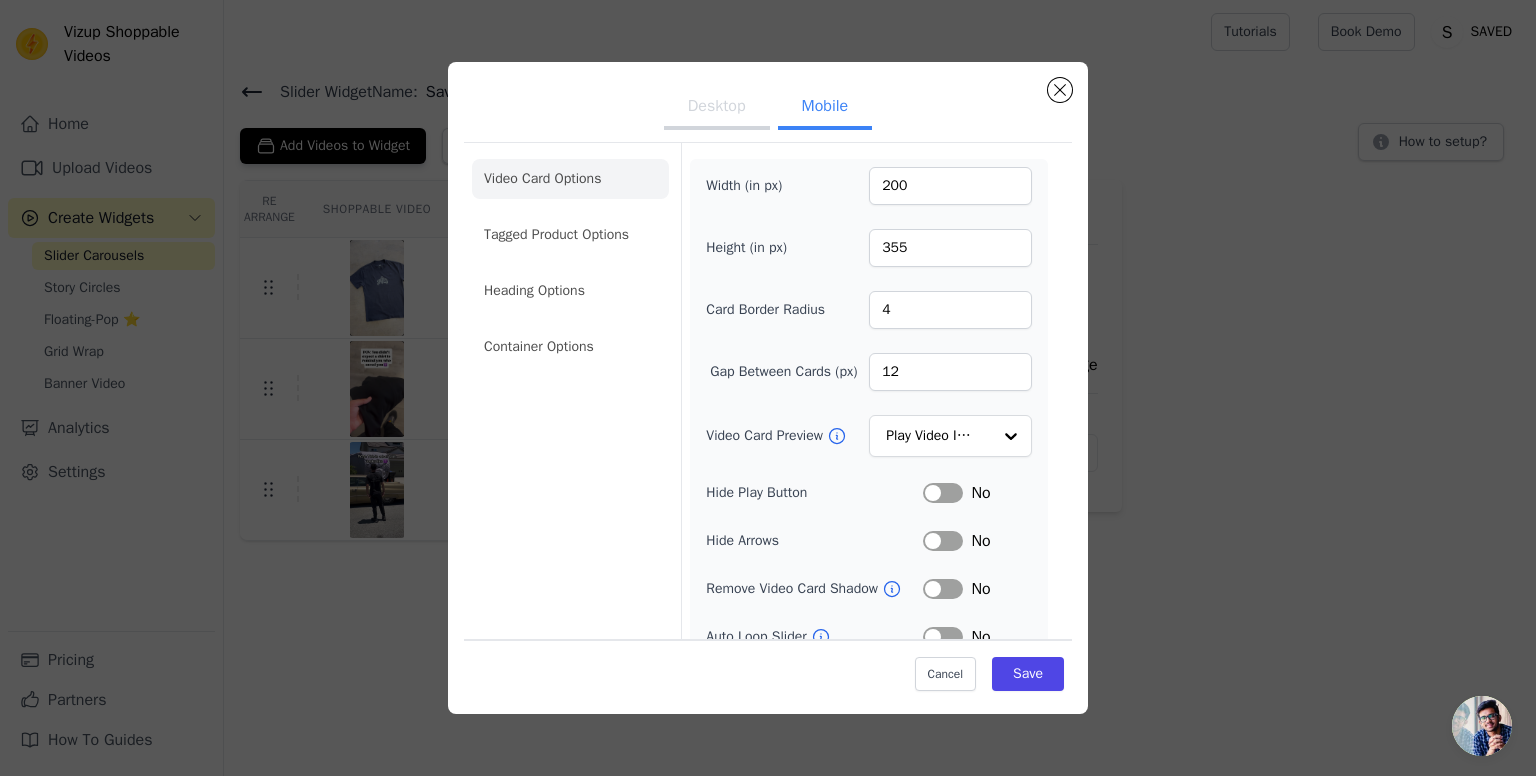 scroll, scrollTop: 38, scrollLeft: 0, axis: vertical 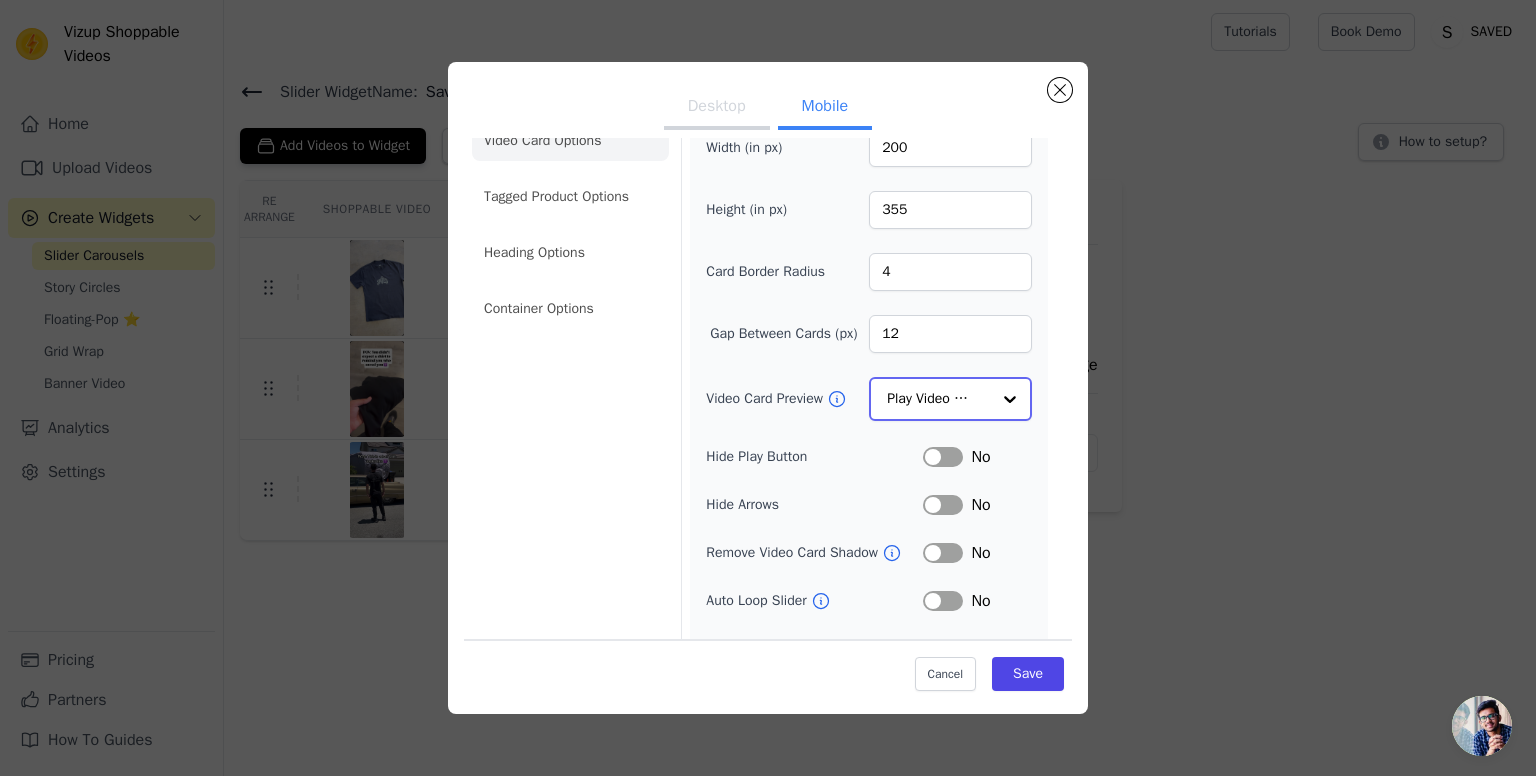 click on "Video Card Preview" 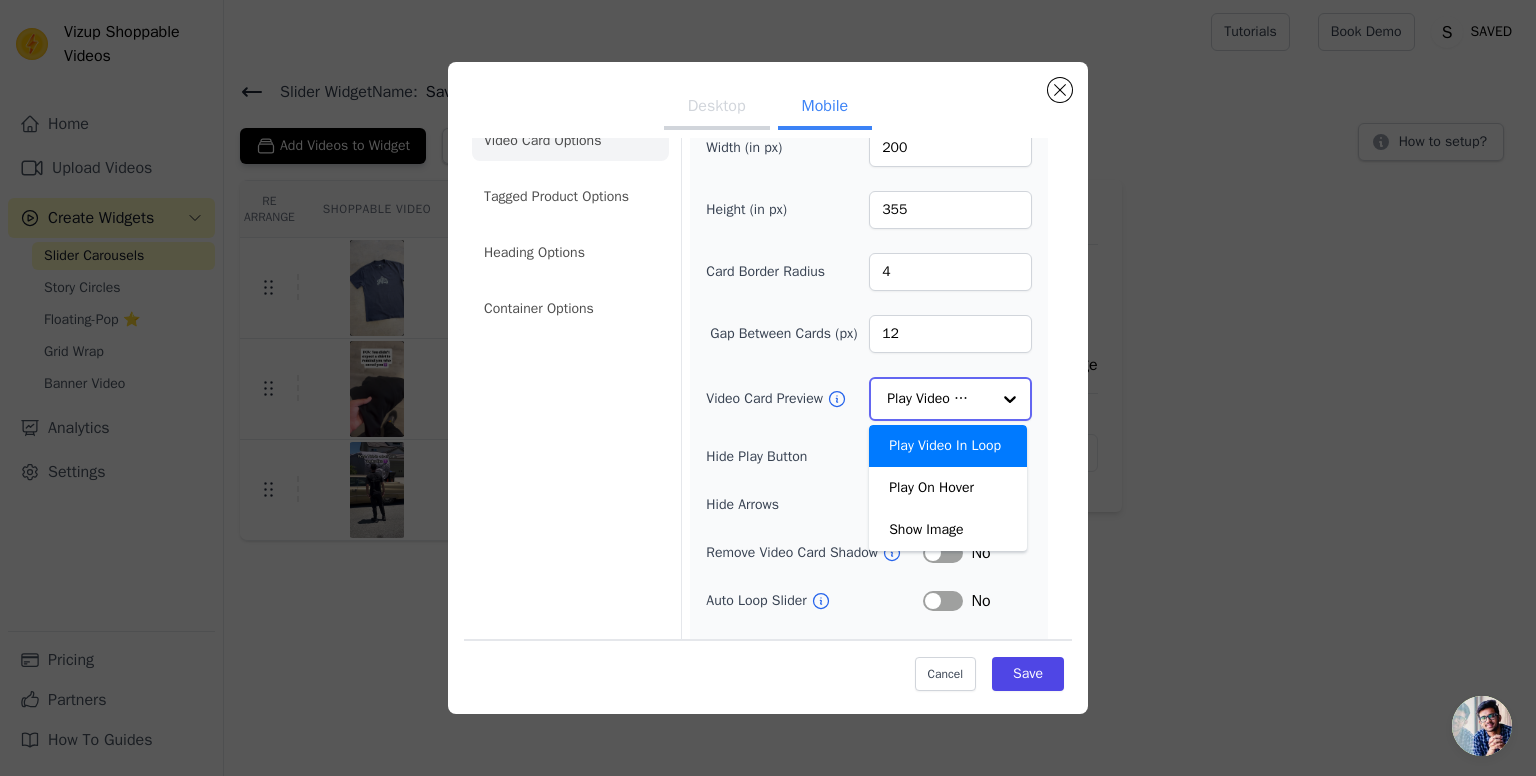 click on "Video Card Preview" 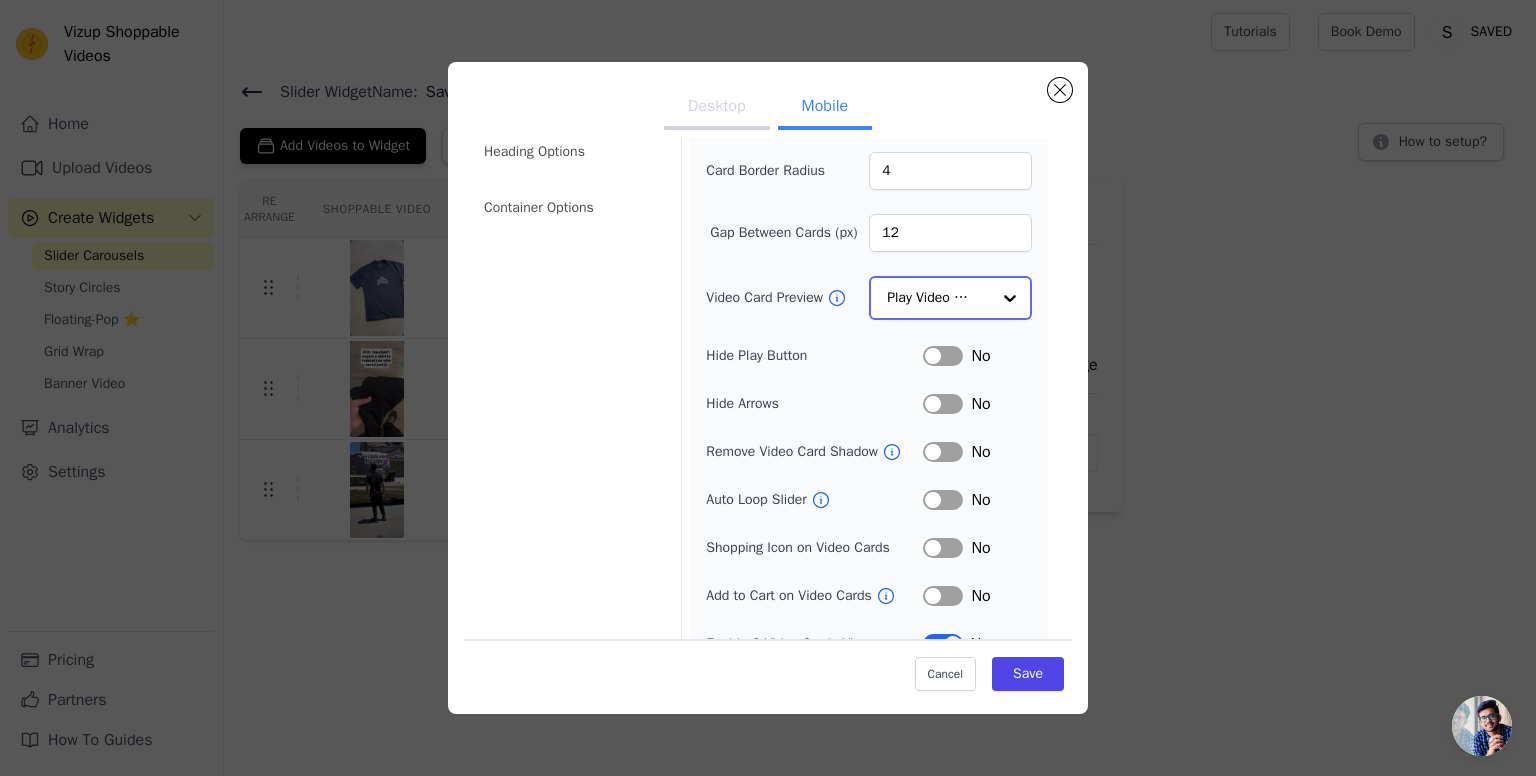 scroll, scrollTop: 143, scrollLeft: 0, axis: vertical 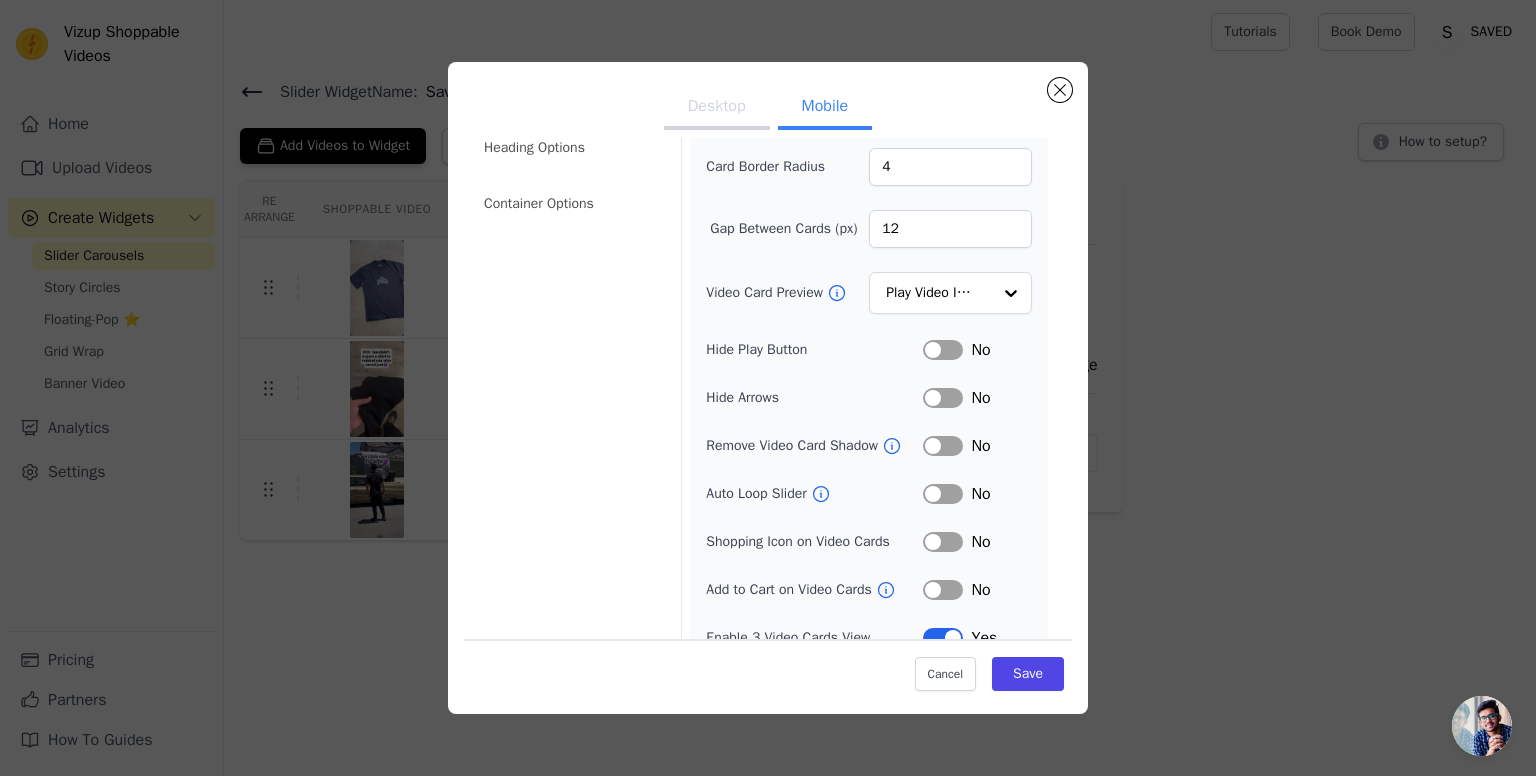 click on "Label" at bounding box center (943, 398) 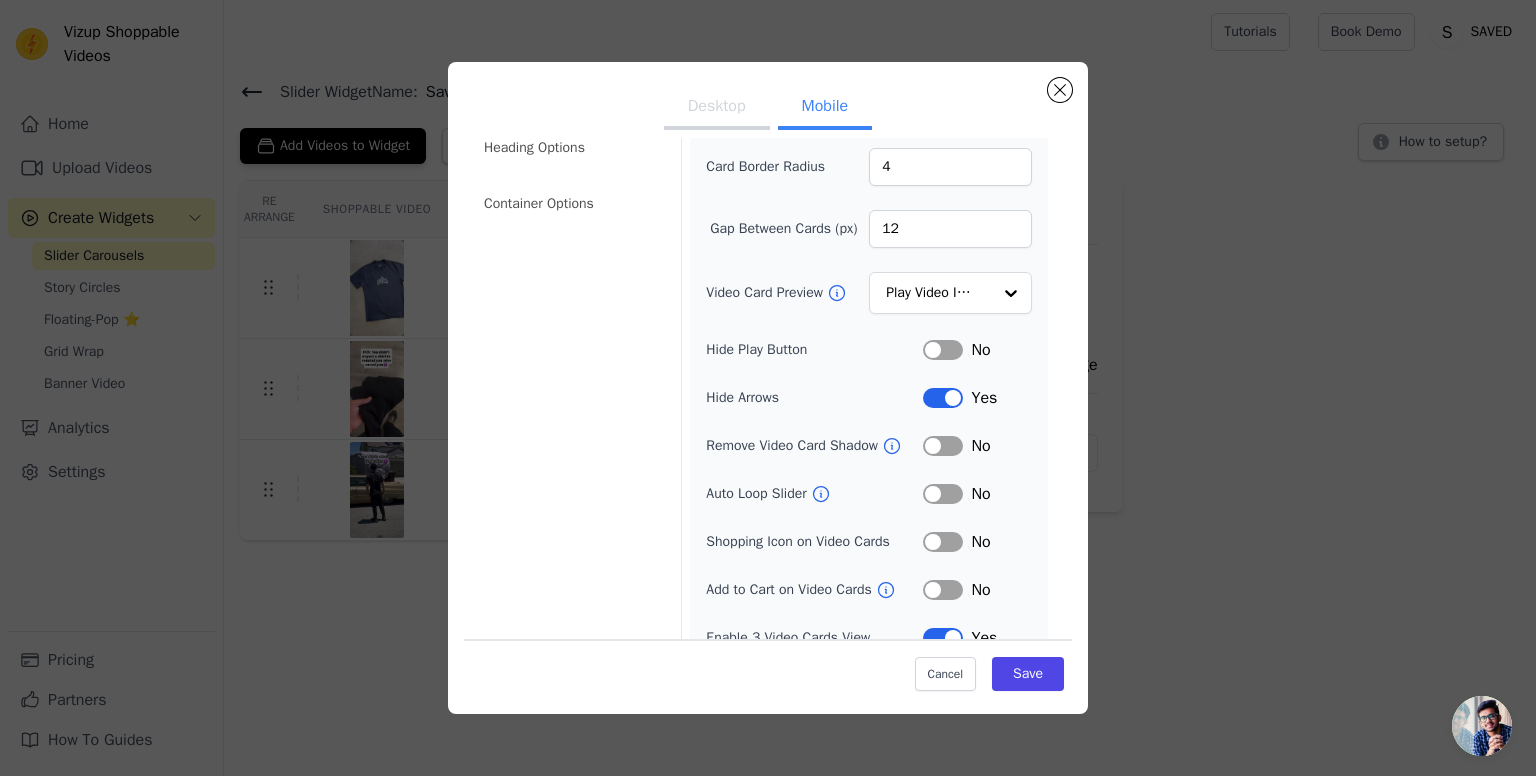 scroll, scrollTop: 186, scrollLeft: 0, axis: vertical 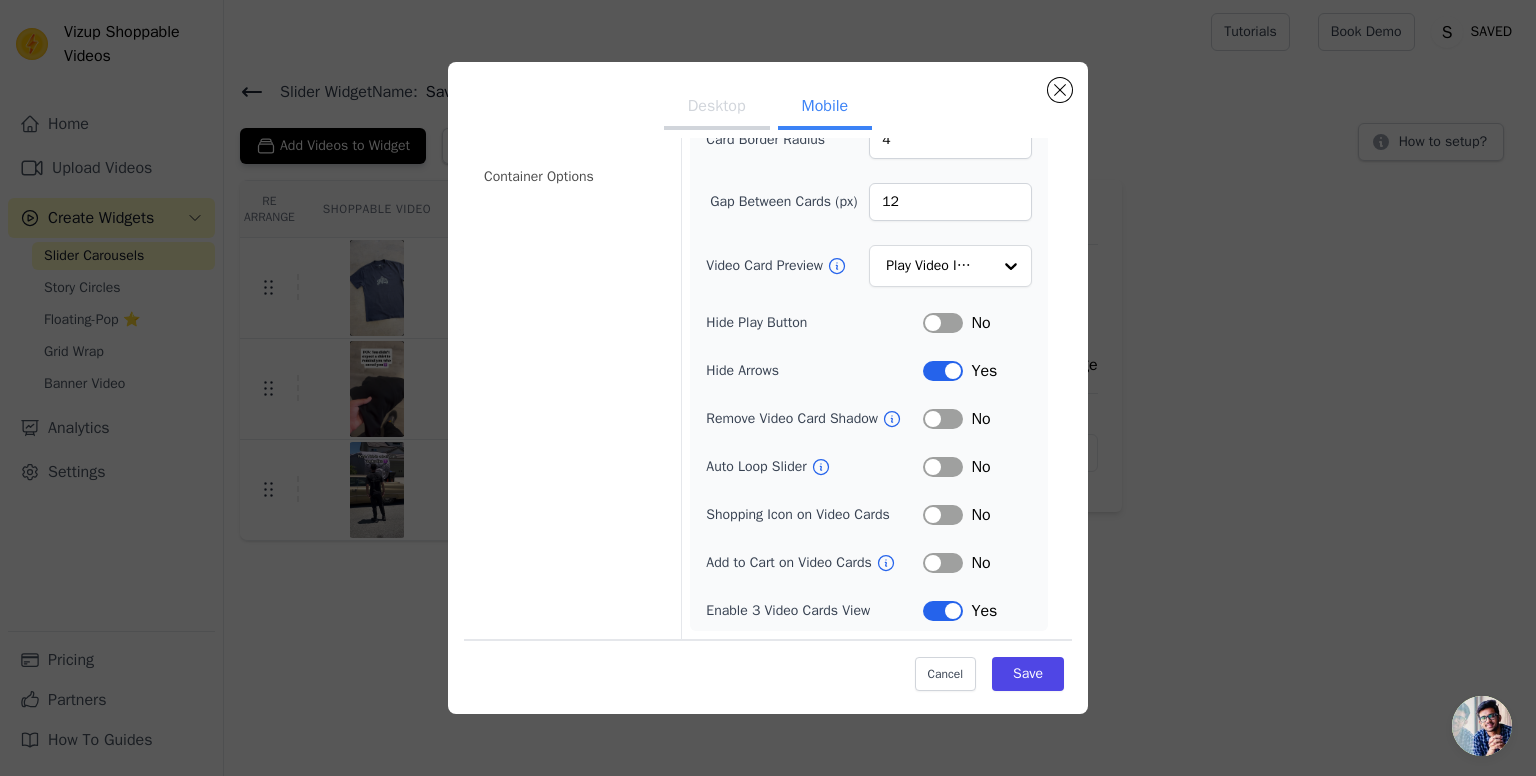 click on "Label" at bounding box center [943, 323] 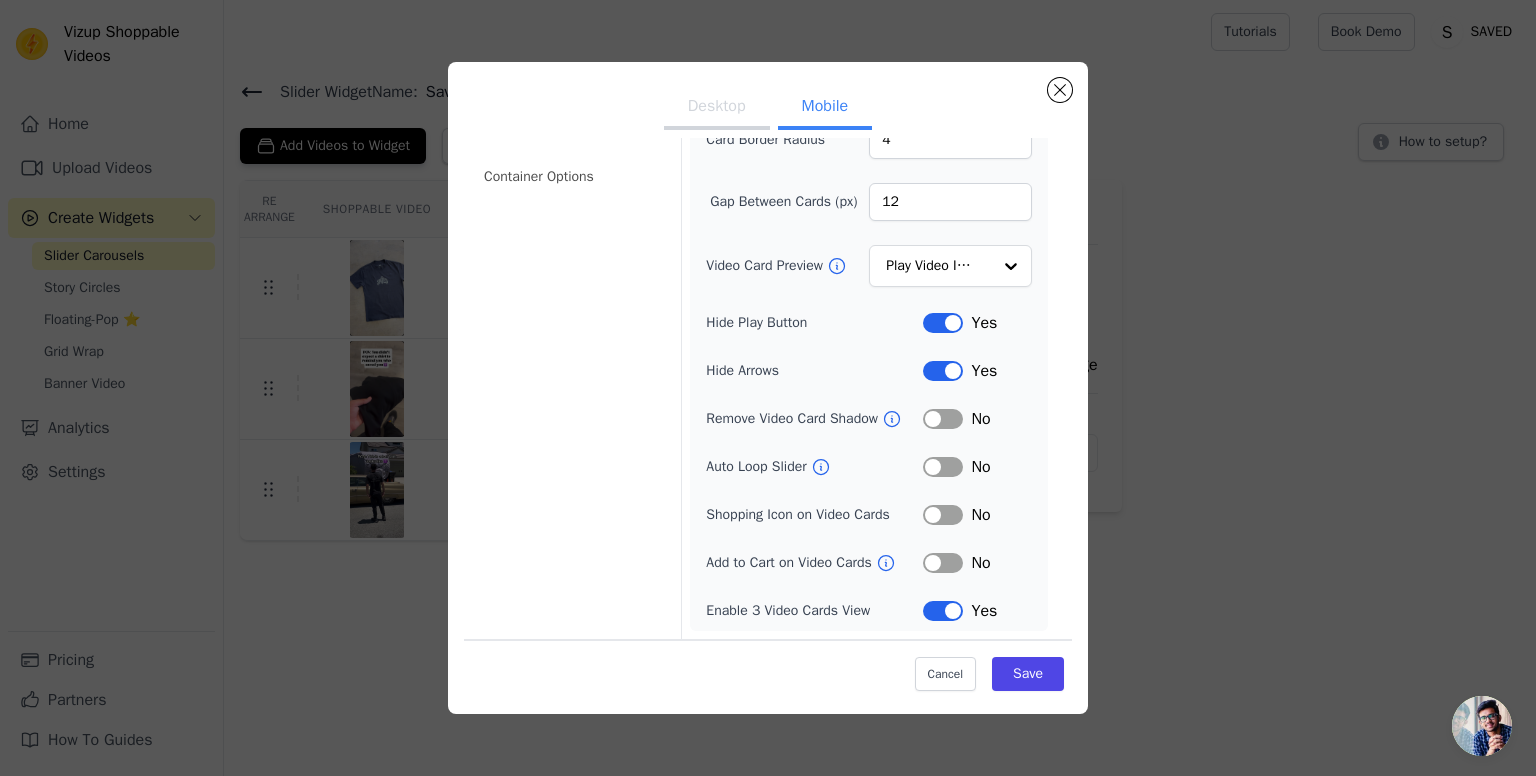 click on "Label" at bounding box center [943, 563] 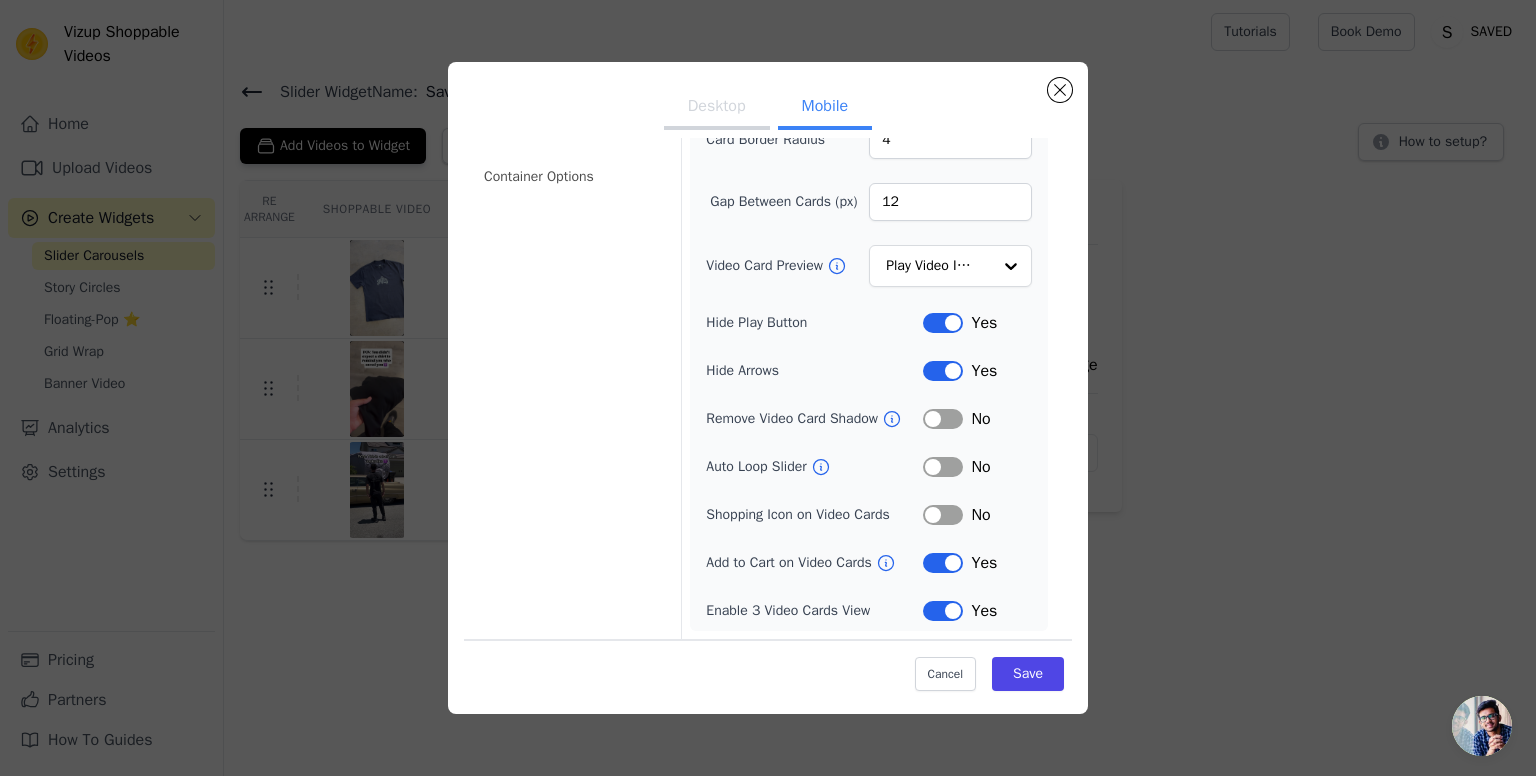 click on "Label" at bounding box center (943, 563) 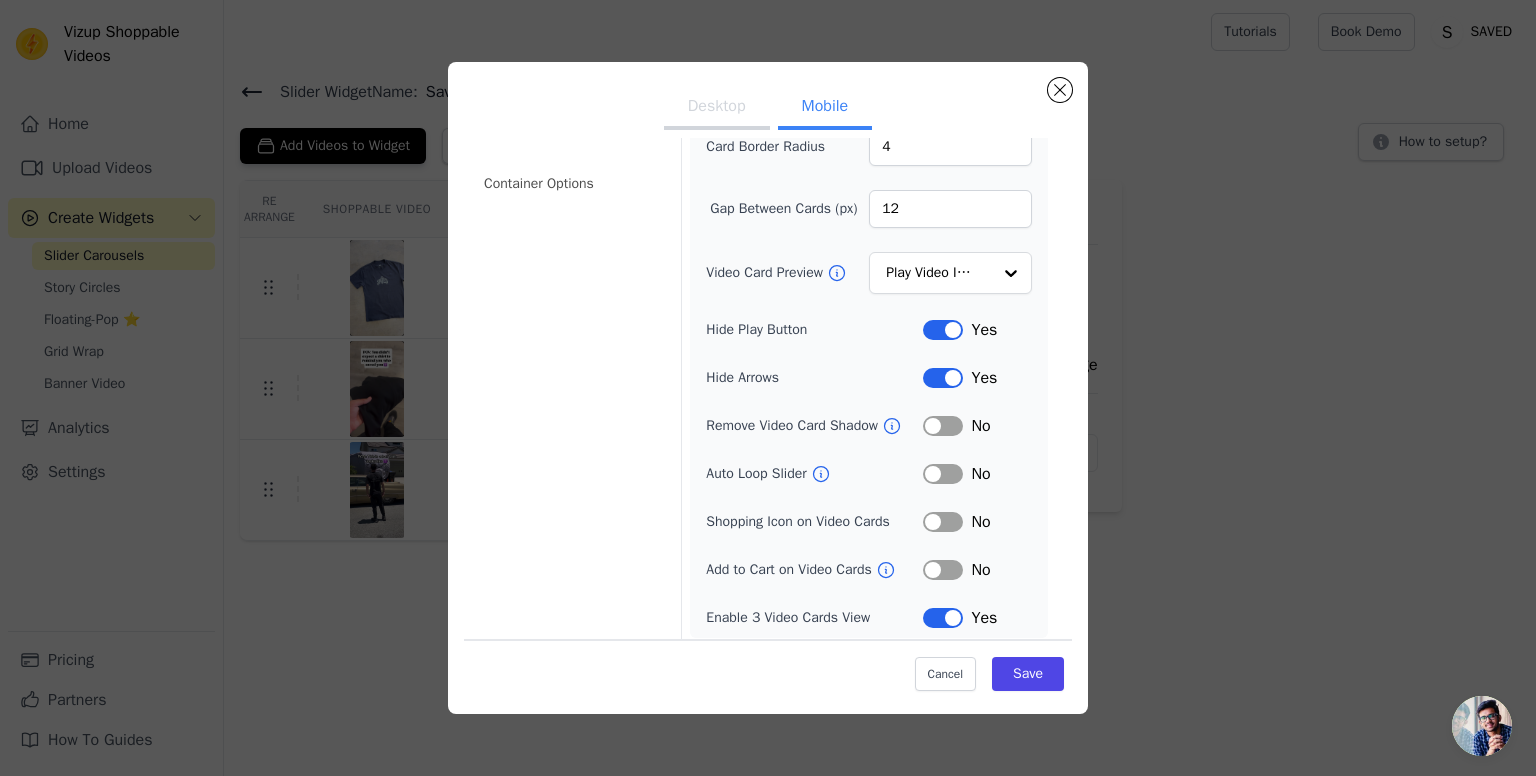scroll, scrollTop: 186, scrollLeft: 0, axis: vertical 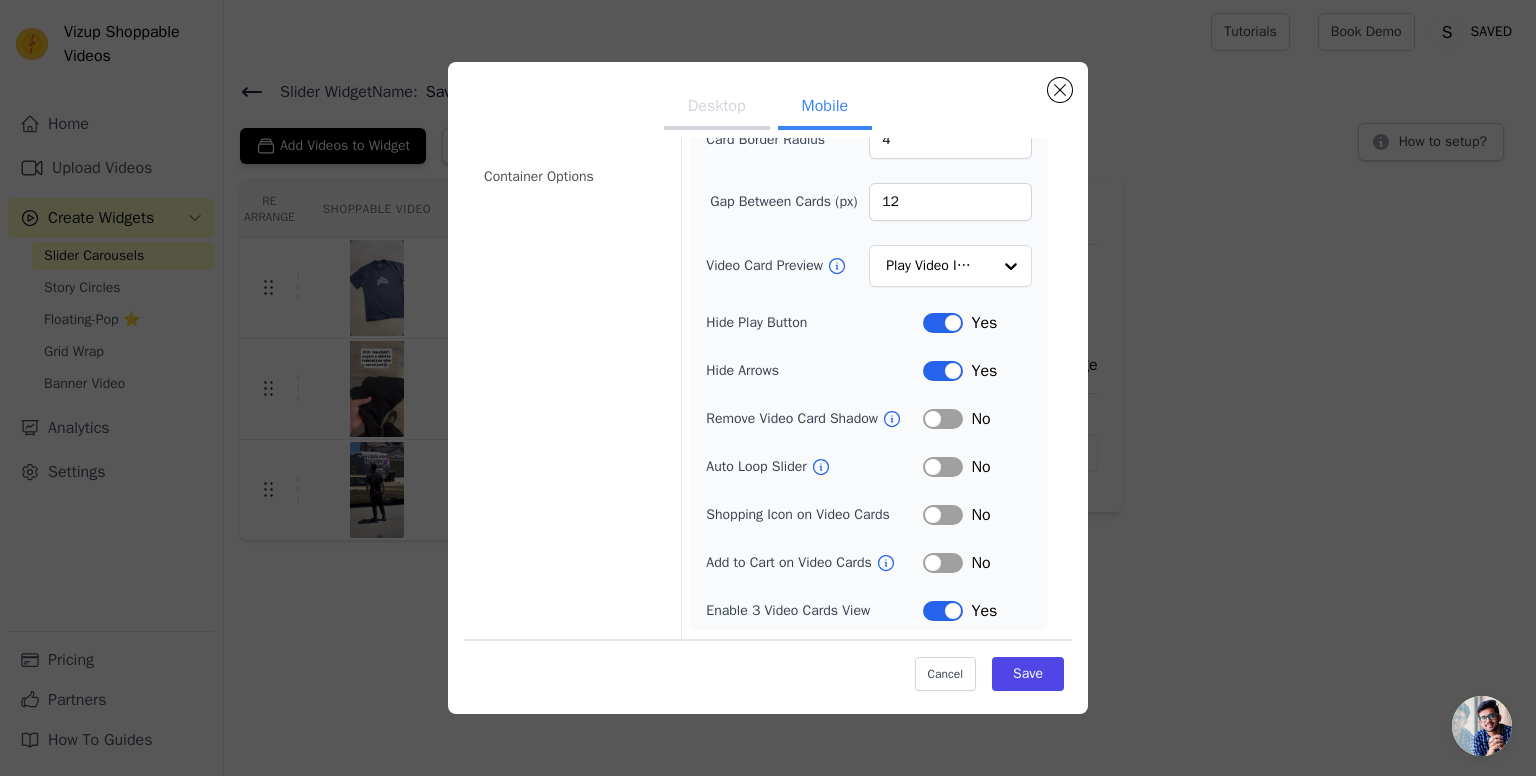 click on "Label" at bounding box center [943, 515] 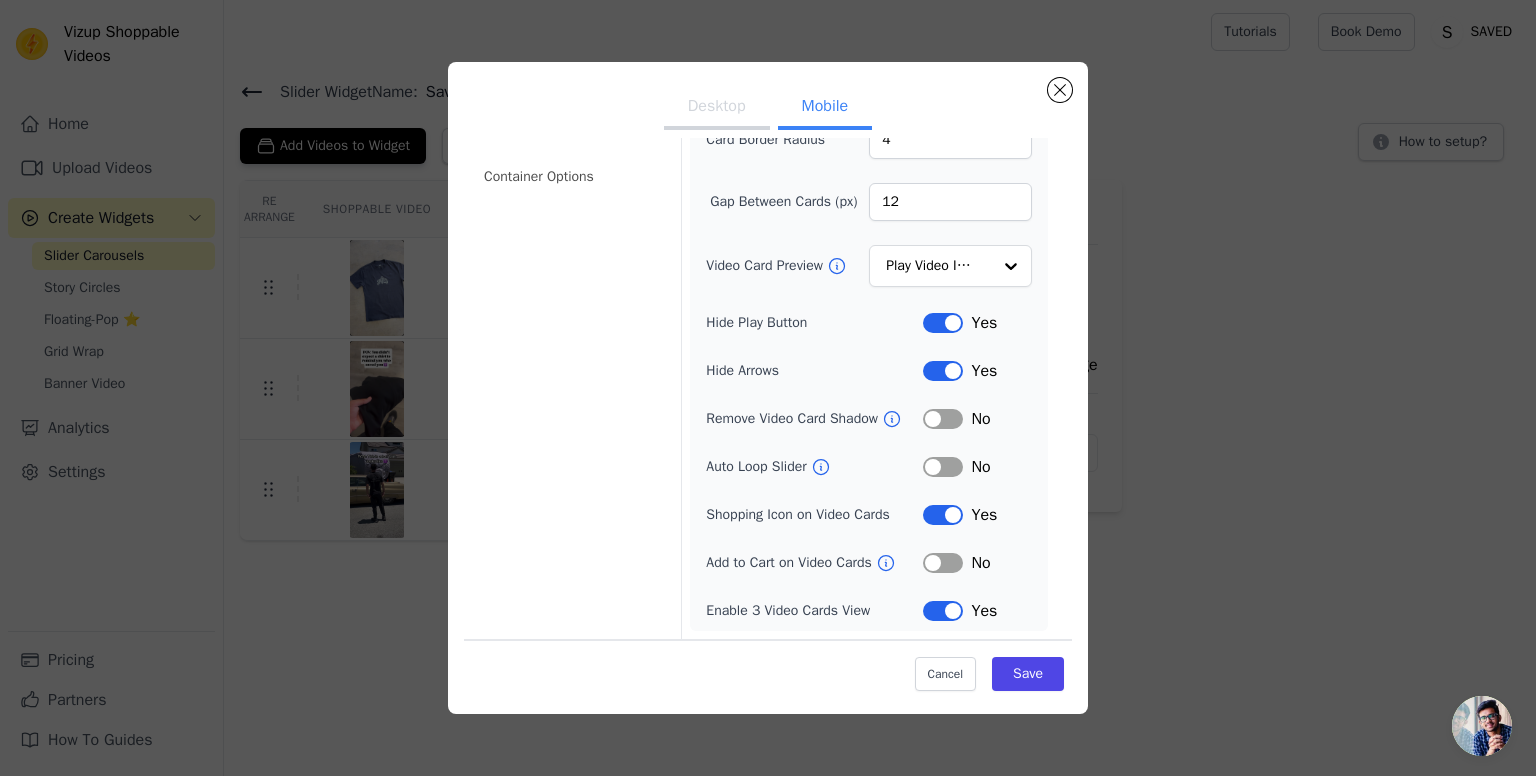 scroll, scrollTop: 0, scrollLeft: 0, axis: both 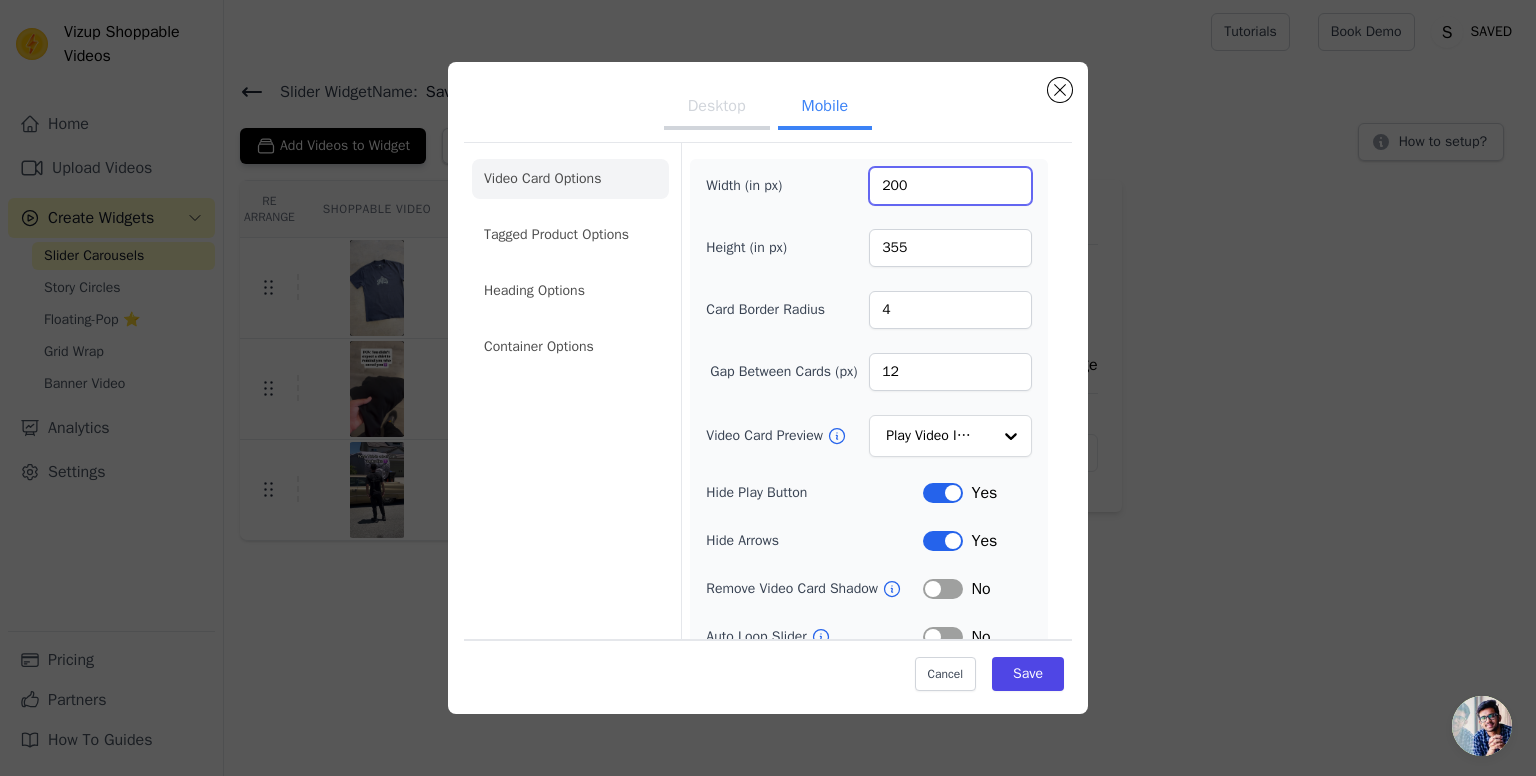 click on "200" at bounding box center (950, 186) 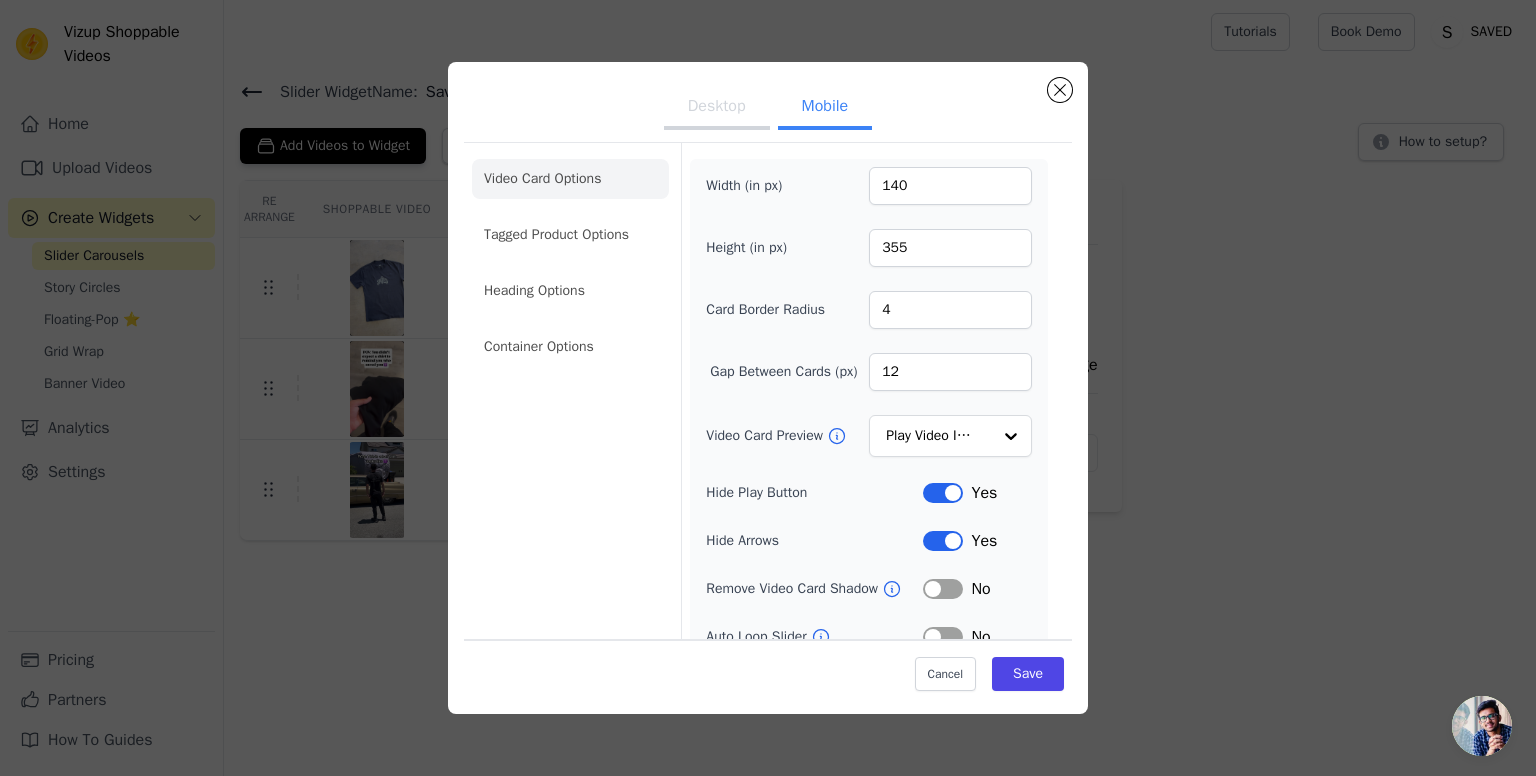 click on "Width (in px)   140   Height (in px)   355   Card Border Radius   4   Gap Between Cards (px)   12   Video Card Preview           Play Video In Loop               Hide Play Button   Label     Yes   Hide Arrows   Label     Yes   Remove Video Card Shadow     Label     No   Auto Loop Slider     Label     No   Shopping Icon on Video Cards   Label     Yes   Add to Cart on Video Cards     Label     No   Enable 3 Video Cards View   Label     Yes" at bounding box center [869, 480] 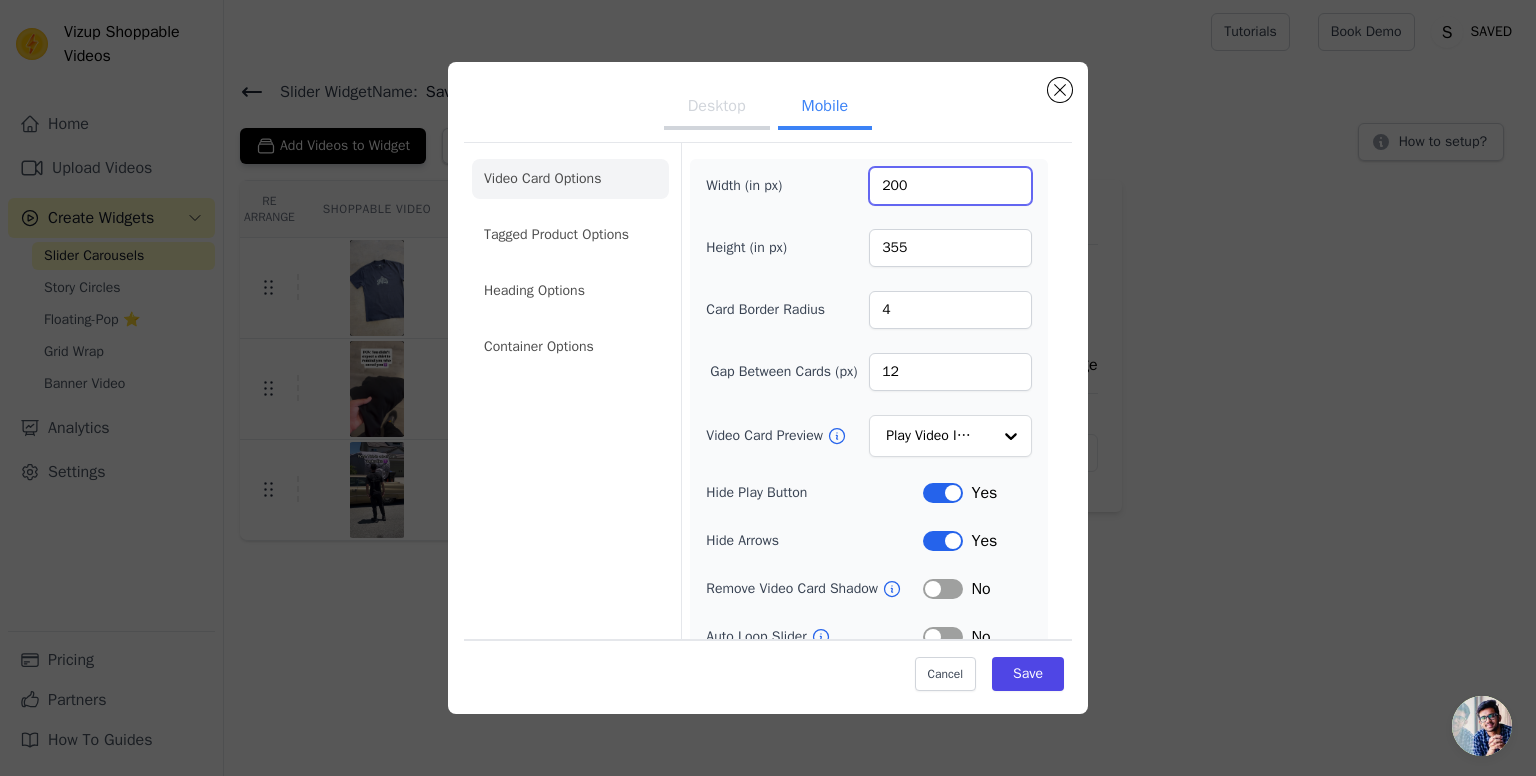 type on "200" 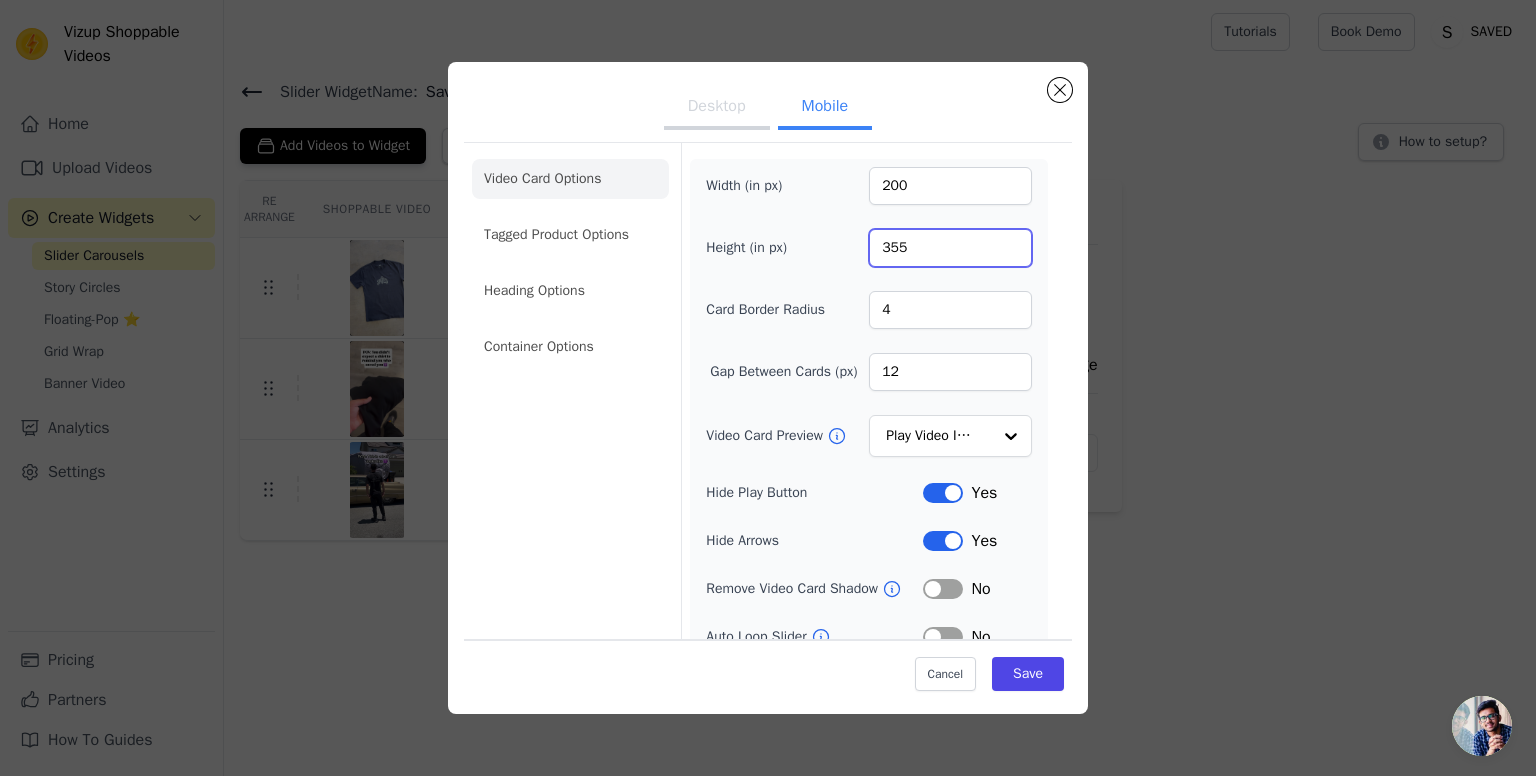 click on "355" at bounding box center [950, 248] 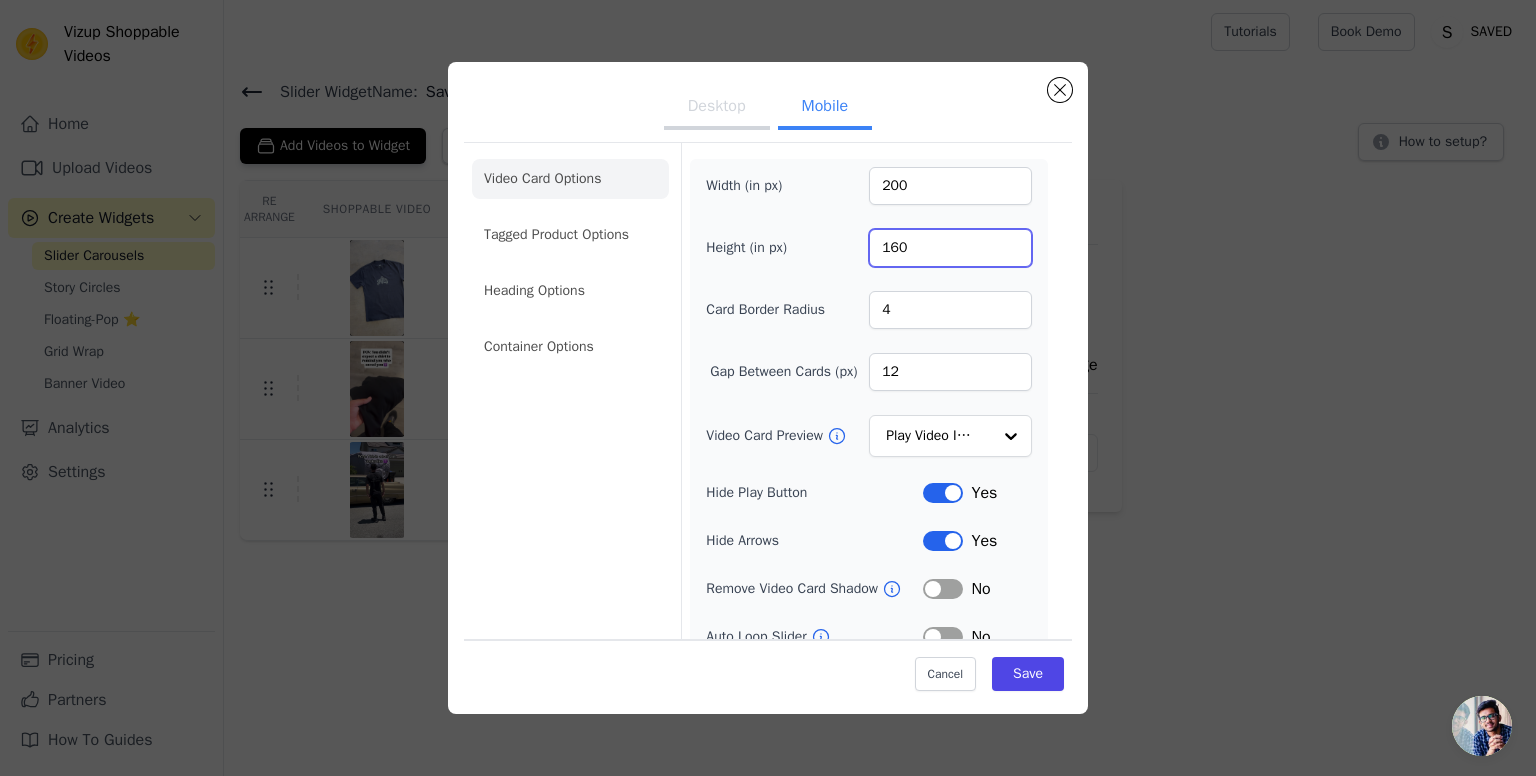 type on "160" 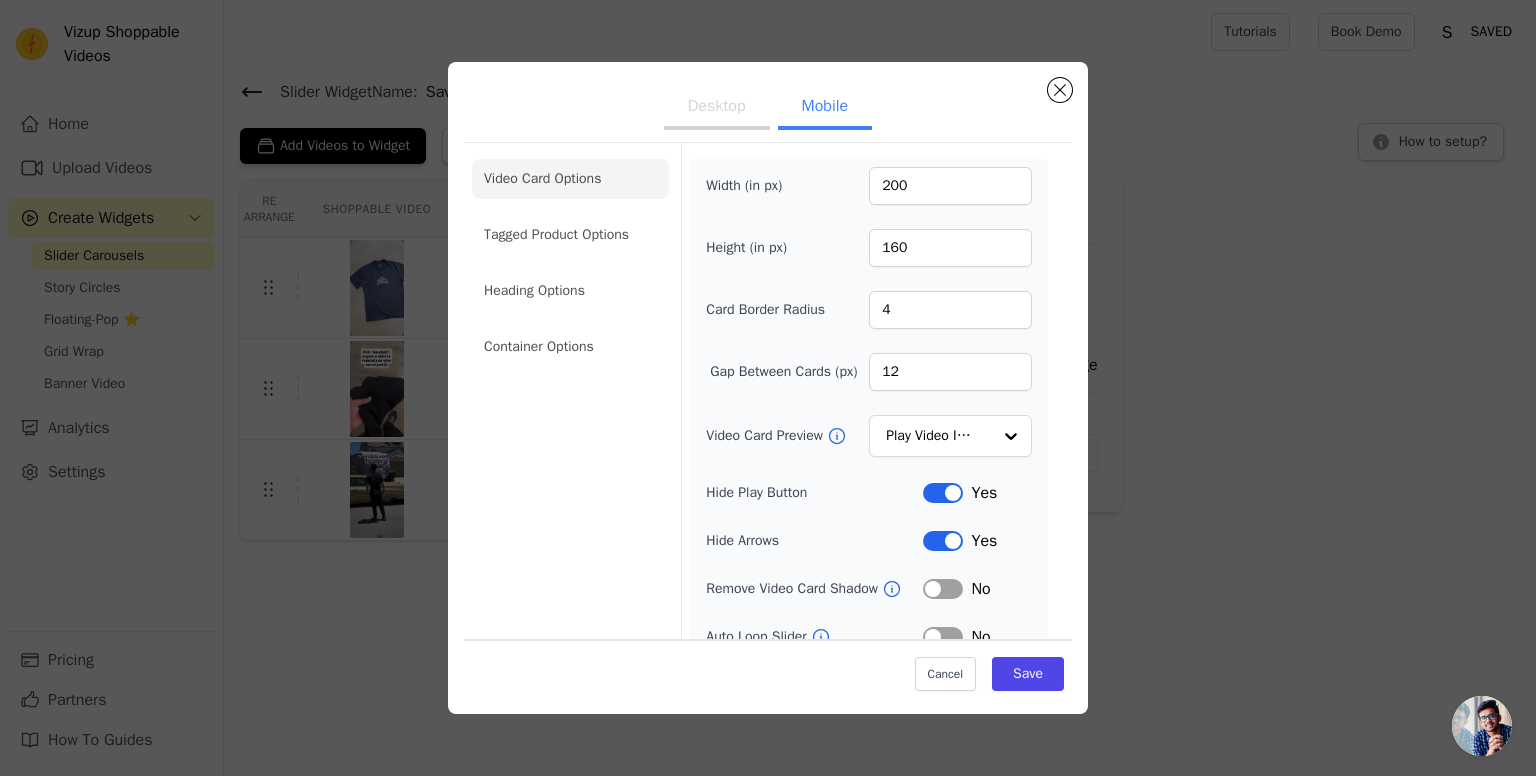 click on "Width (in px)   200   Height (in px)   160   Card Border Radius   4   Gap Between Cards (px)   12   Video Card Preview           Play Video In Loop               Hide Play Button   Label     Yes   Hide Arrows   Label     Yes   Remove Video Card Shadow     Label     No   Auto Loop Slider     Label     No   Shopping Icon on Video Cards   Label     Yes   Add to Cart on Video Cards     Label     No   Enable 3 Video Cards View   Label     Yes" at bounding box center [869, 480] 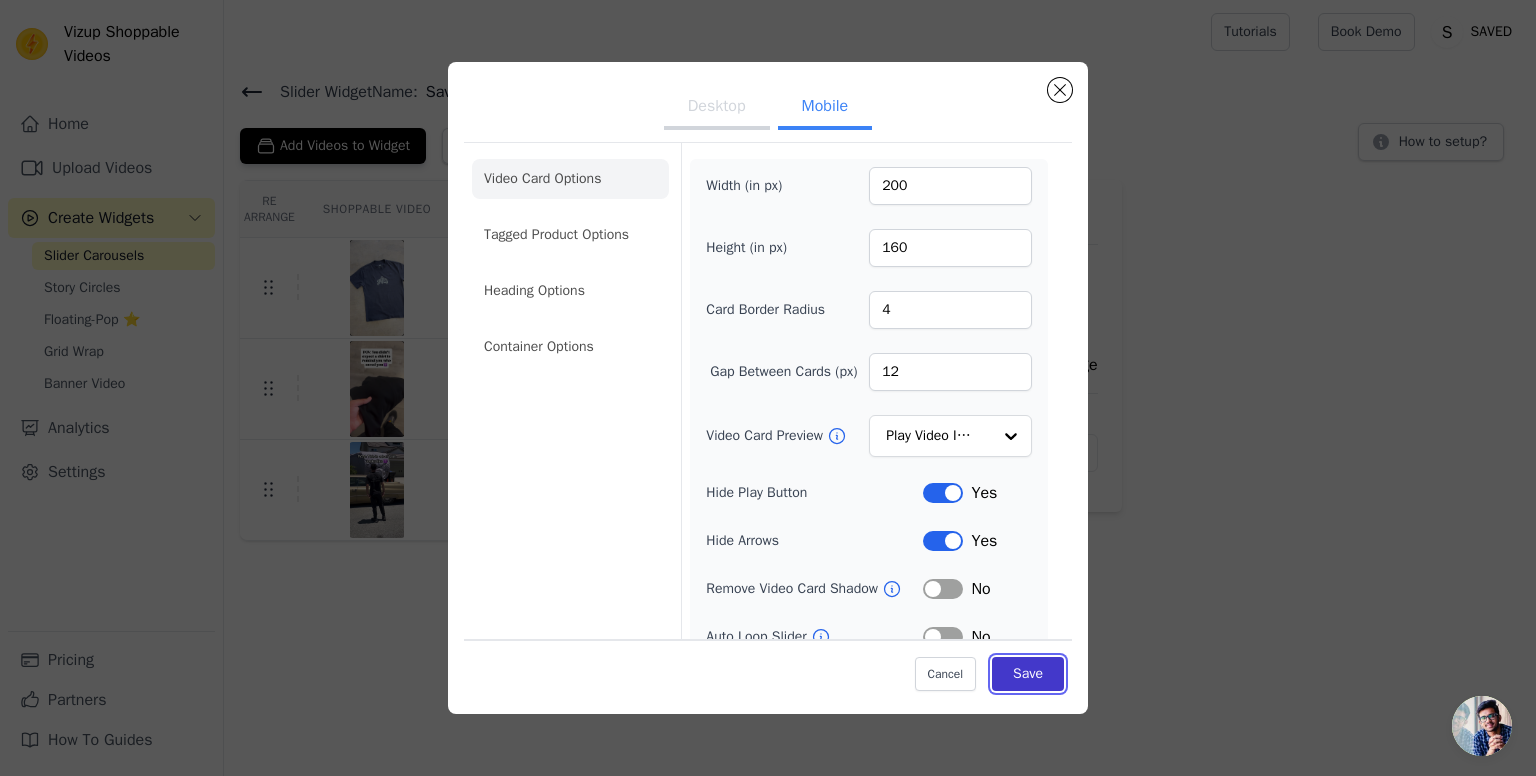 click on "Save" at bounding box center (1028, 673) 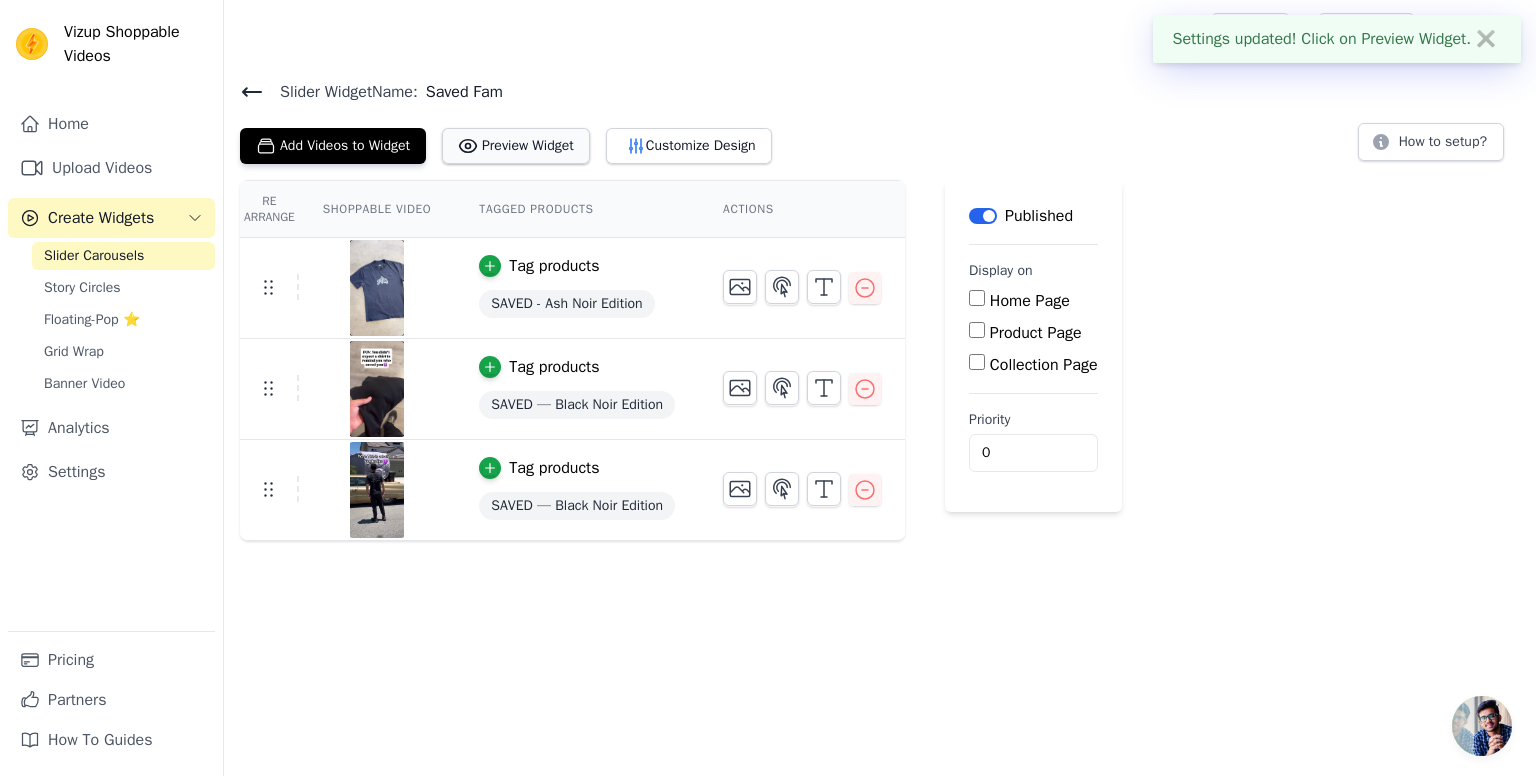 click on "Preview Widget" at bounding box center (516, 146) 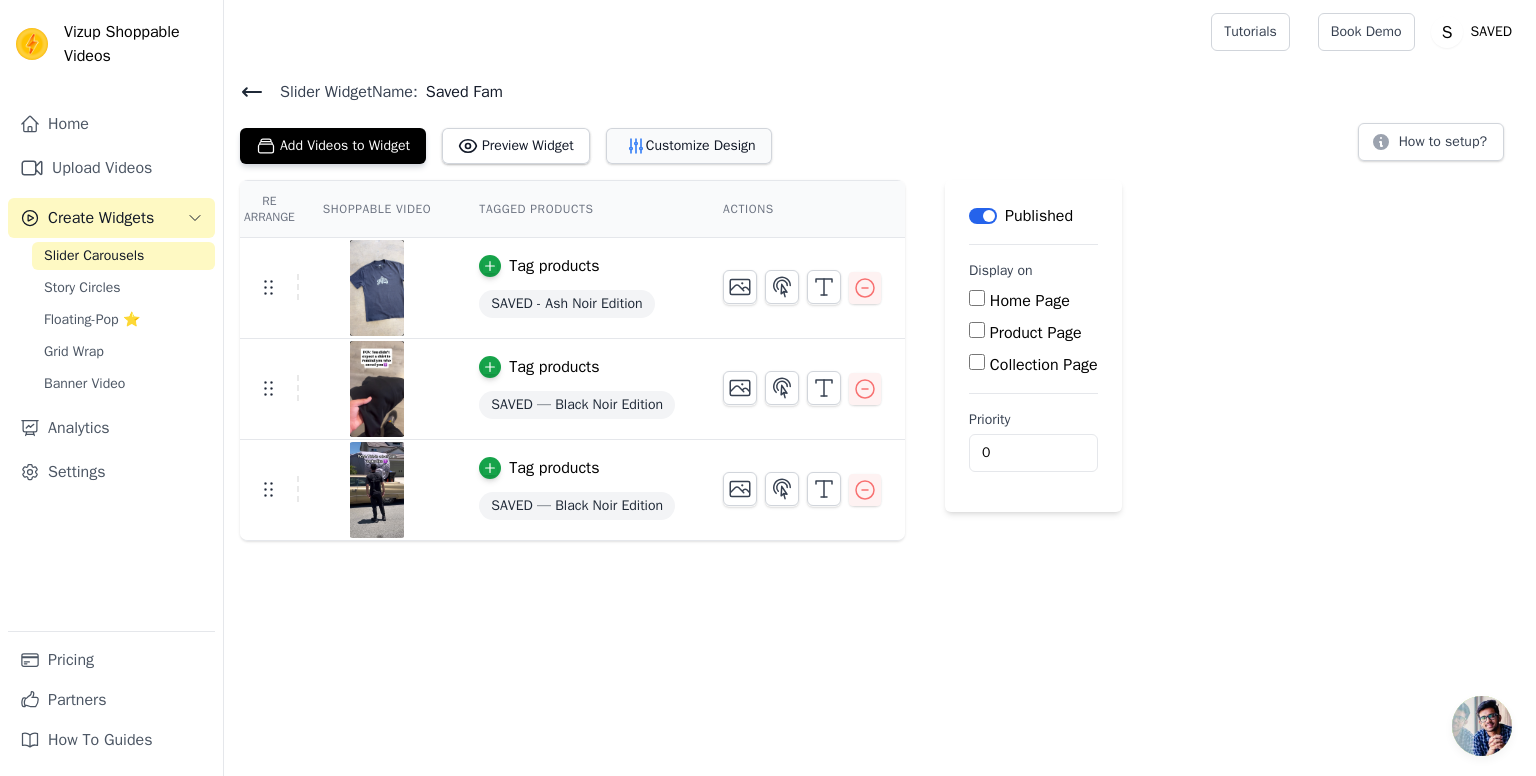 click on "Customize Design" at bounding box center (689, 146) 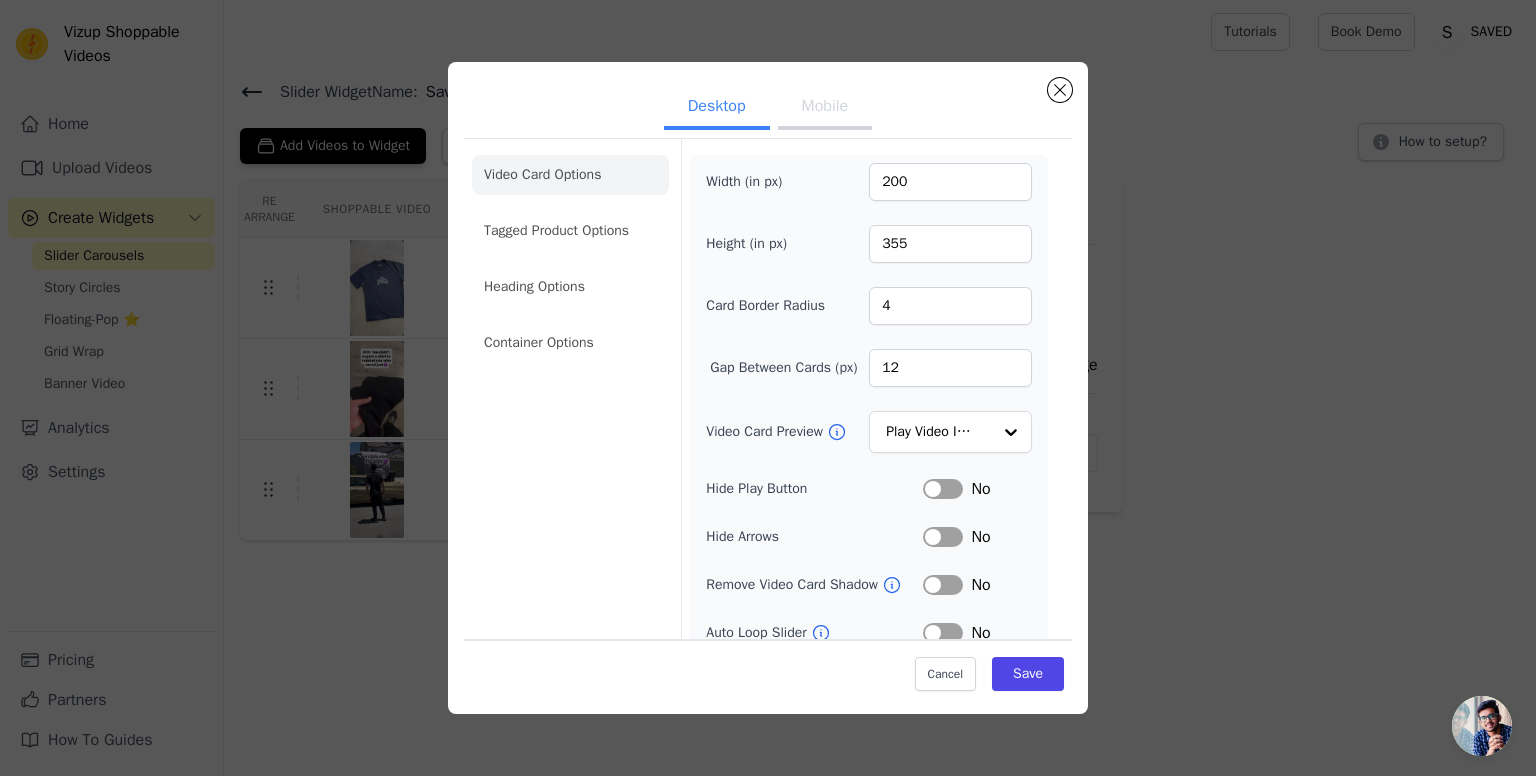 scroll, scrollTop: 4, scrollLeft: 0, axis: vertical 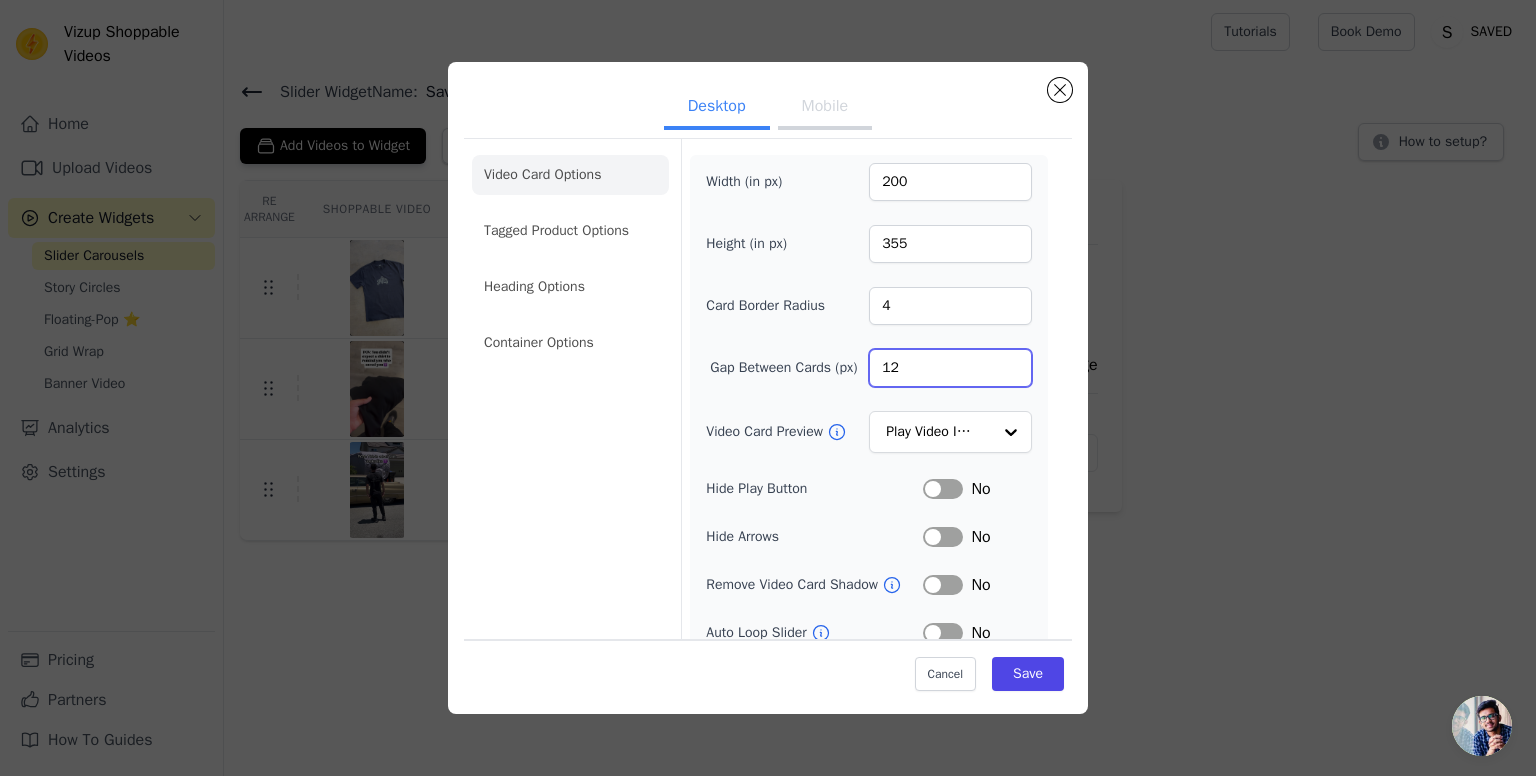 click on "12" at bounding box center [950, 368] 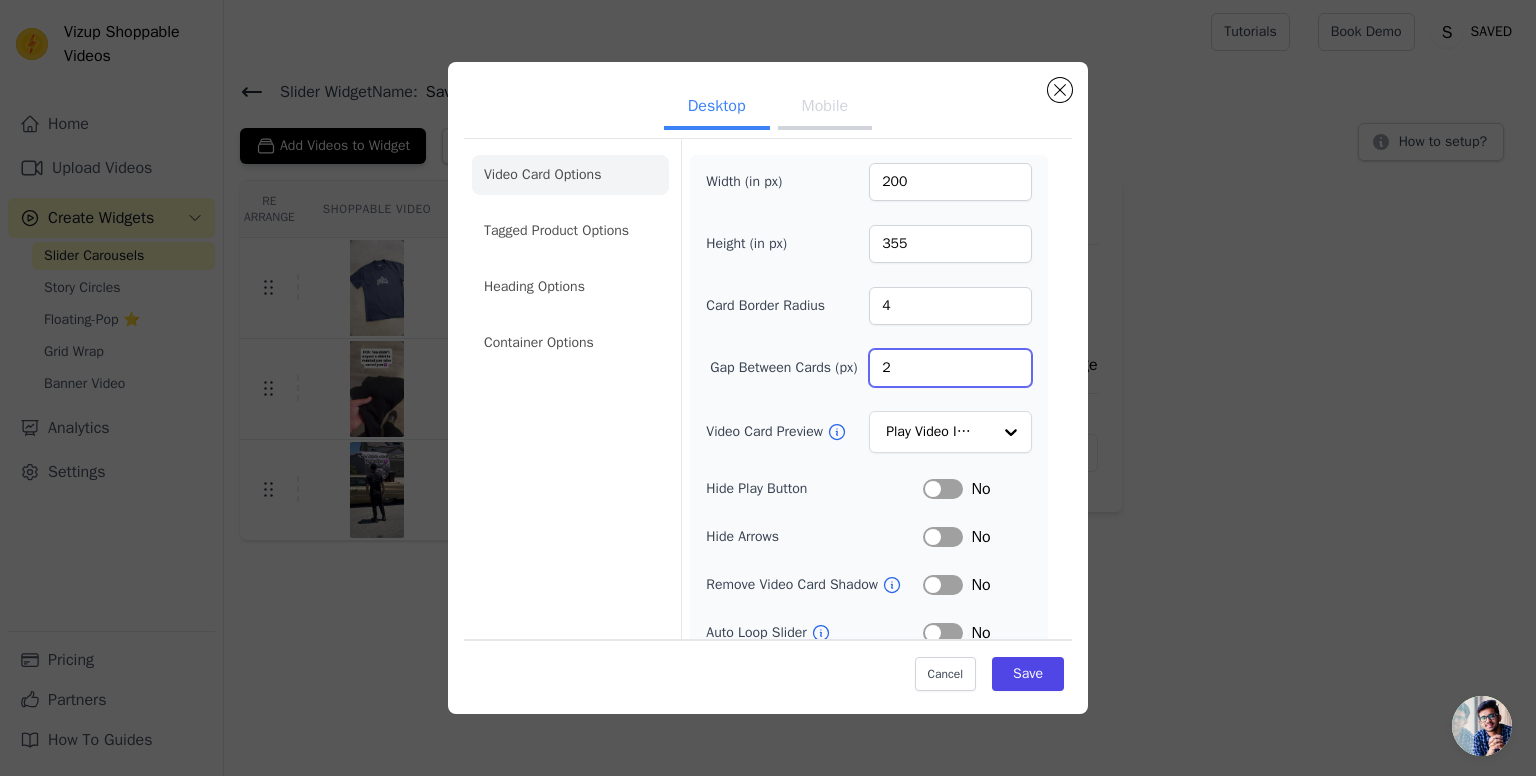 type on "2" 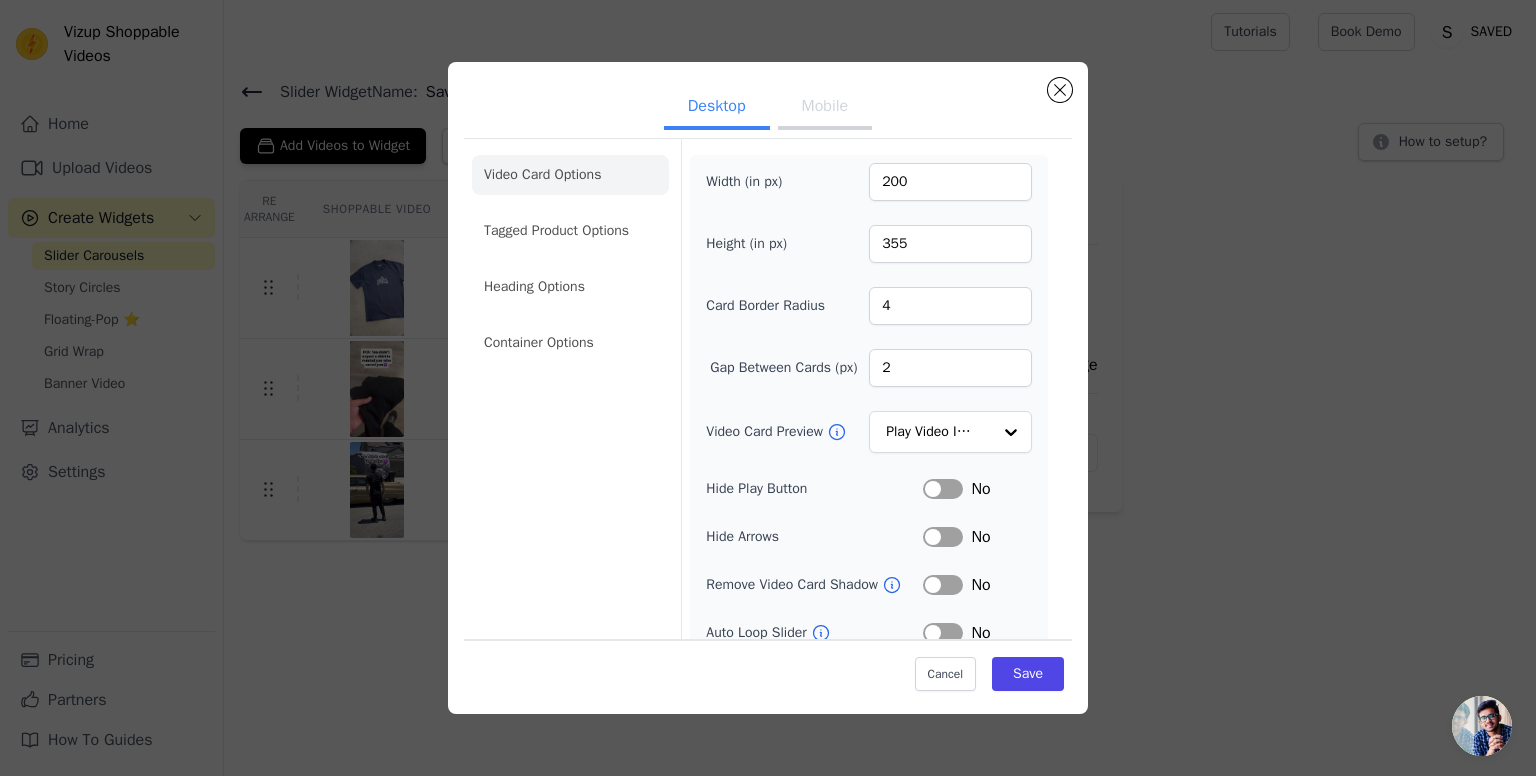 click on "Width (in px)   200   Height (in px)   355   Card Border Radius   4   Gap Between Cards (px)   2   Video Card Preview           Play Video In Loop               Hide Play Button   Label     No   Hide Arrows   Label     No   Remove Video Card Shadow     Label     No   Auto Loop Slider     Label     No   Shopping Icon on Video Cards   Label     No   Add to Cart on Video Cards     Label     No" at bounding box center (868, 448) 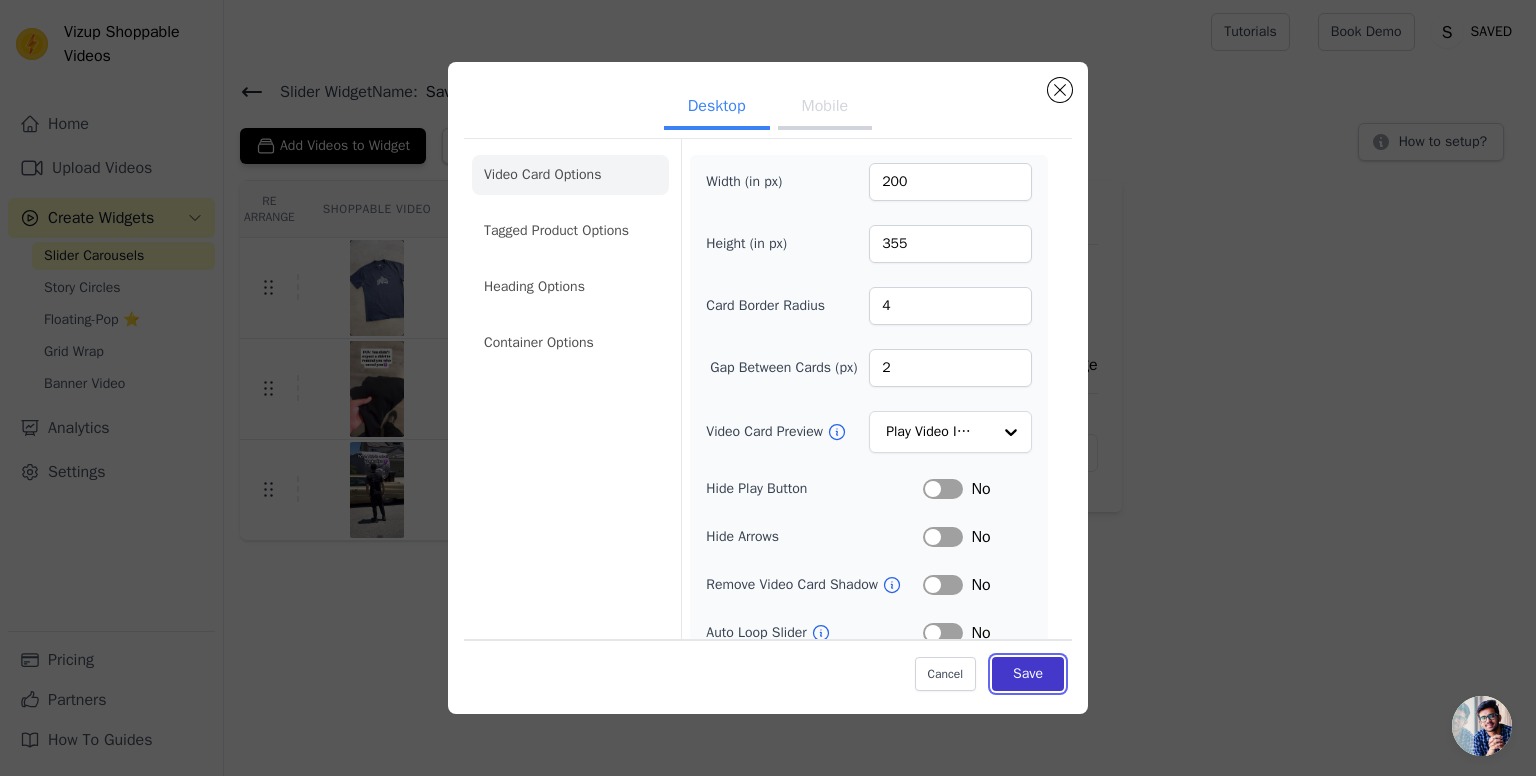 click on "Save" at bounding box center [1028, 673] 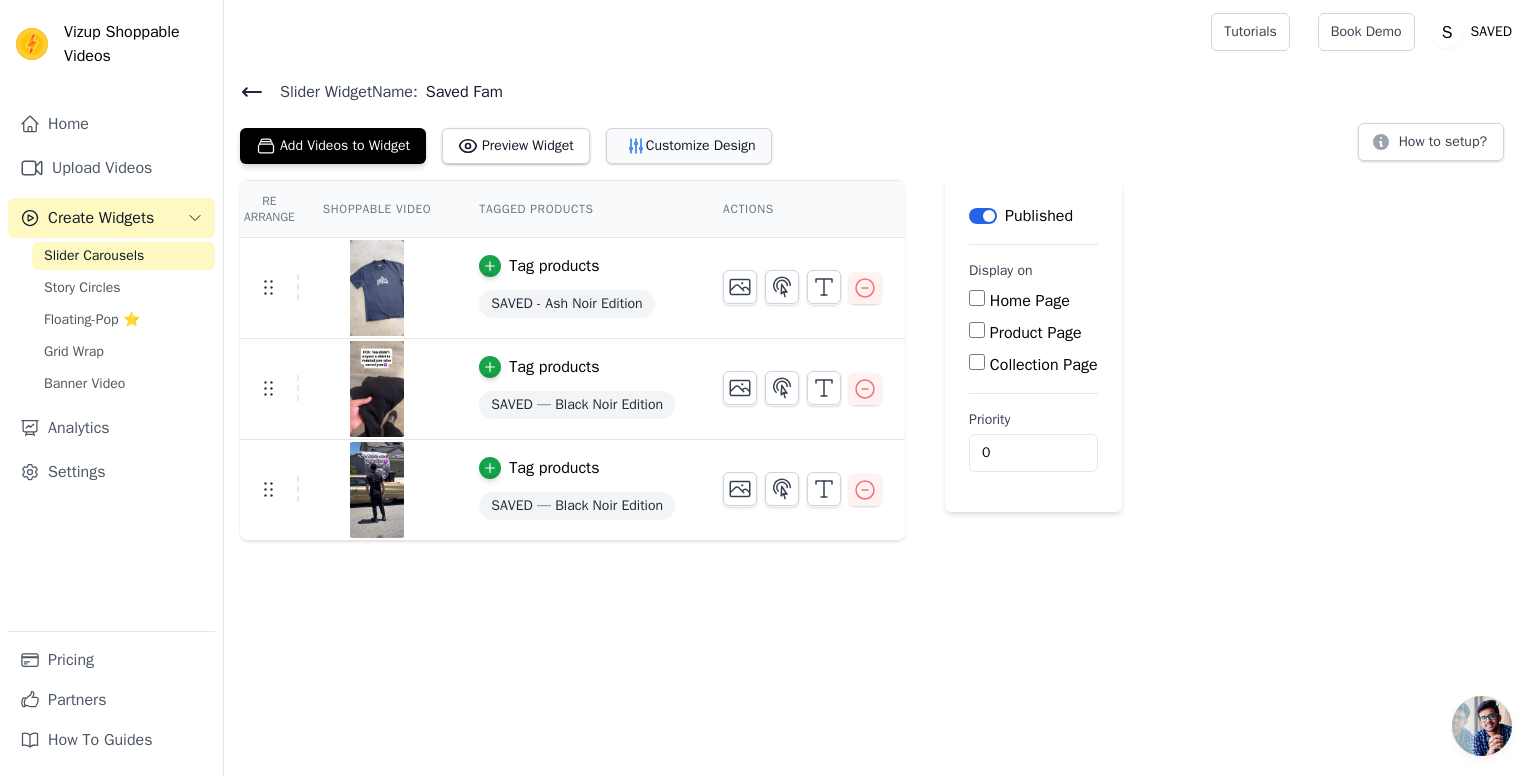 click on "Customize Design" at bounding box center (689, 146) 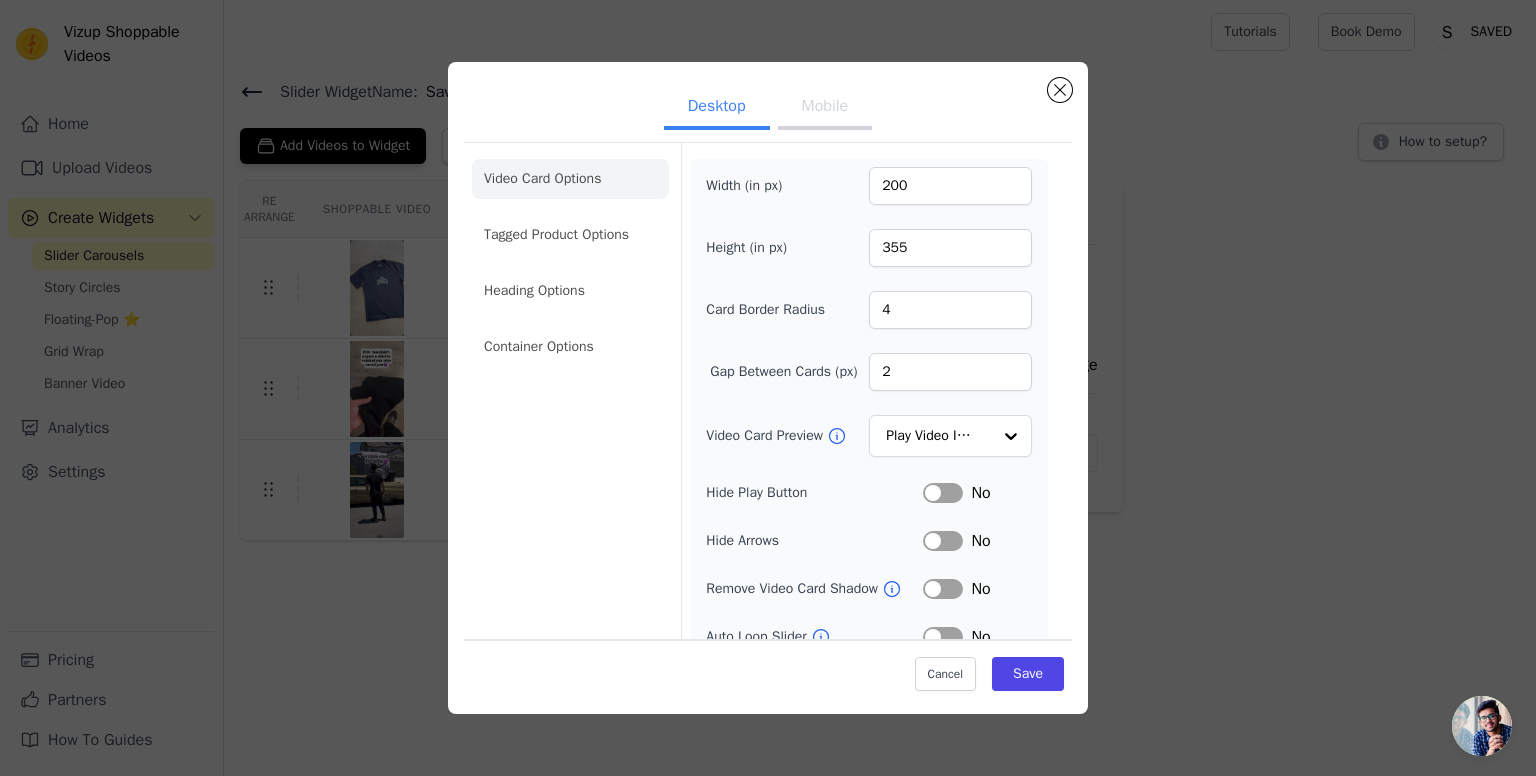 click on "Mobile" at bounding box center (825, 108) 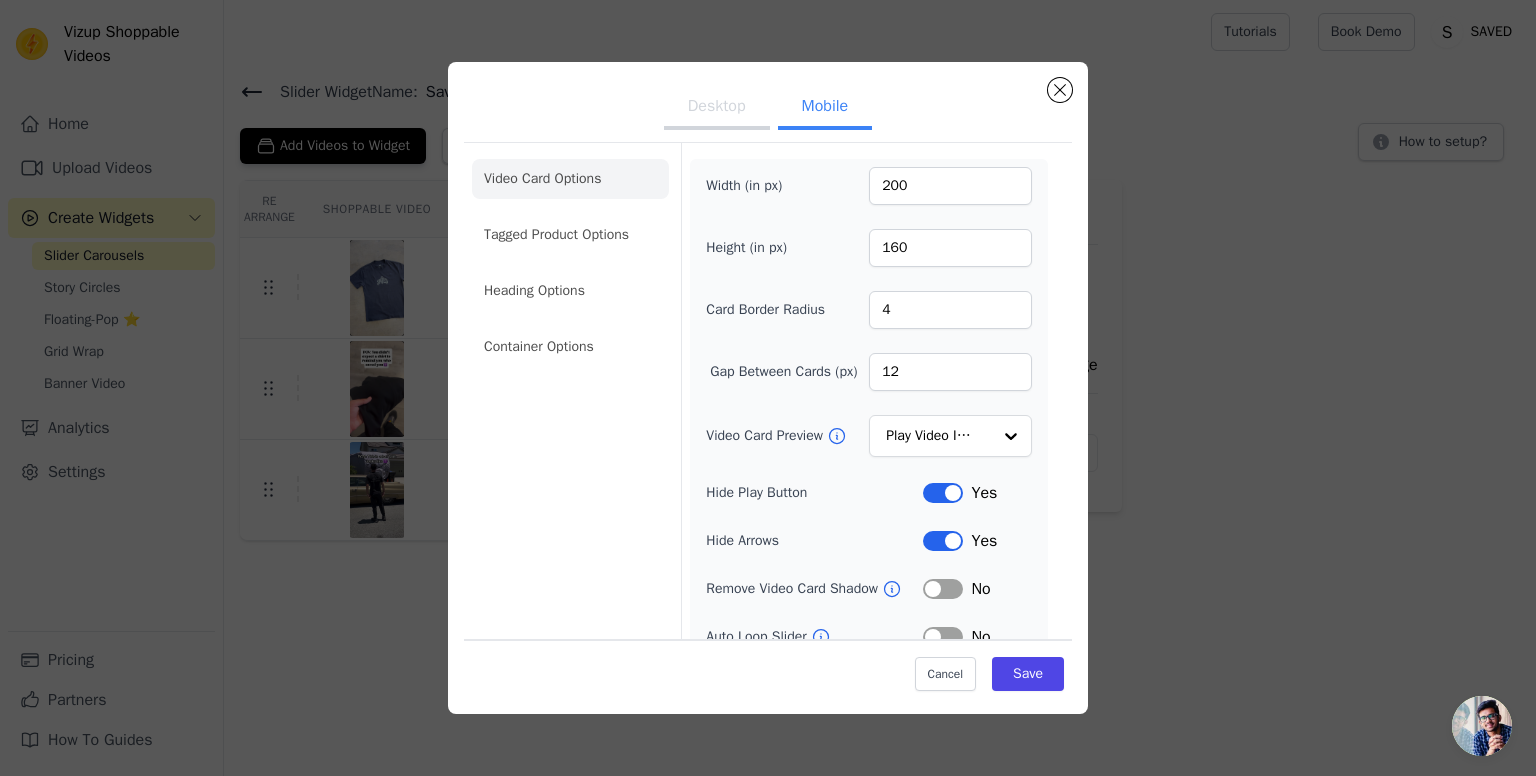 click on "Desktop" at bounding box center [717, 108] 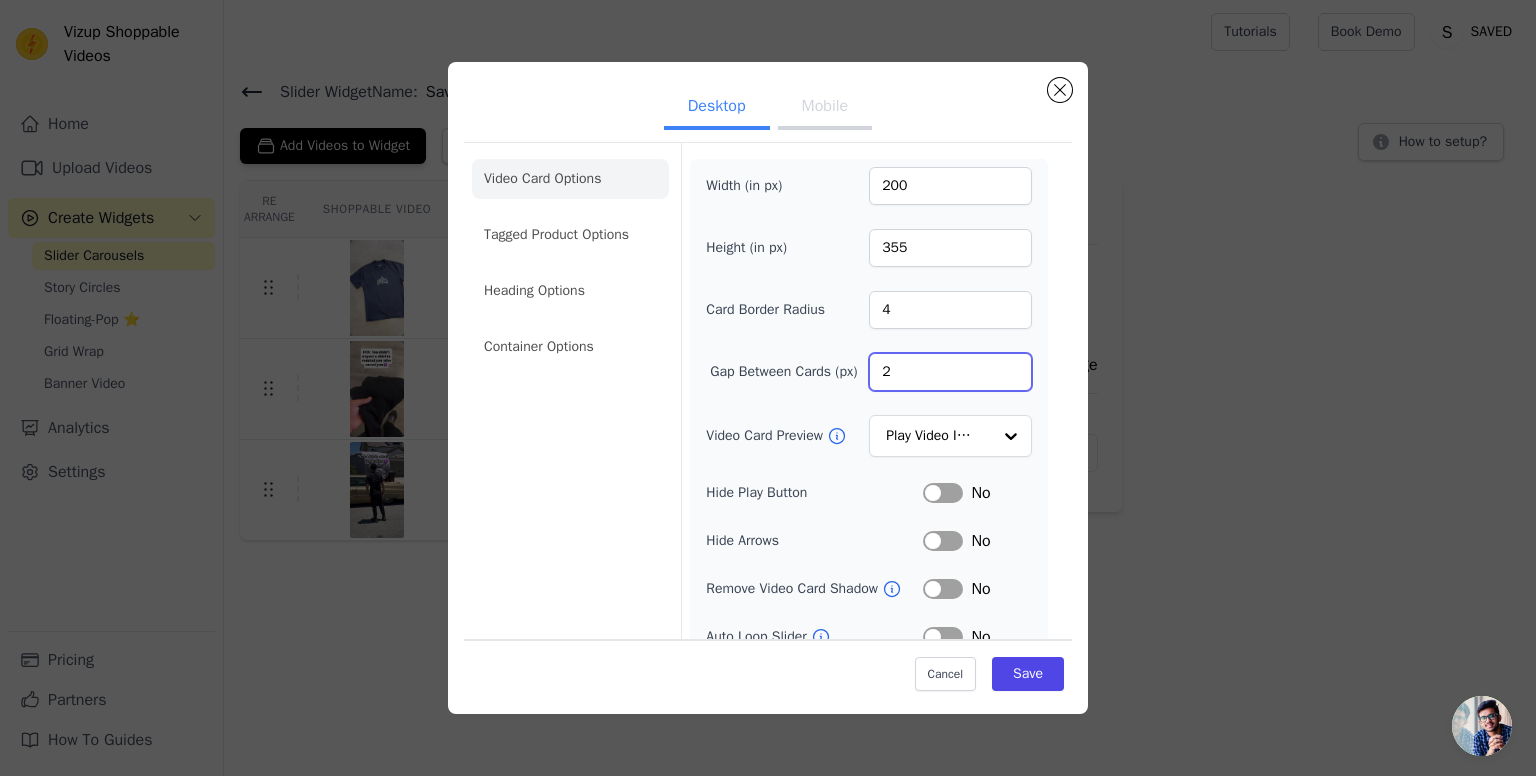 click on "2" at bounding box center [950, 372] 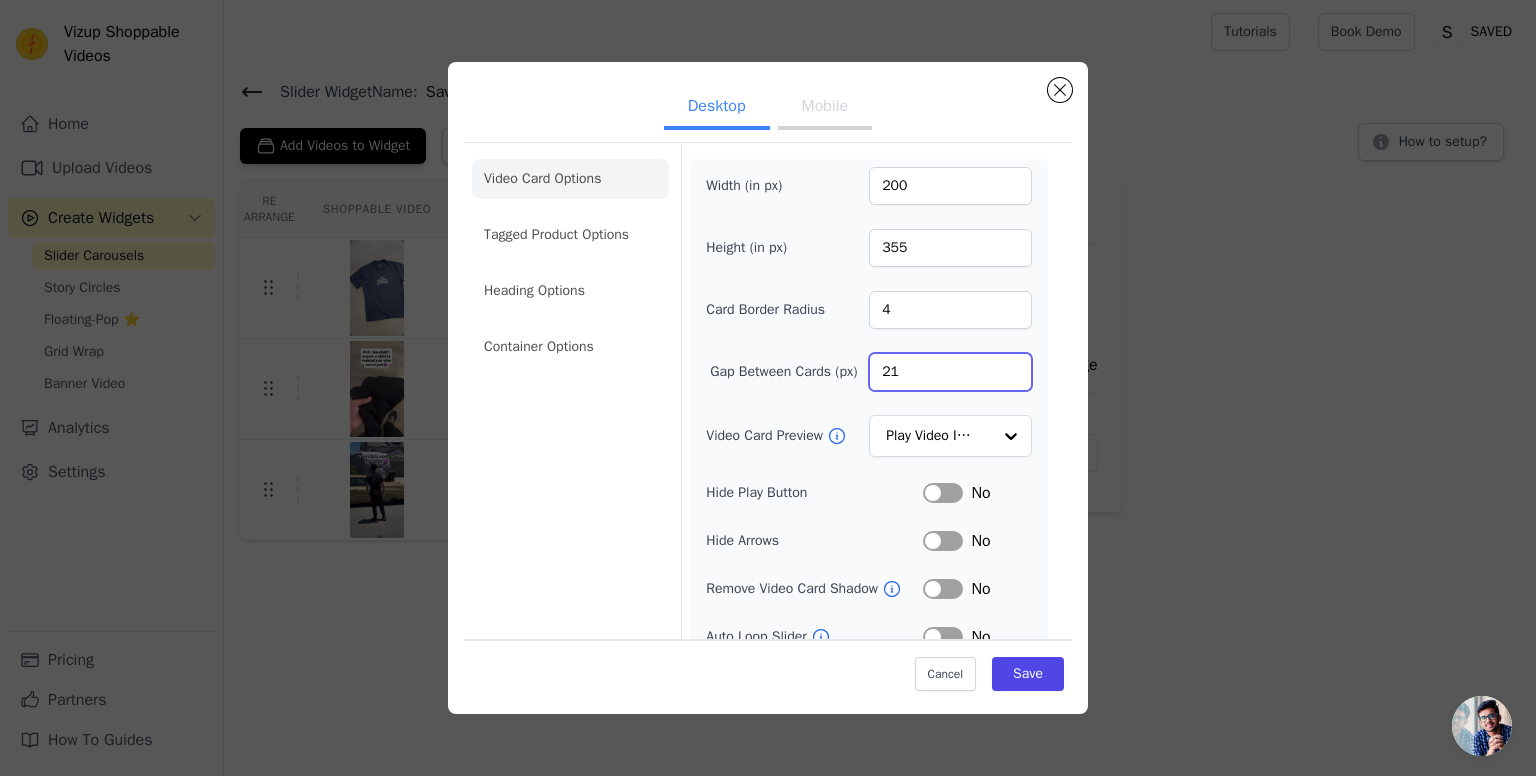 type on "2" 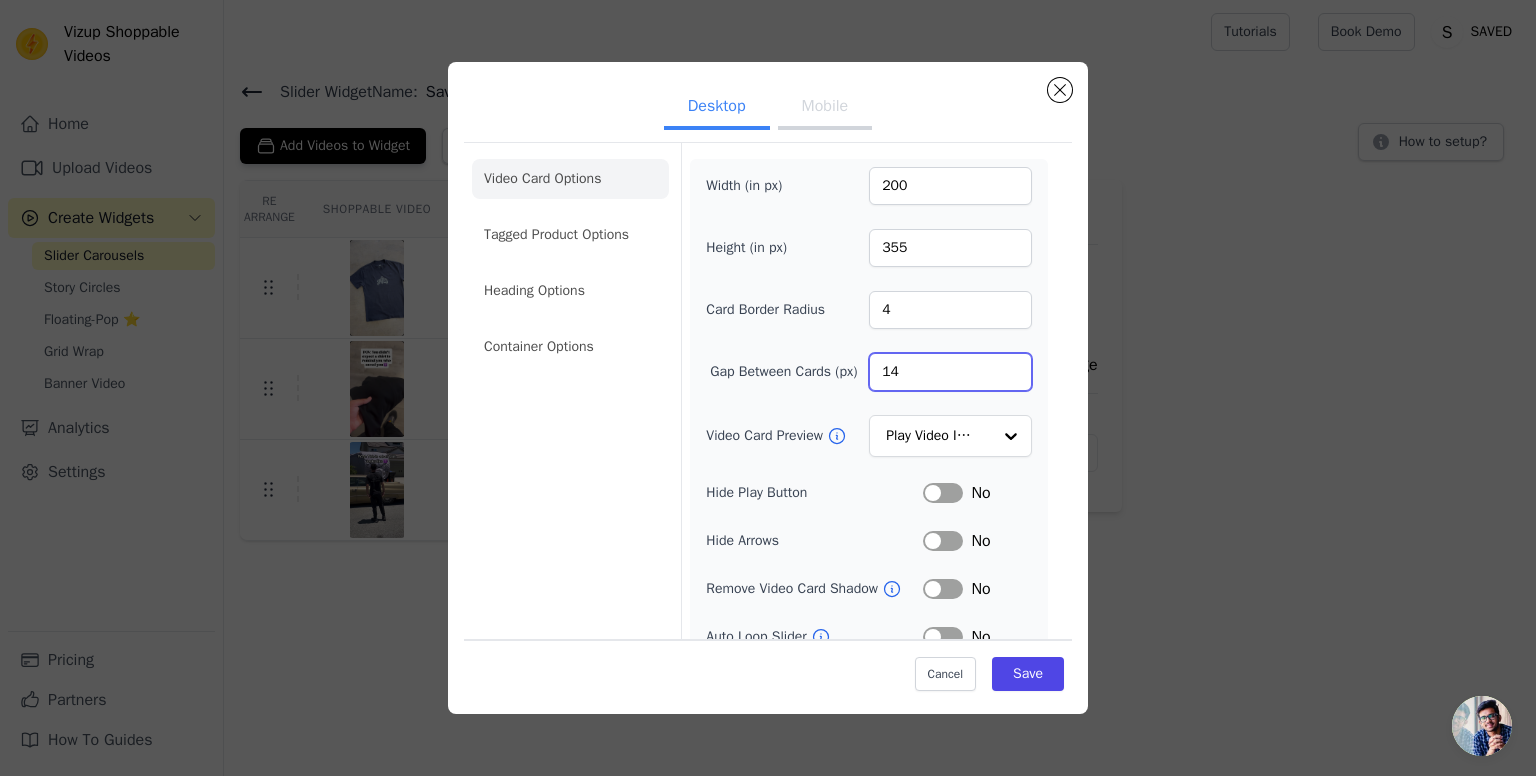 type on "14" 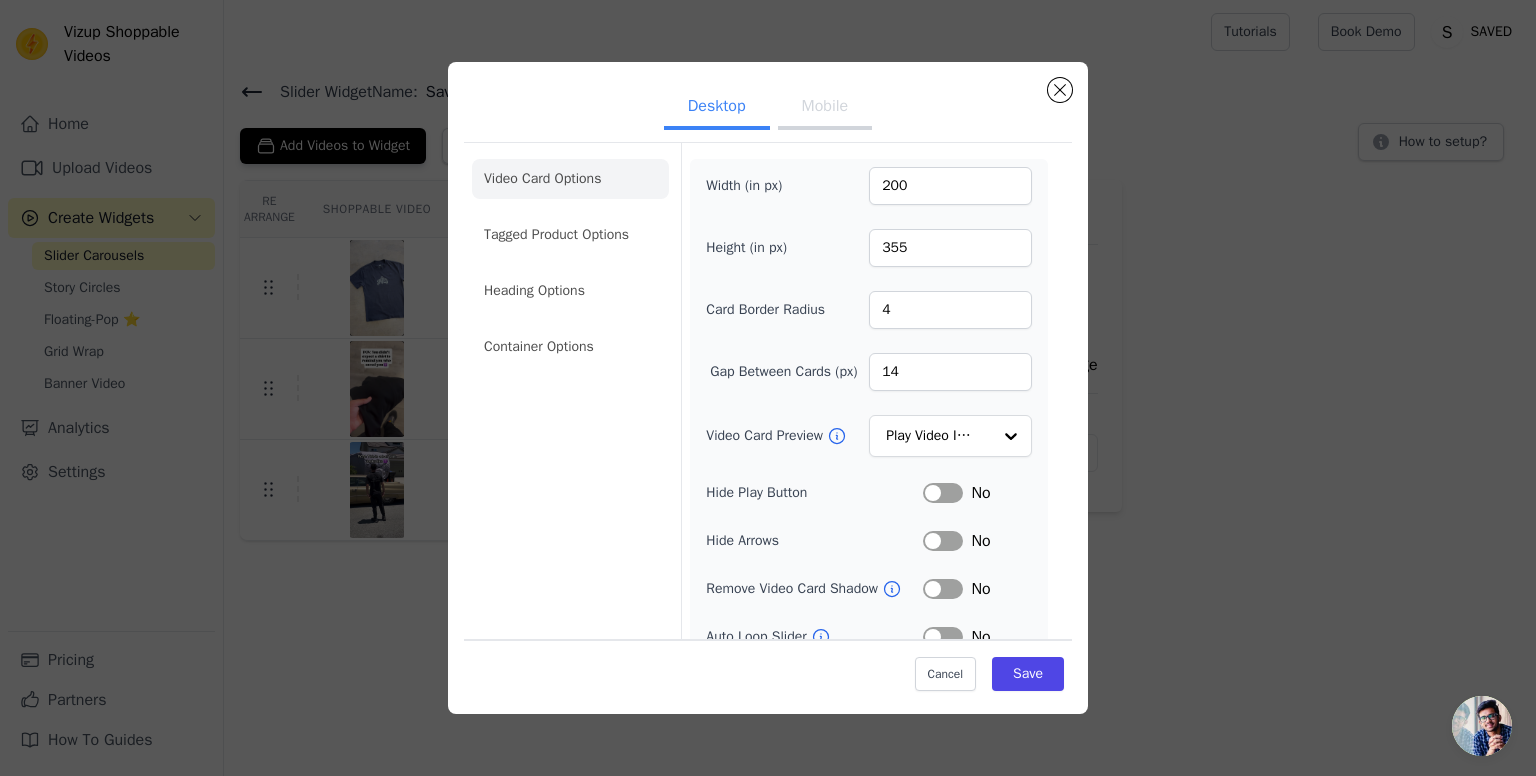 click on "Width (in px)   200   Height (in px)   355   Card Border Radius   4   Gap Between Cards (px)   14   Video Card Preview           Play Video In Loop               Hide Play Button   Label     No   Hide Arrows   Label     No   Remove Video Card Shadow     Label     No   Auto Loop Slider     Label     No   Shopping Icon on Video Cards   Label     No   Add to Cart on Video Cards     Label     No" at bounding box center [868, 452] 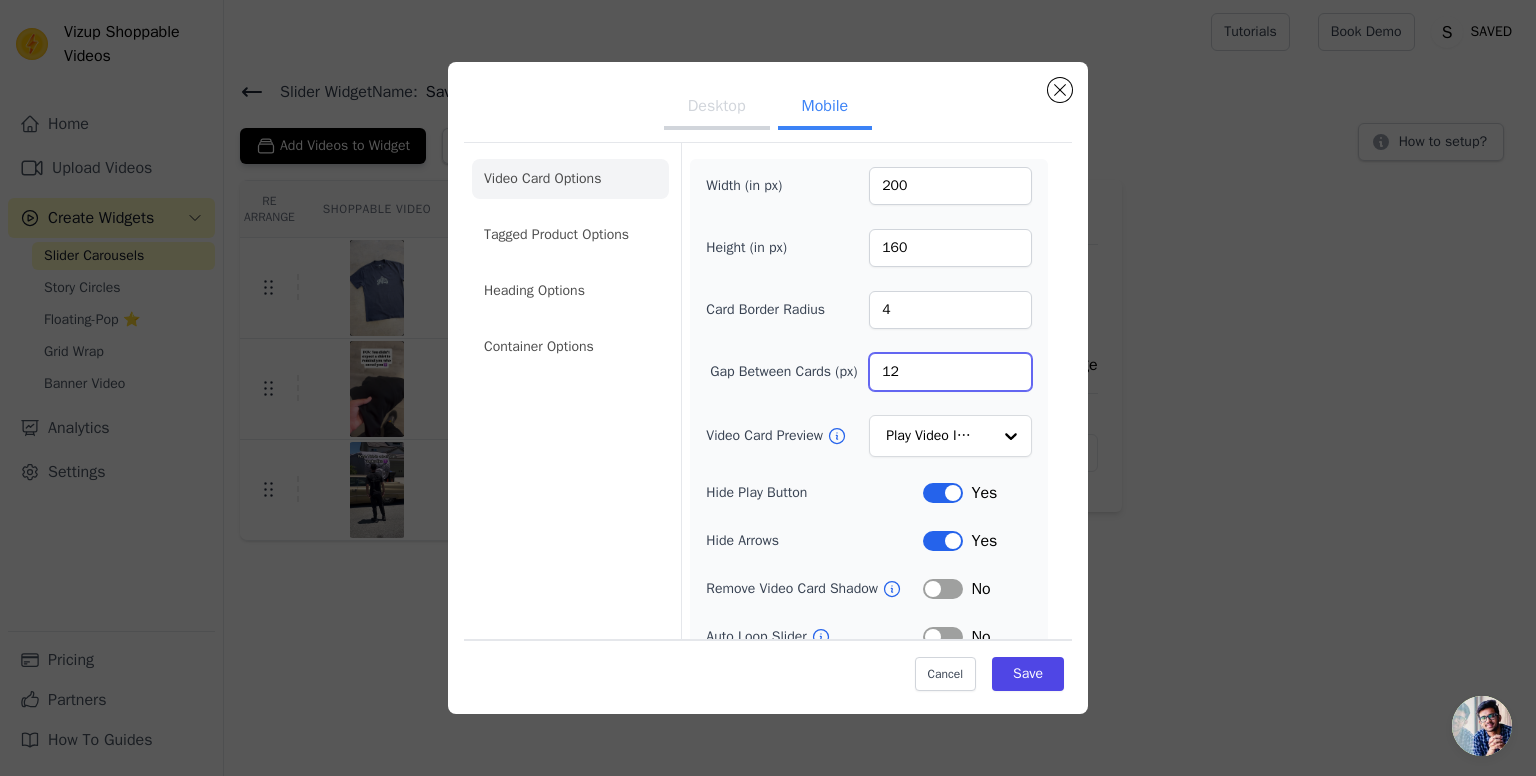 click on "12" at bounding box center (950, 372) 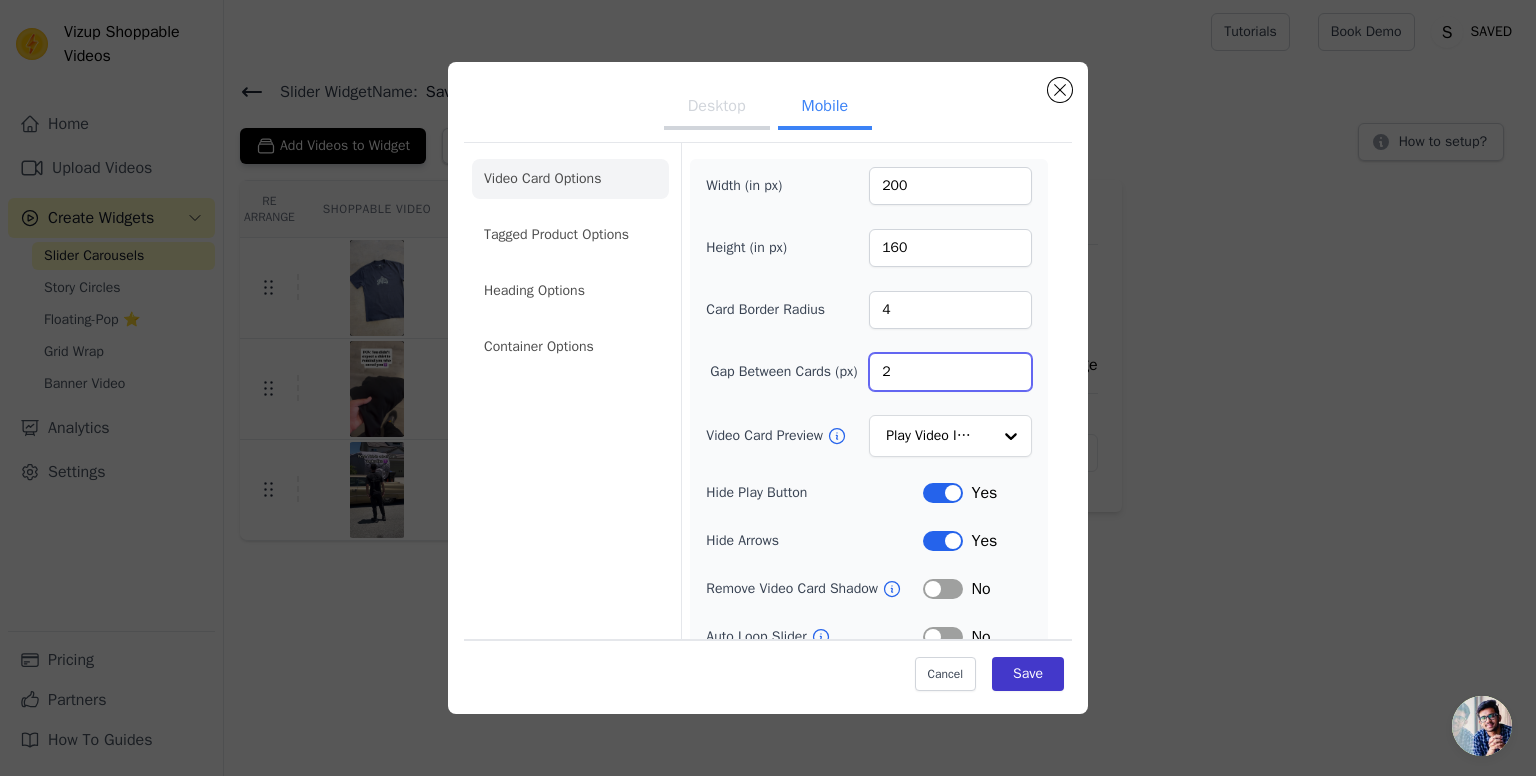type on "2" 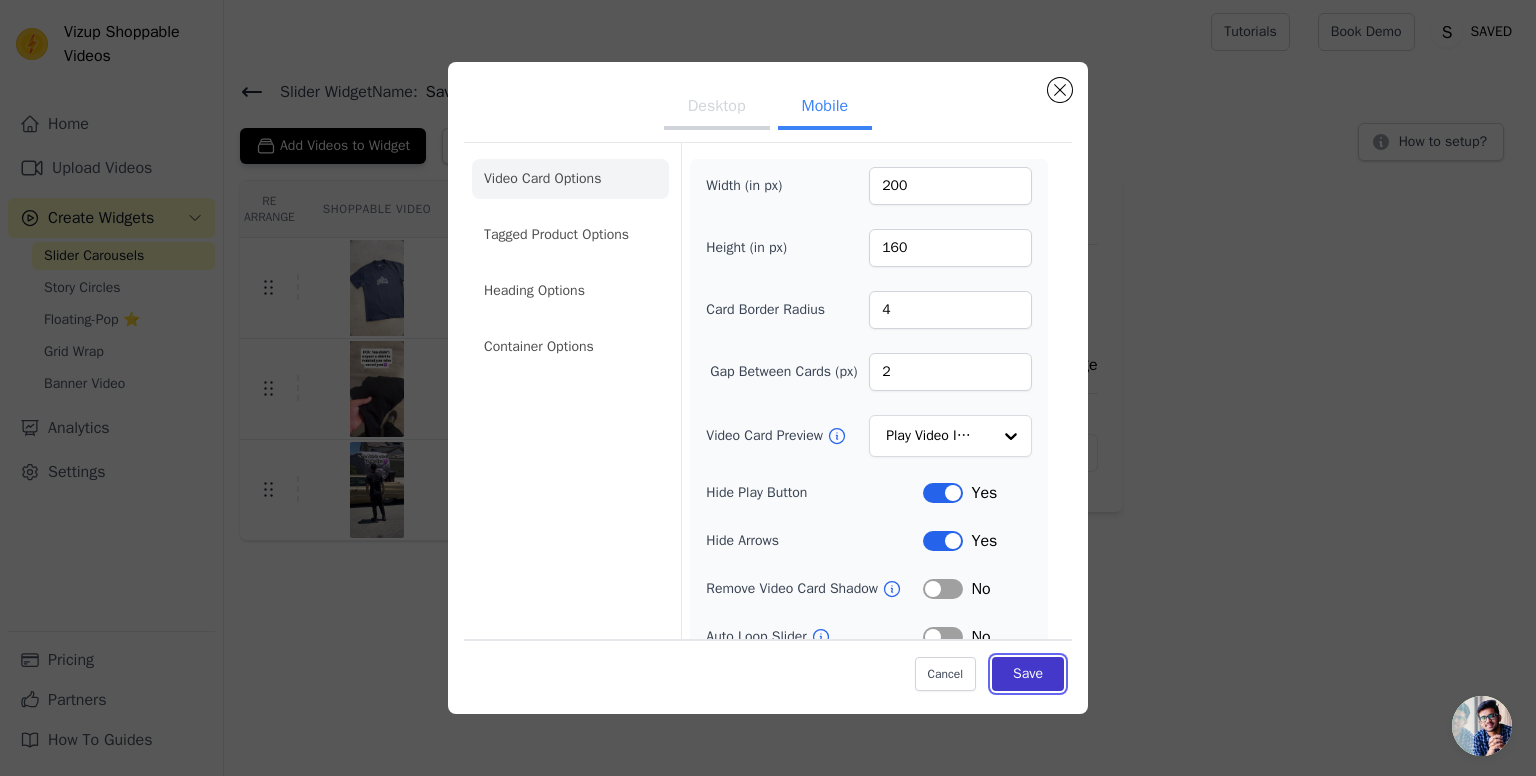click on "Save" at bounding box center [1028, 673] 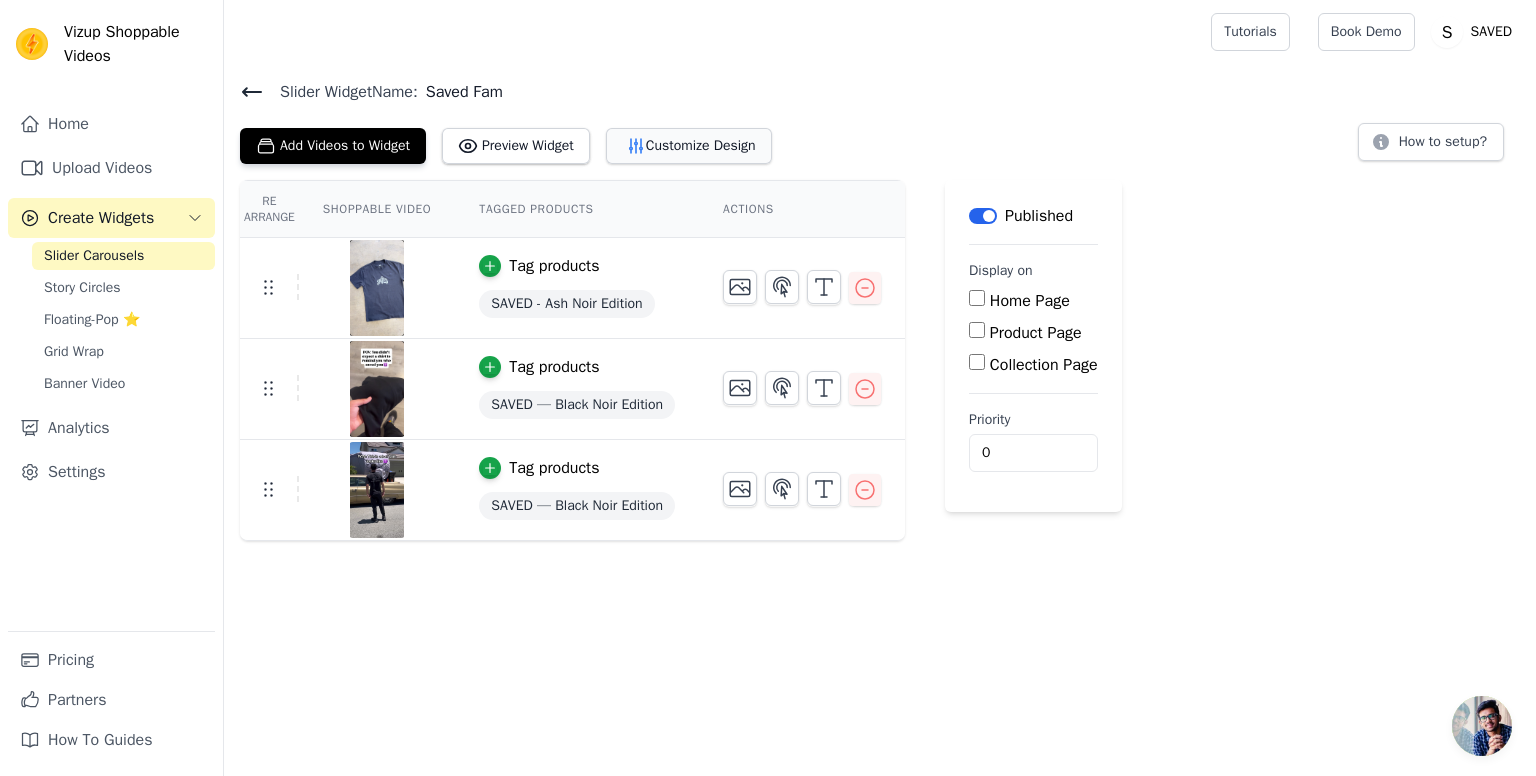 click on "Customize Design" at bounding box center [689, 146] 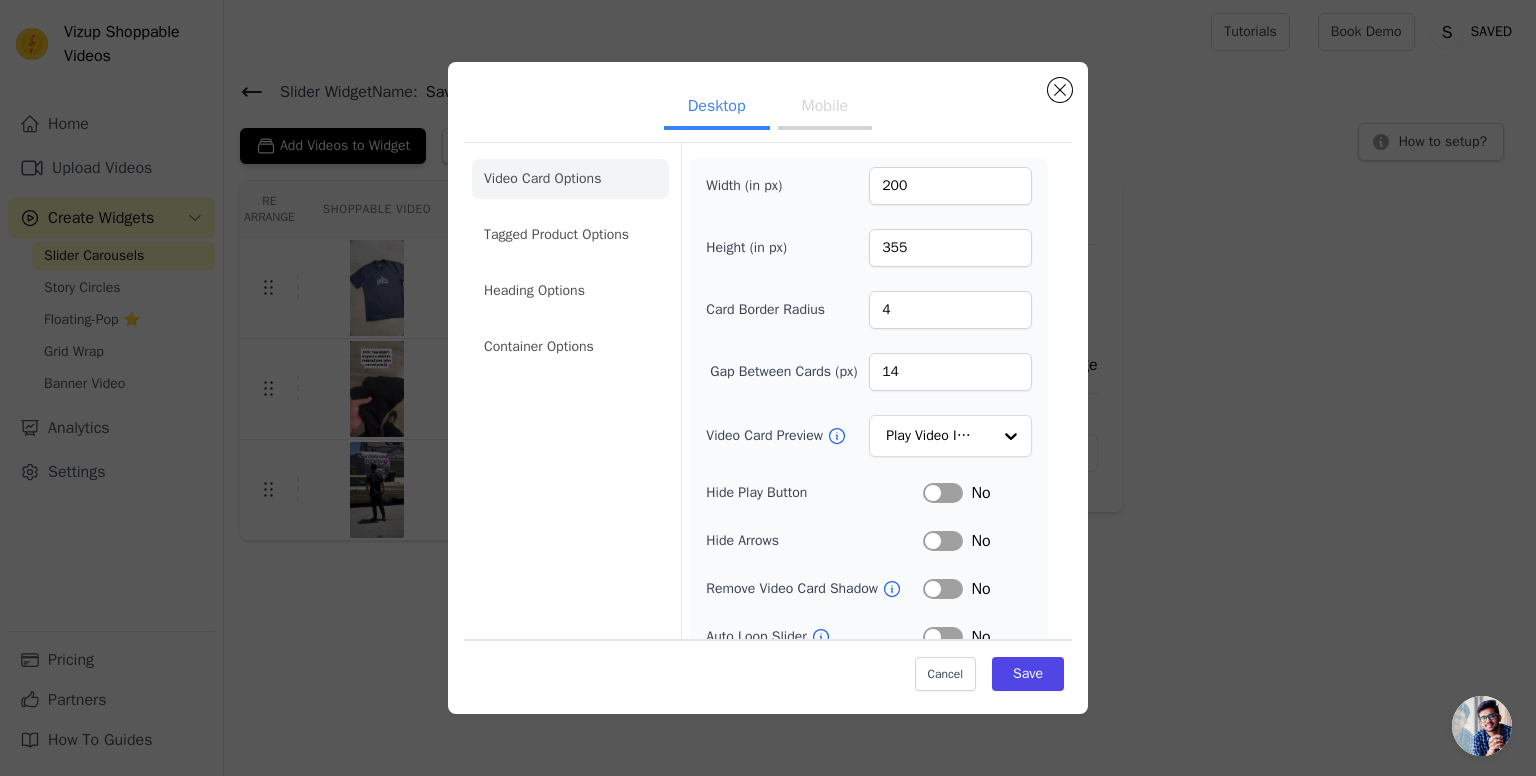 click on "Desktop Mobile   Video Card Options Tagged Product Options Heading Options Container Options   Width (in px)   200   Height (in px)   355   Card Border Radius   4   Gap Between Cards (px)   14   Video Card Preview           Play Video In Loop               Hide Play Button   Label     No   Hide Arrows   Label     No   Remove Video Card Shadow     Label     No   Auto Loop Slider     Label     No   Shopping Icon on Video Cards   Label     No   Add to Cart on Video Cards     Label     No   Cancel     Save" at bounding box center [768, 388] 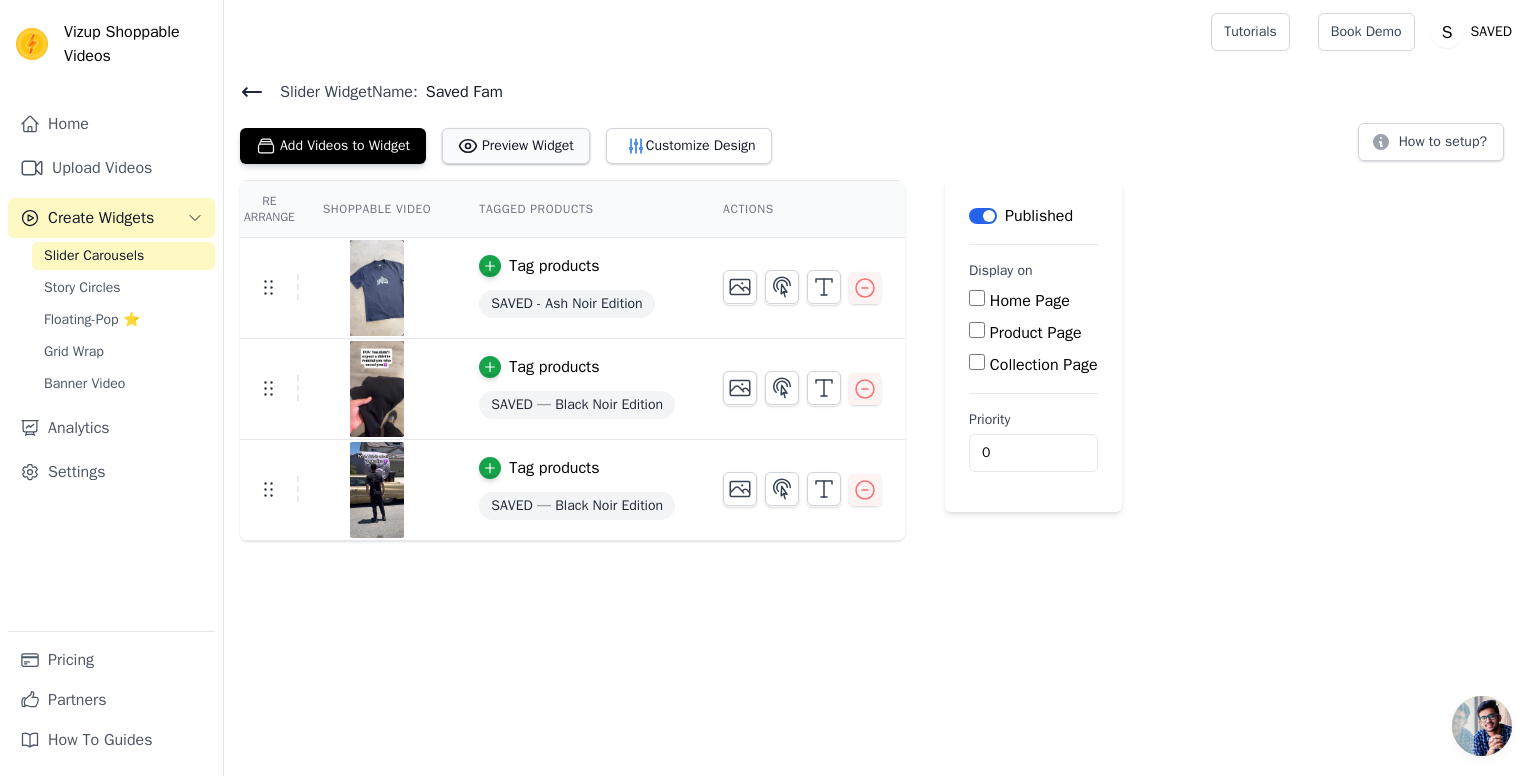 click on "Preview Widget" at bounding box center (516, 146) 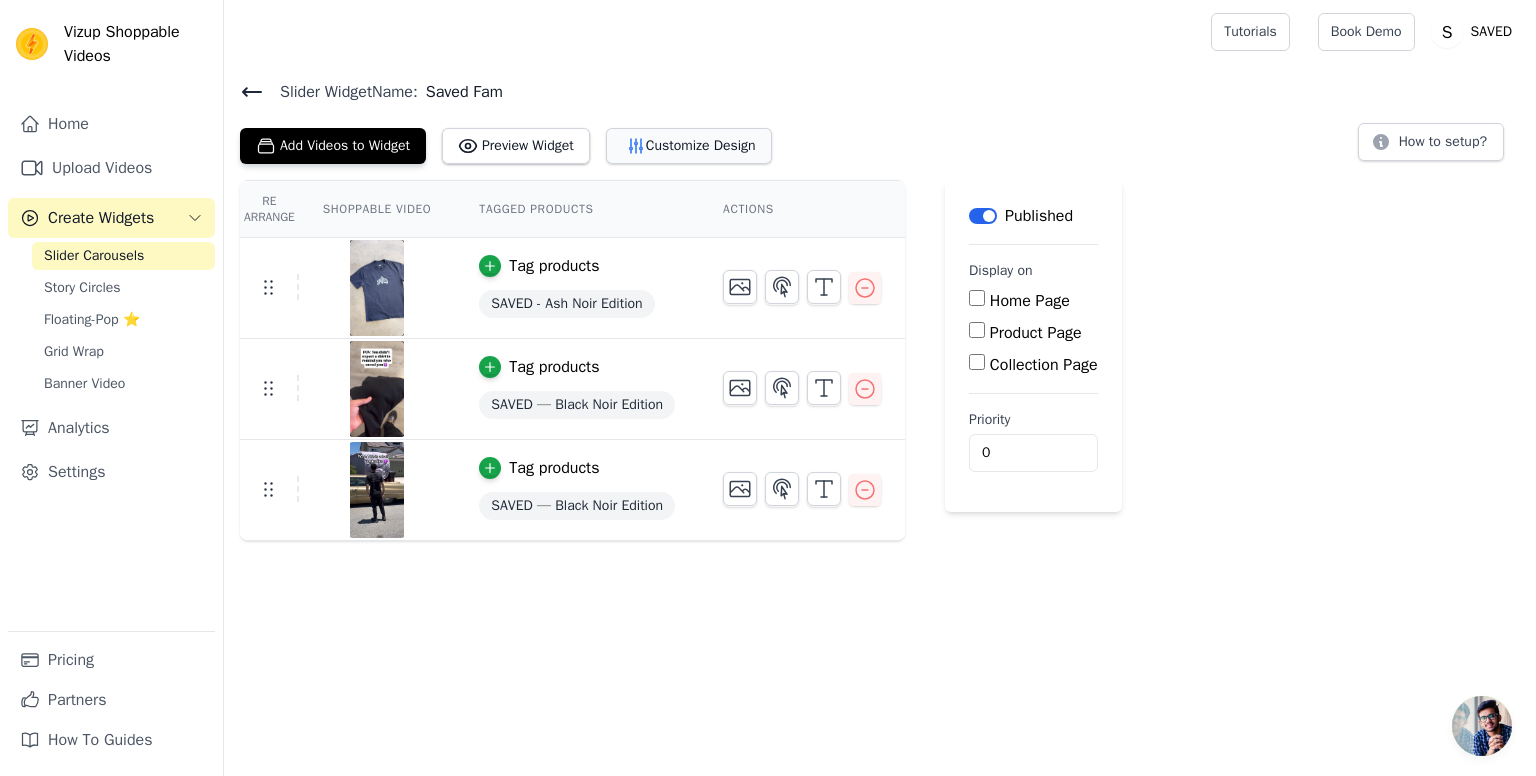 click on "Customize Design" at bounding box center (689, 146) 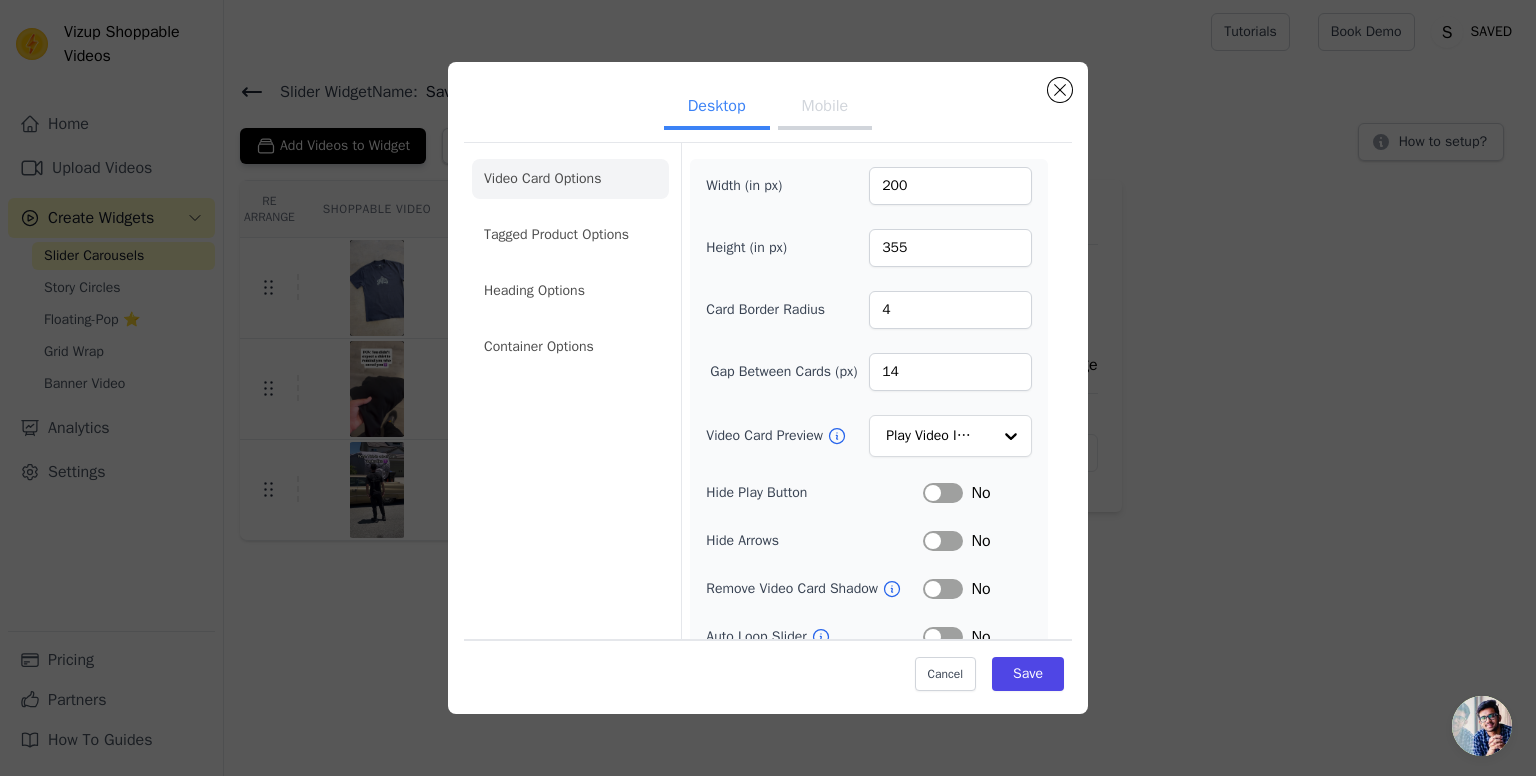 click on "Mobile" at bounding box center (825, 108) 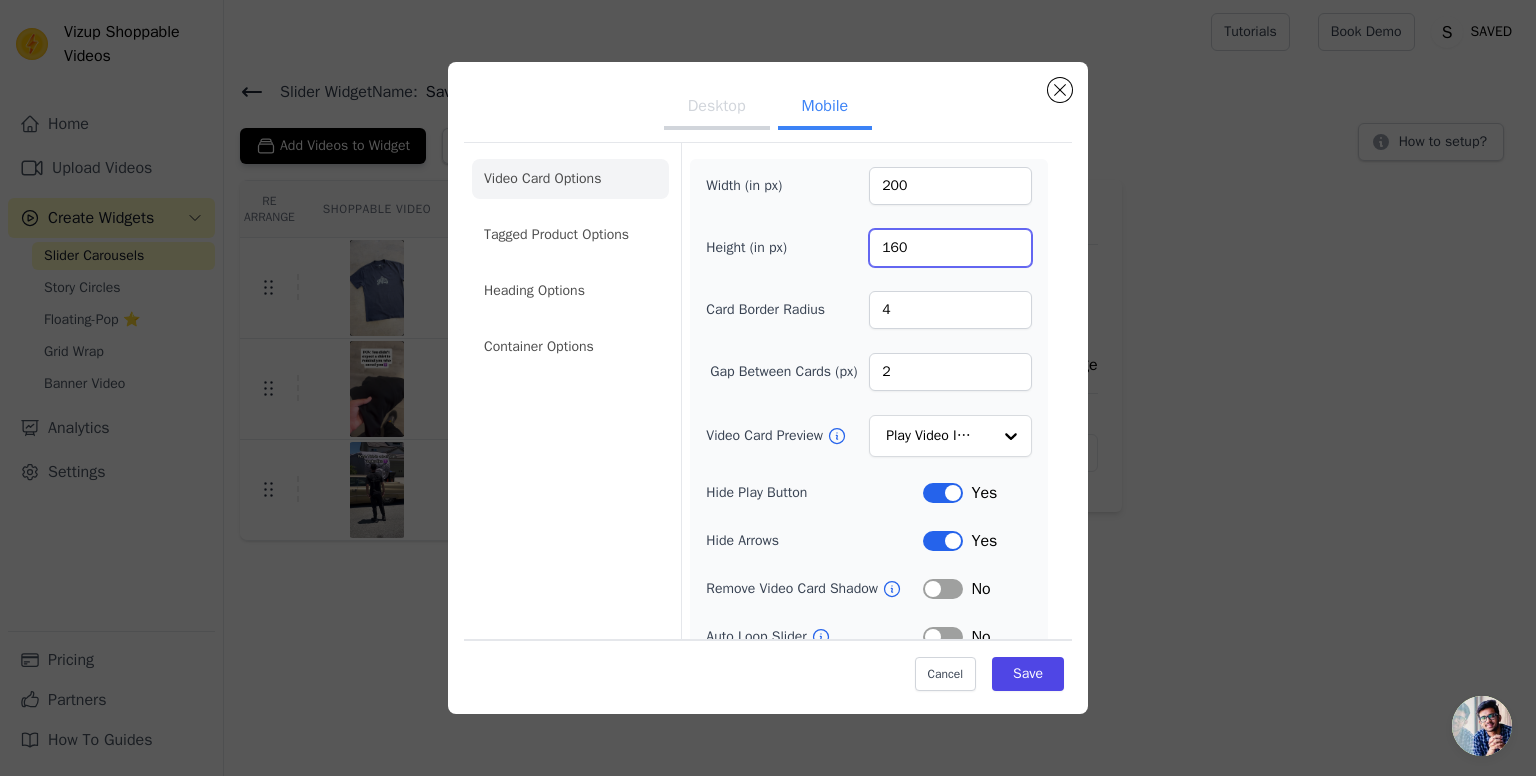 click on "160" at bounding box center [950, 248] 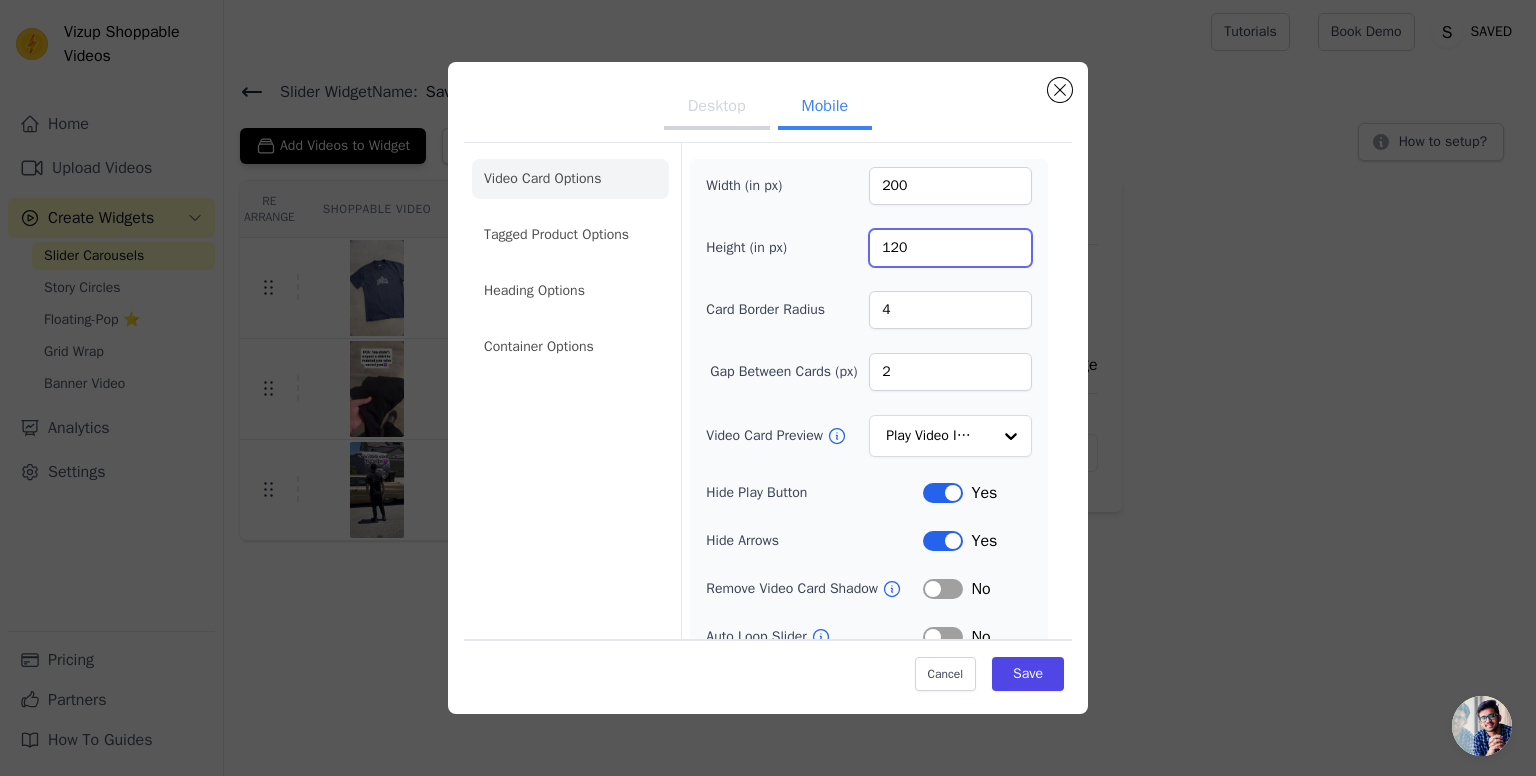 type on "120" 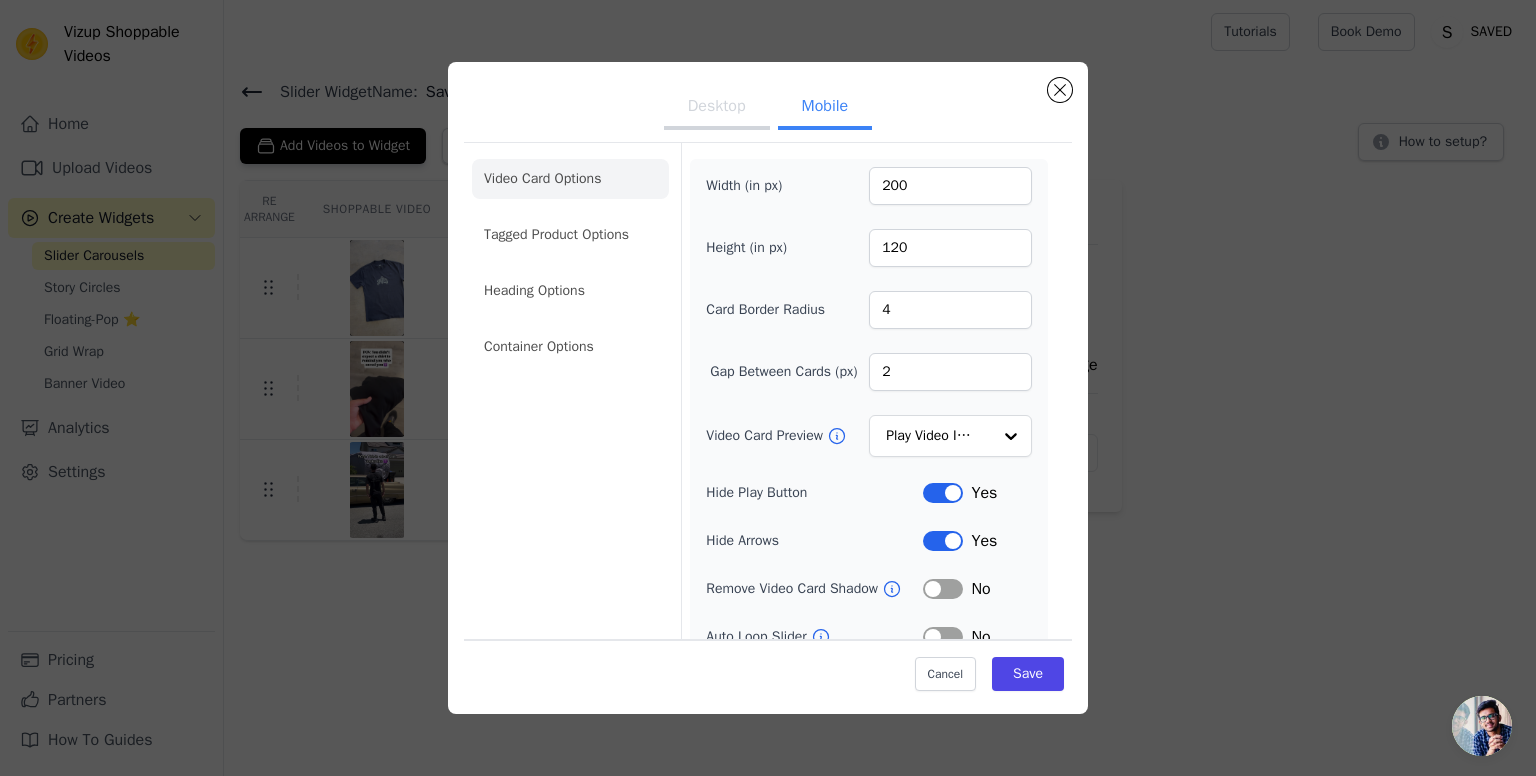 click on "Width (in px)   200   Height (in px)   120   Card Border Radius   4   Gap Between Cards (px)   2   Video Card Preview           Play Video In Loop               Hide Play Button   Label     Yes   Hide Arrows   Label     Yes   Remove Video Card Shadow     Label     No   Auto Loop Slider     Label     No   Shopping Icon on Video Cards   Label     Yes   Add to Cart on Video Cards     Label     No   Enable 3 Video Cards View   Label     Yes" at bounding box center [868, 476] 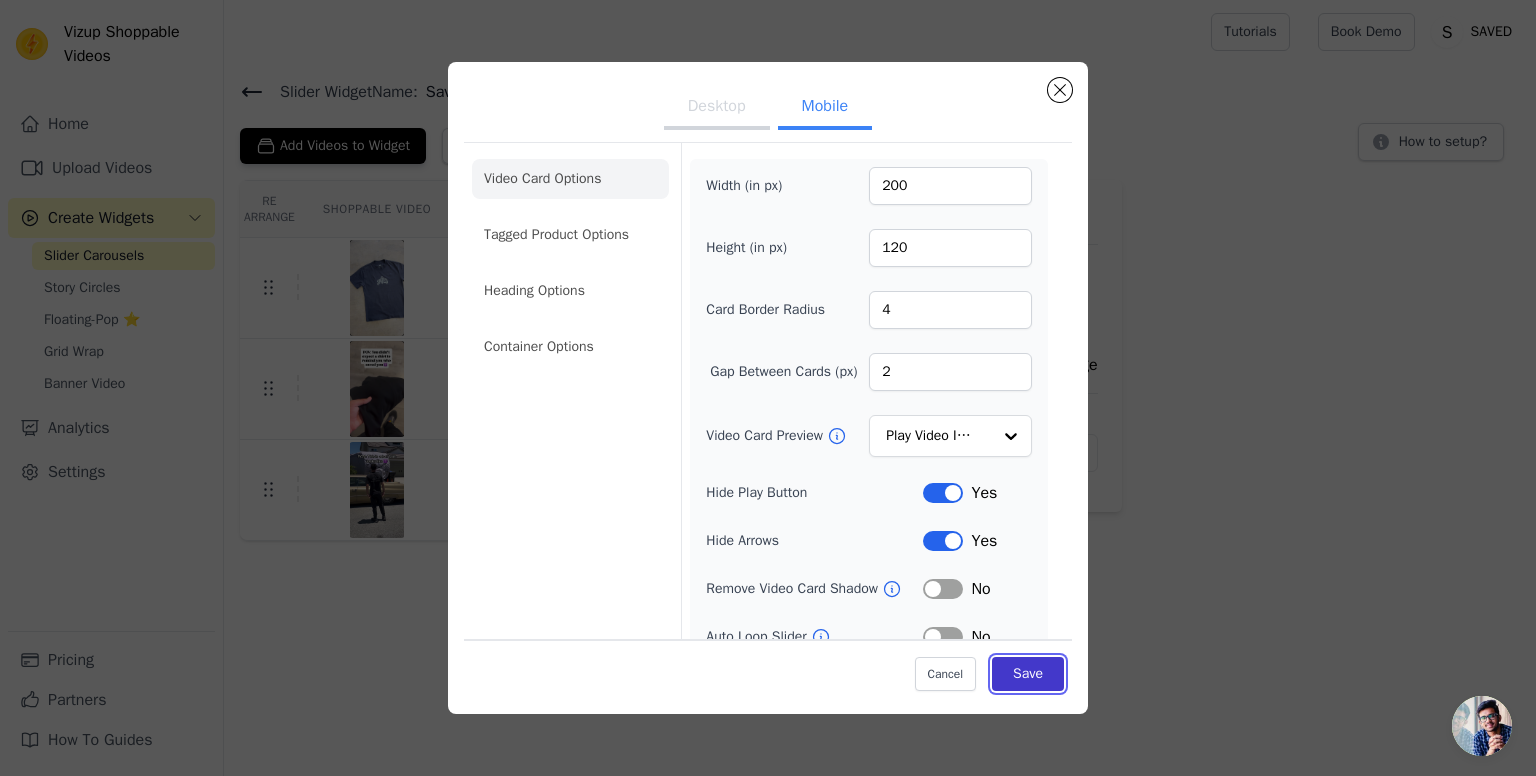 click on "Save" at bounding box center [1028, 673] 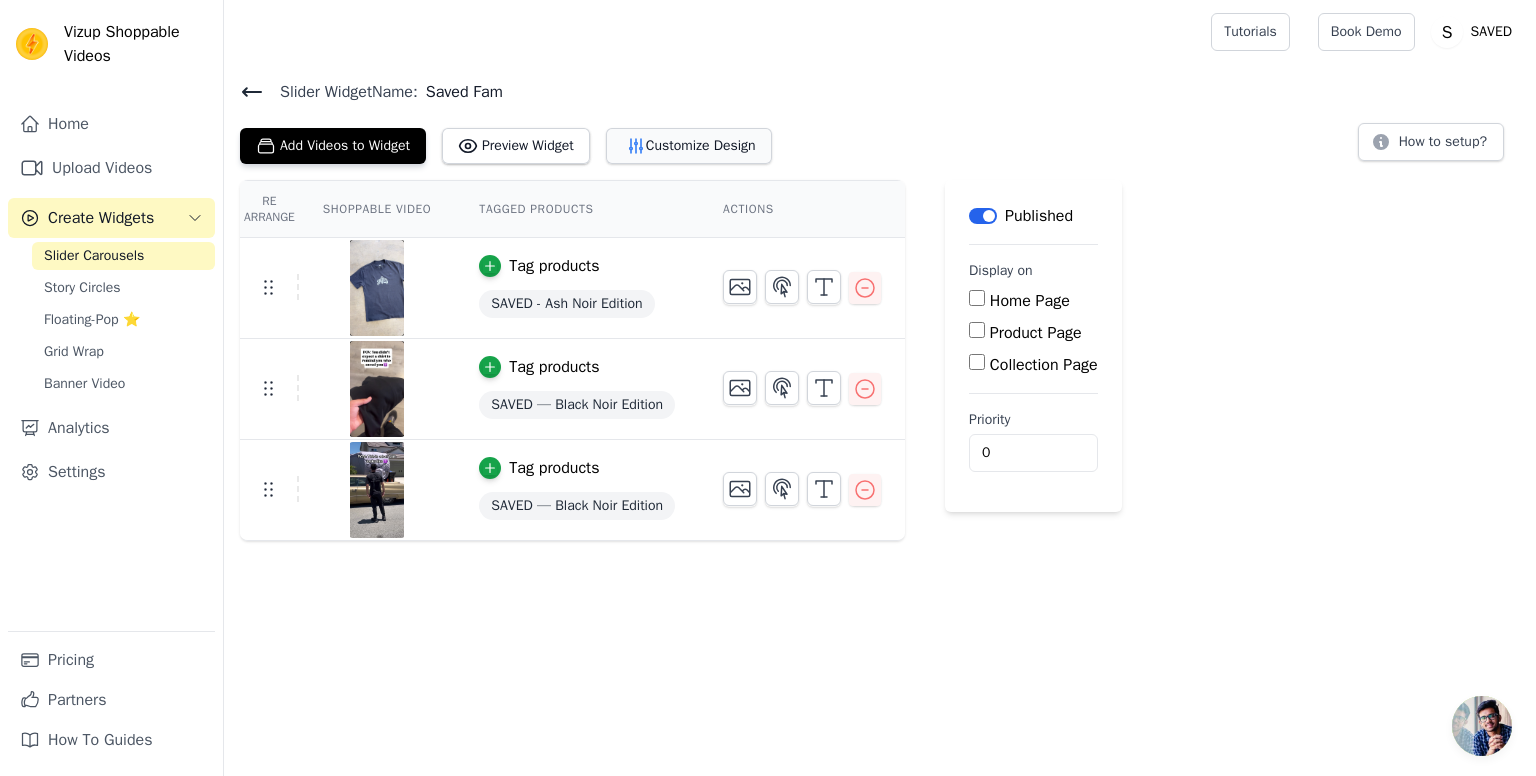 click on "Customize Design" at bounding box center [689, 146] 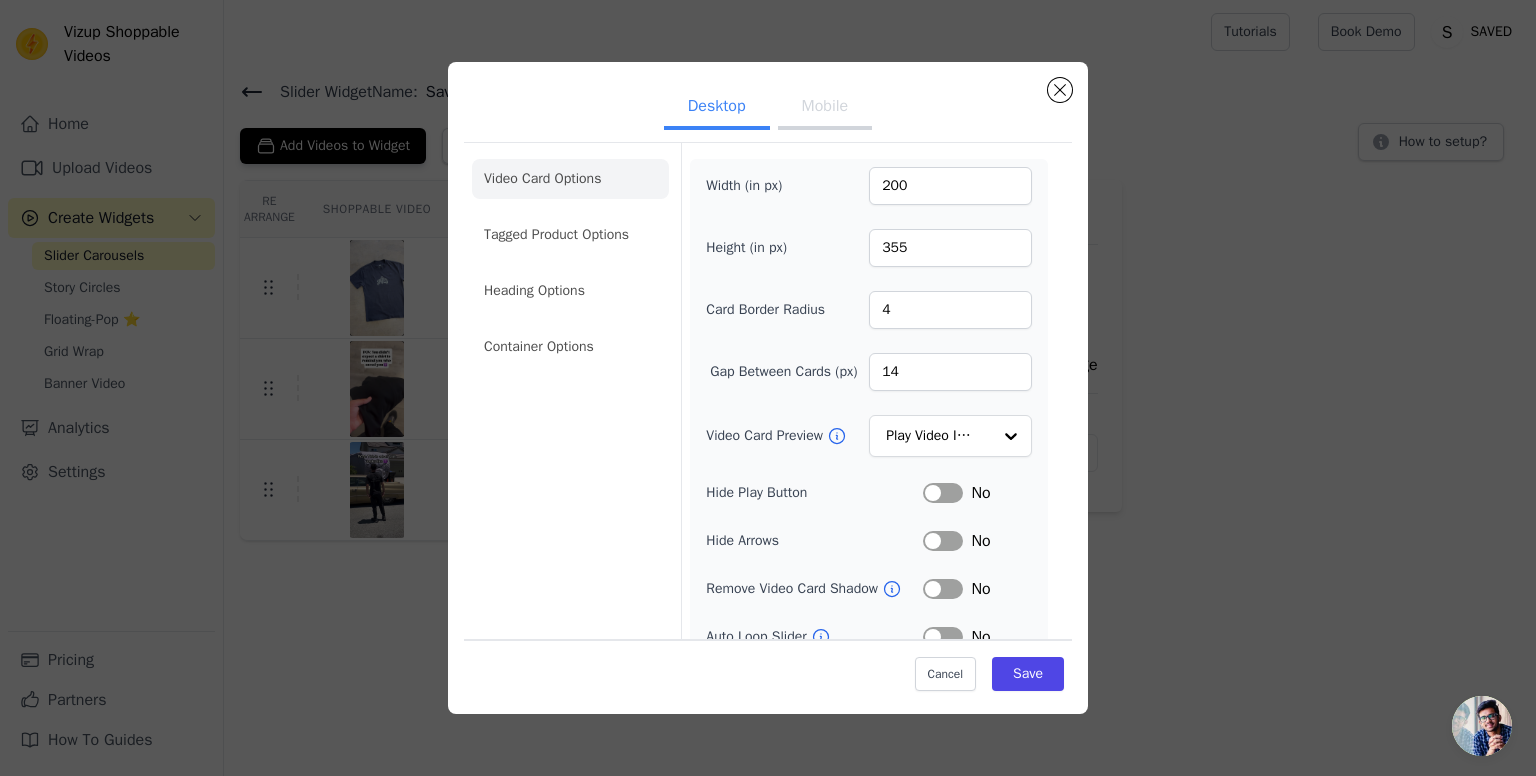 click on "Mobile" at bounding box center [825, 108] 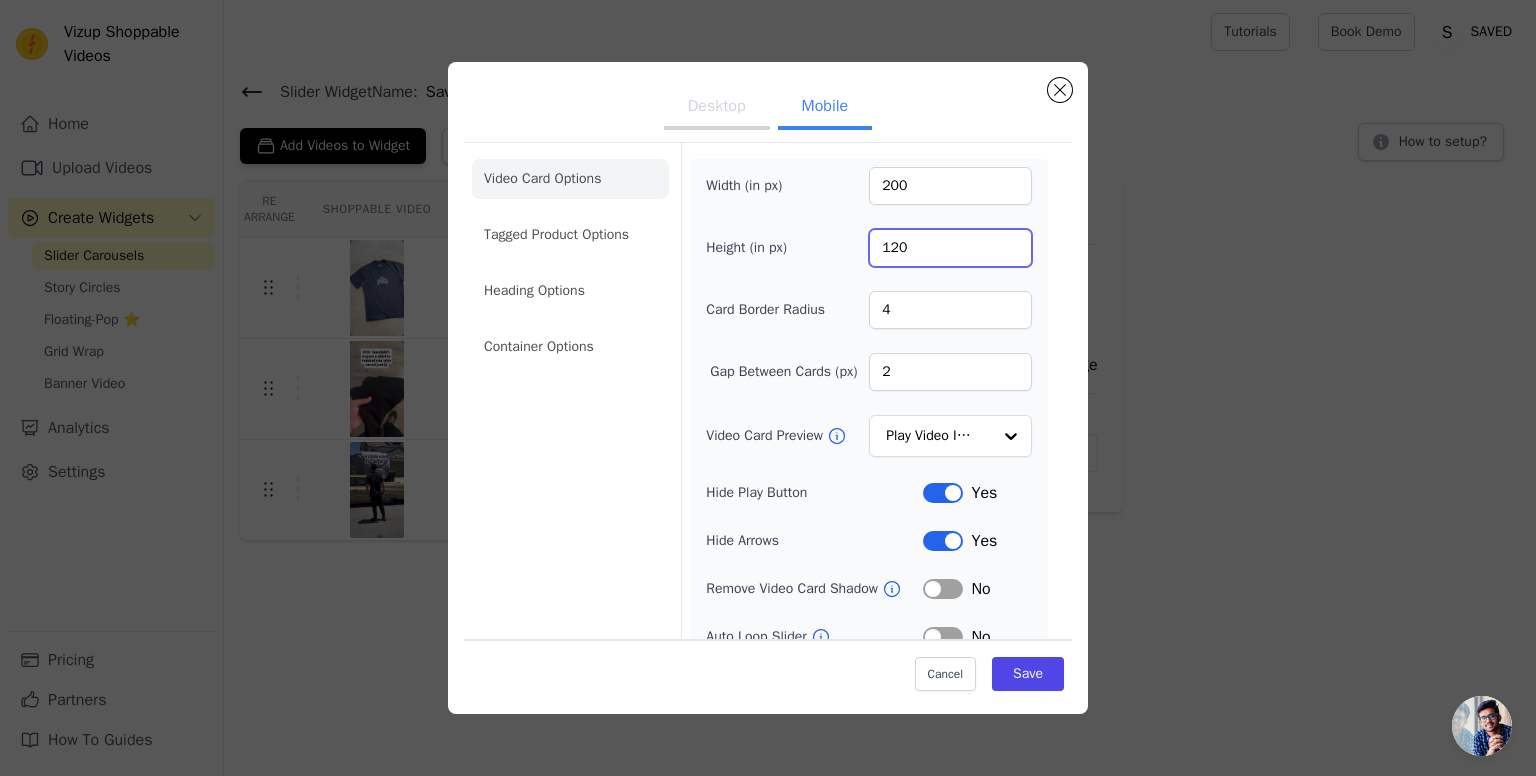 click on "120" at bounding box center (950, 248) 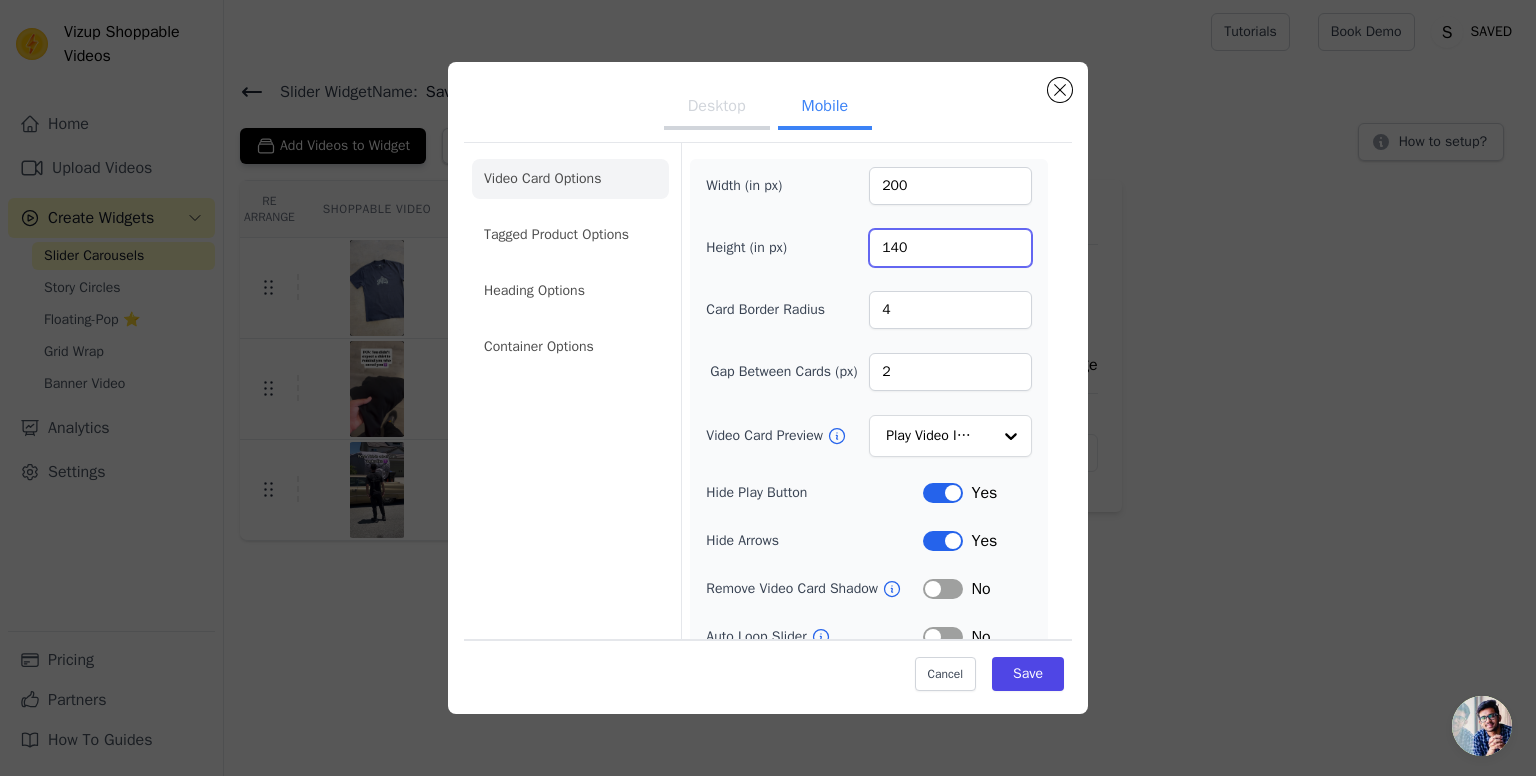 type on "140" 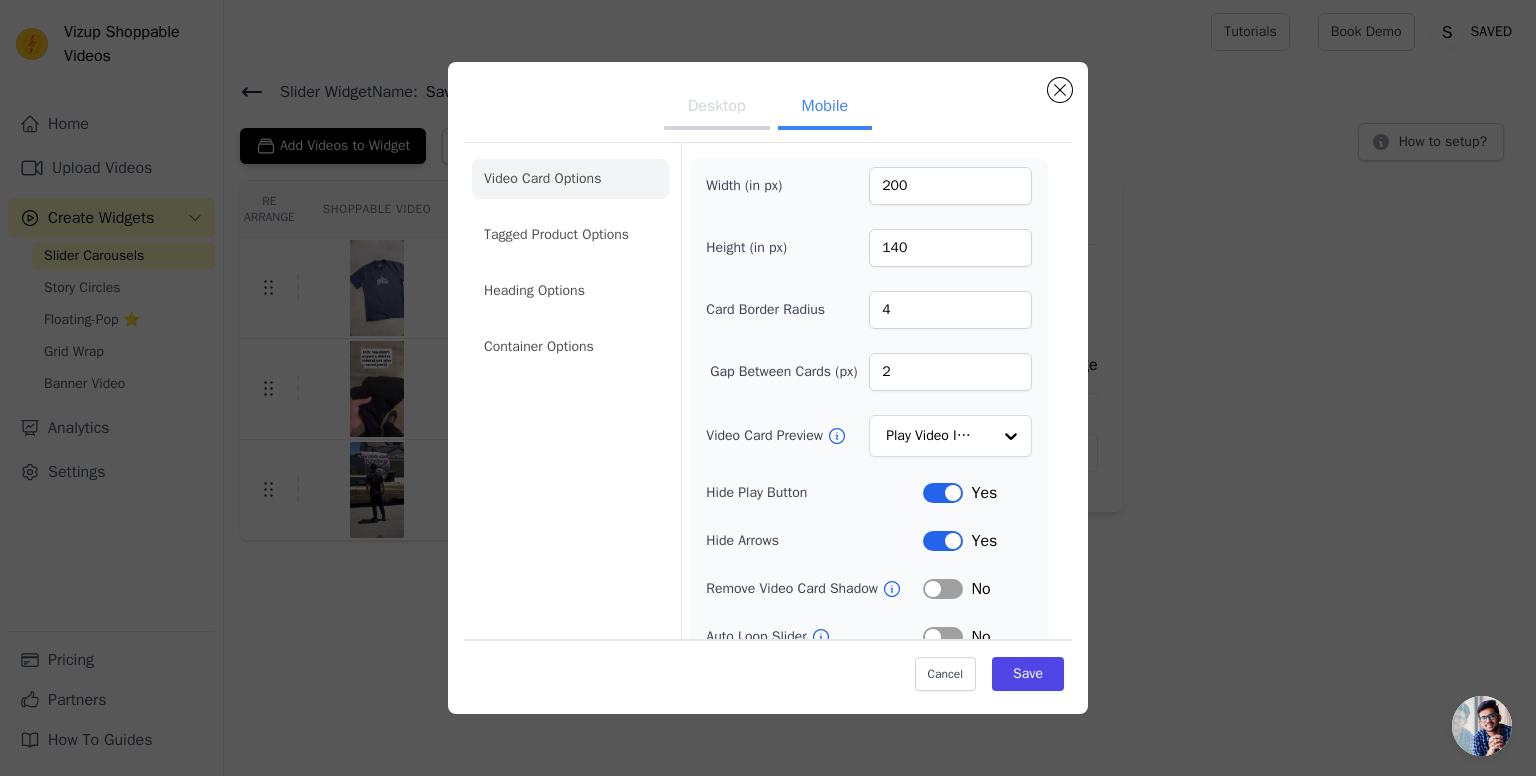 click on "Video Card Options Tagged Product Options Heading Options Container Options   Width (in px)   200   Height (in px)   140   Card Border Radius   4   Gap Between Cards (px)   2   Video Card Preview           Play Video In Loop               Hide Play Button   Label     Yes   Hide Arrows   Label     Yes   Remove Video Card Shadow     Label     No   Auto Loop Slider     Label     No   Shopping Icon on Video Cards   Label     Yes   Add to Cart on Video Cards     Label     No   Enable 3 Video Cards View   Label     Yes" at bounding box center [768, 475] 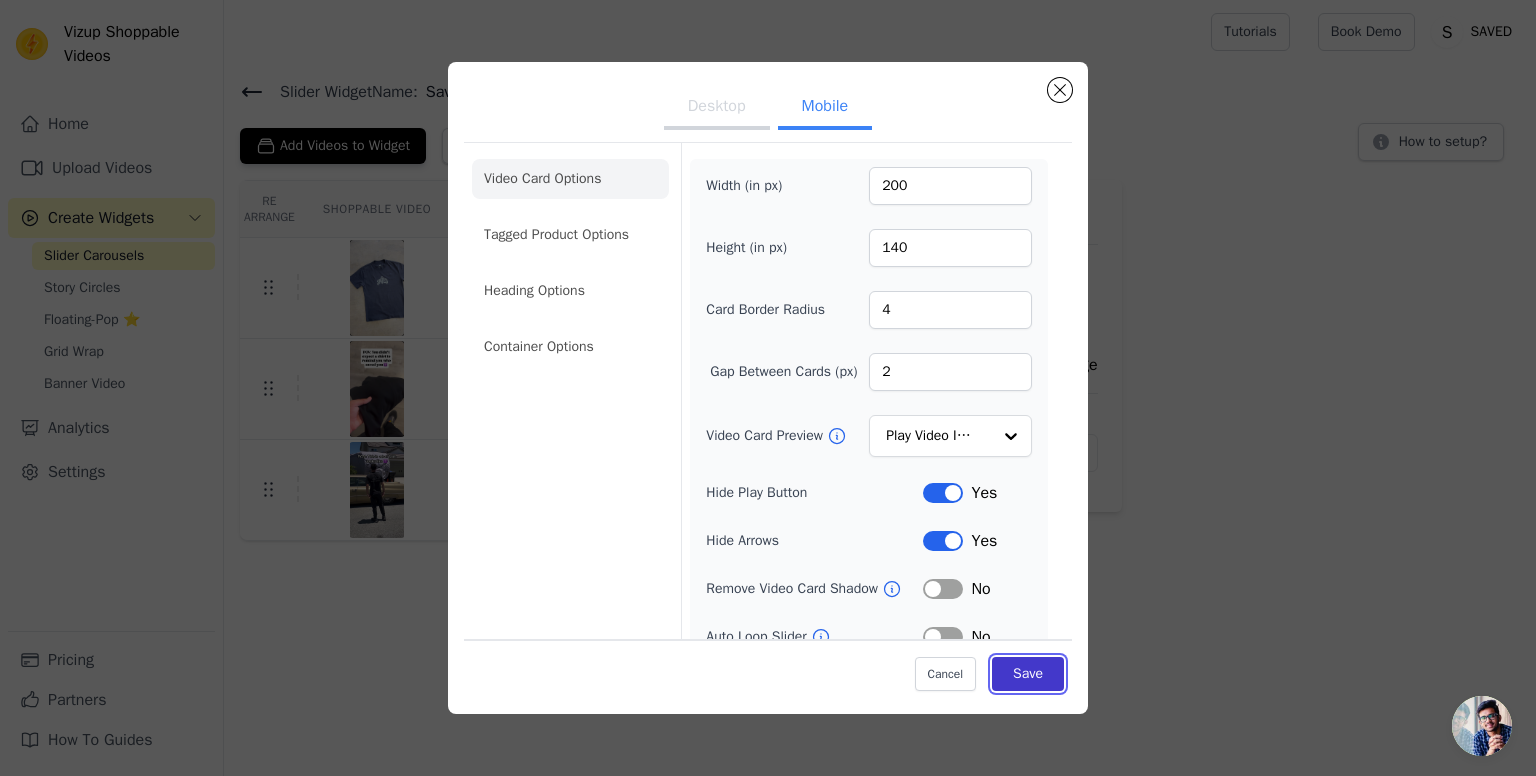 click on "Save" at bounding box center [1028, 673] 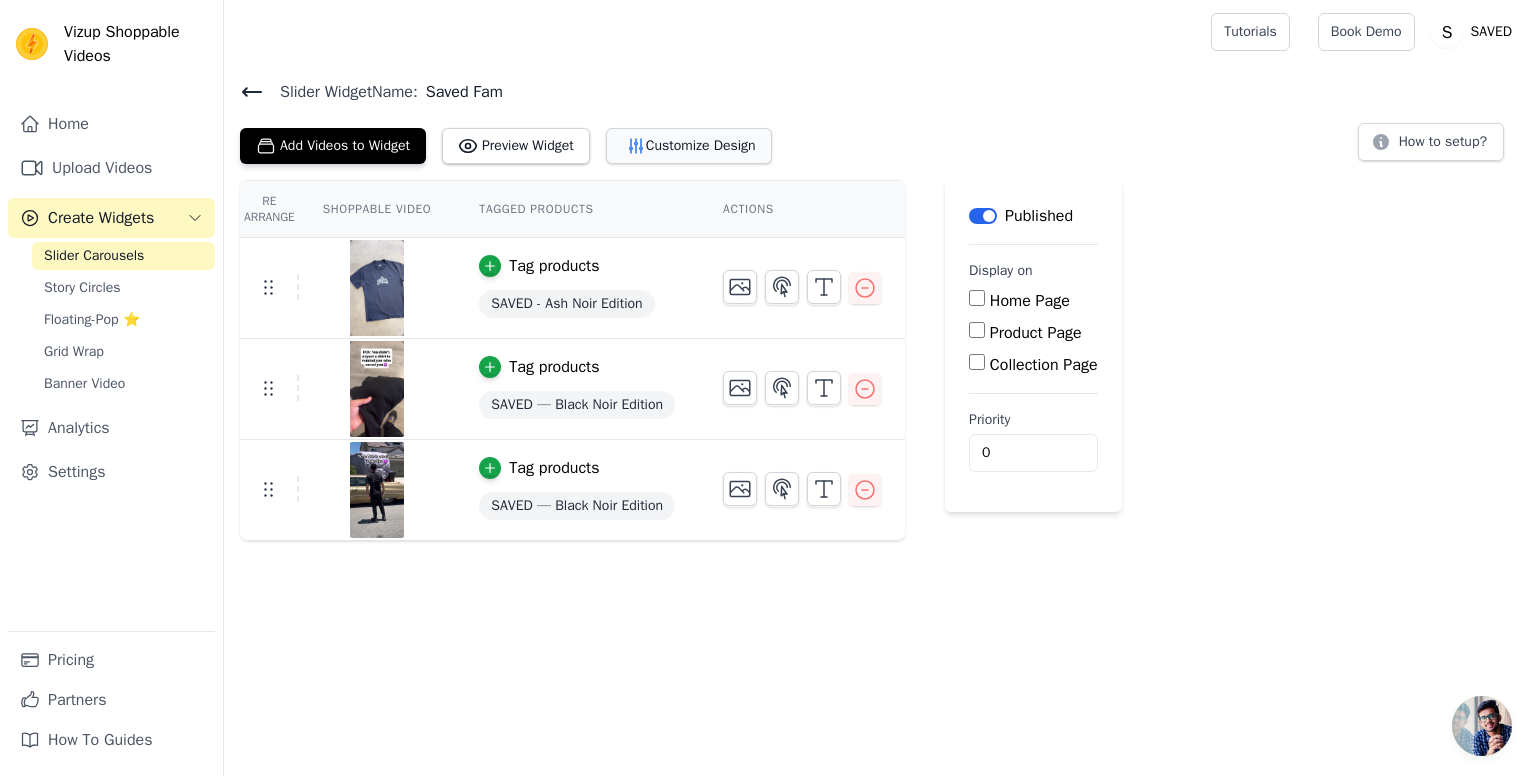 click on "Customize Design" at bounding box center [689, 146] 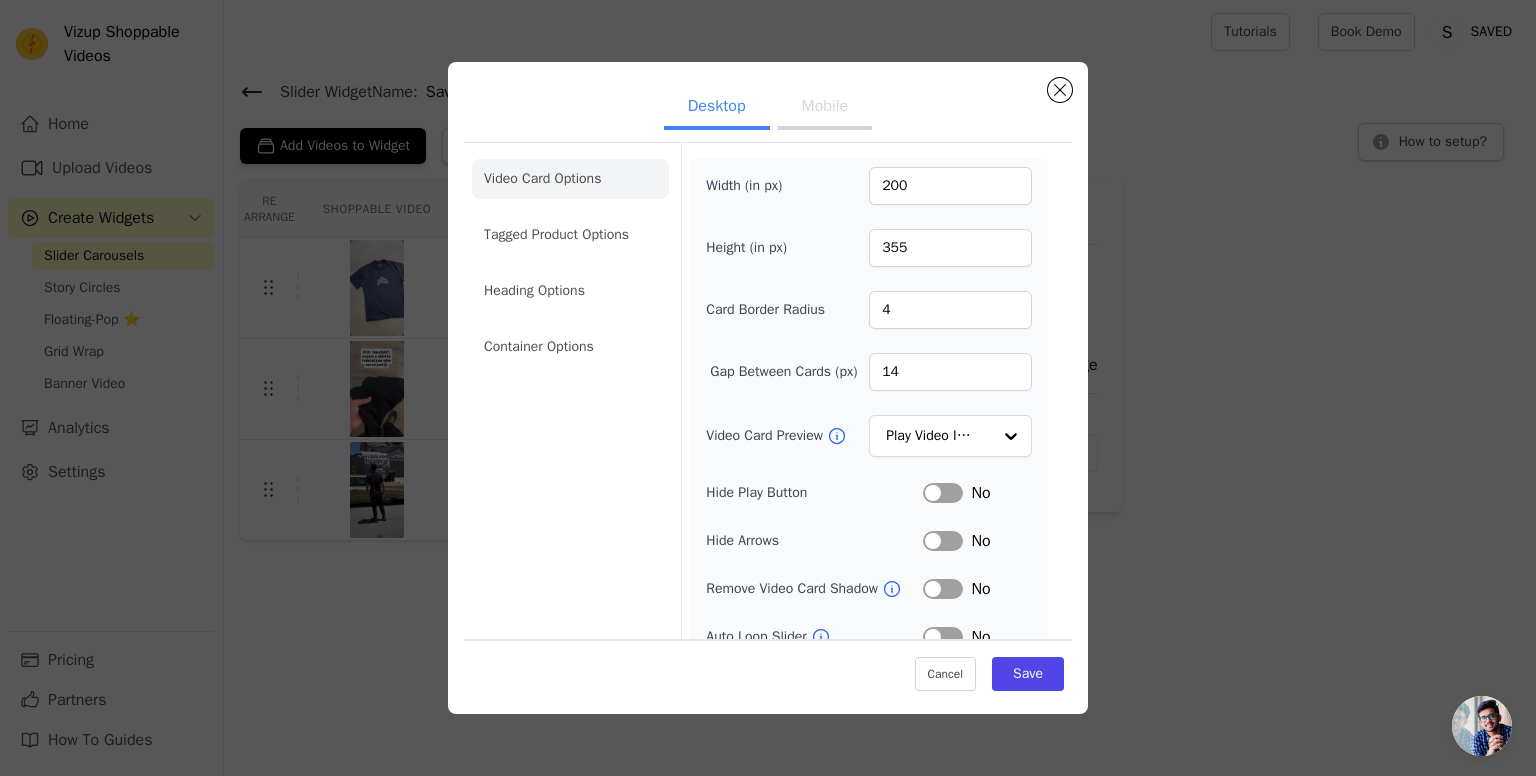 click on "Mobile" at bounding box center [825, 108] 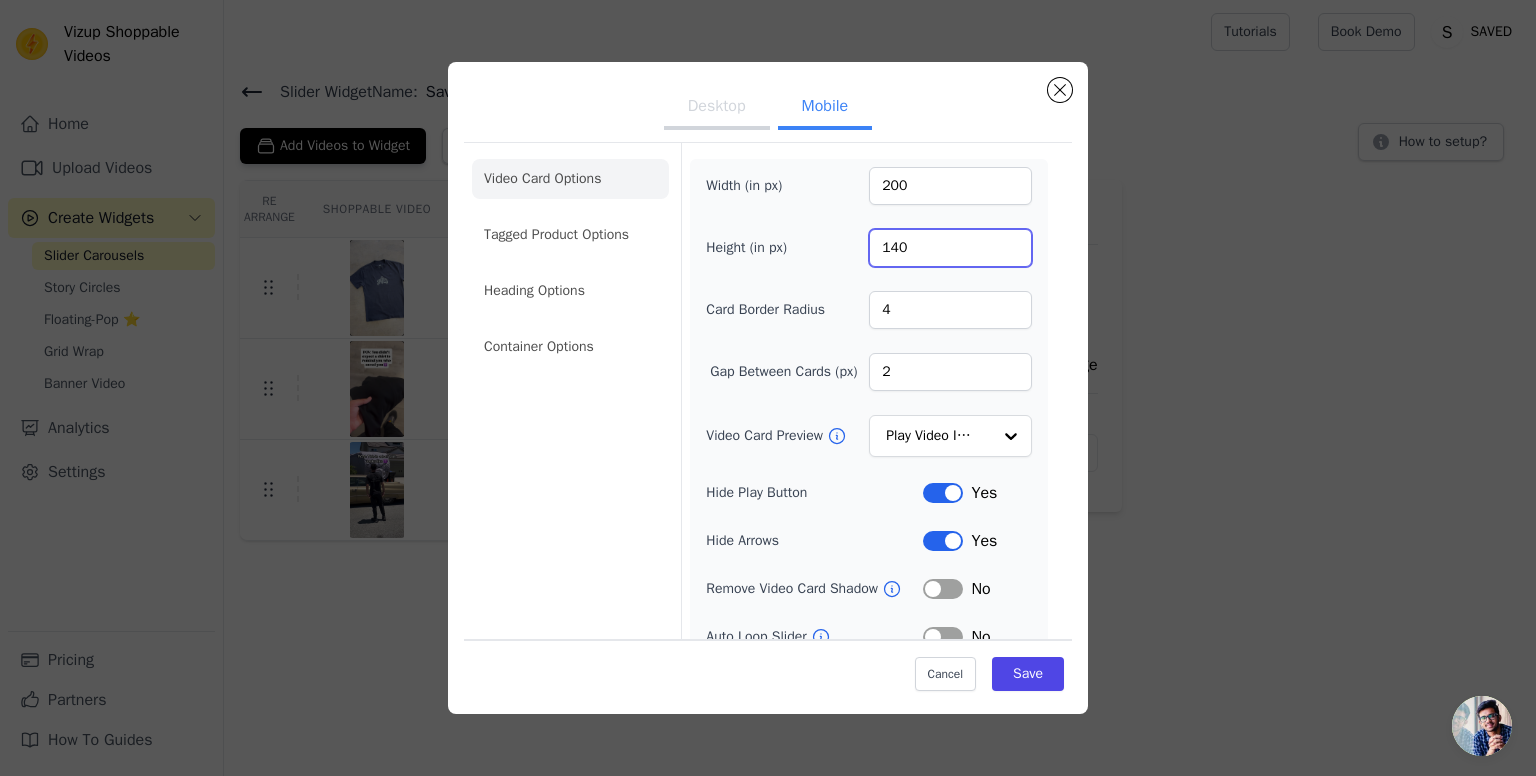 click on "140" at bounding box center [950, 248] 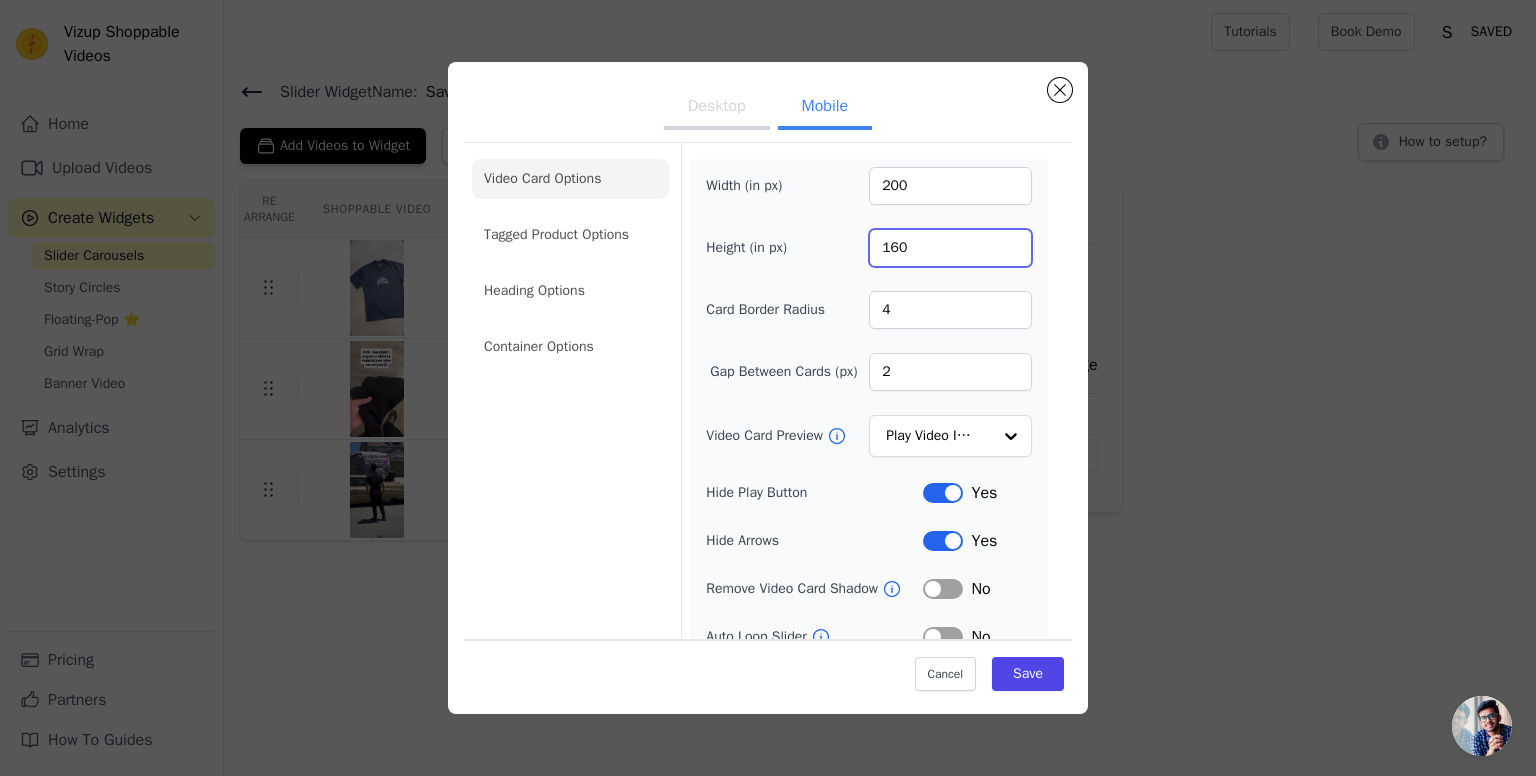 type on "160" 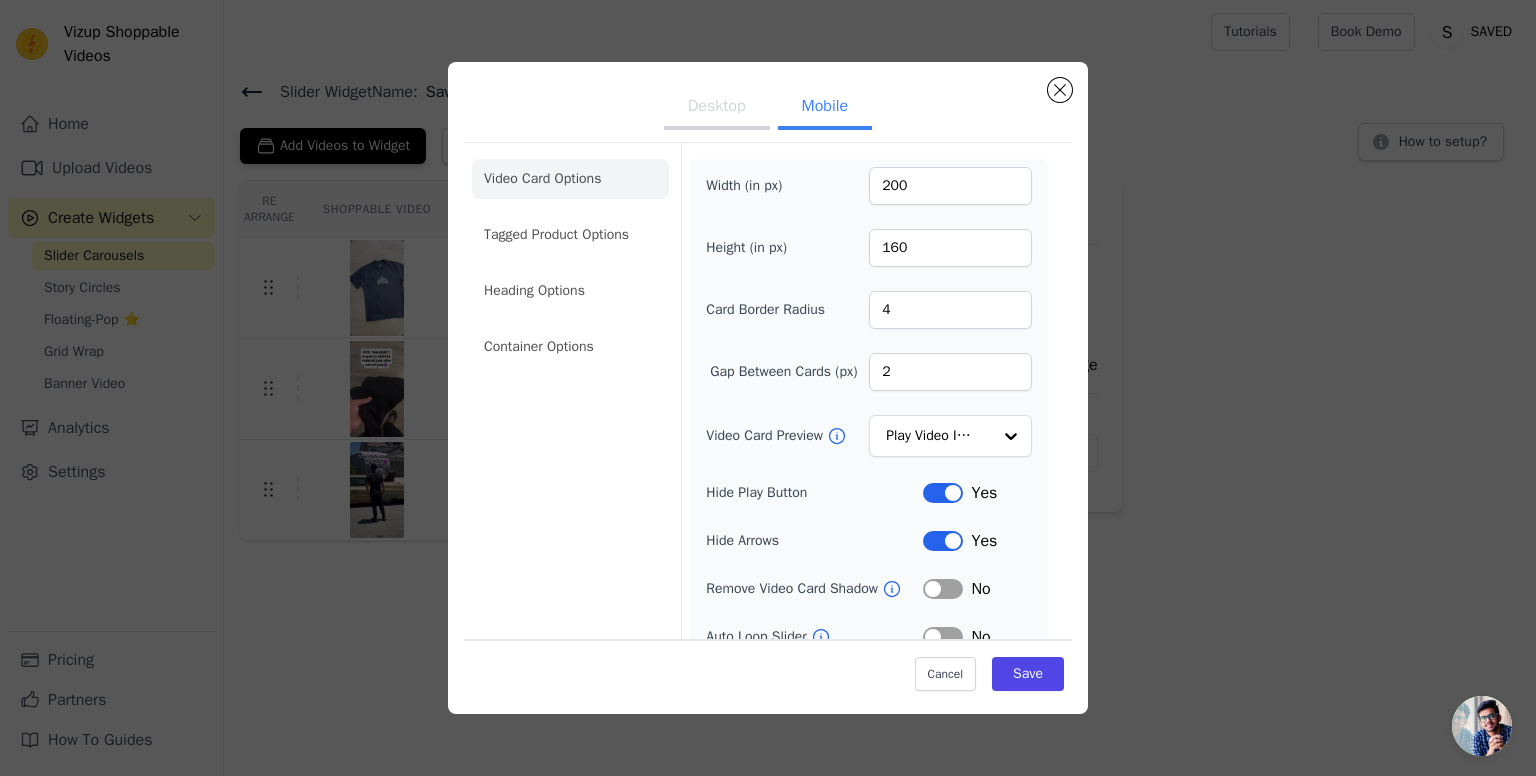 click on "Video Card Options Tagged Product Options Heading Options Container Options   Width (in px)   200   Height (in px)   160   Card Border Radius   4   Gap Between Cards (px)   2   Video Card Preview           Play Video In Loop               Hide Play Button   Label     Yes   Hide Arrows   Label     Yes   Remove Video Card Shadow     Label     No   Auto Loop Slider     Label     No   Shopping Icon on Video Cards   Label     Yes   Add to Cart on Video Cards     Label     No   Enable 3 Video Cards View   Label     Yes" at bounding box center [768, 475] 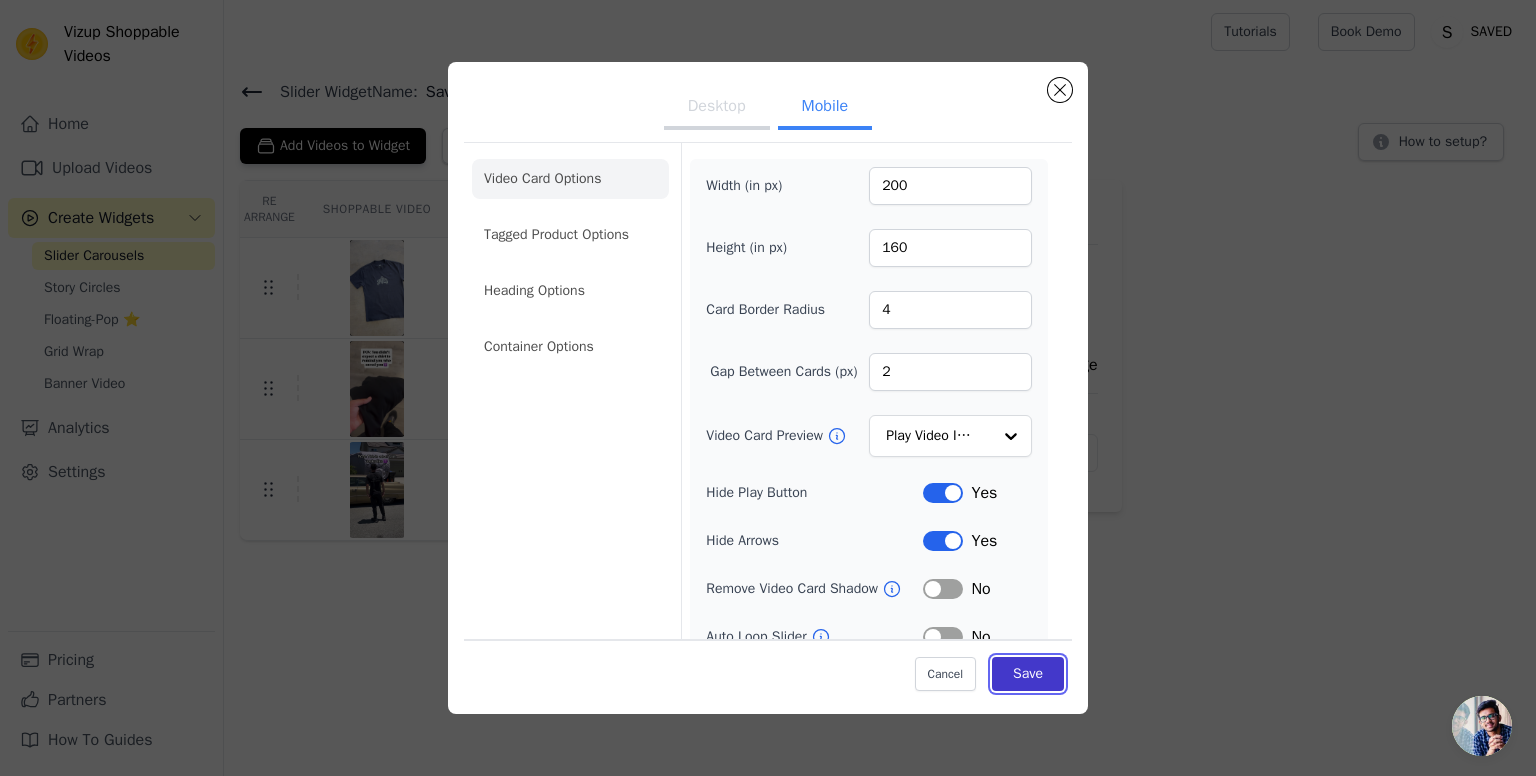 click on "Save" at bounding box center (1028, 673) 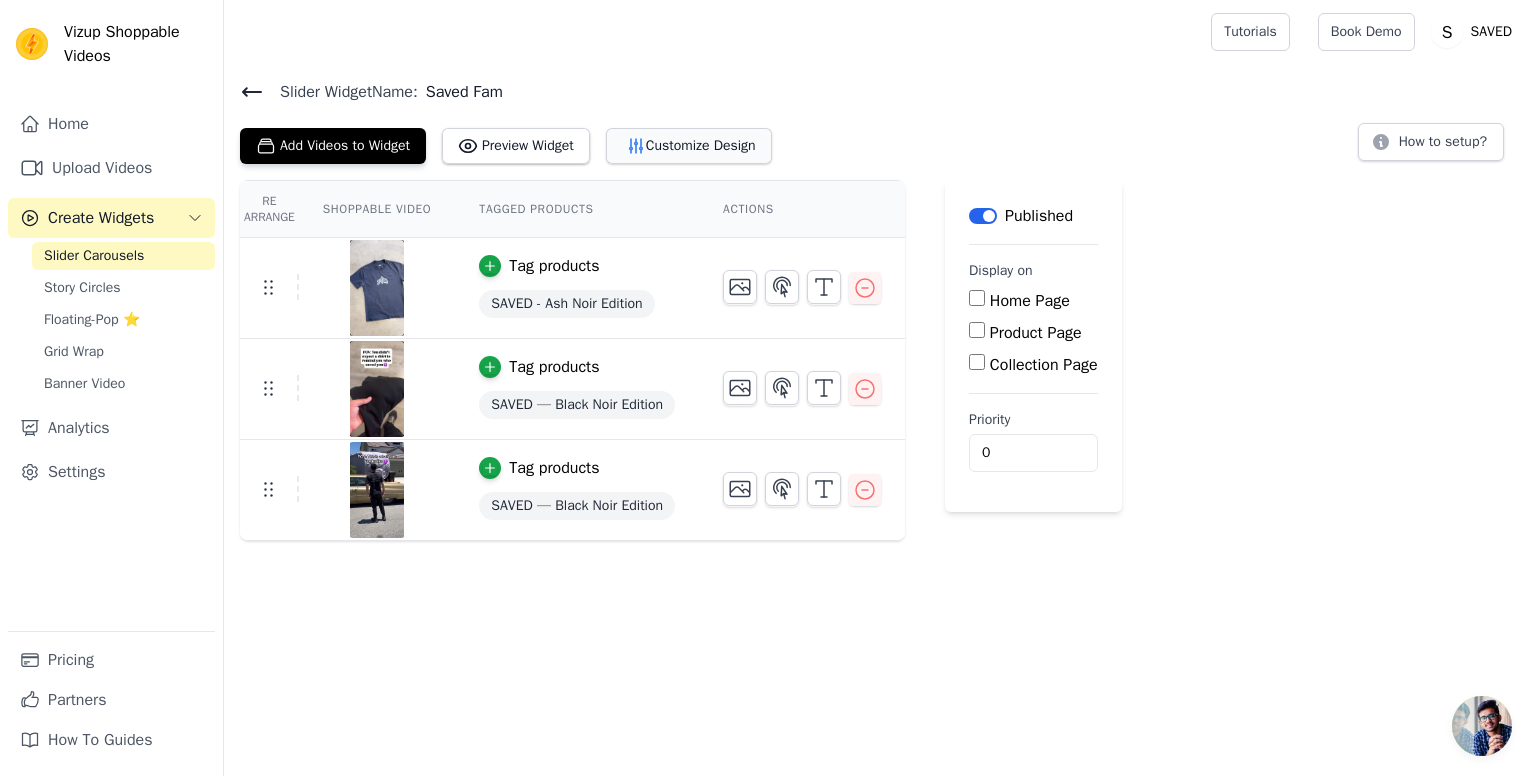 click on "Customize Design" at bounding box center (689, 146) 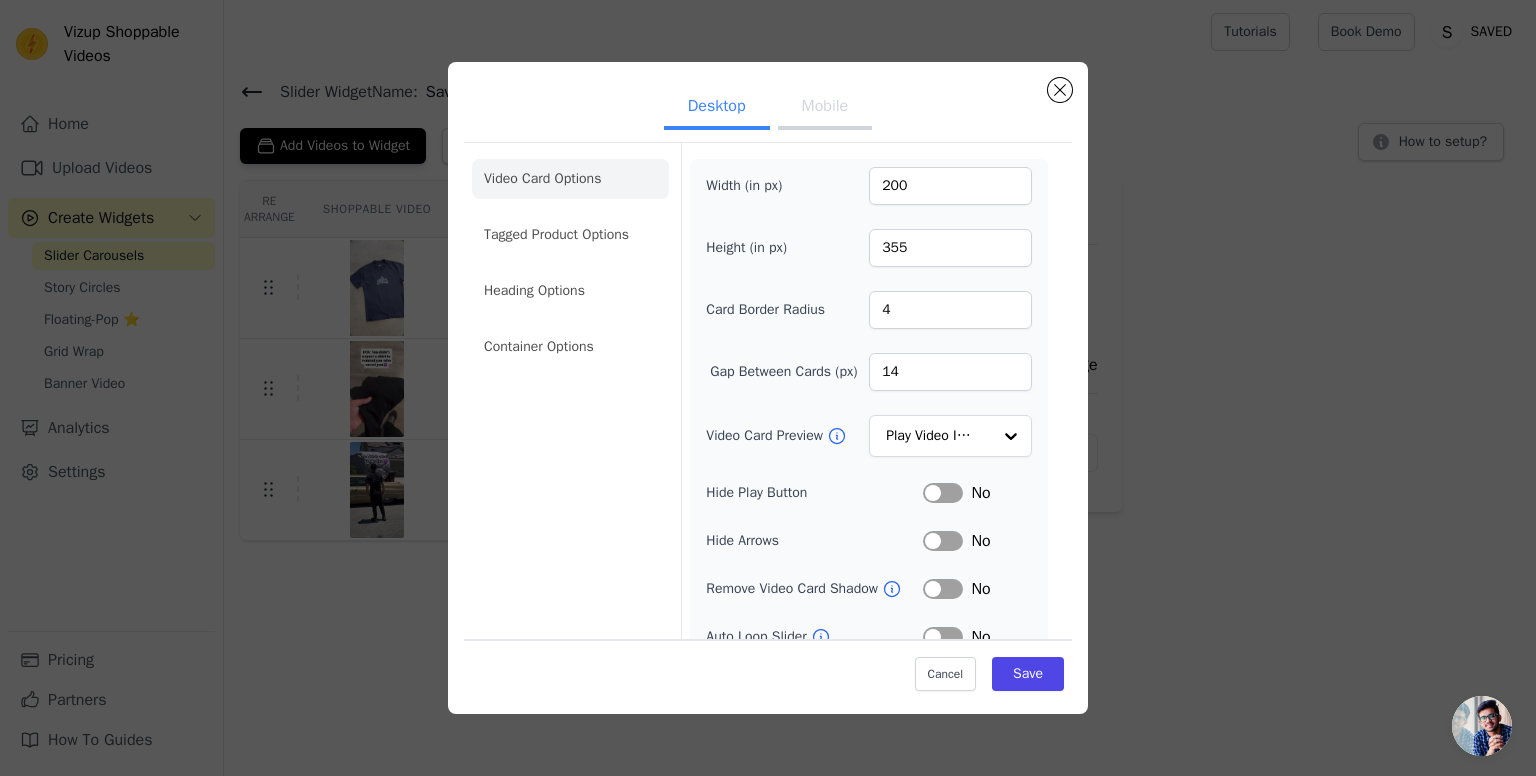 click on "Mobile" at bounding box center [825, 108] 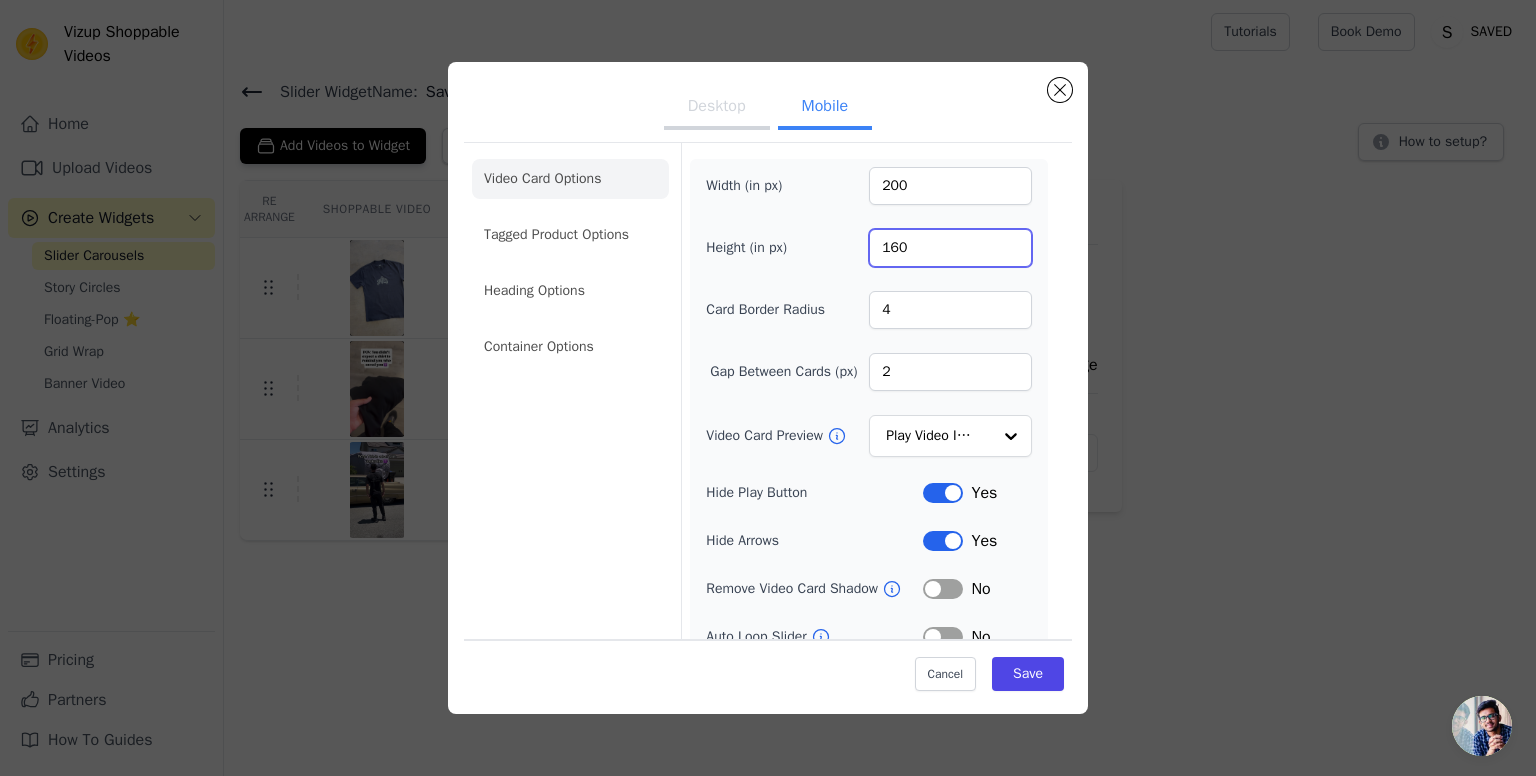 click on "160" at bounding box center [950, 248] 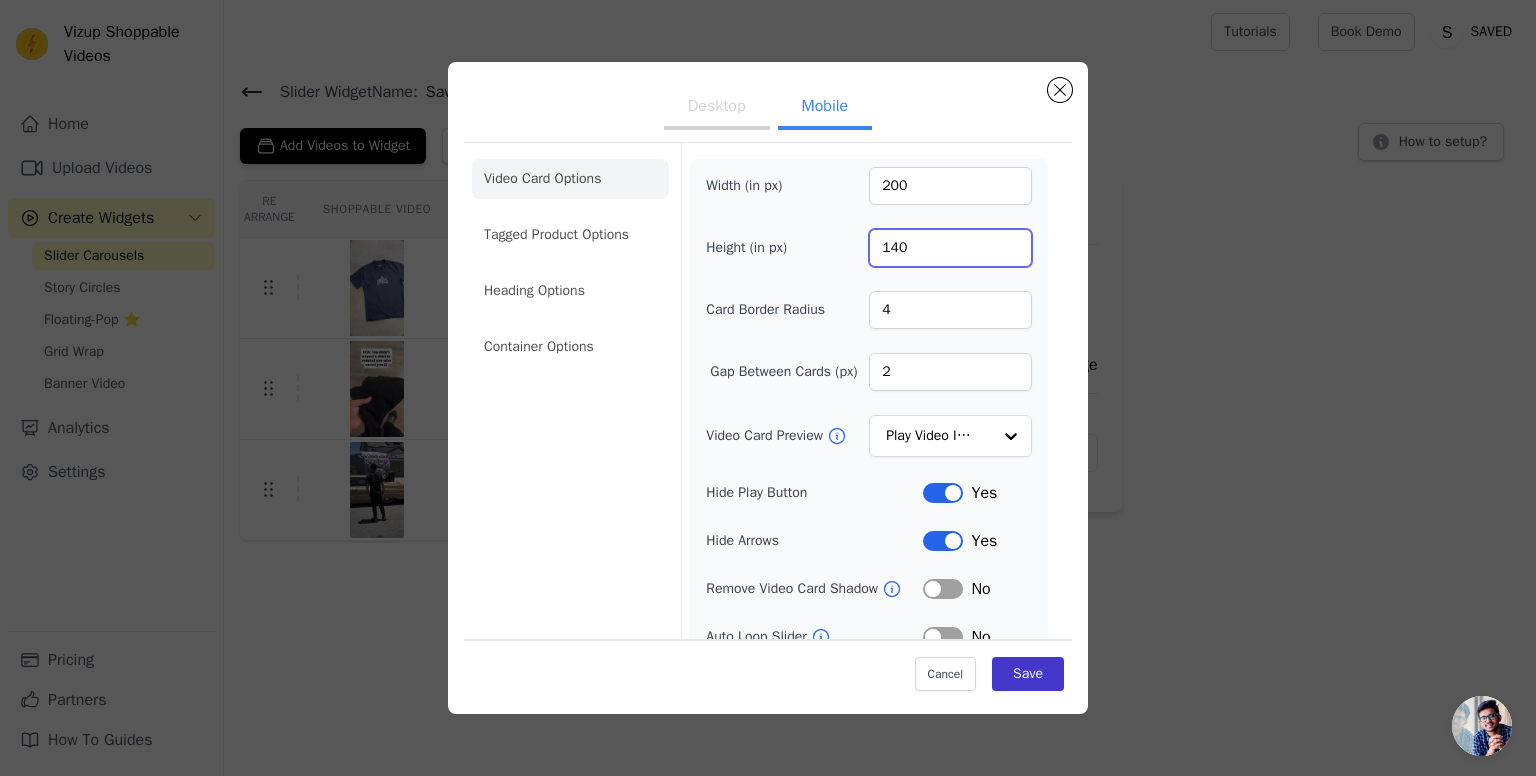 type on "140" 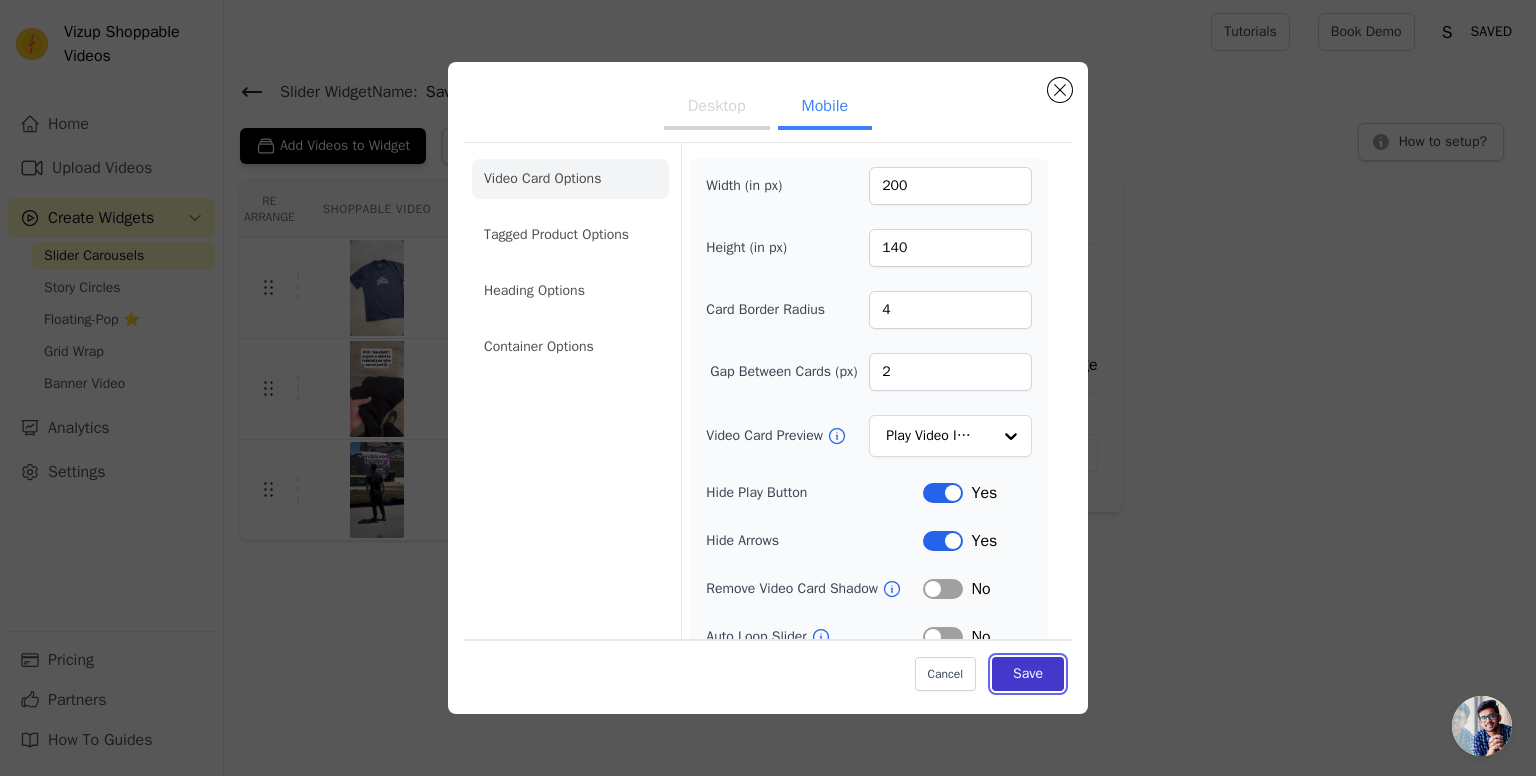 click on "Save" at bounding box center [1028, 673] 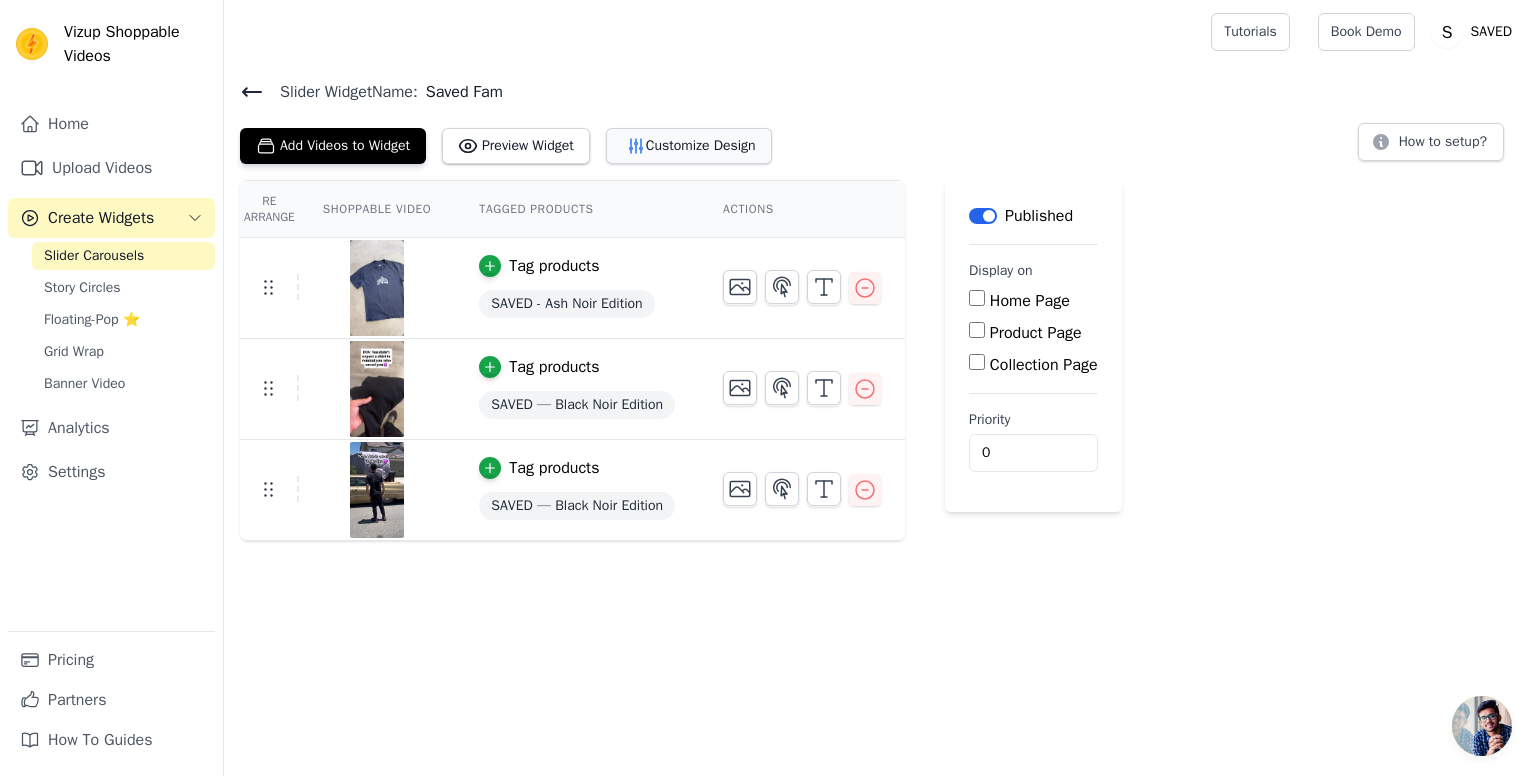 click on "Customize Design" at bounding box center [689, 146] 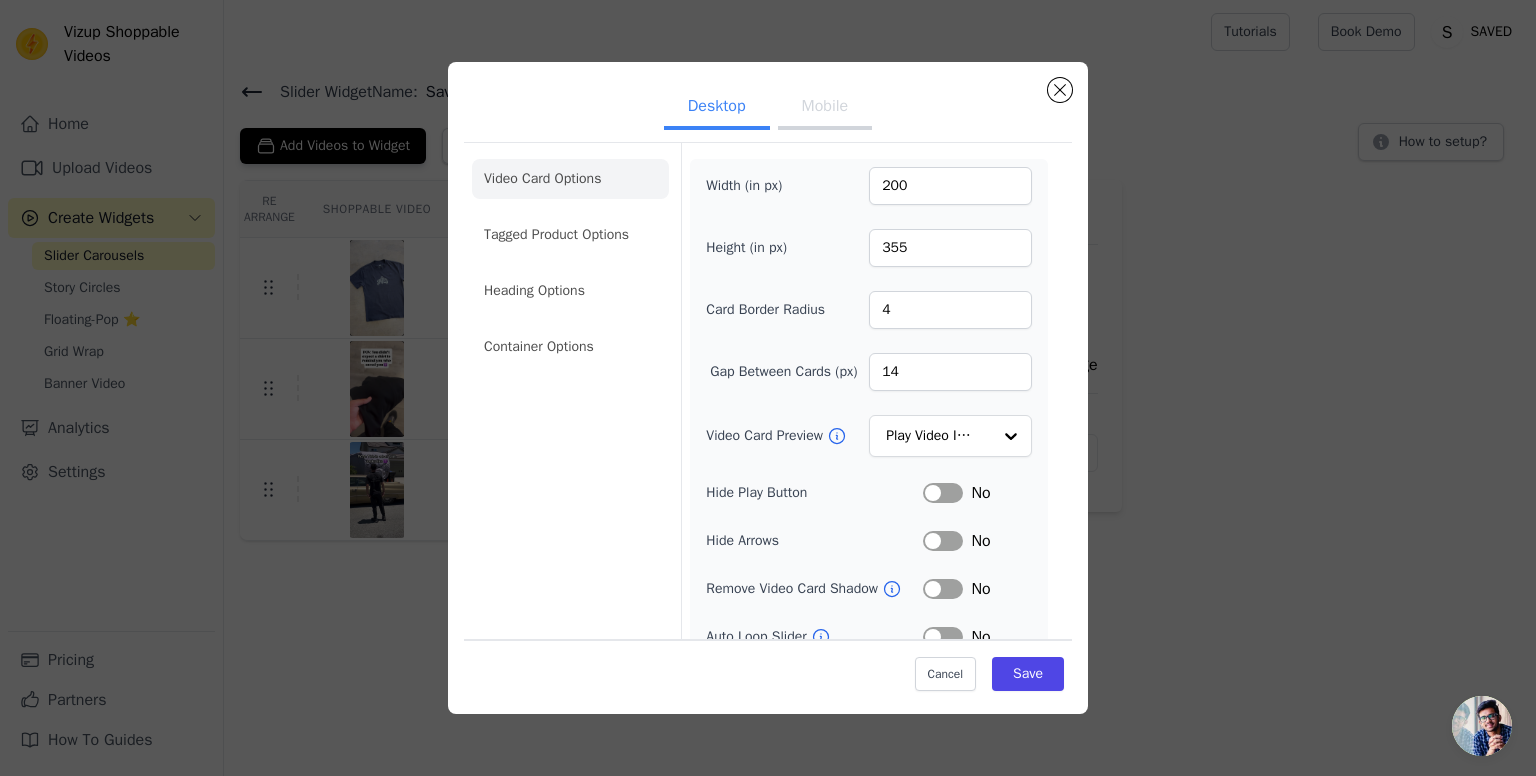 click on "Mobile" at bounding box center [825, 108] 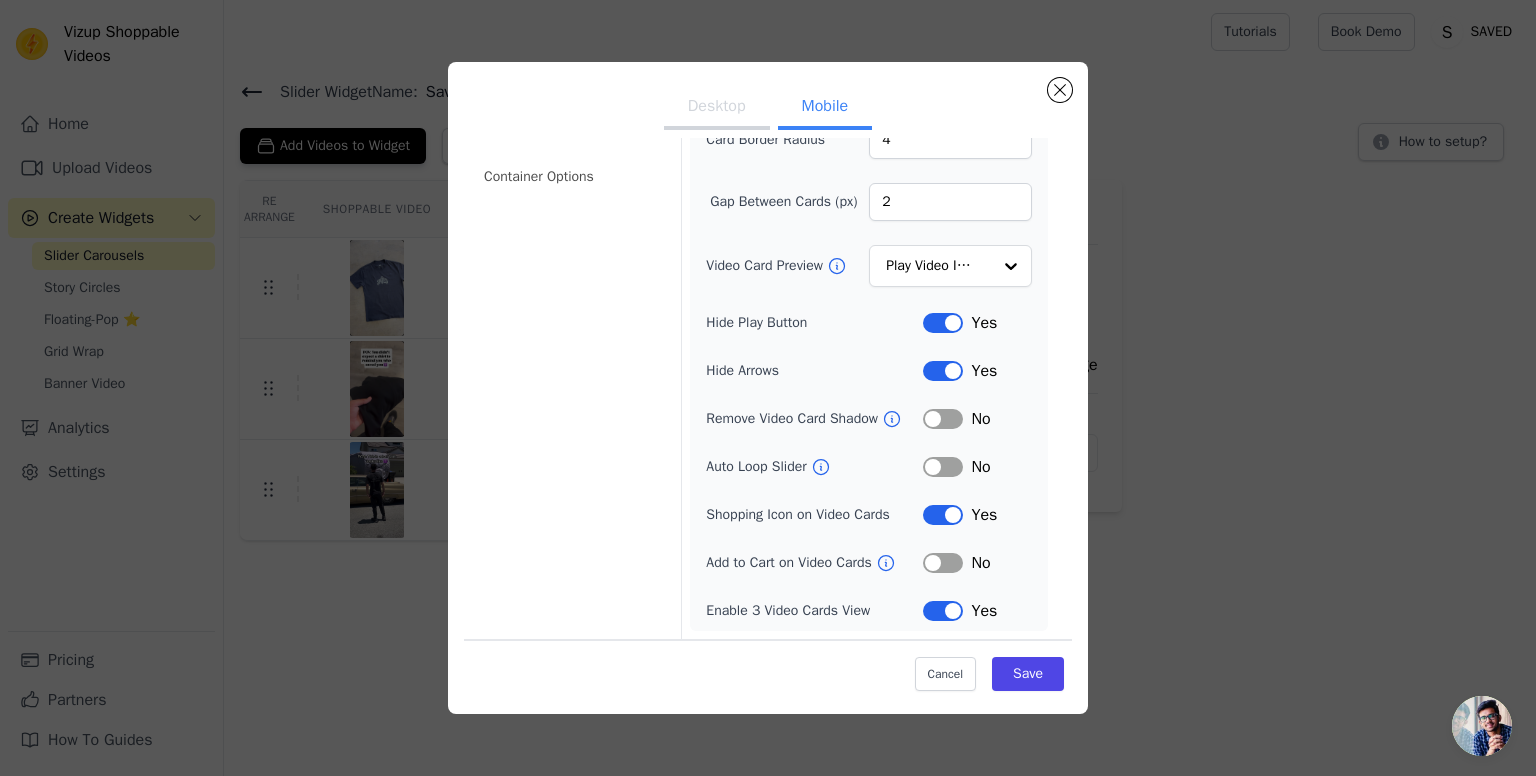 scroll, scrollTop: 0, scrollLeft: 0, axis: both 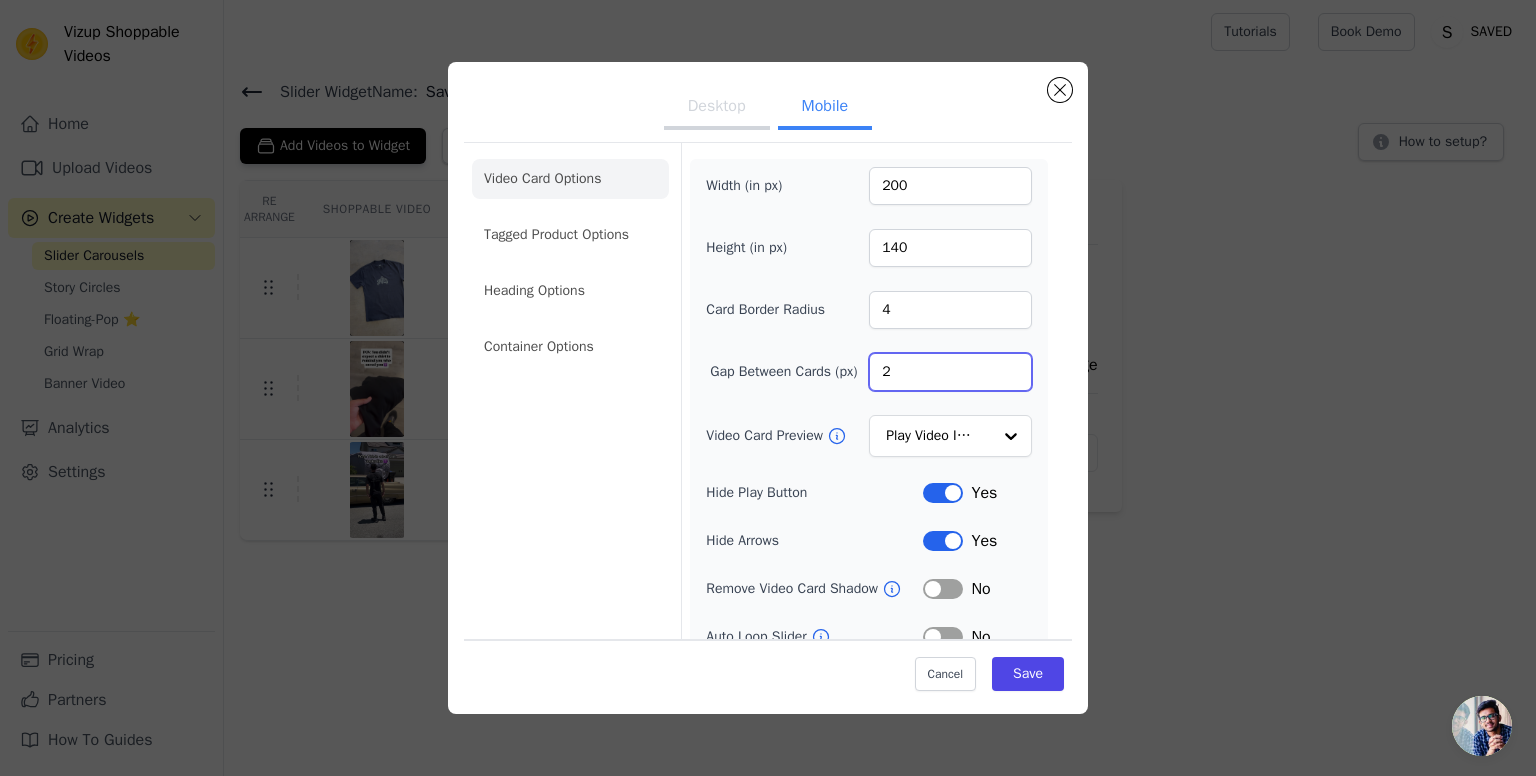 click on "2" at bounding box center [950, 372] 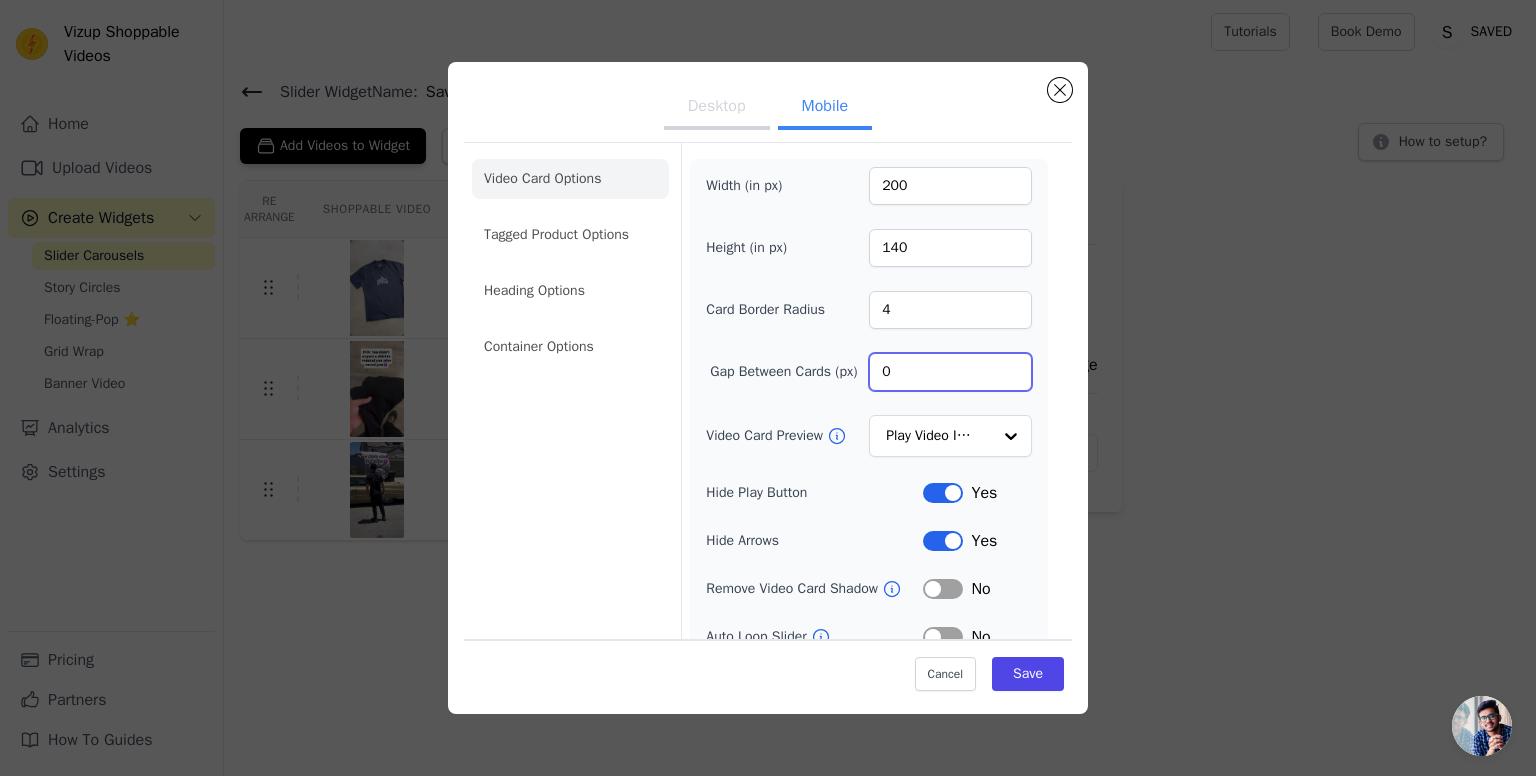 type on "0" 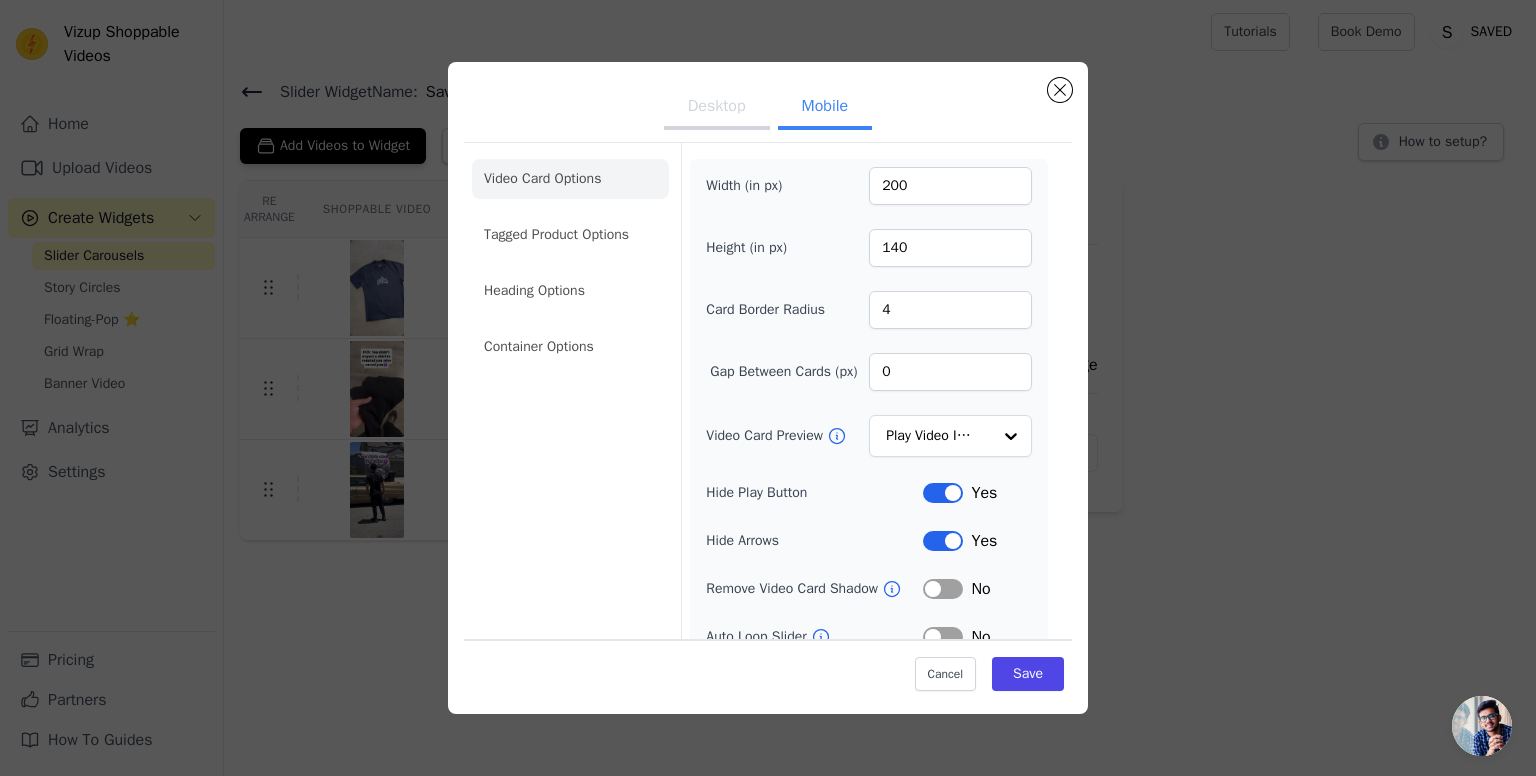 click on "Video Card Options Tagged Product Options Heading Options Container Options   Width (in px)   200   Height (in px)   140   Card Border Radius   4   Gap Between Cards (px)   0   Video Card Preview           Play Video In Loop               Hide Play Button   Label     Yes   Hide Arrows   Label     Yes   Remove Video Card Shadow     Label     No   Auto Loop Slider     Label     No   Shopping Icon on Video Cards   Label     Yes   Add to Cart on Video Cards     Label     No   Enable 3 Video Cards View   Label     Yes" at bounding box center [768, 475] 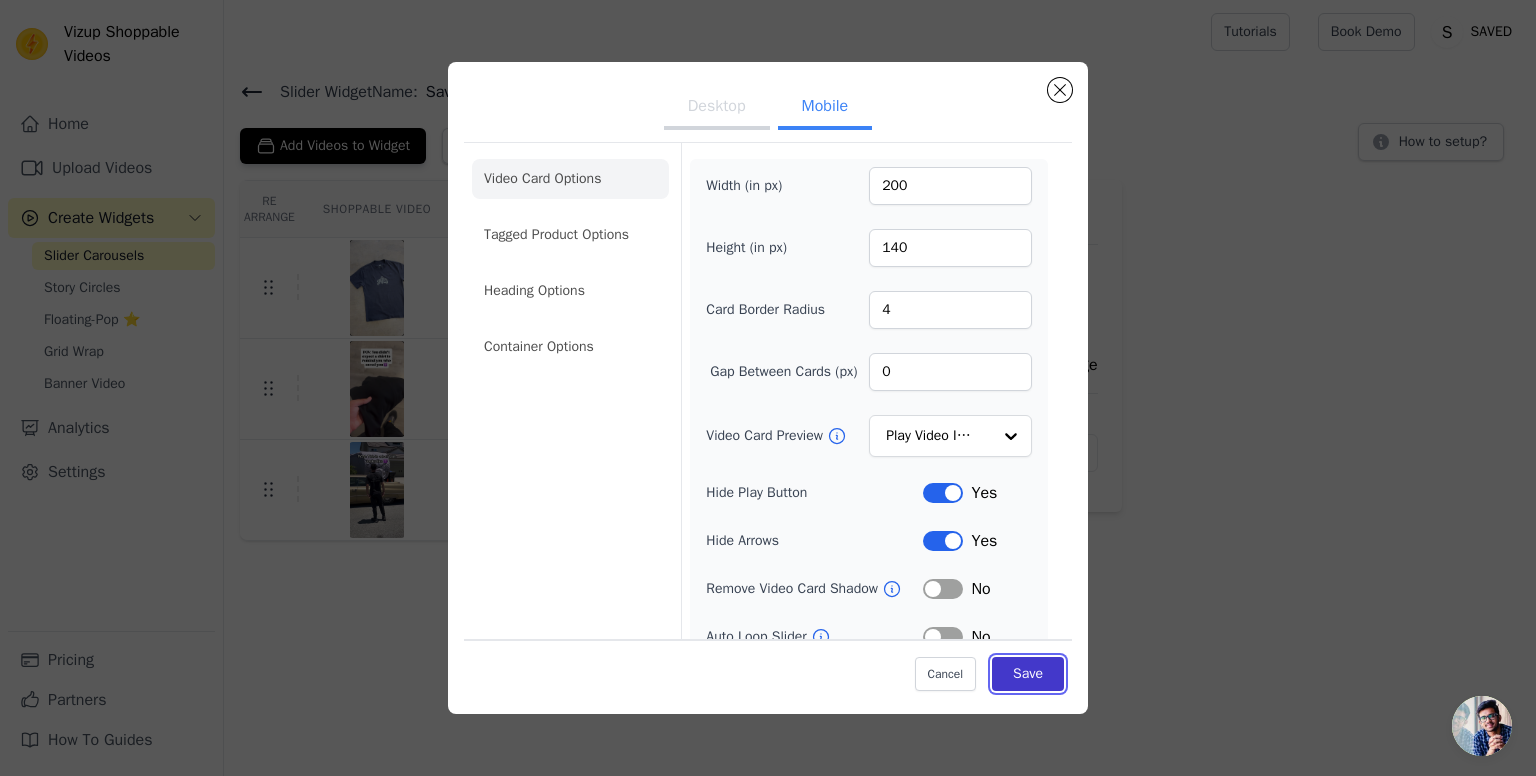 click on "Save" at bounding box center (1028, 673) 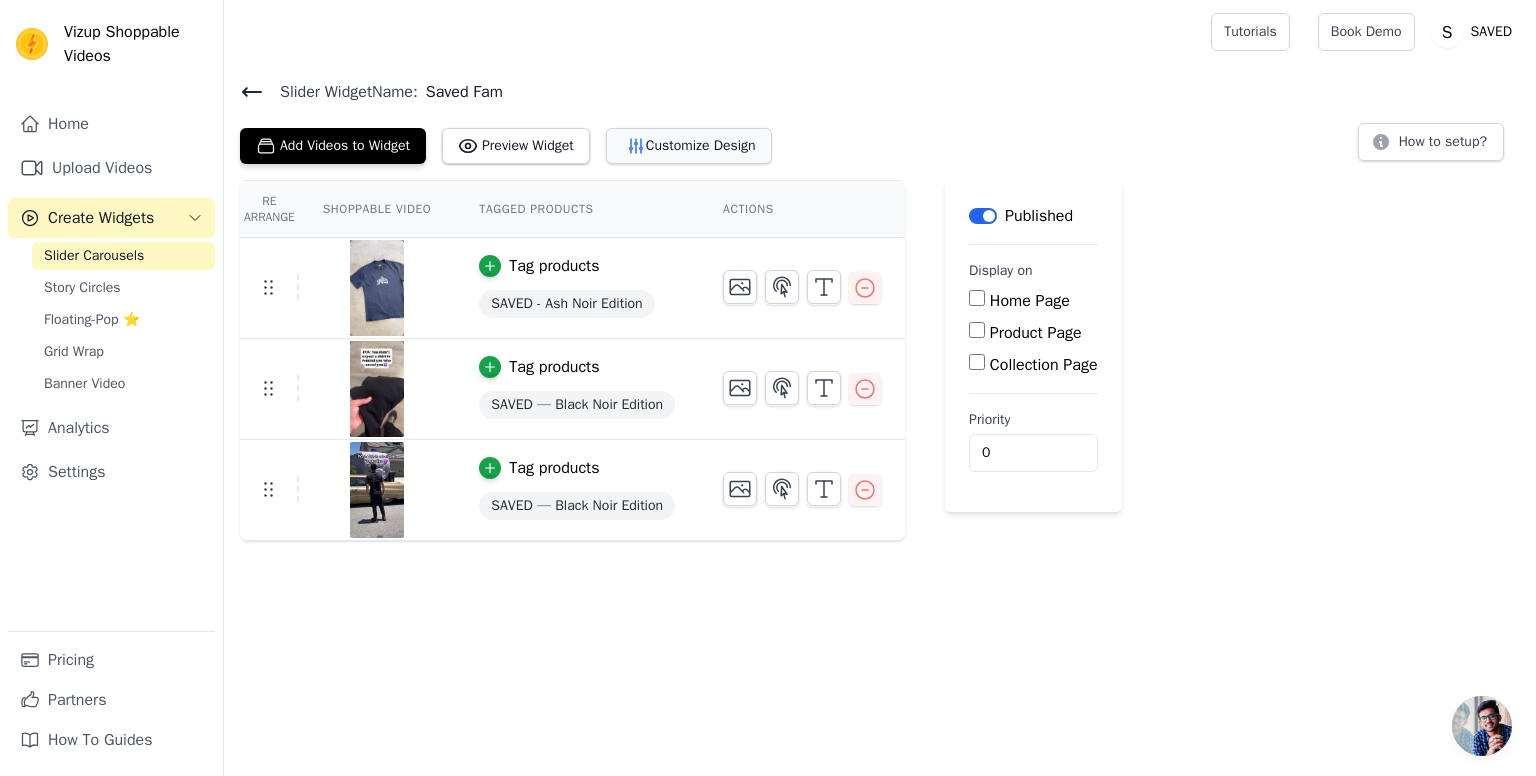 click on "Customize Design" at bounding box center [689, 146] 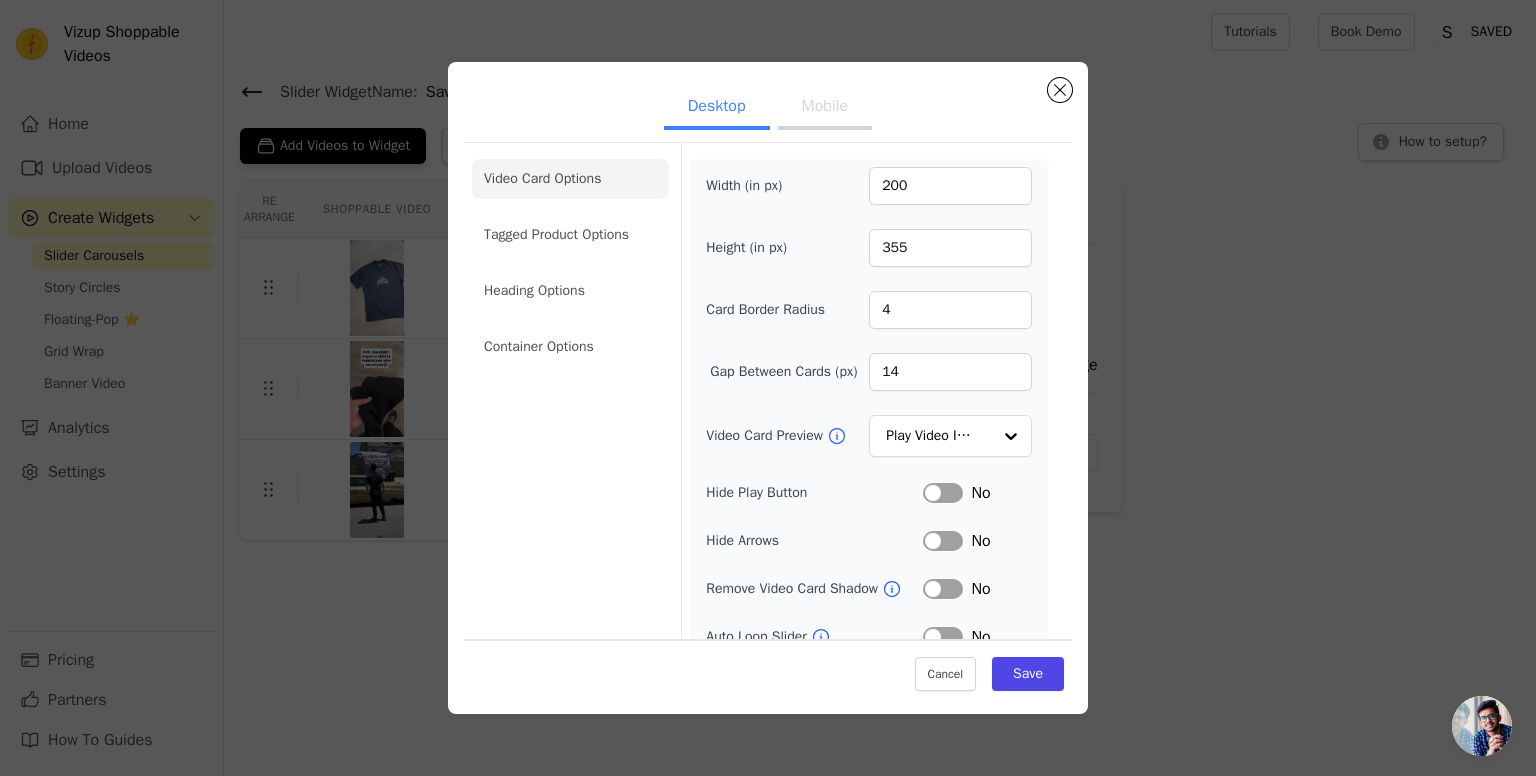 click on "Mobile" at bounding box center [825, 108] 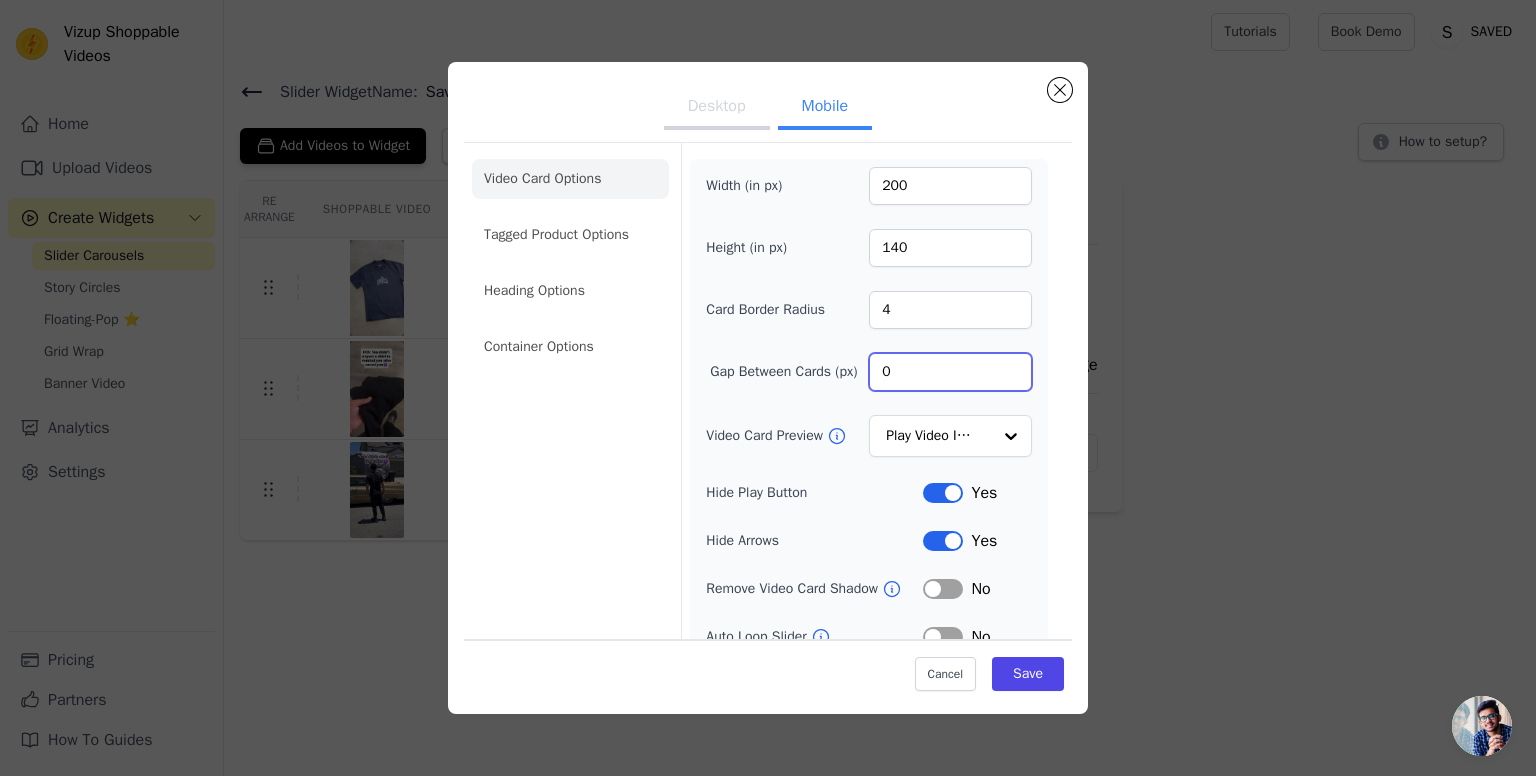 click on "0" at bounding box center (950, 372) 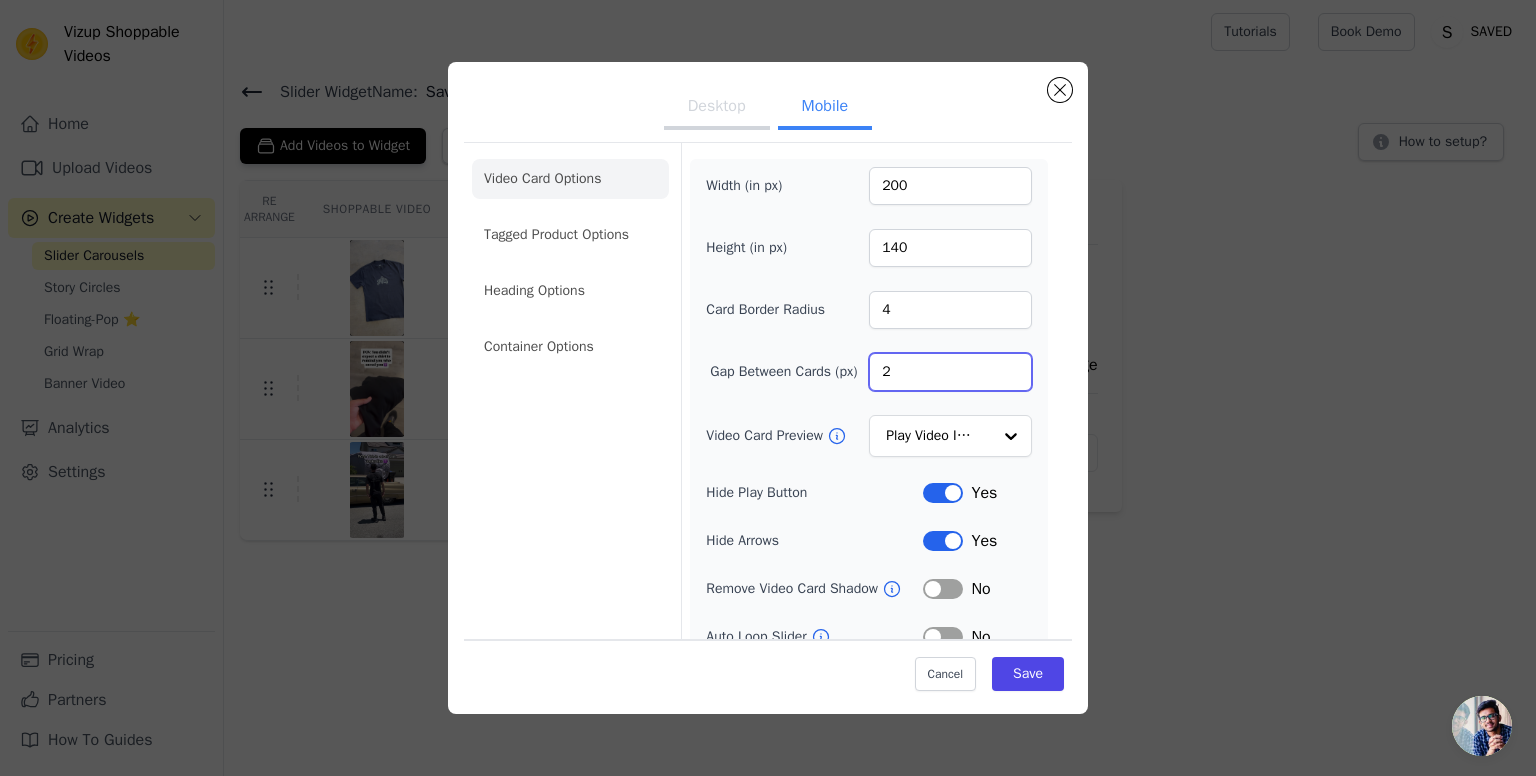 type on "2" 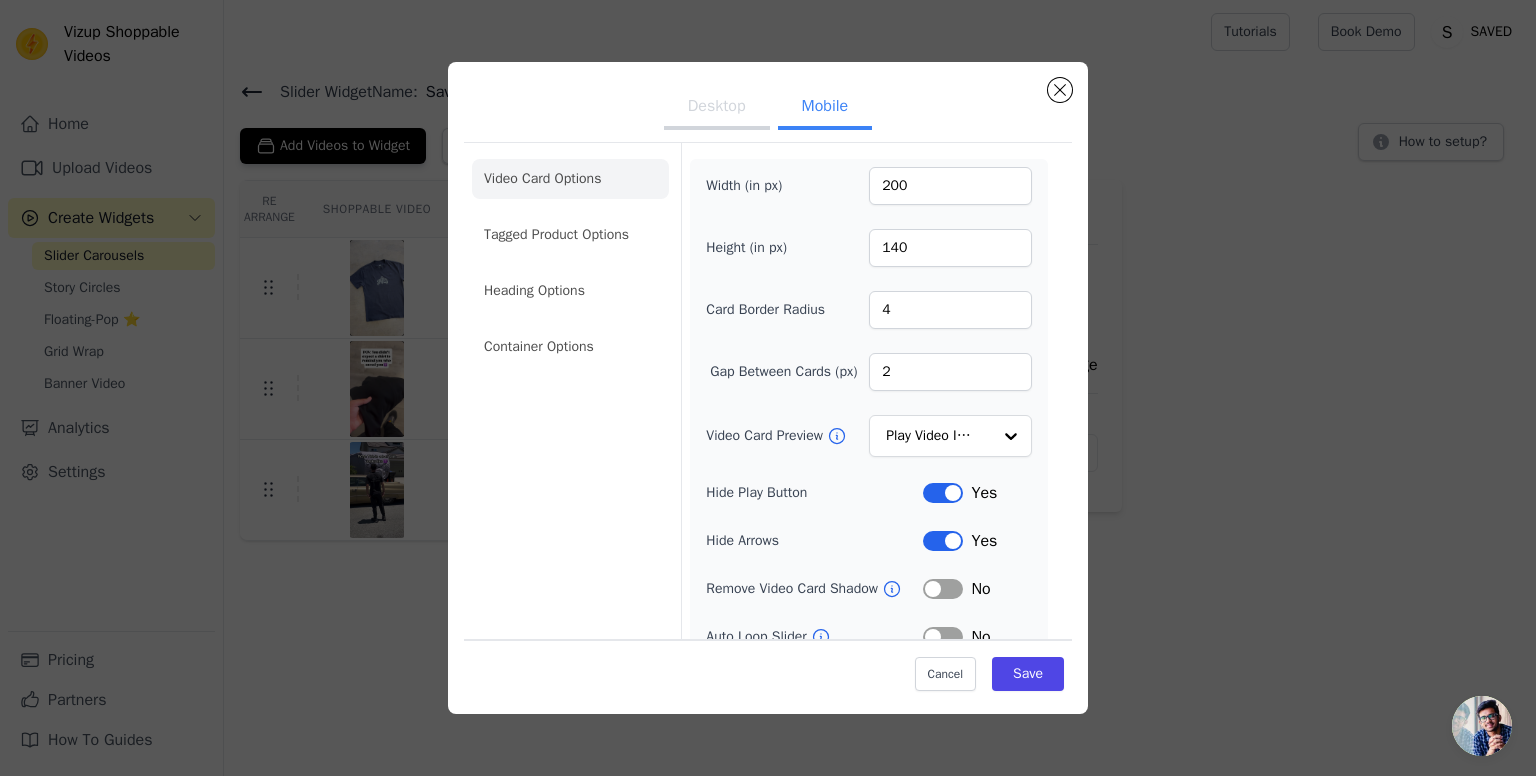 click on "Video Card Options Tagged Product Options Heading Options Container Options   Width (in px)   200   Height (in px)   140   Card Border Radius   4   Gap Between Cards (px)   2   Video Card Preview           Play Video In Loop               Hide Play Button   Label     Yes   Hide Arrows   Label     Yes   Remove Video Card Shadow     Label     No   Auto Loop Slider     Label     No   Shopping Icon on Video Cards   Label     Yes   Add to Cart on Video Cards     Label     No   Enable 3 Video Cards View   Label     Yes" at bounding box center (768, 475) 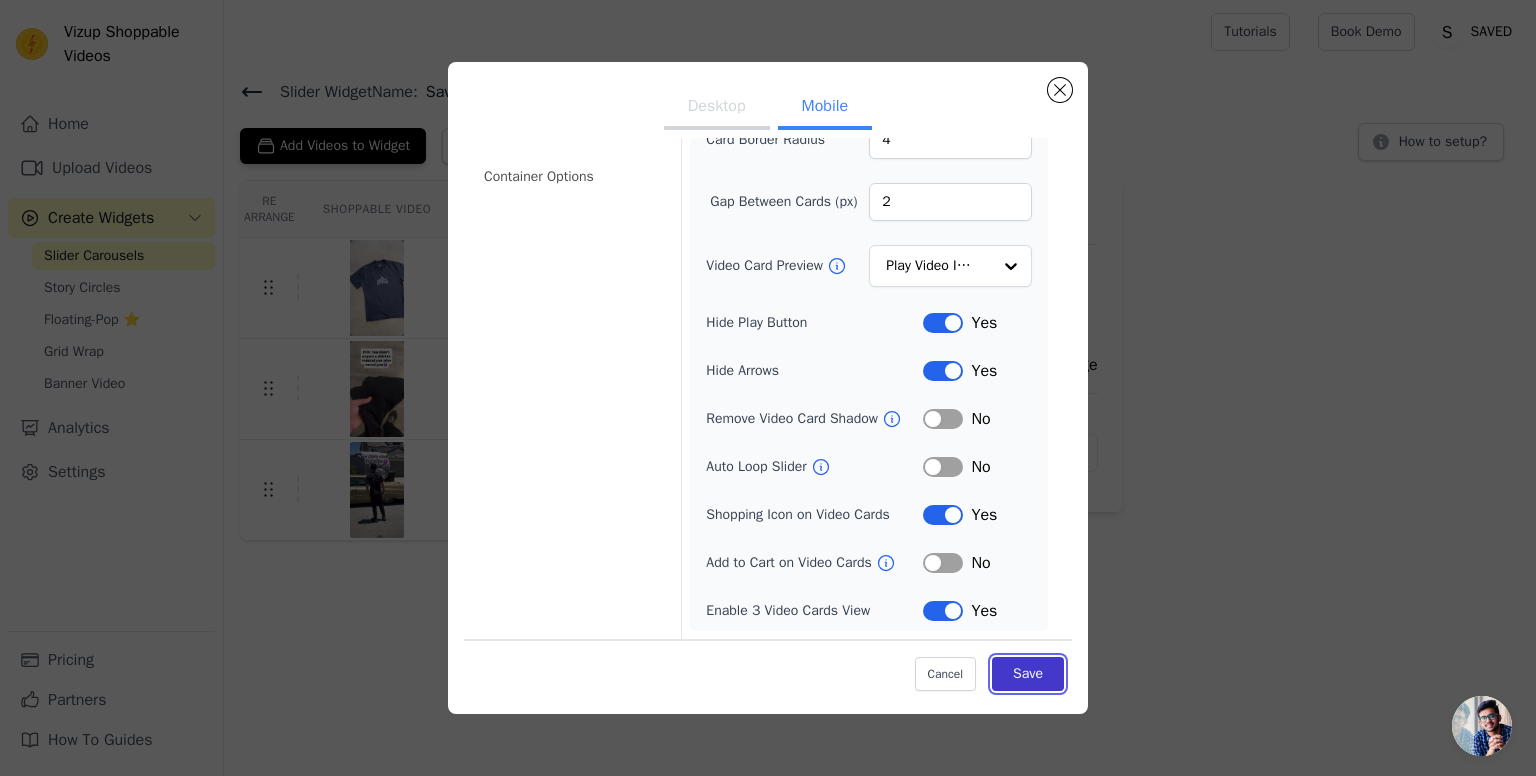 click on "Save" at bounding box center [1028, 673] 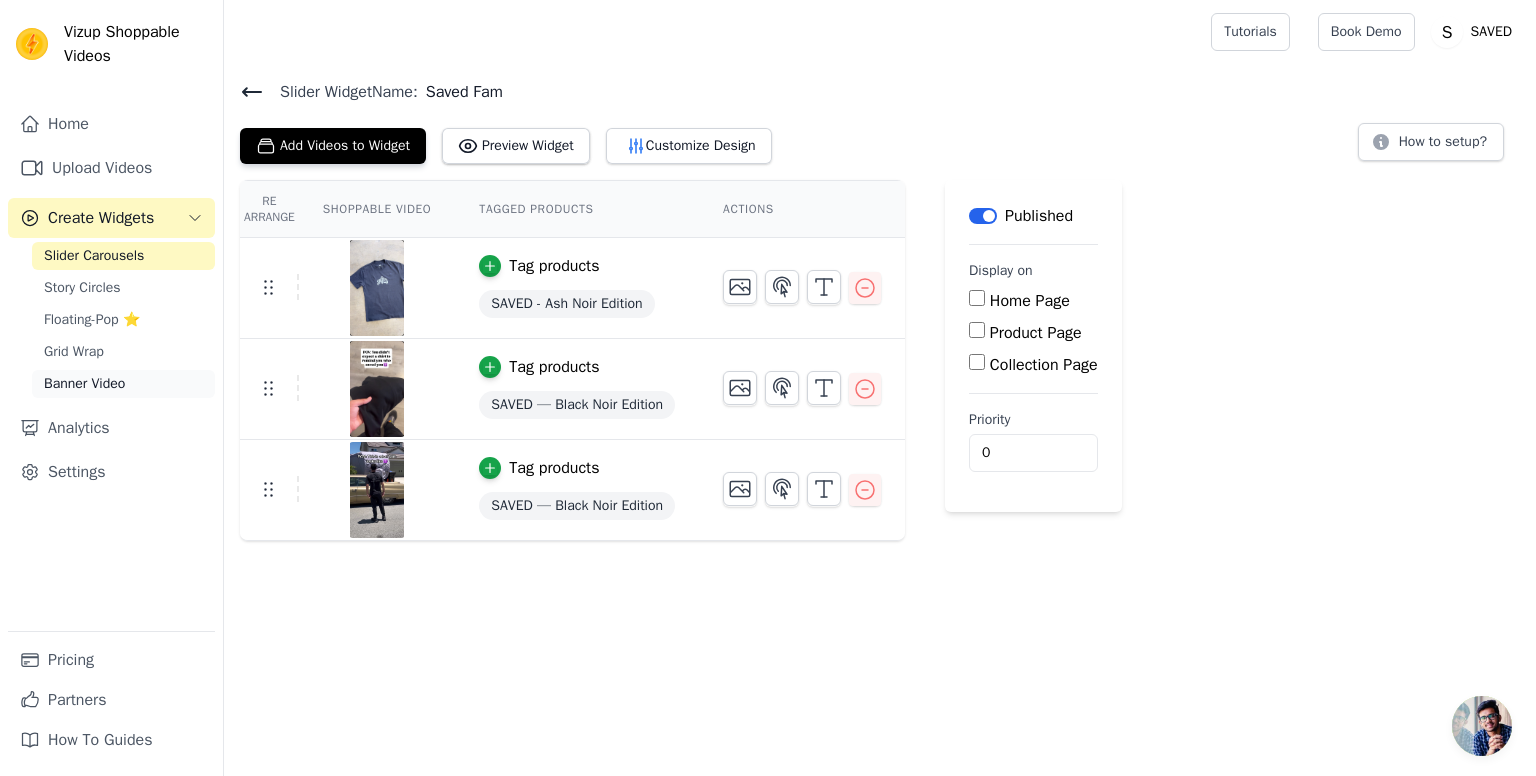 click on "Banner Video" at bounding box center (84, 384) 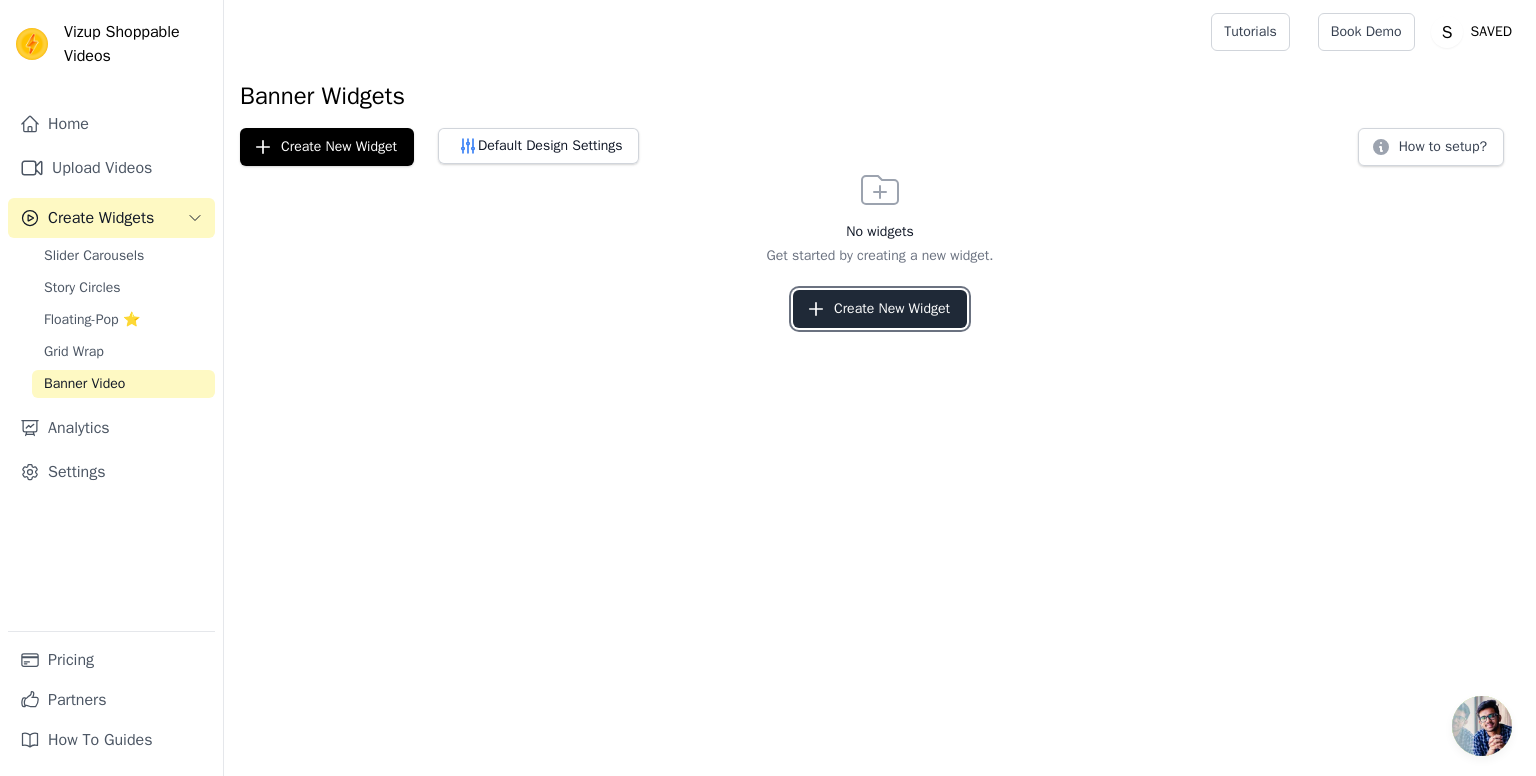 drag, startPoint x: 839, startPoint y: 309, endPoint x: 809, endPoint y: 305, distance: 30.265491 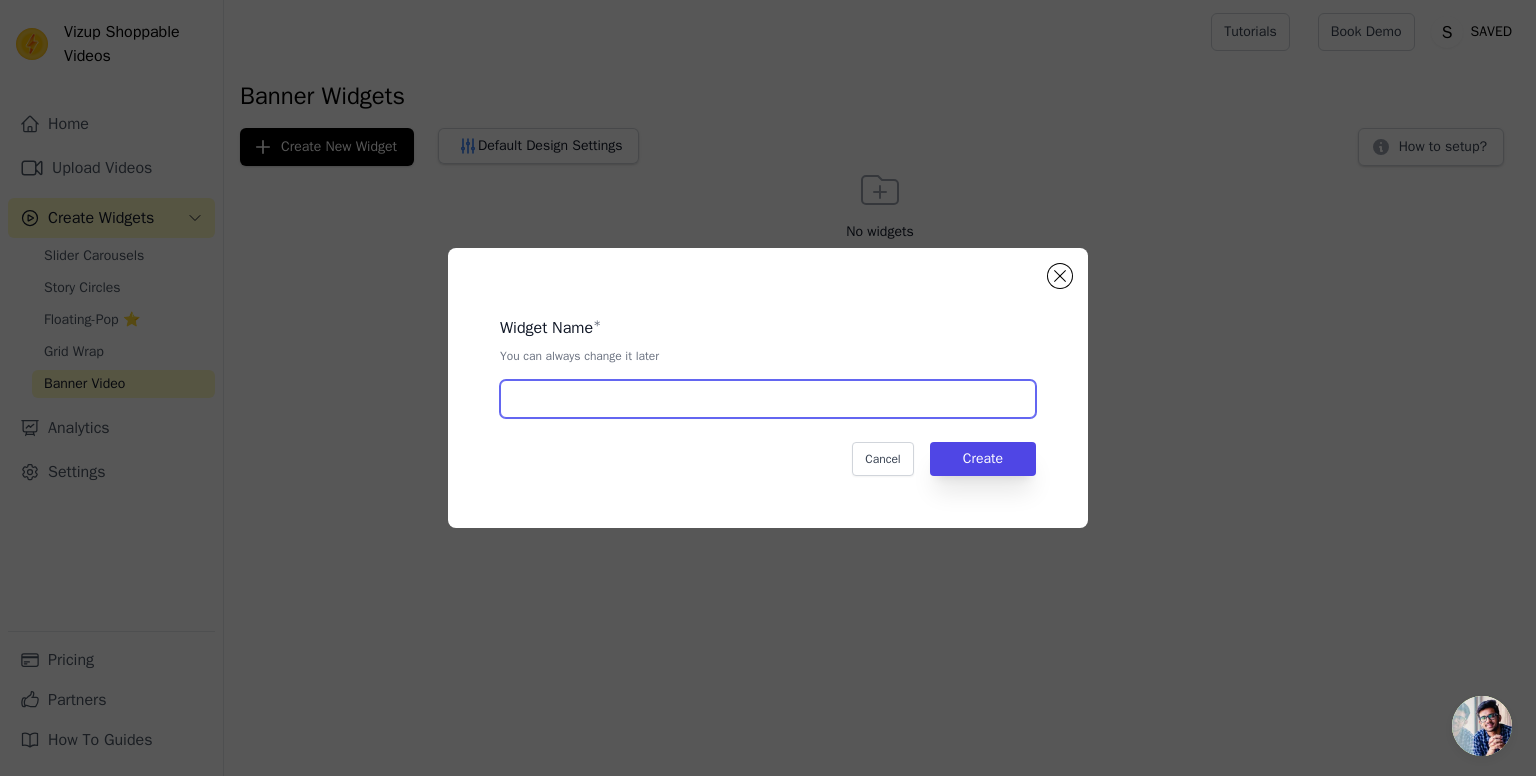 click at bounding box center (768, 399) 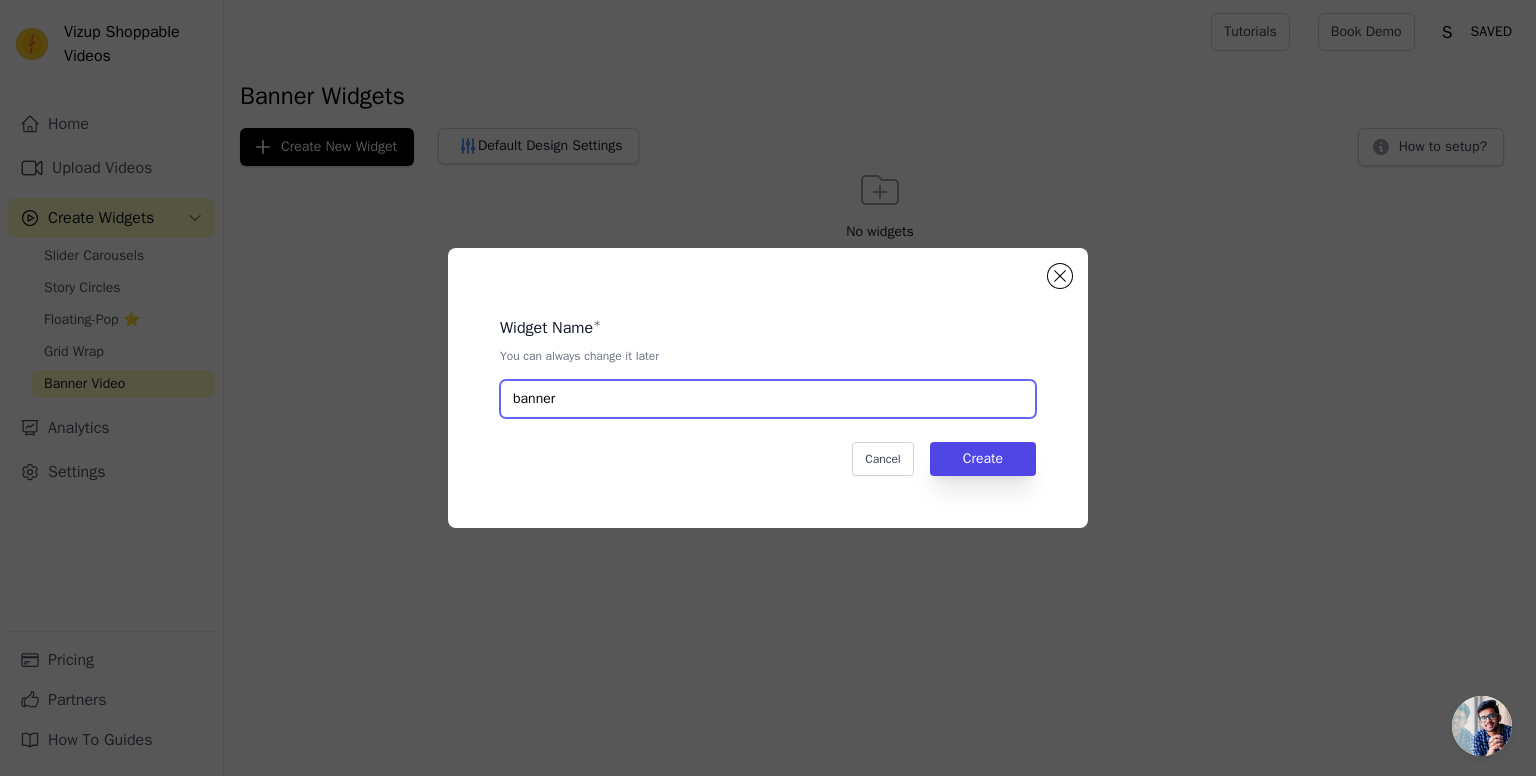 type on "banner" 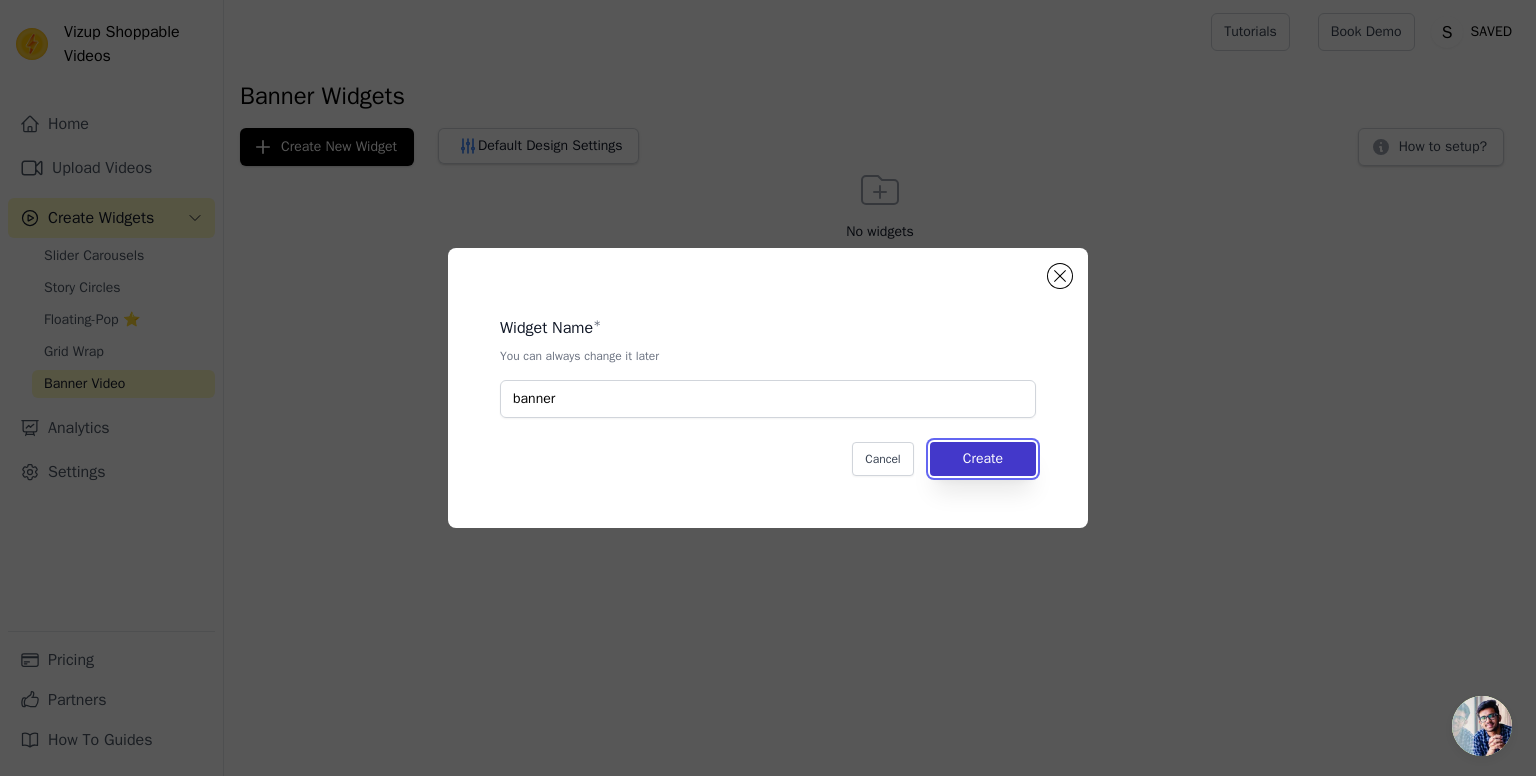 click on "Create" at bounding box center (983, 459) 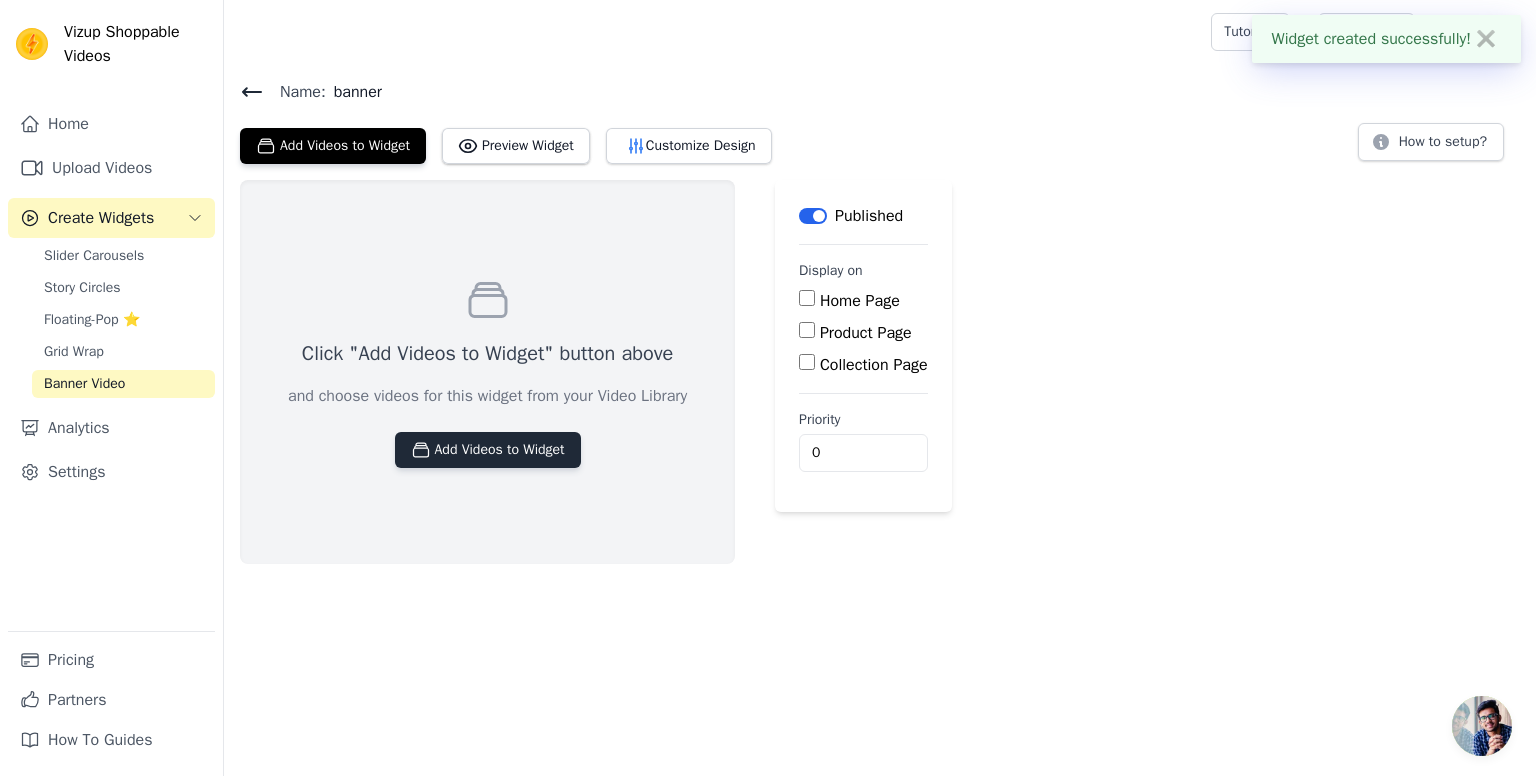 click on "Add Videos to Widget" at bounding box center [488, 450] 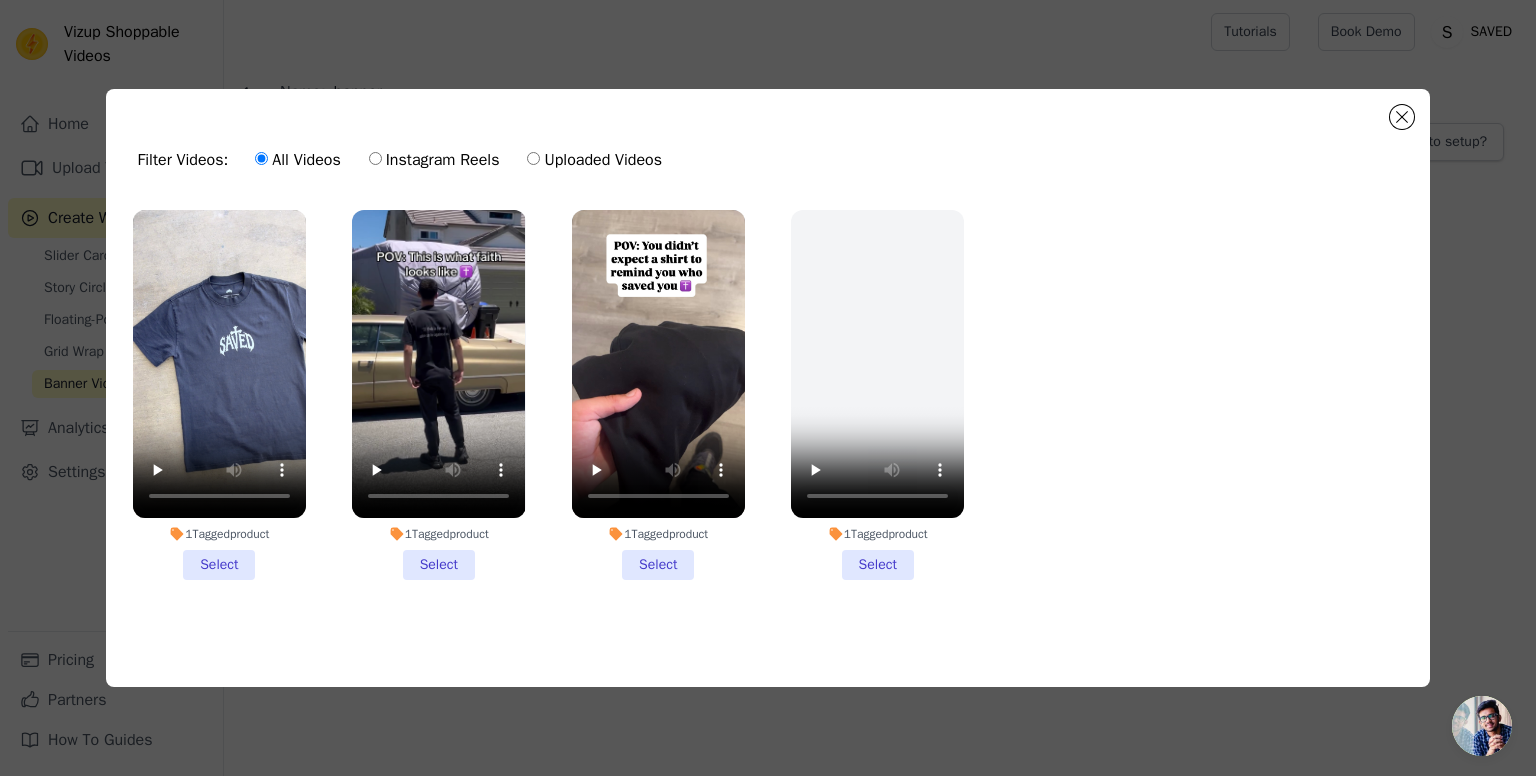 click on "1  Tagged  product     Select" at bounding box center [219, 395] 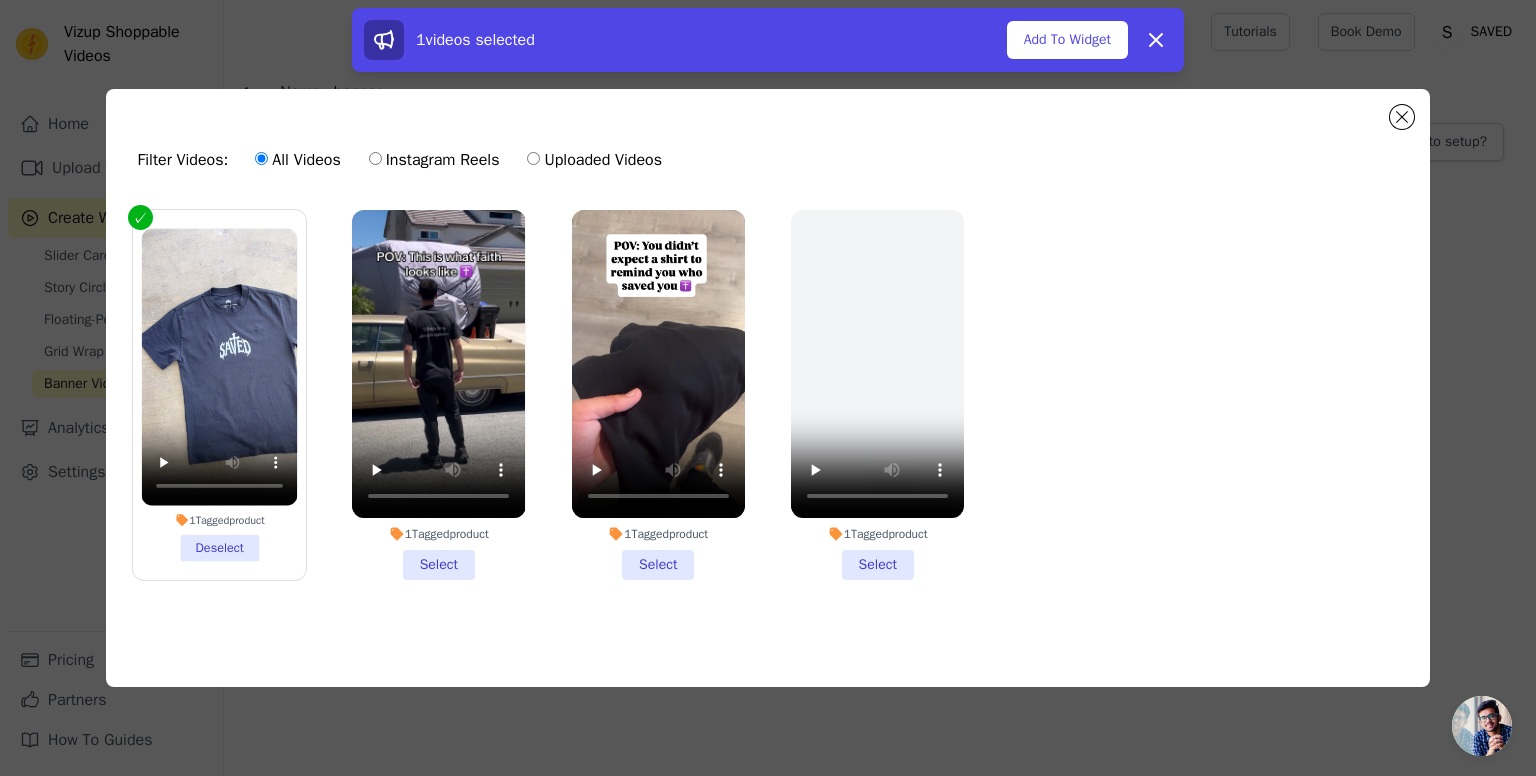 click on "1  Tagged  product     Select" at bounding box center [438, 395] 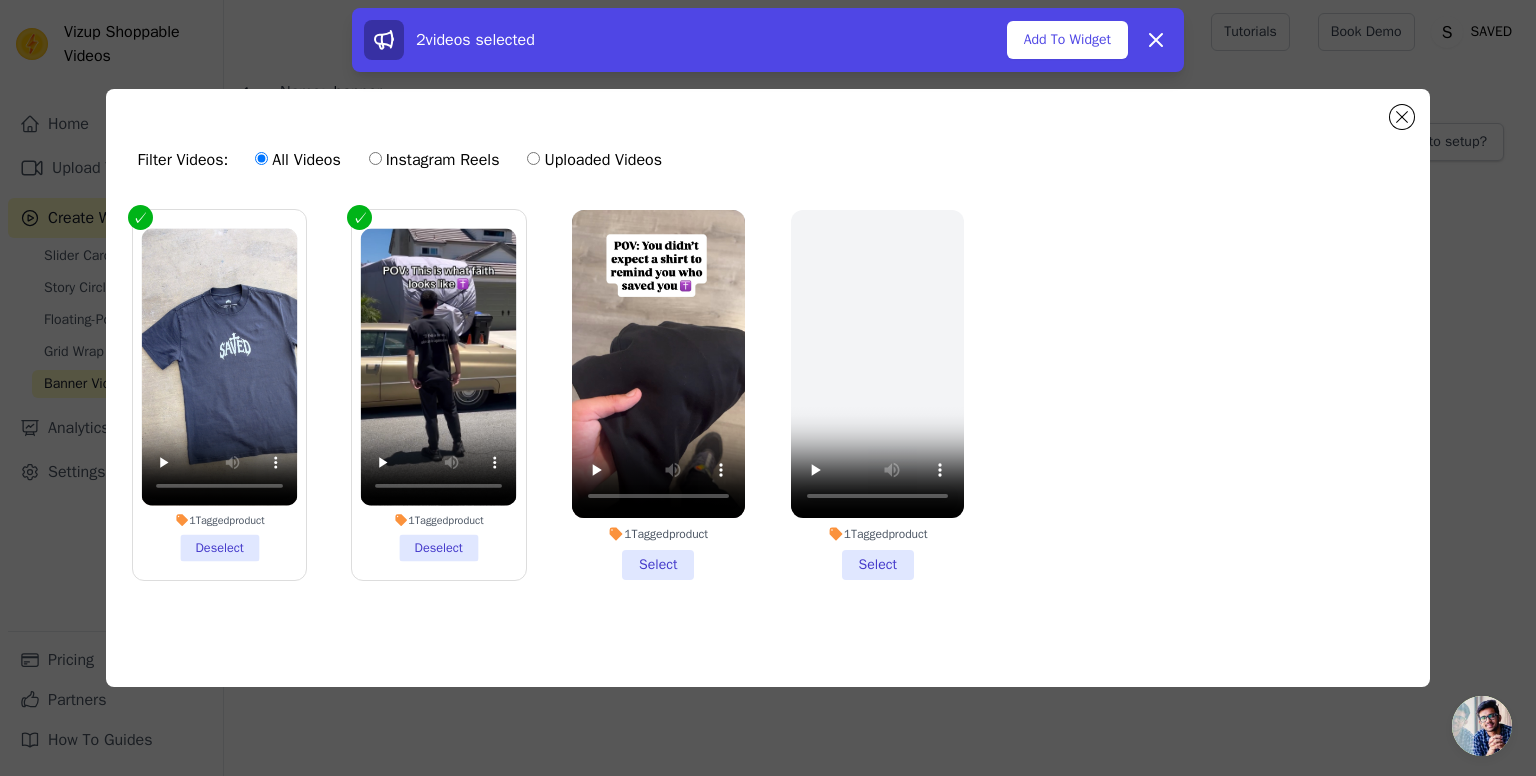 click on "1  Tagged  product     Select" at bounding box center [658, 395] 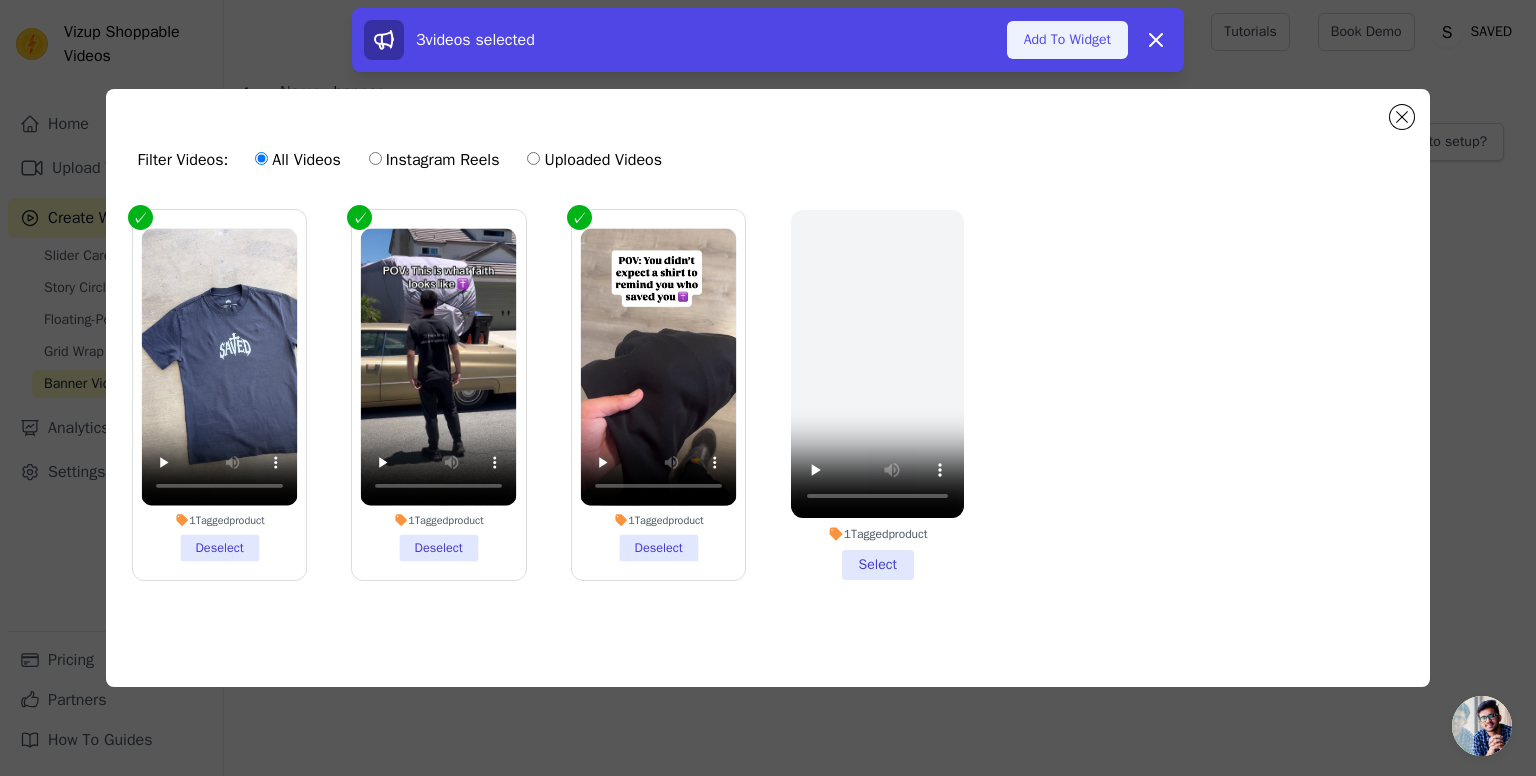 click on "Add To Widget" at bounding box center (1067, 40) 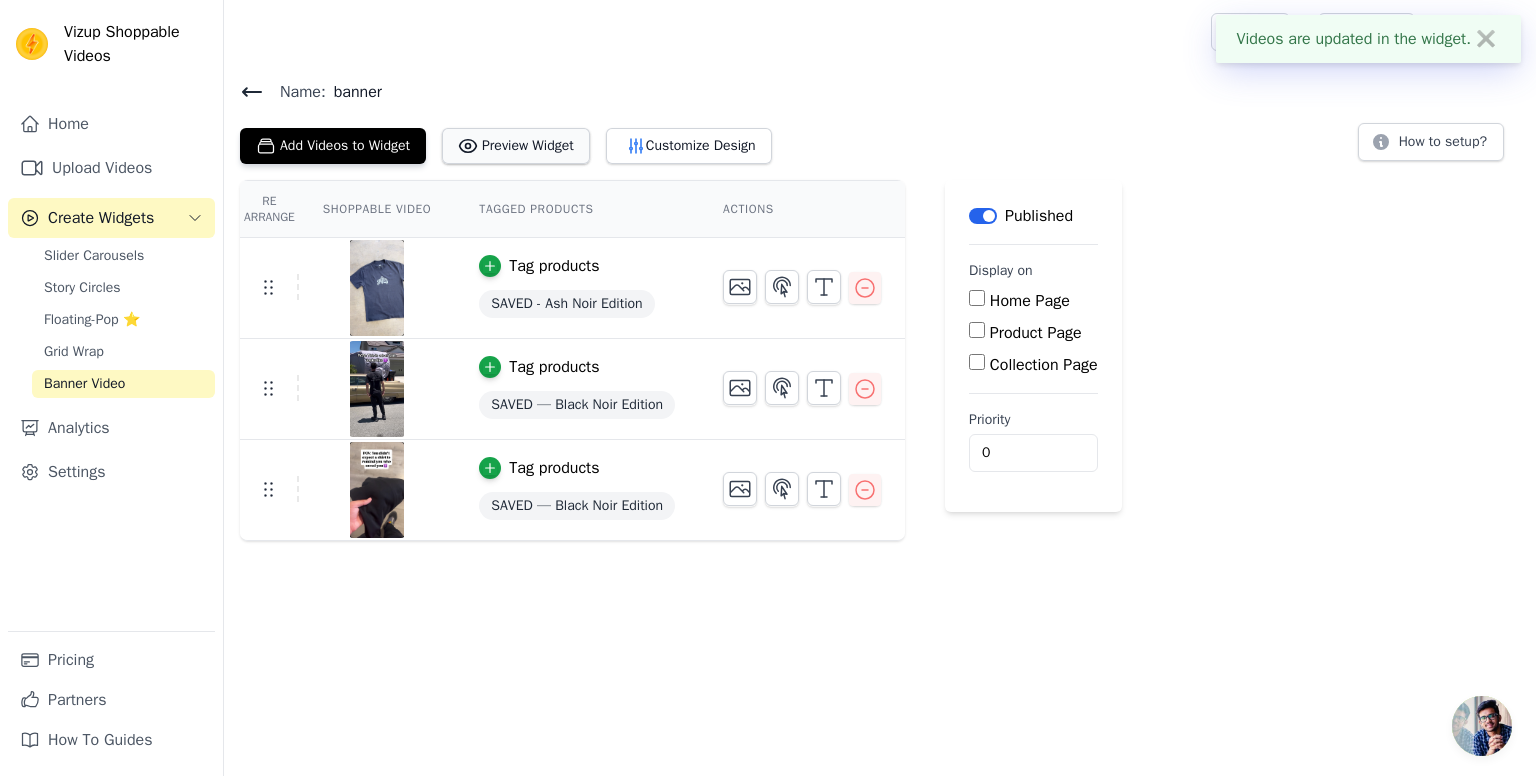 click on "Preview Widget" at bounding box center [516, 146] 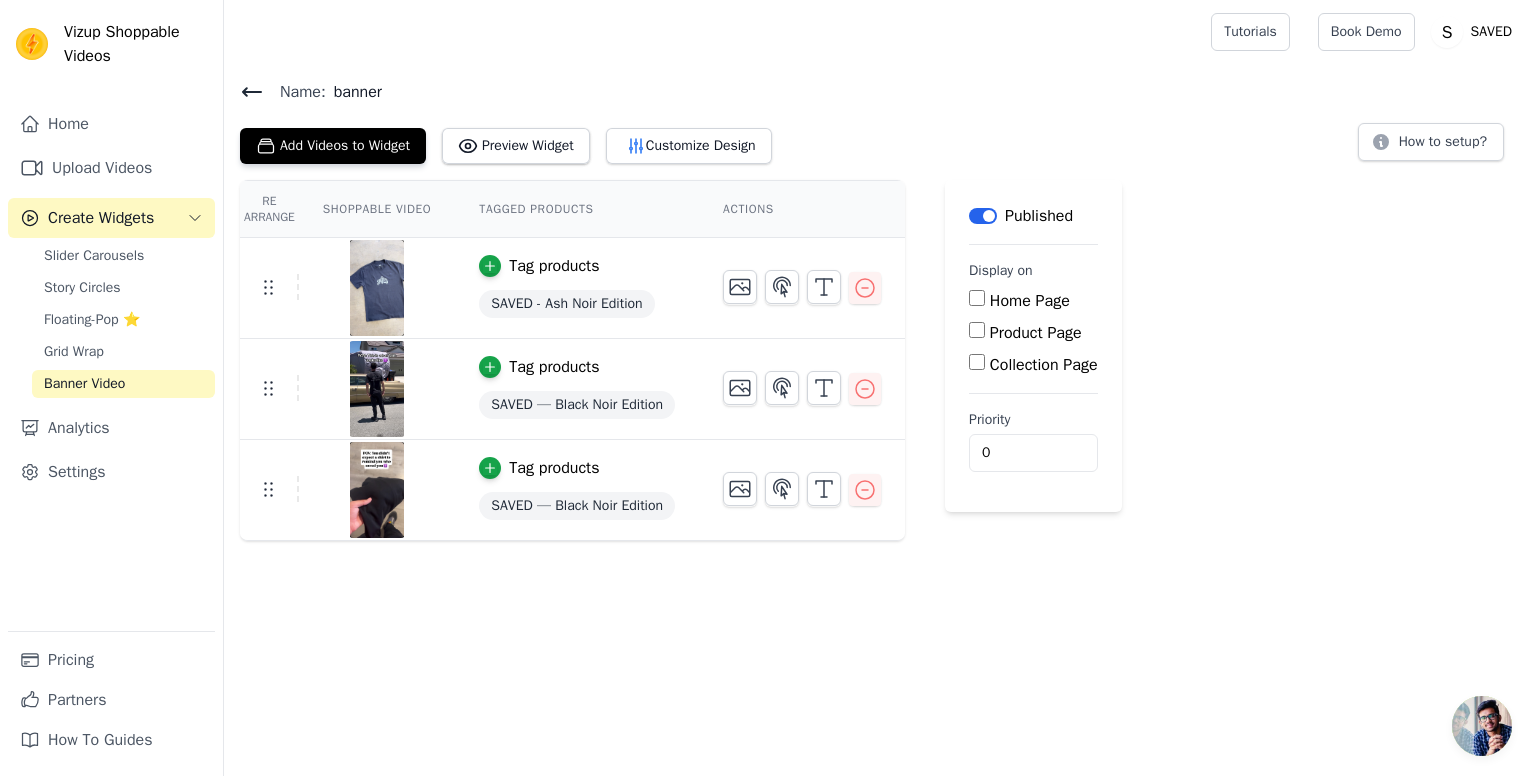 click on "Label" at bounding box center (983, 216) 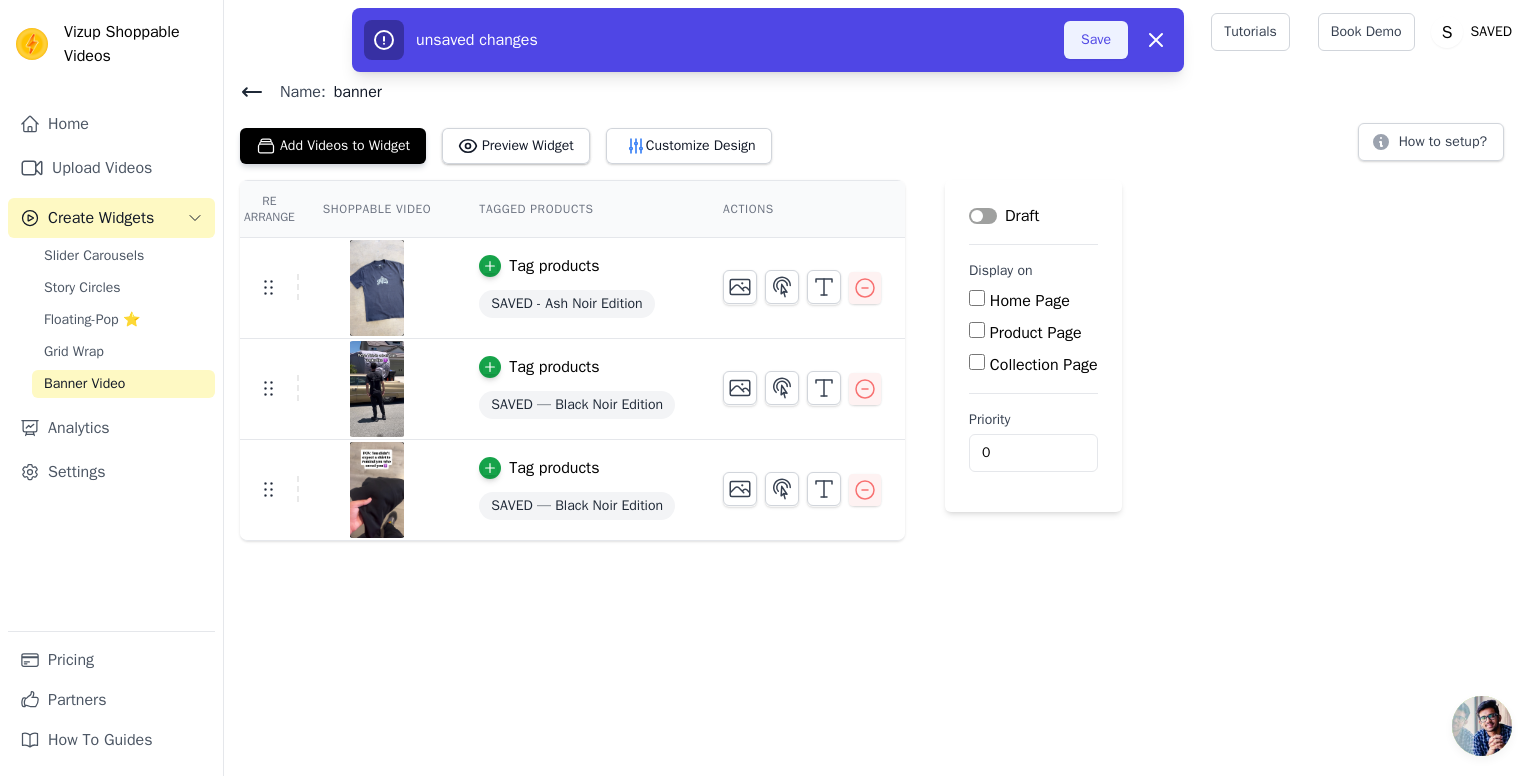 click on "Save" at bounding box center (1096, 40) 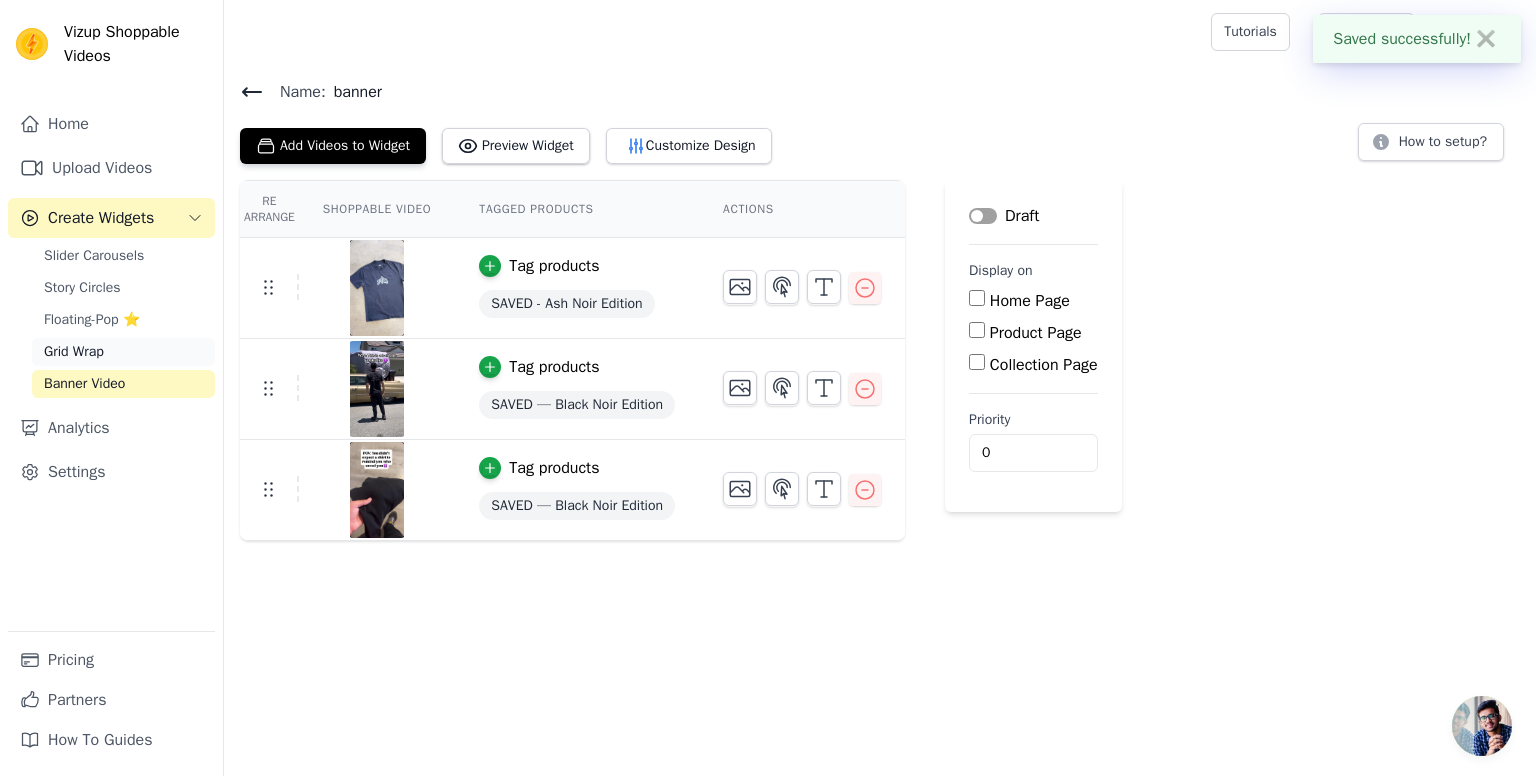 click on "Grid Wrap" at bounding box center (74, 352) 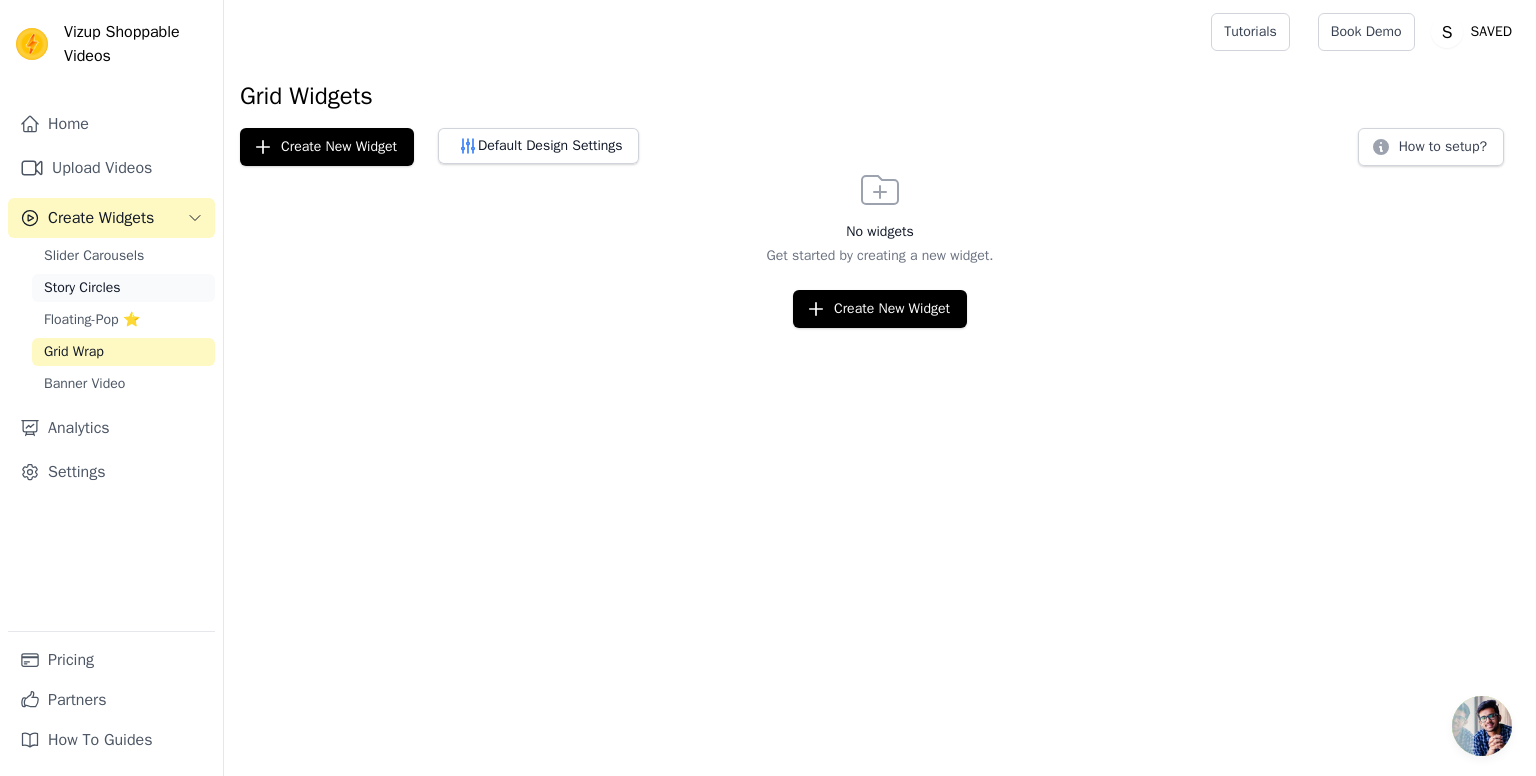 click on "Story Circles" at bounding box center (82, 288) 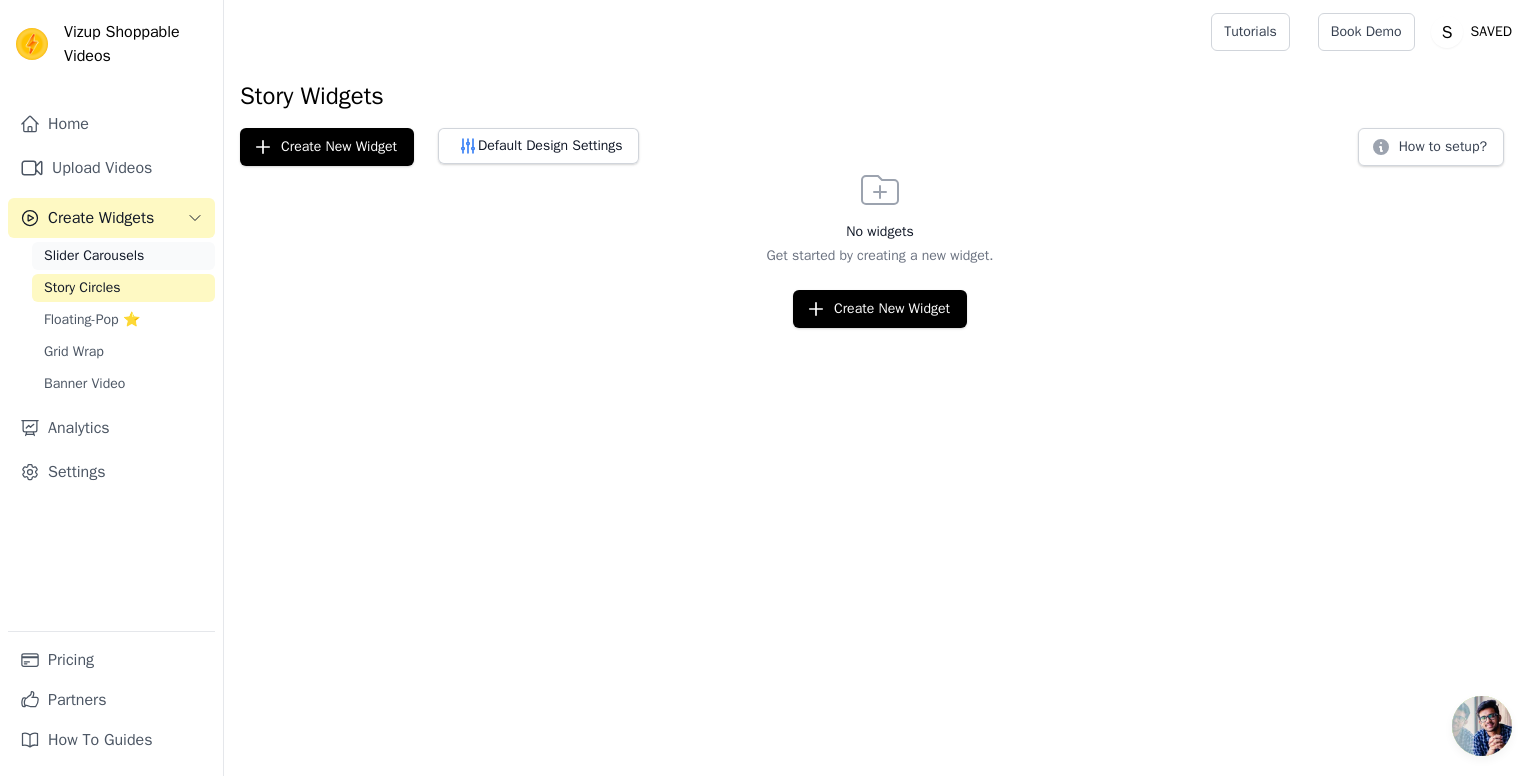 click on "Slider Carousels" at bounding box center (94, 256) 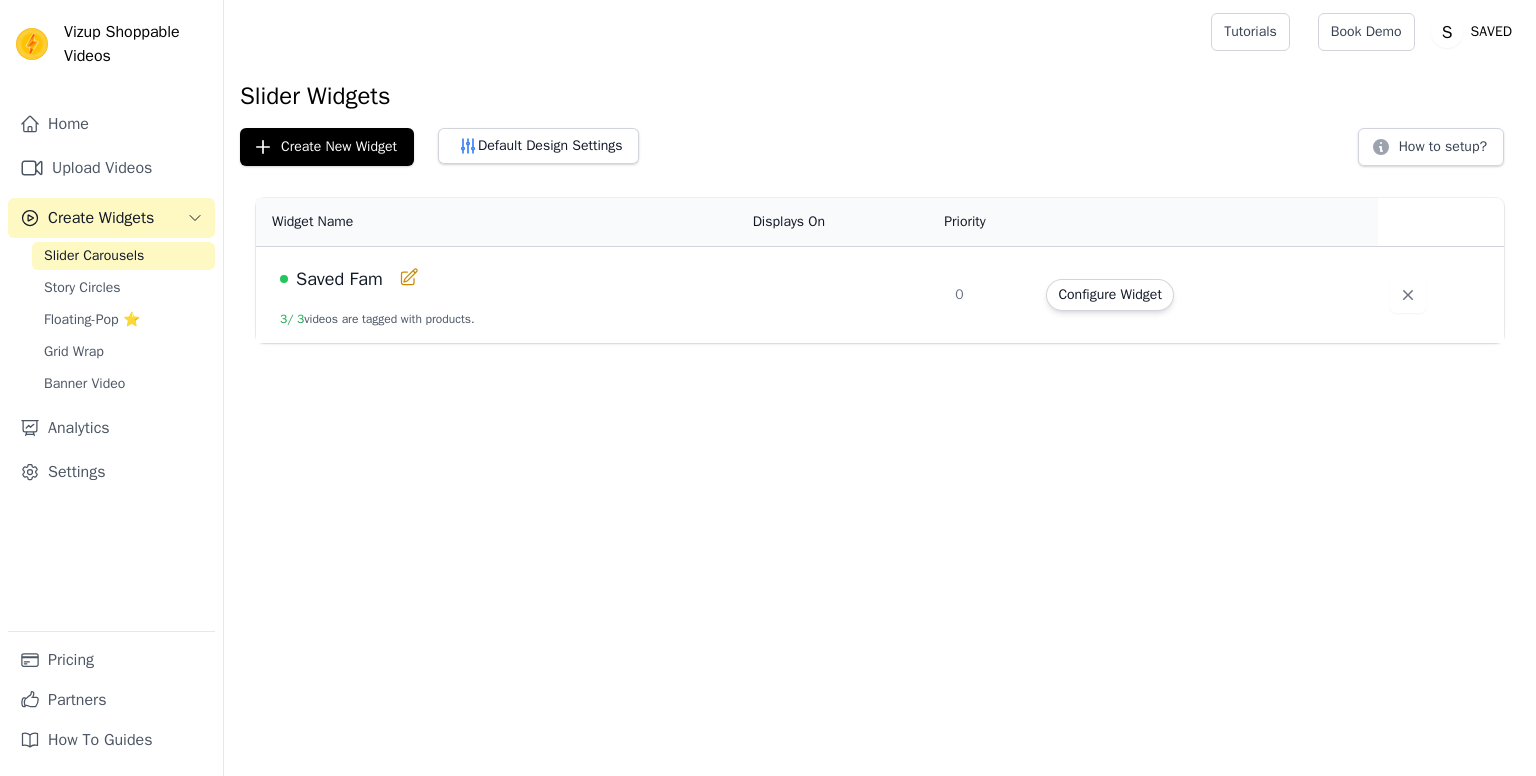 scroll, scrollTop: 0, scrollLeft: 0, axis: both 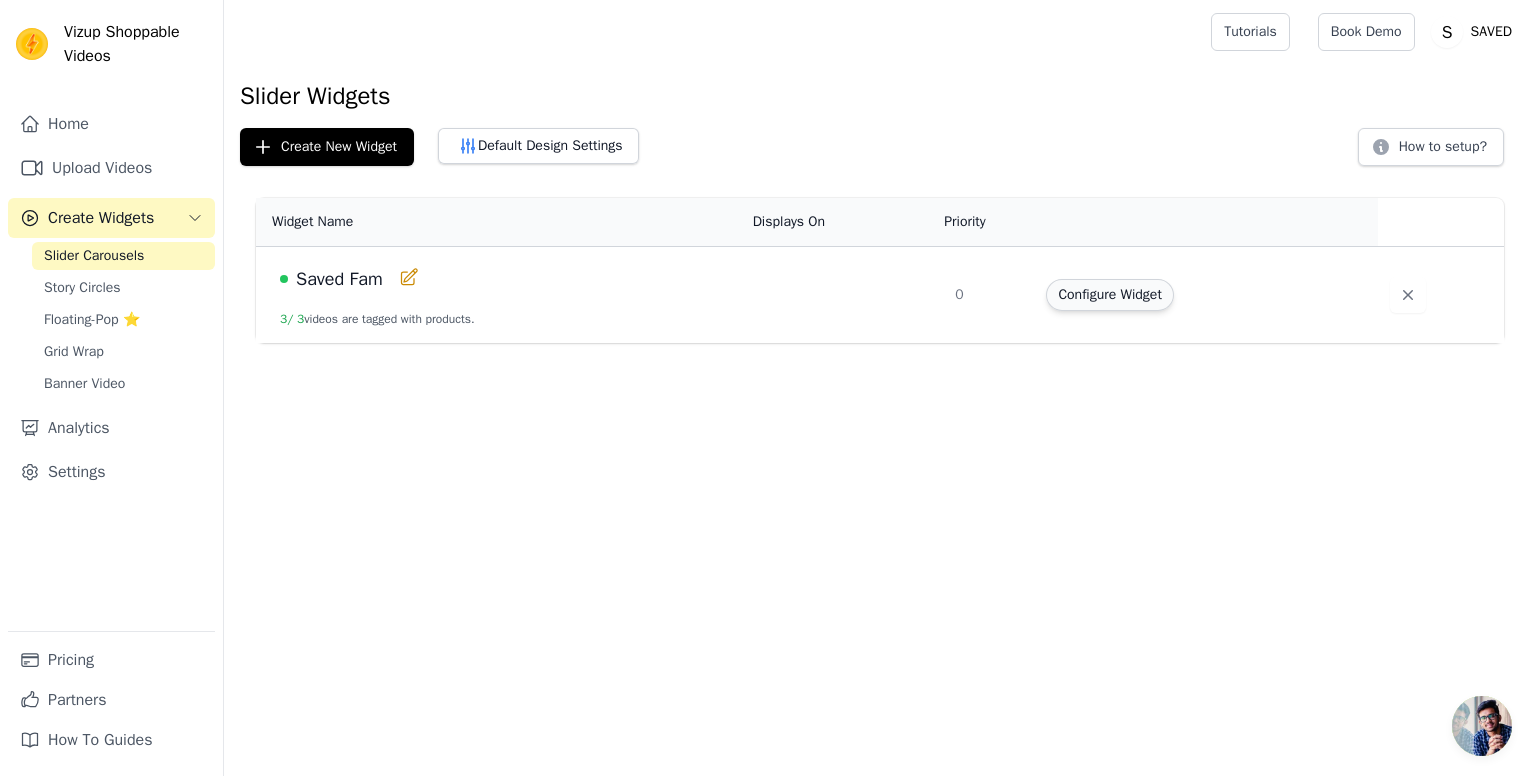 click on "Configure Widget" at bounding box center [1109, 295] 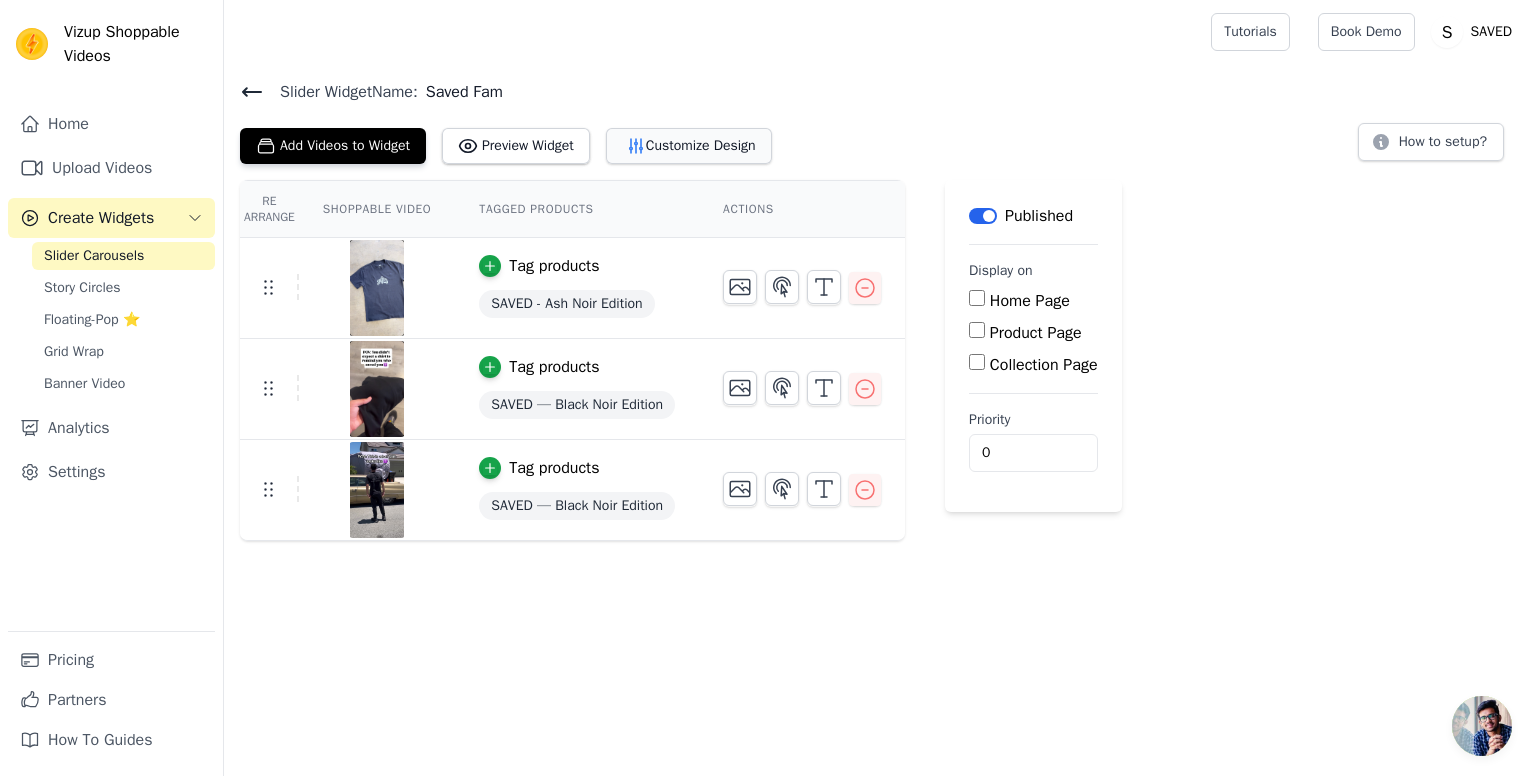 click on "Customize Design" at bounding box center (689, 146) 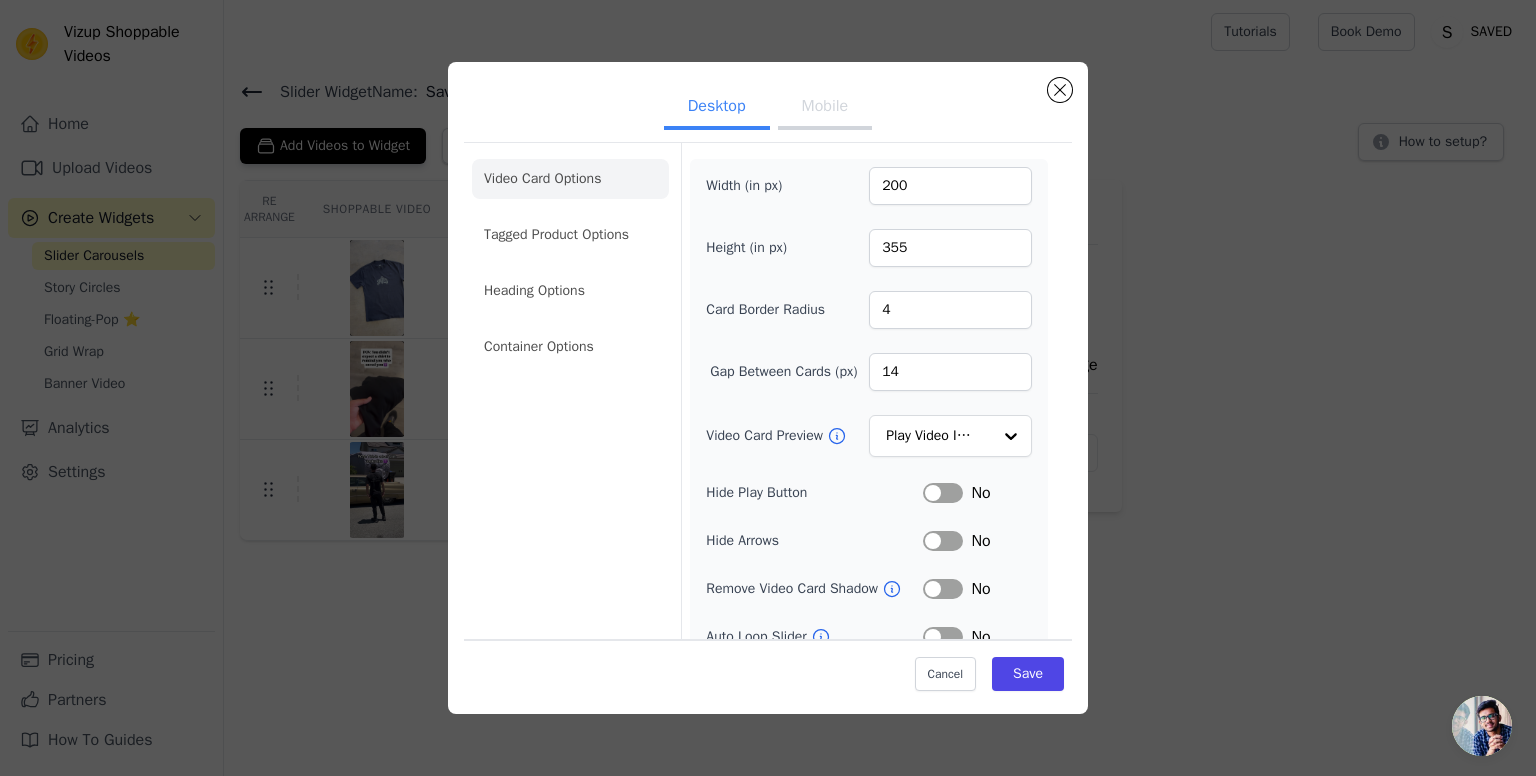 click on "Mobile" at bounding box center [825, 108] 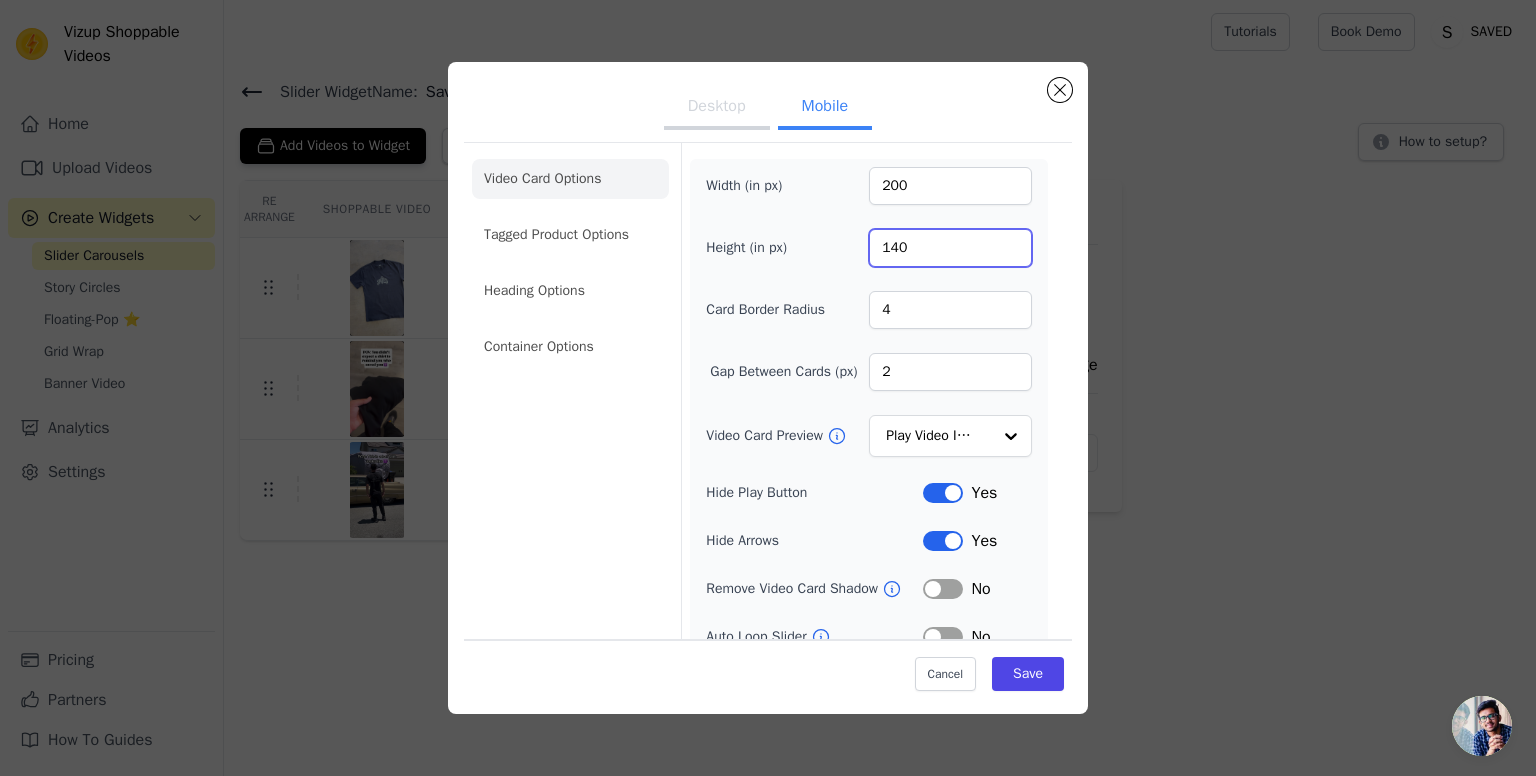 click on "140" at bounding box center (950, 248) 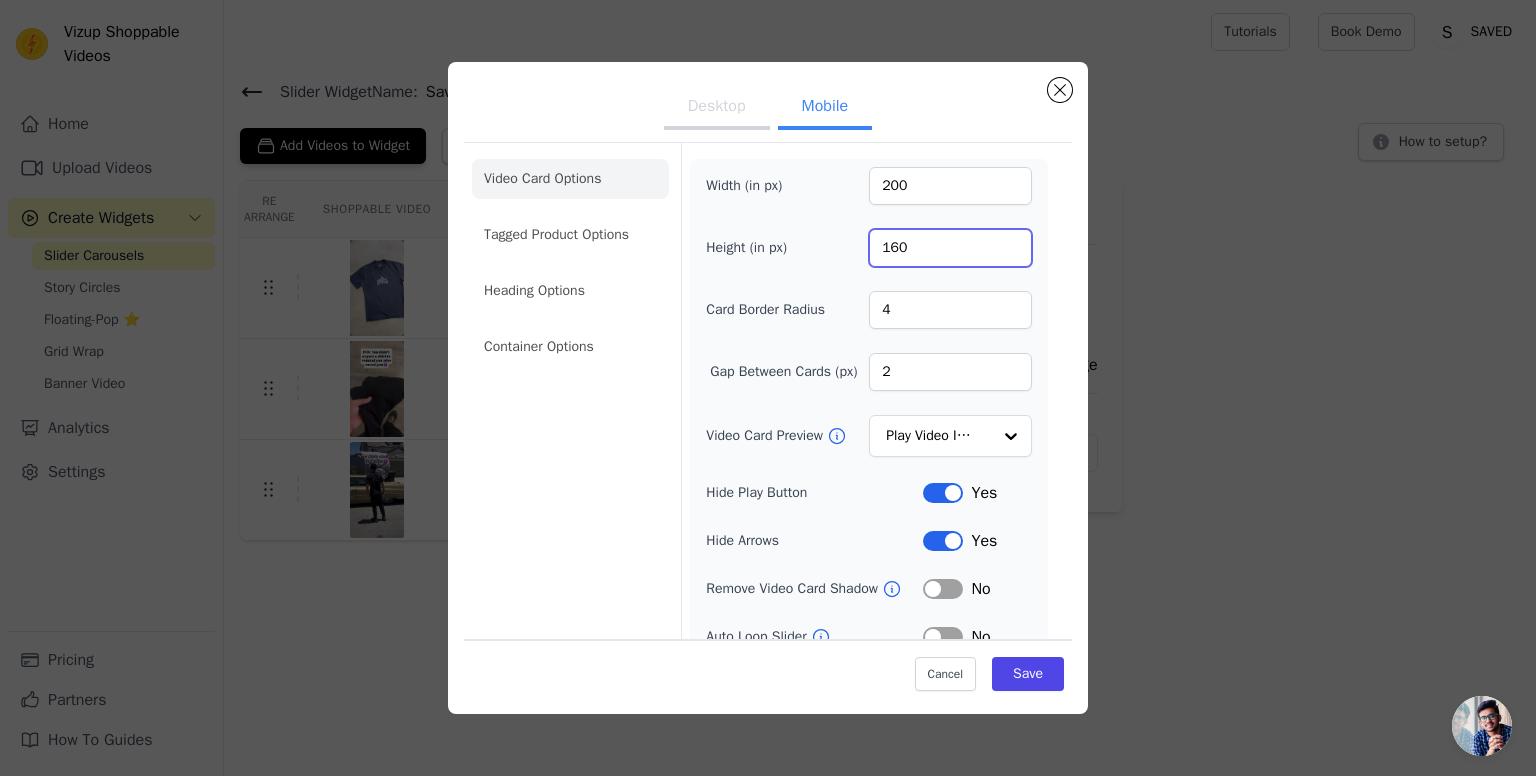 type on "160" 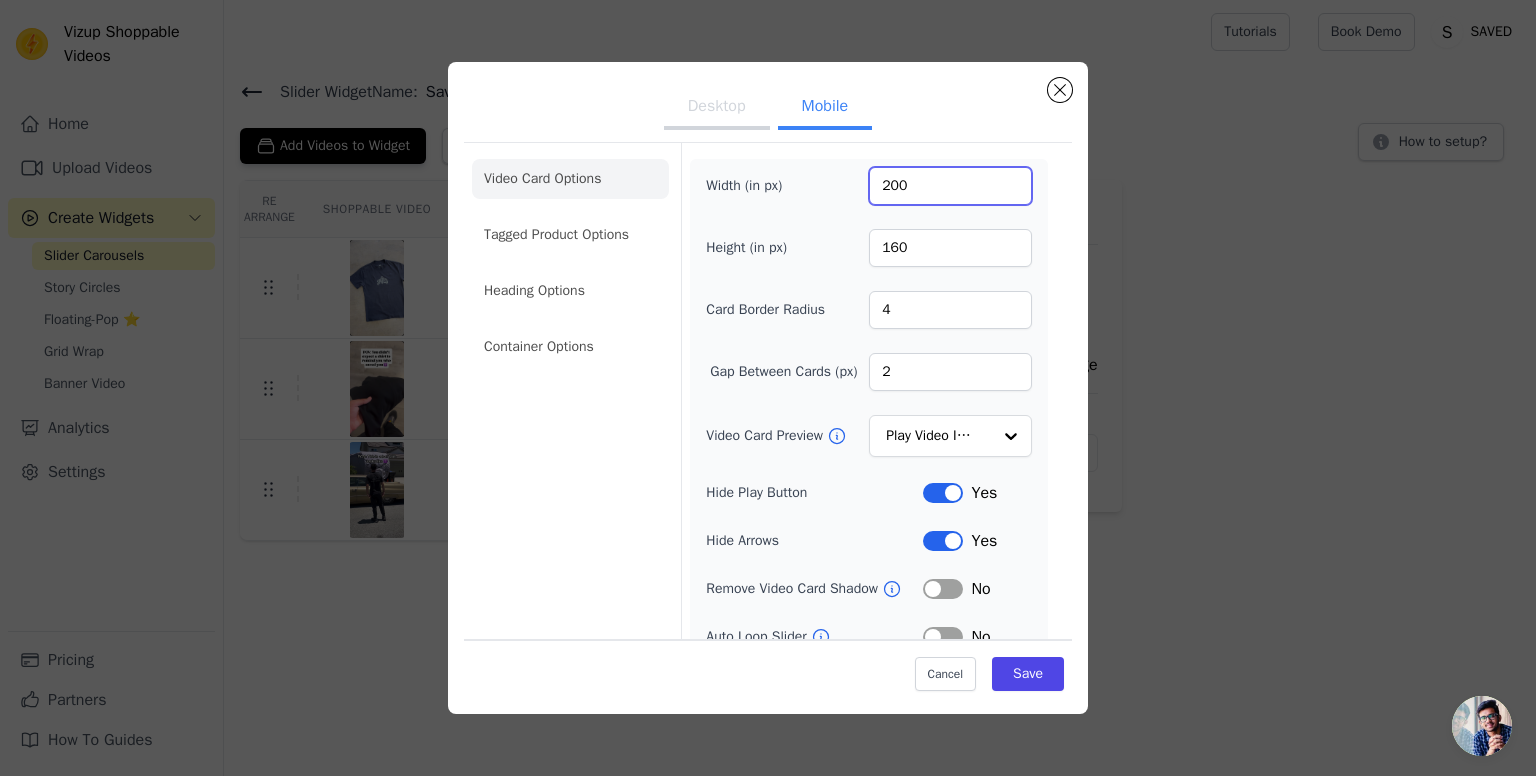 click on "200" at bounding box center (950, 186) 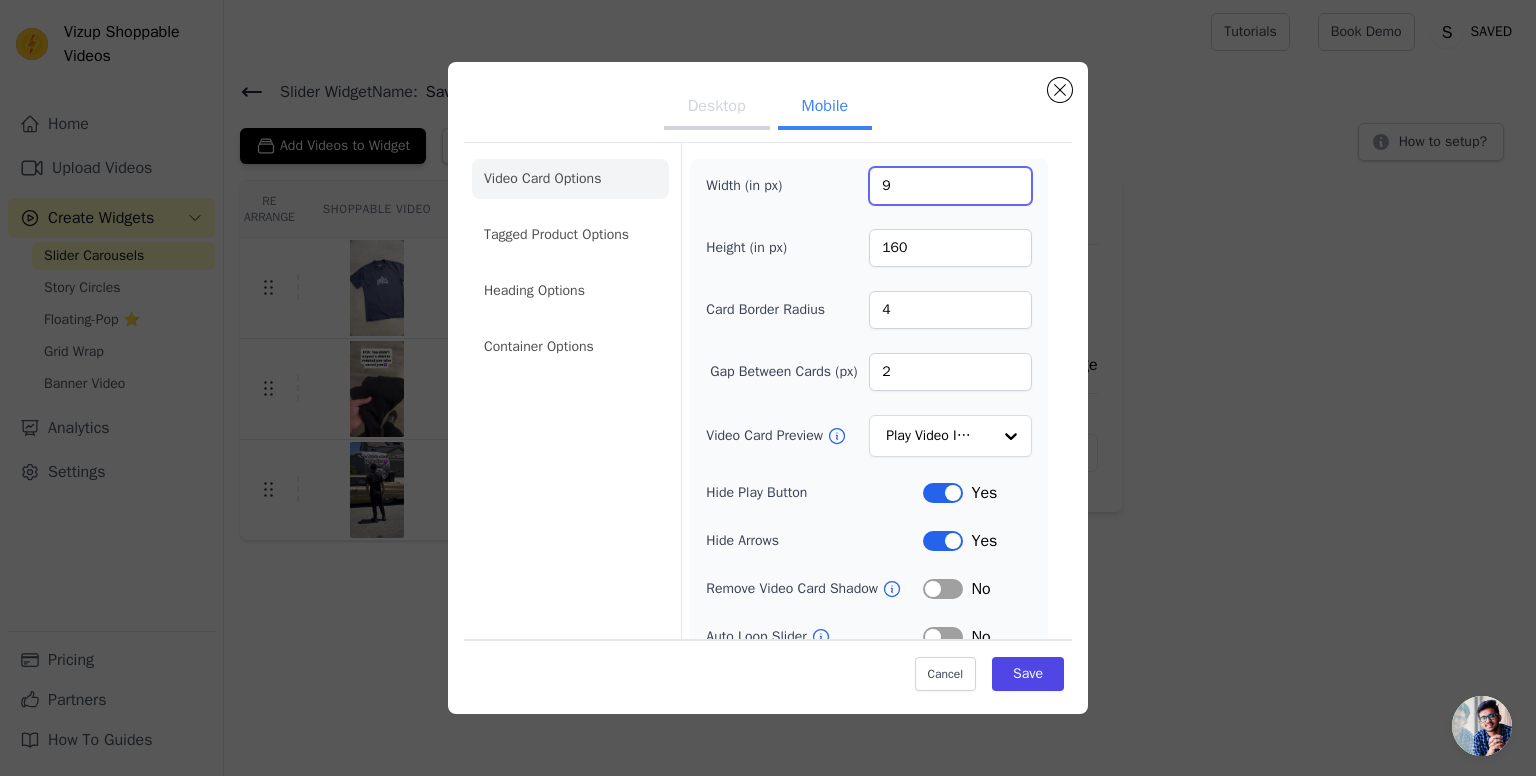 type on "9" 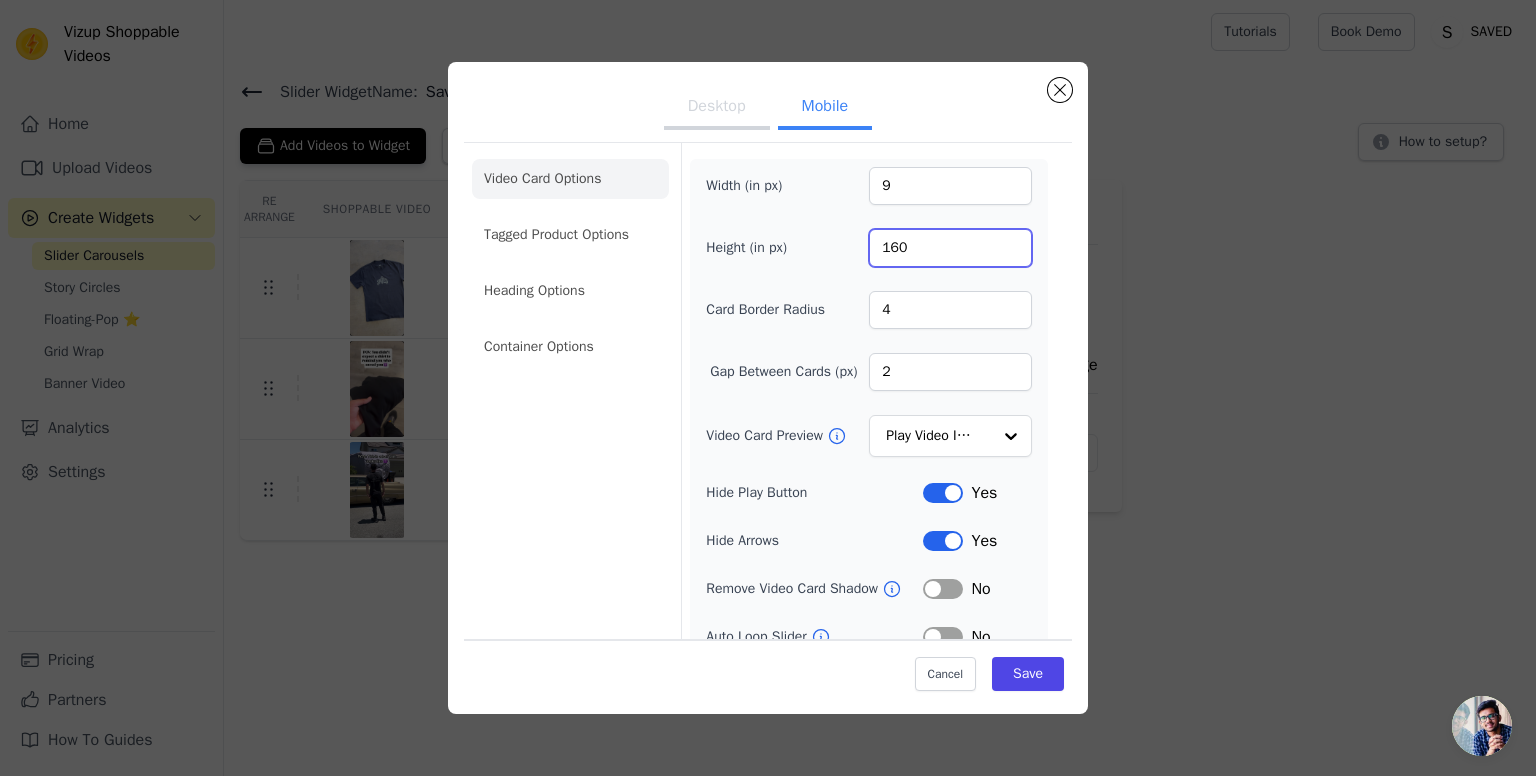 click on "160" at bounding box center [950, 248] 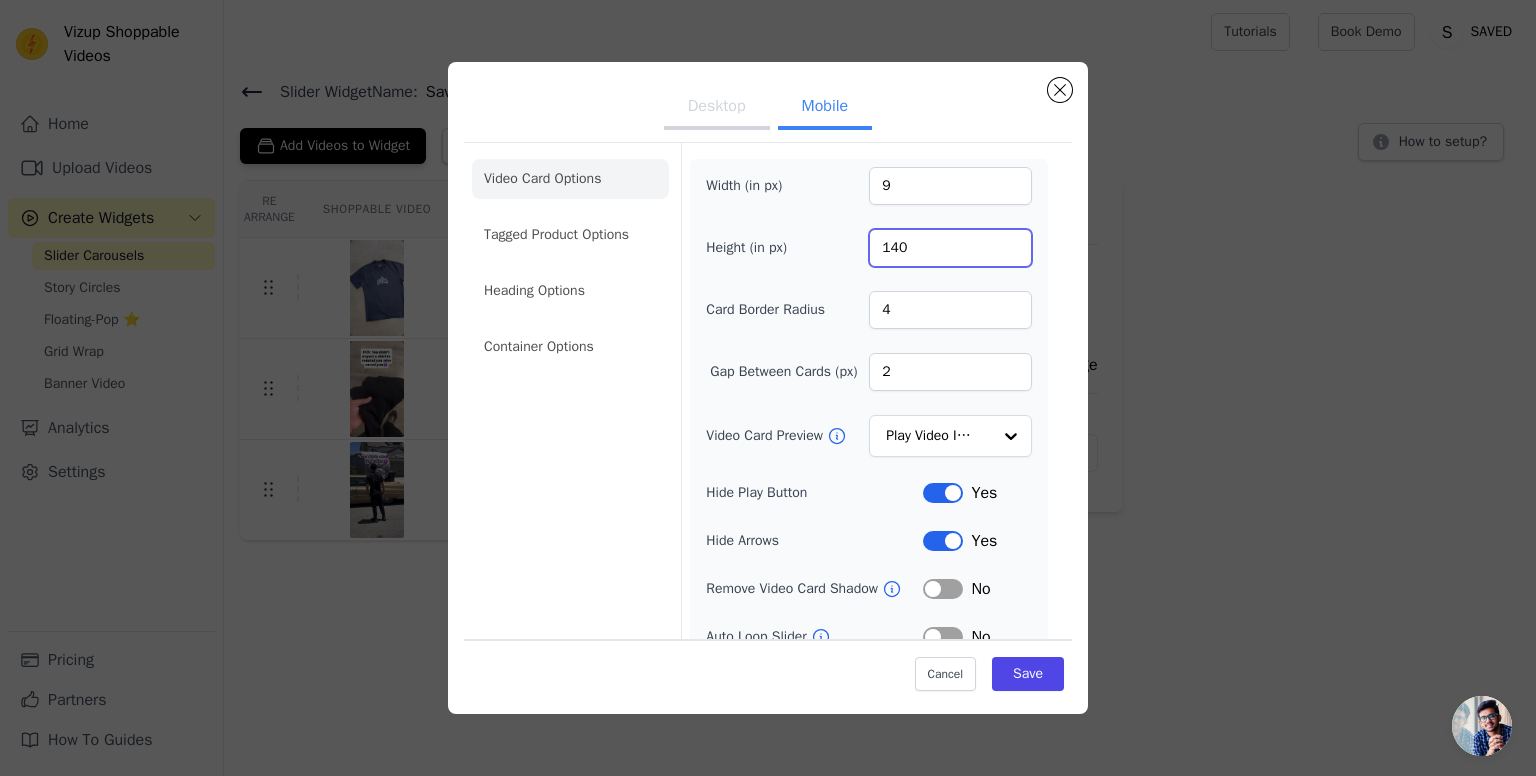 type on "140" 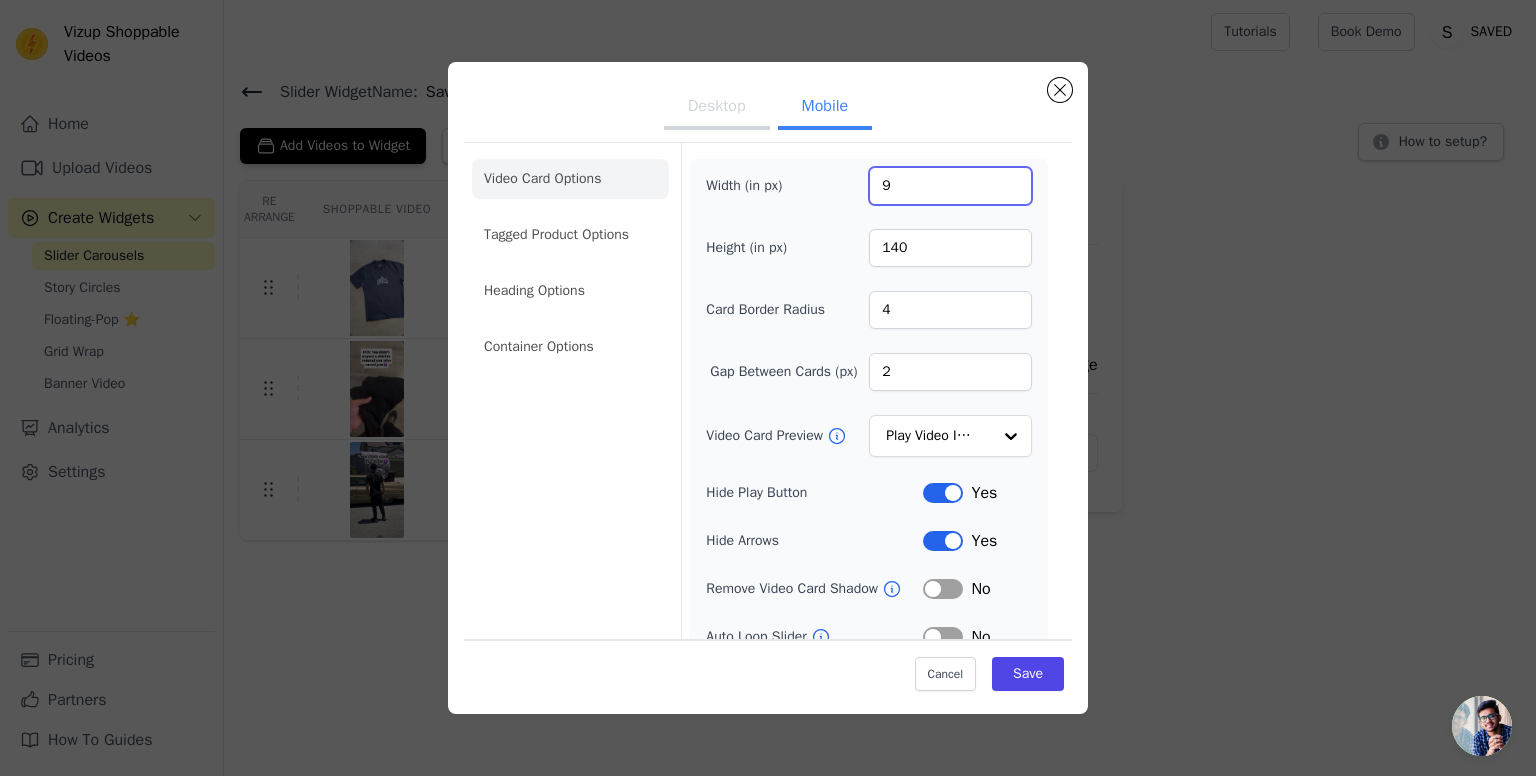 click on "9" at bounding box center (950, 186) 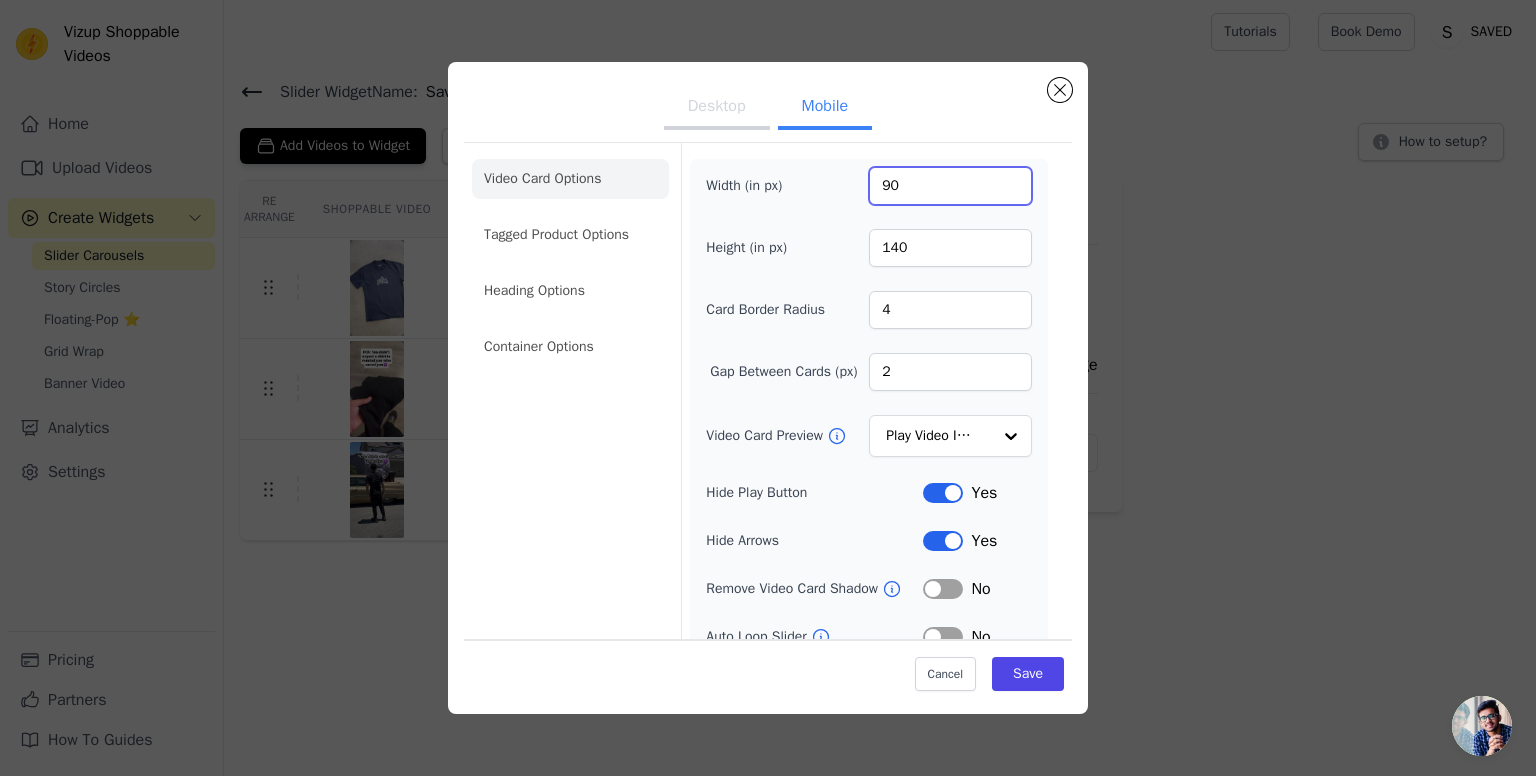 type on "90" 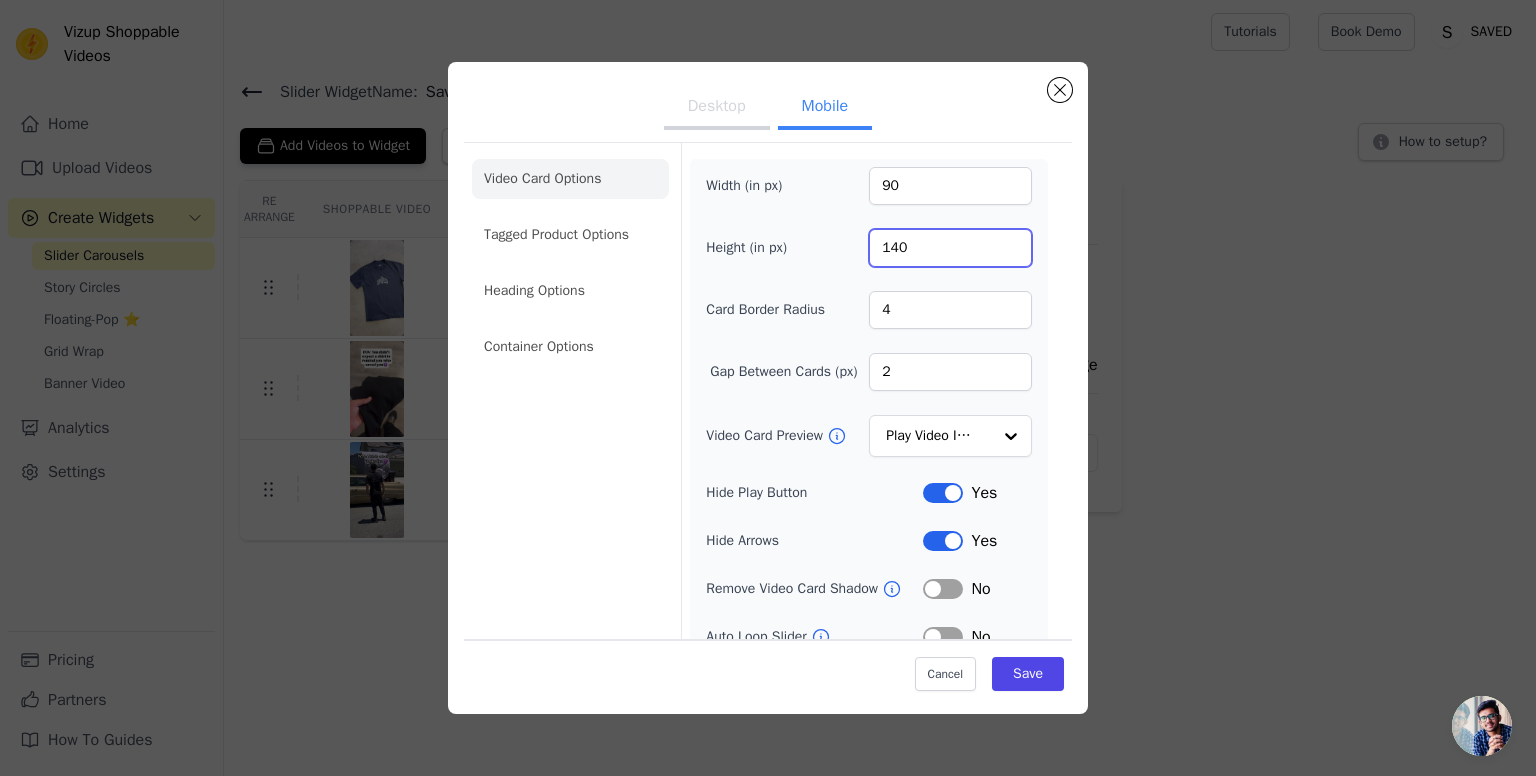 click on "140" at bounding box center (950, 248) 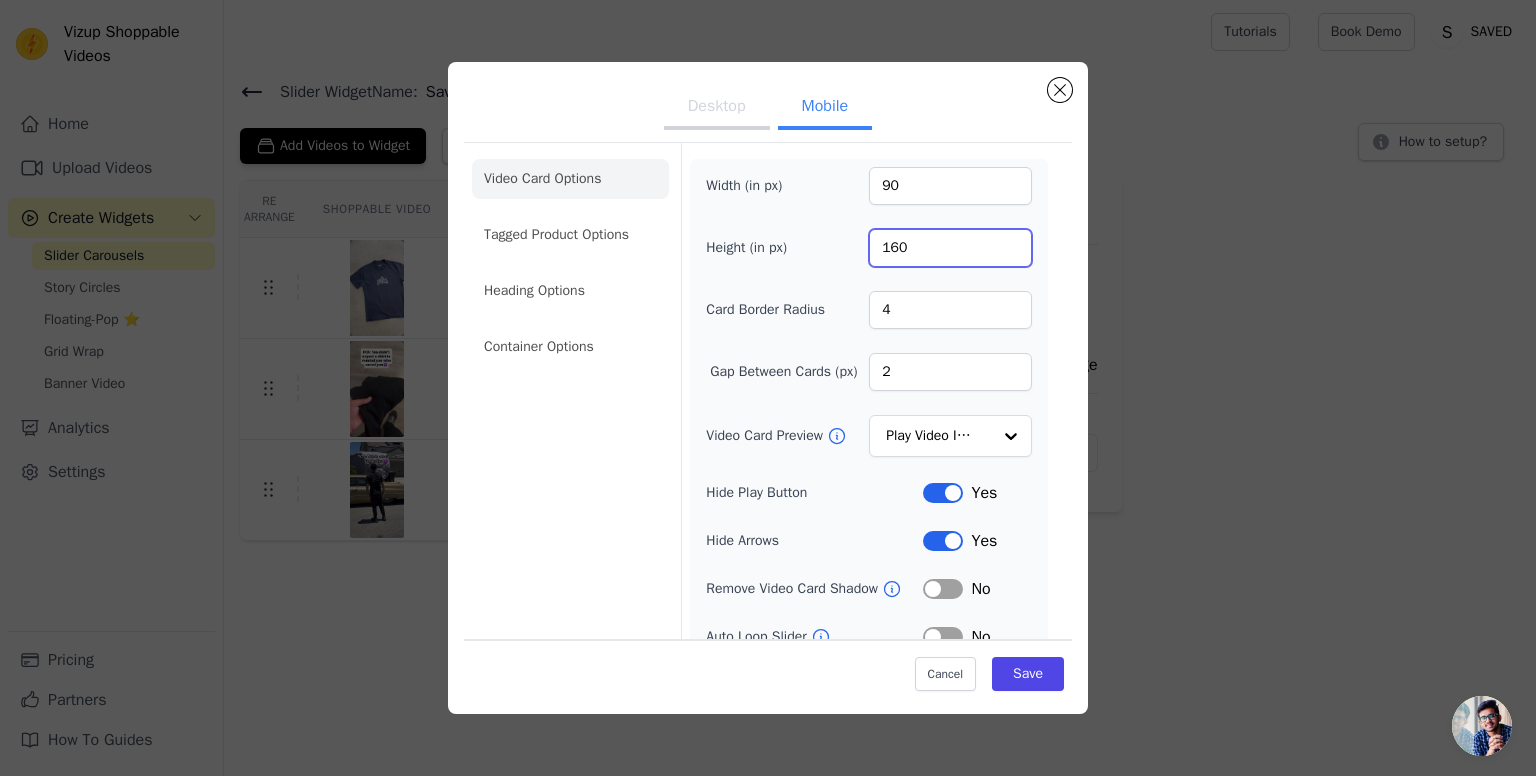 type on "160" 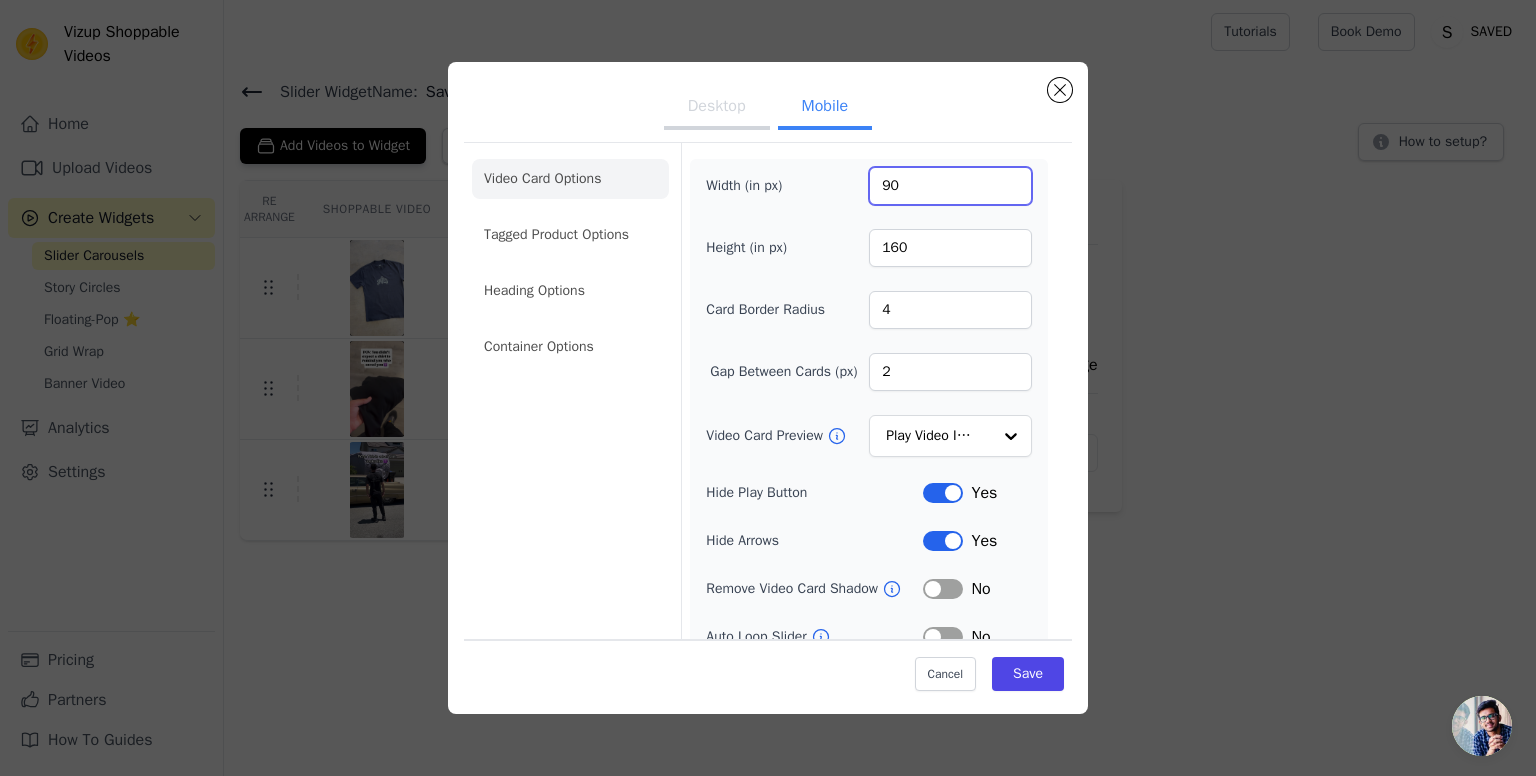 click on "90" at bounding box center (950, 186) 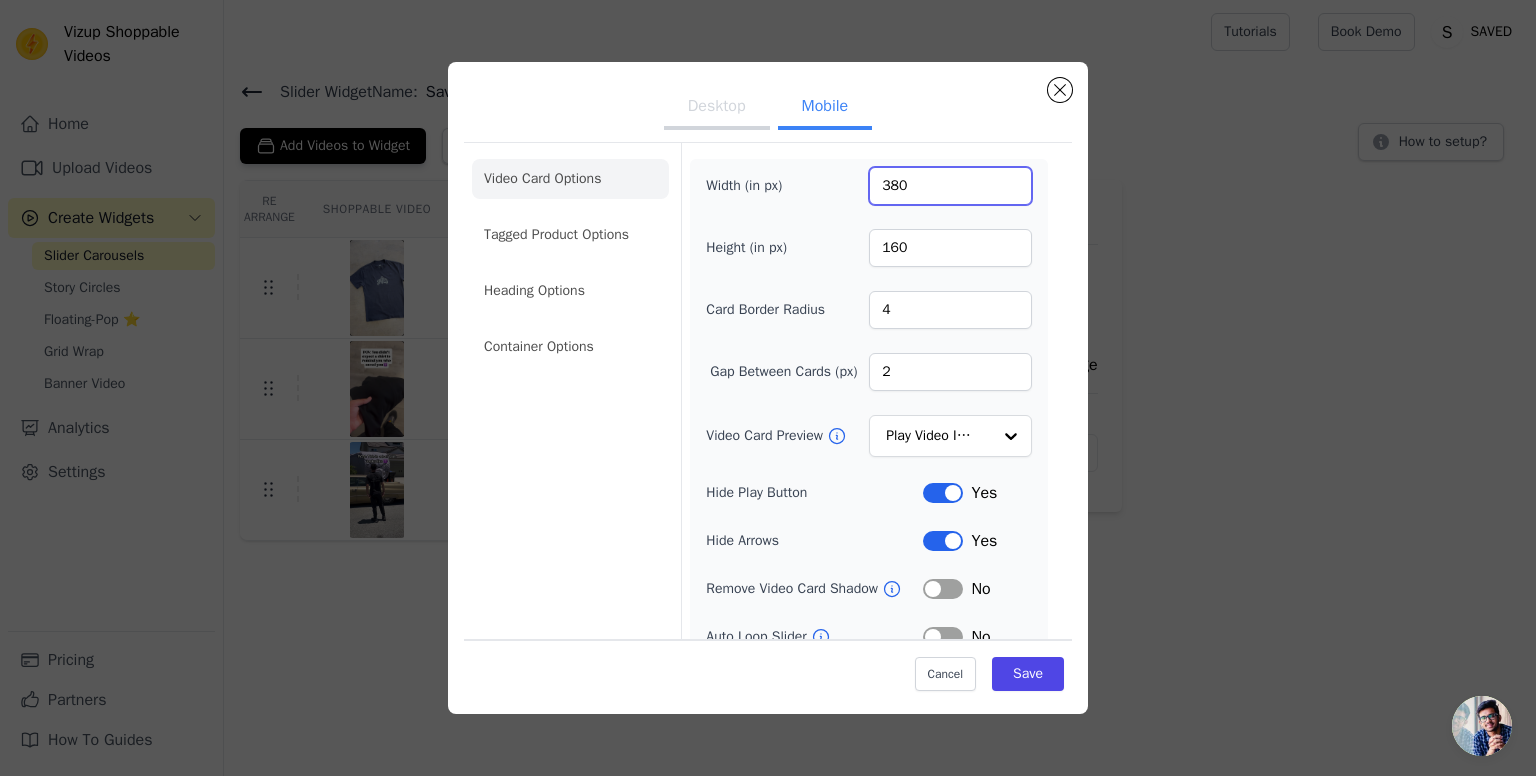 type on "380" 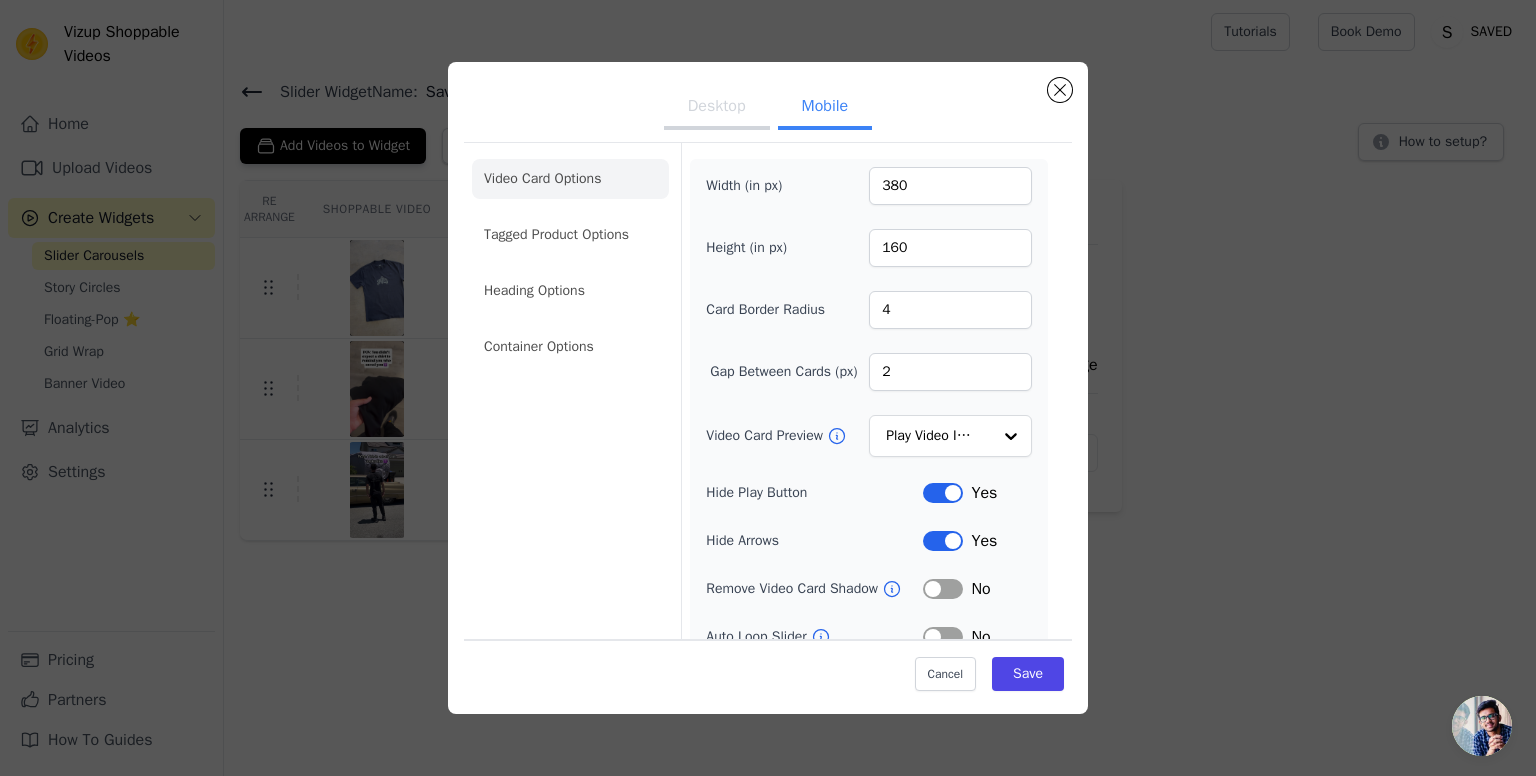 click on "Width (in px)   380   Height (in px)   160   Card Border Radius   4   Gap Between Cards (px)   2   Video Card Preview           Play Video In Loop               Hide Play Button   Label     Yes   Hide Arrows   Label     Yes   Remove Video Card Shadow     Label     No   Auto Loop Slider     Label     No   Shopping Icon on Video Cards   Label     Yes   Add to Cart on Video Cards     Label     No   Enable 3 Video Cards View   Label     Yes" at bounding box center (868, 476) 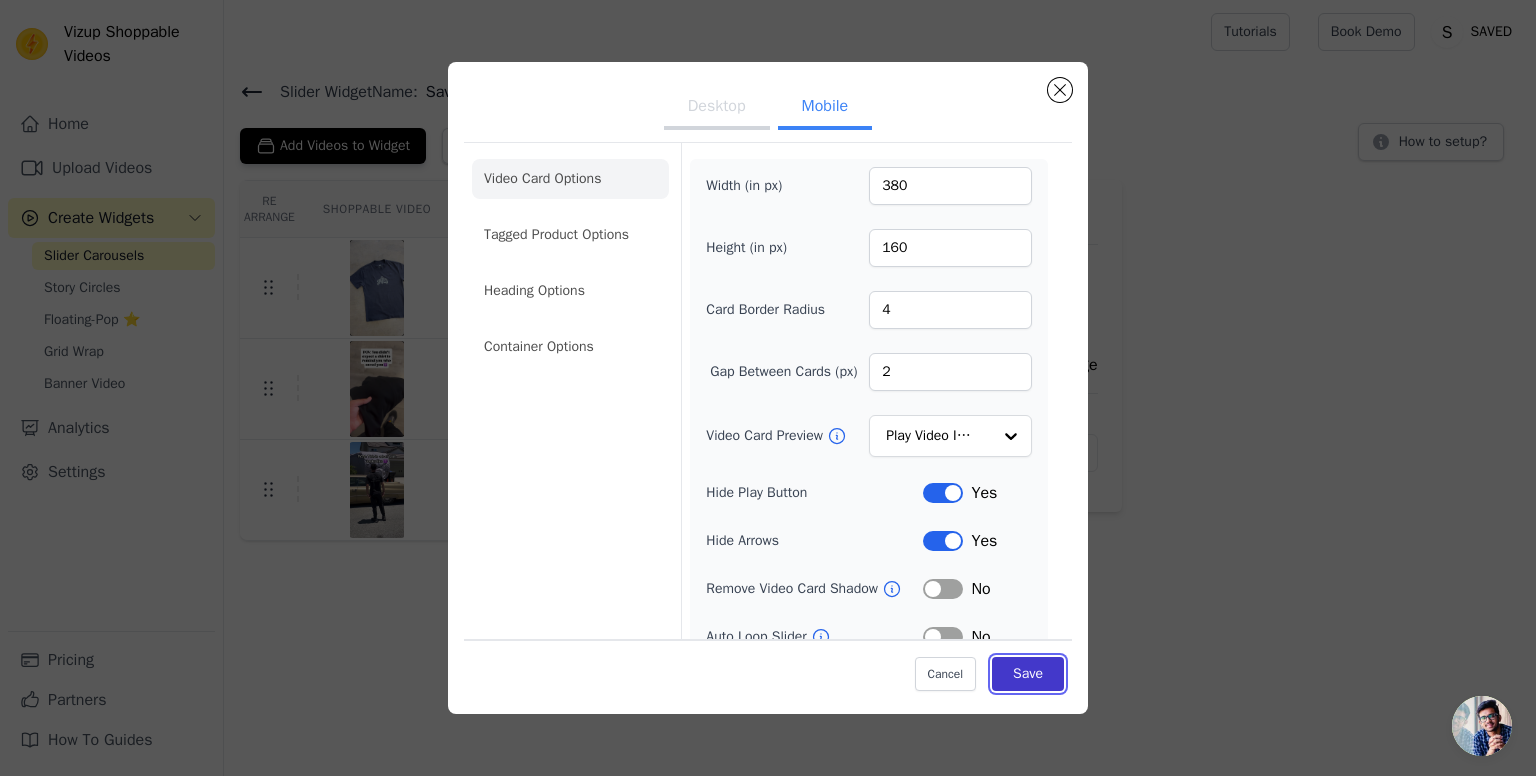 click on "Save" at bounding box center [1028, 673] 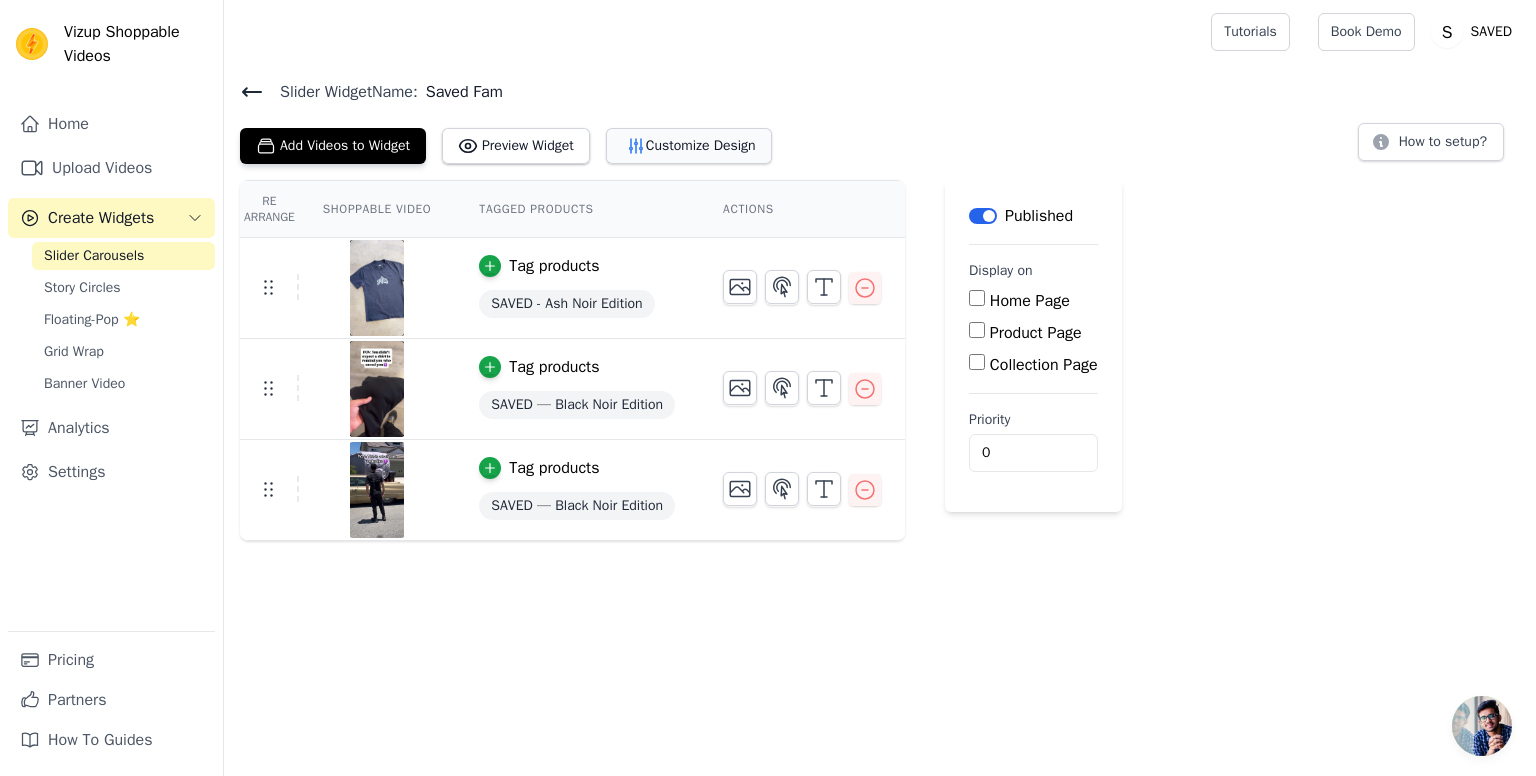 click on "Customize Design" at bounding box center (689, 146) 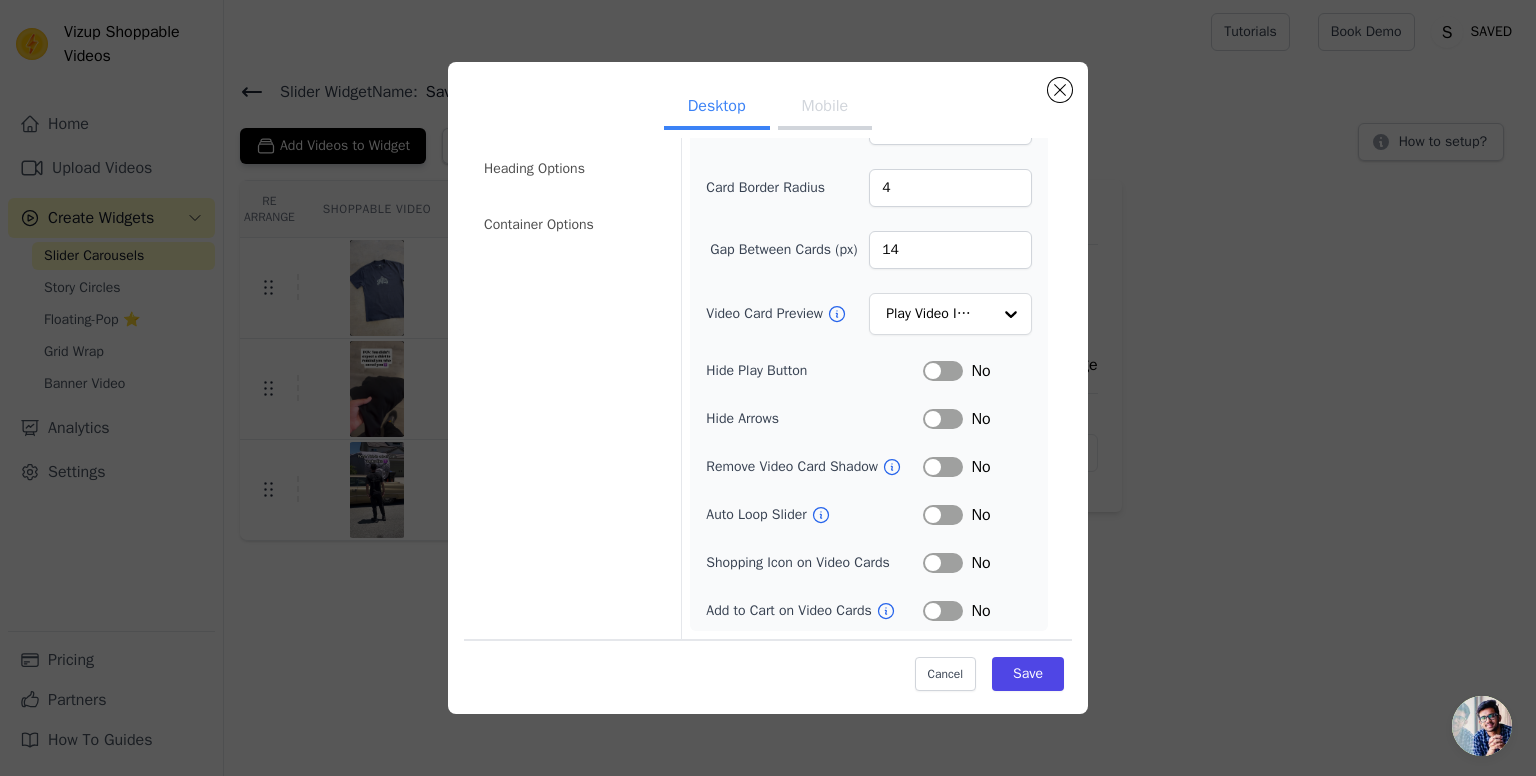scroll, scrollTop: 0, scrollLeft: 0, axis: both 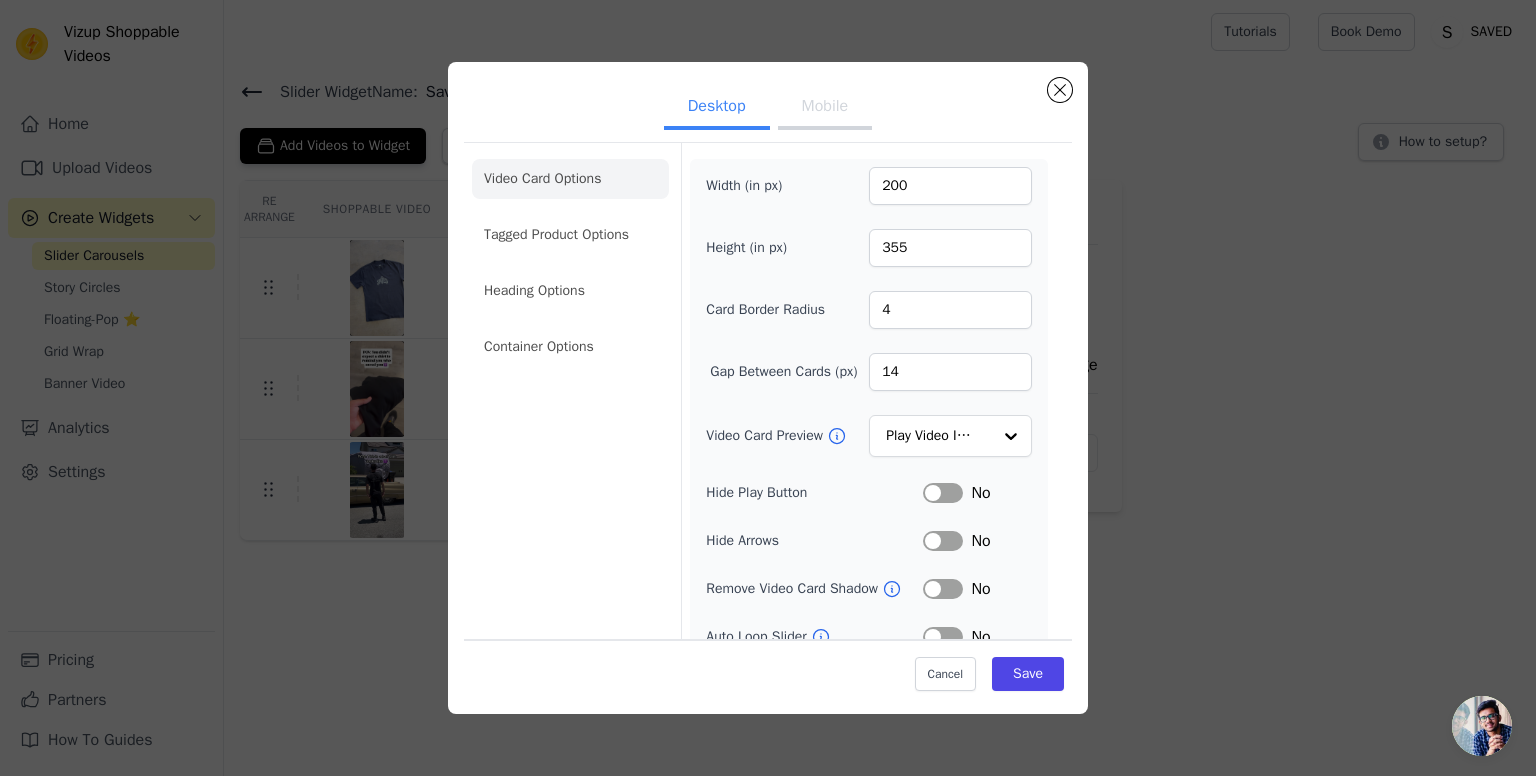 click on "Mobile" at bounding box center [825, 108] 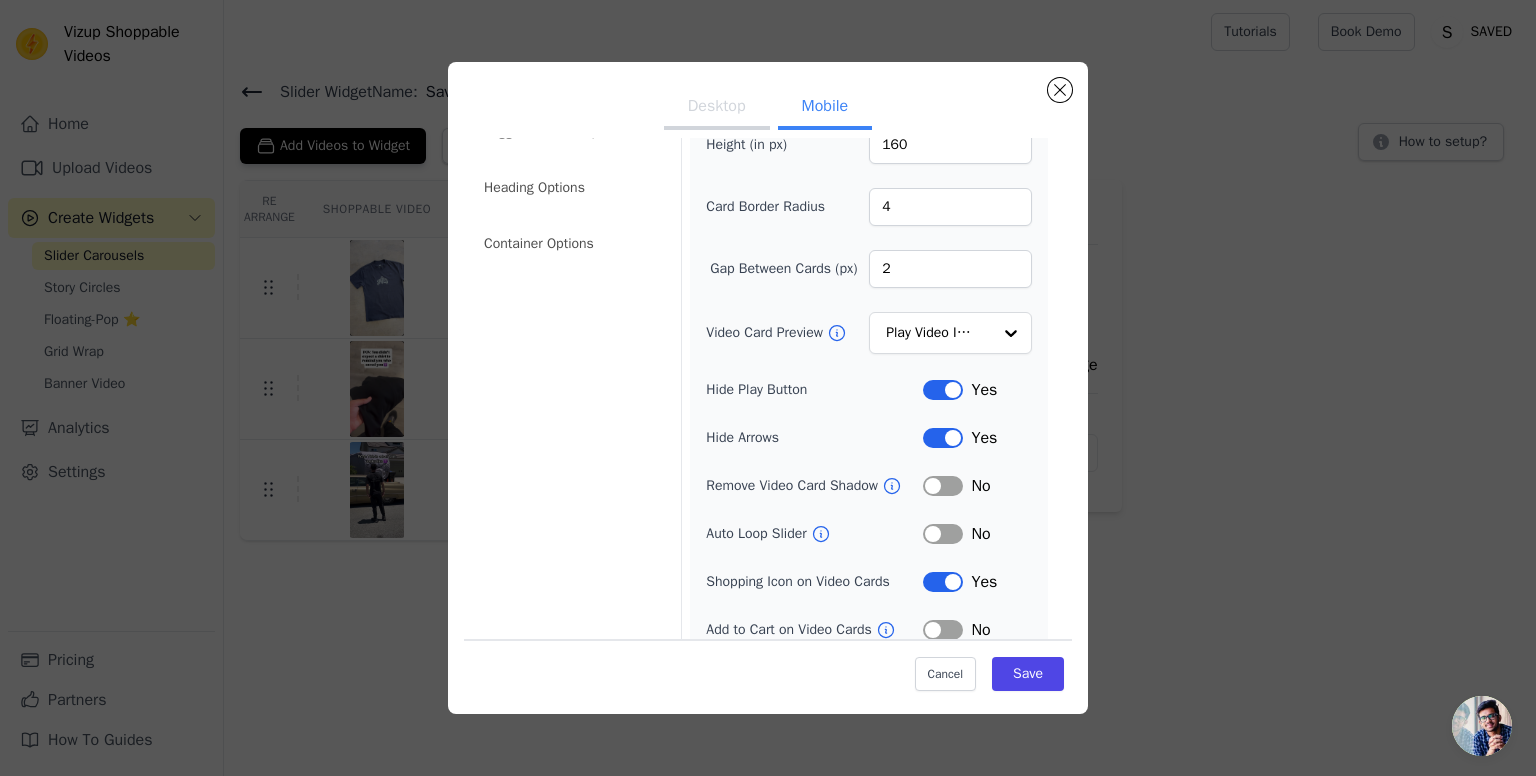 scroll, scrollTop: 186, scrollLeft: 0, axis: vertical 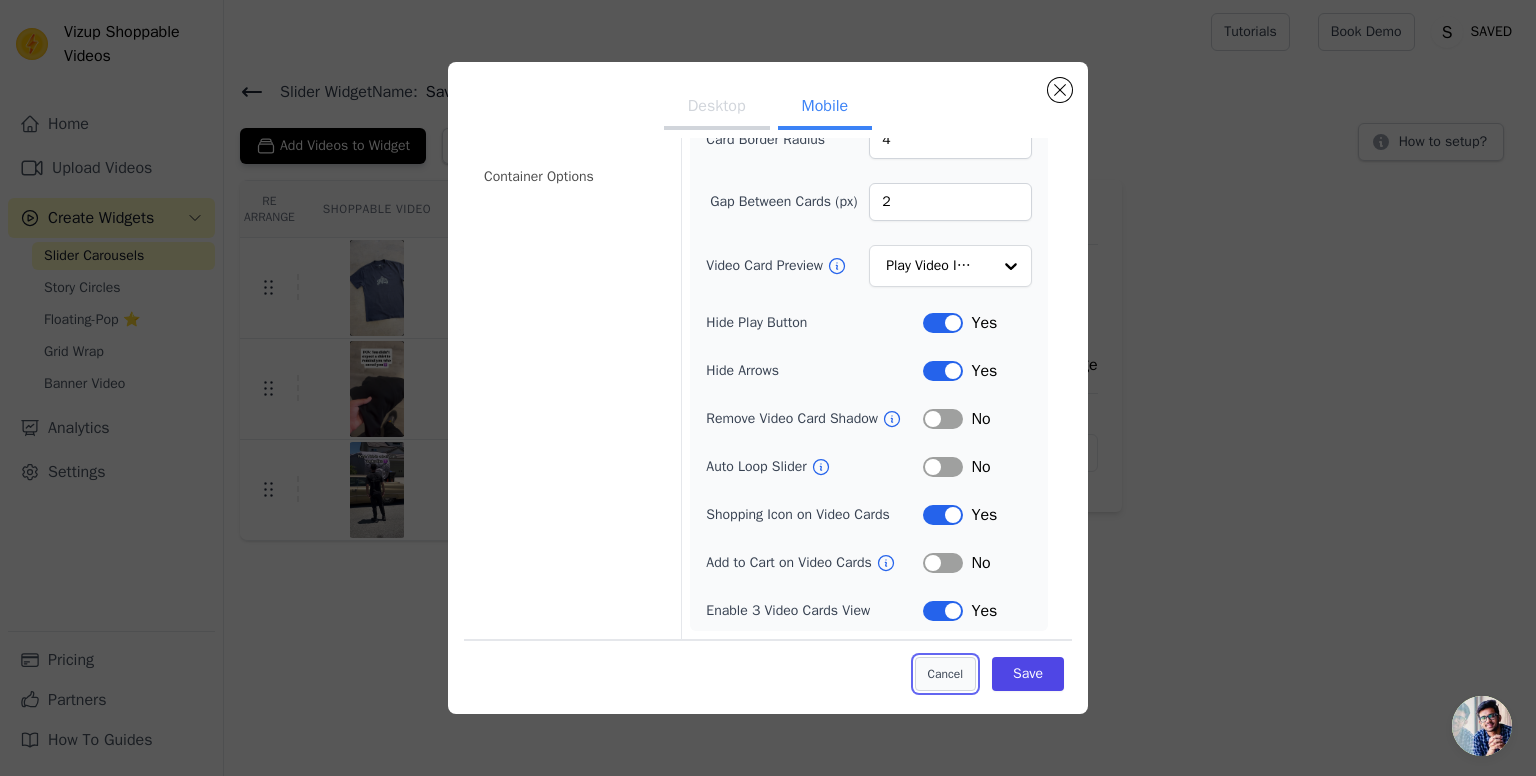 click on "Cancel" at bounding box center [945, 673] 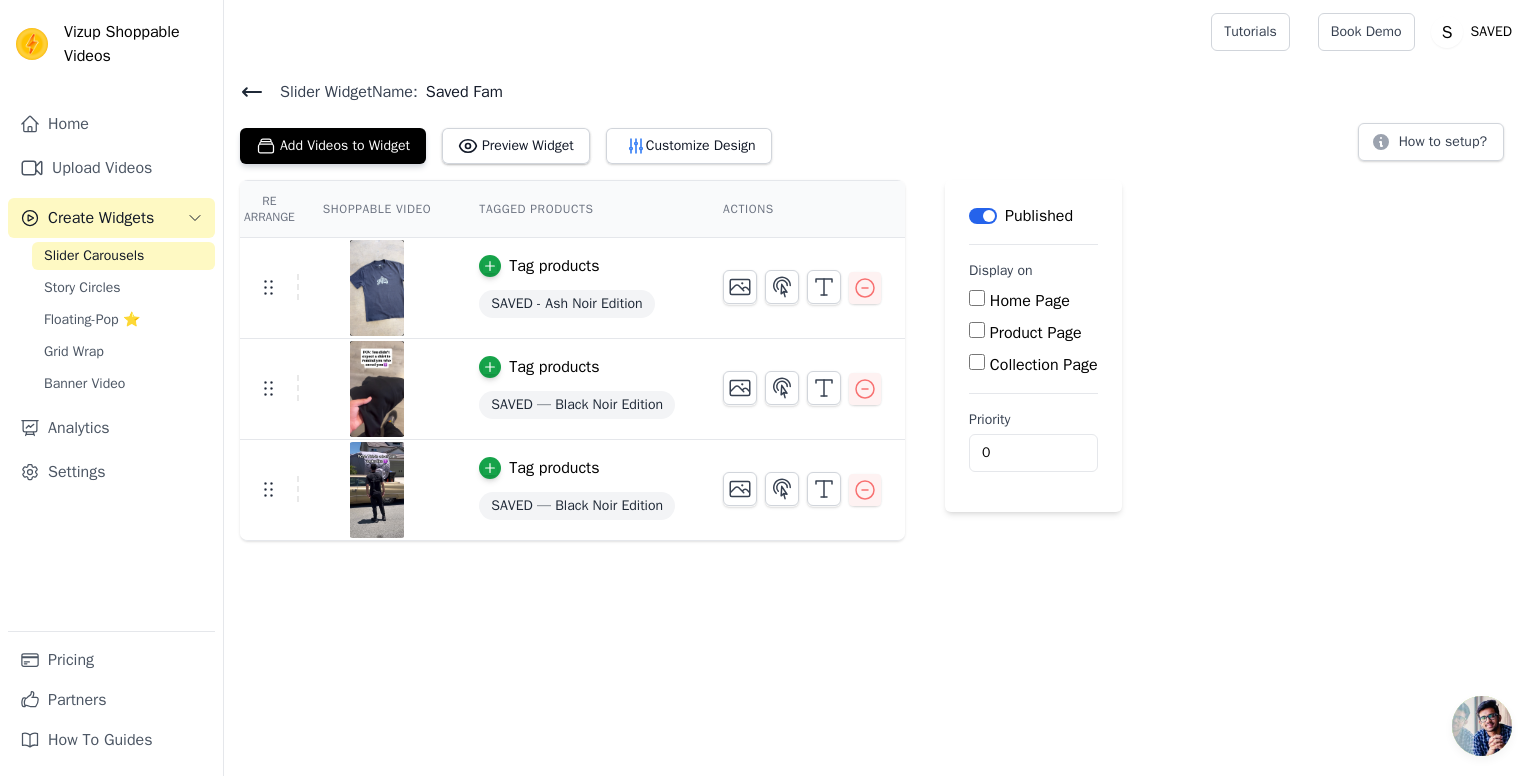 click 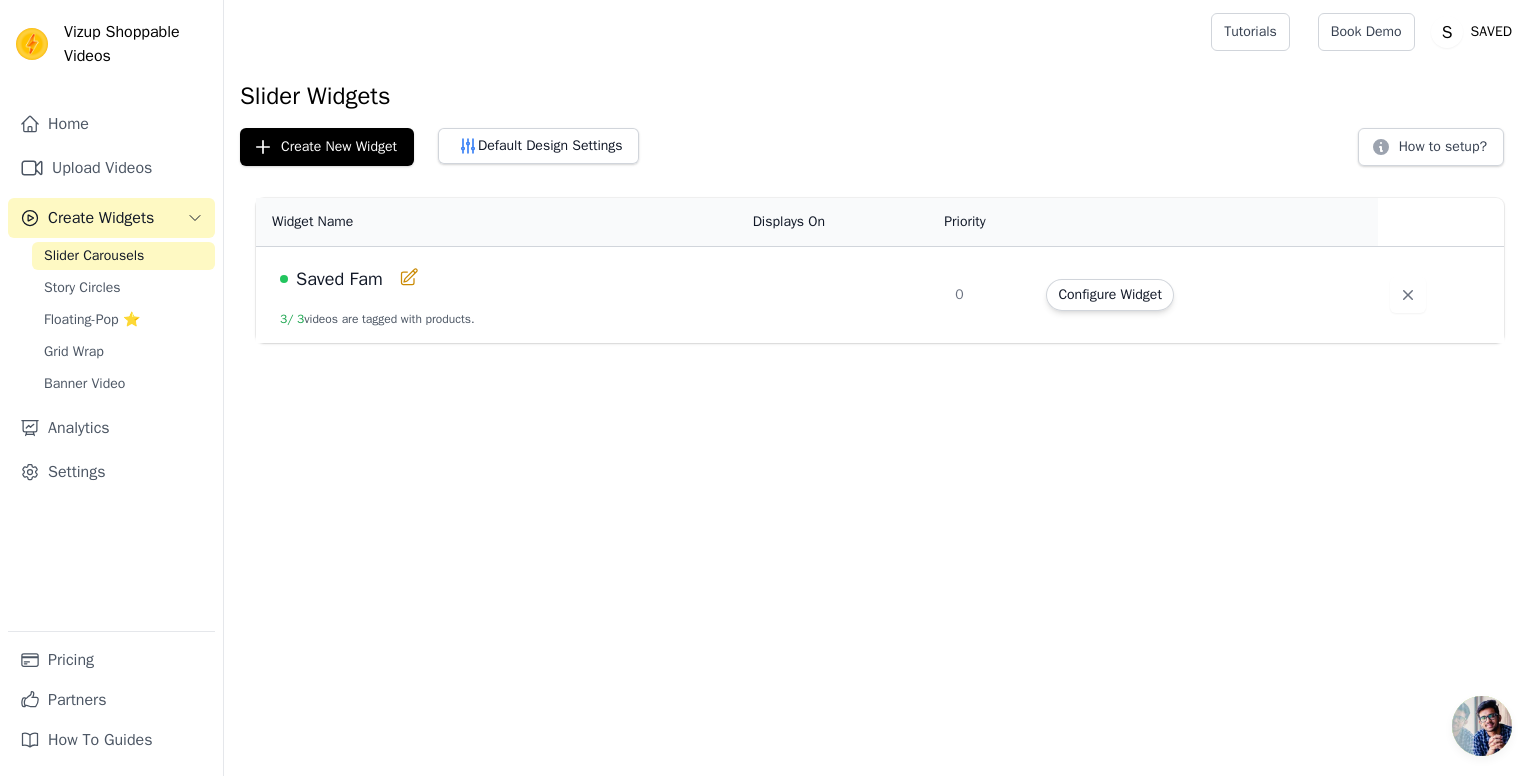 click 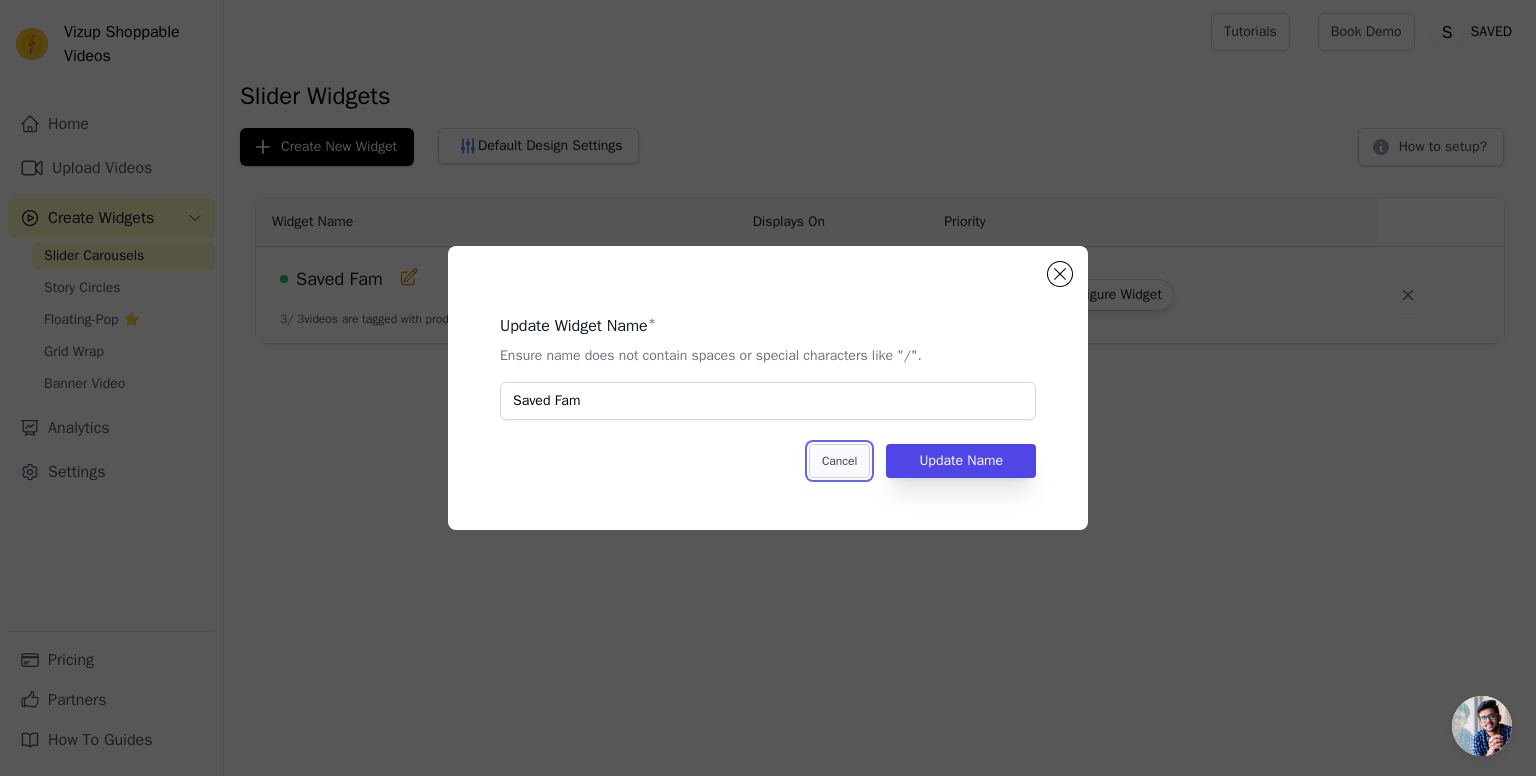 click on "Cancel" at bounding box center [839, 461] 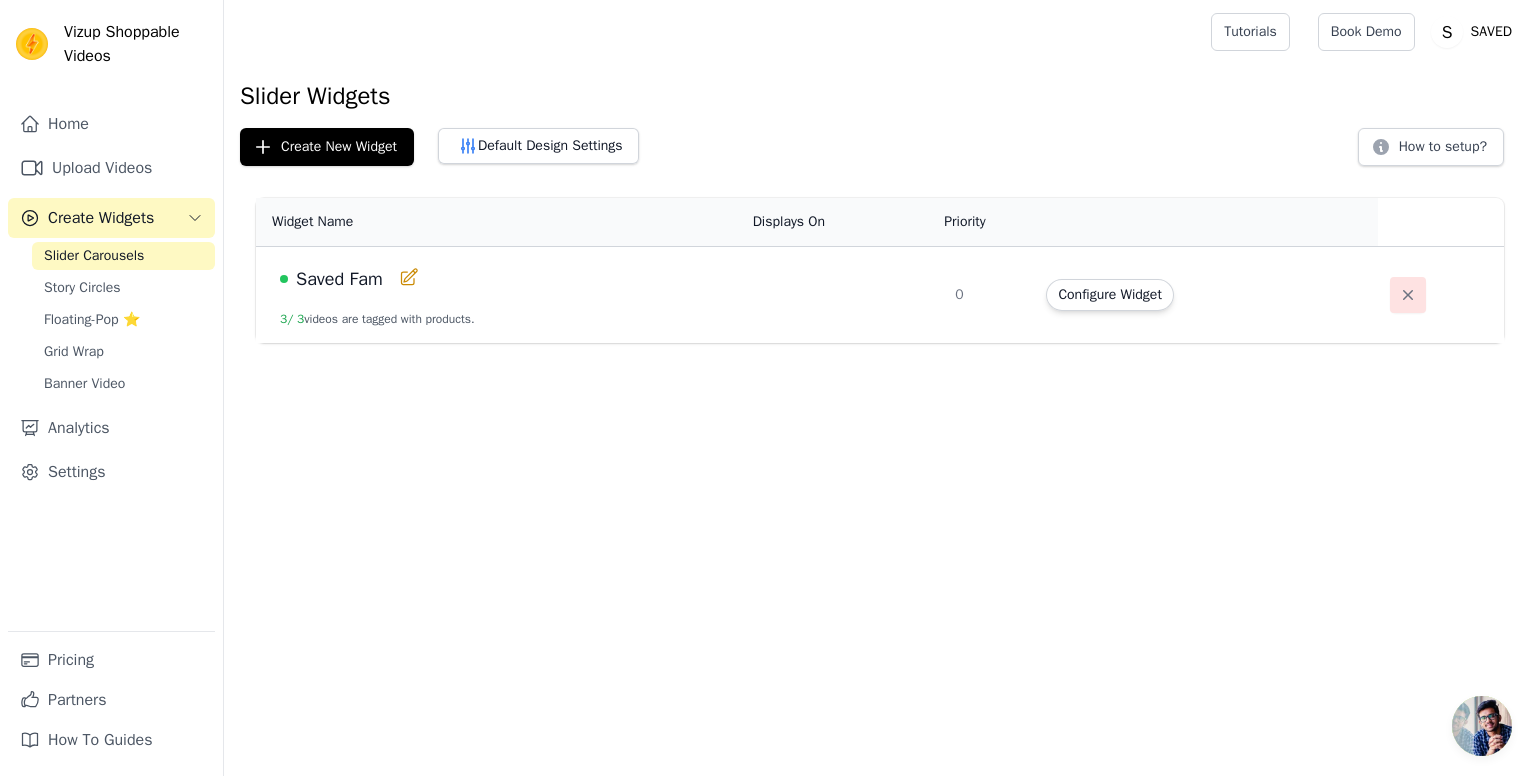 click 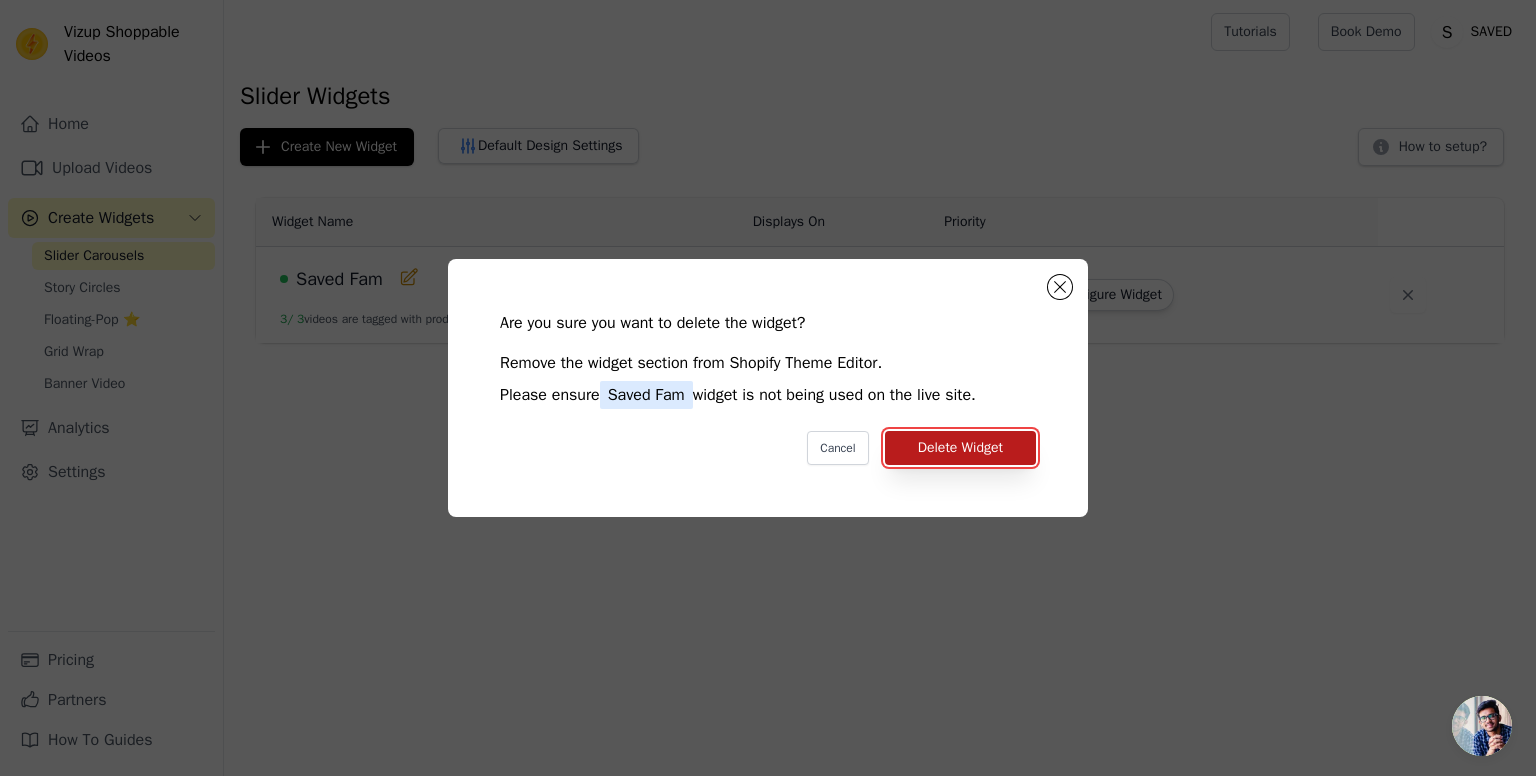 click on "Delete Widget" at bounding box center (960, 448) 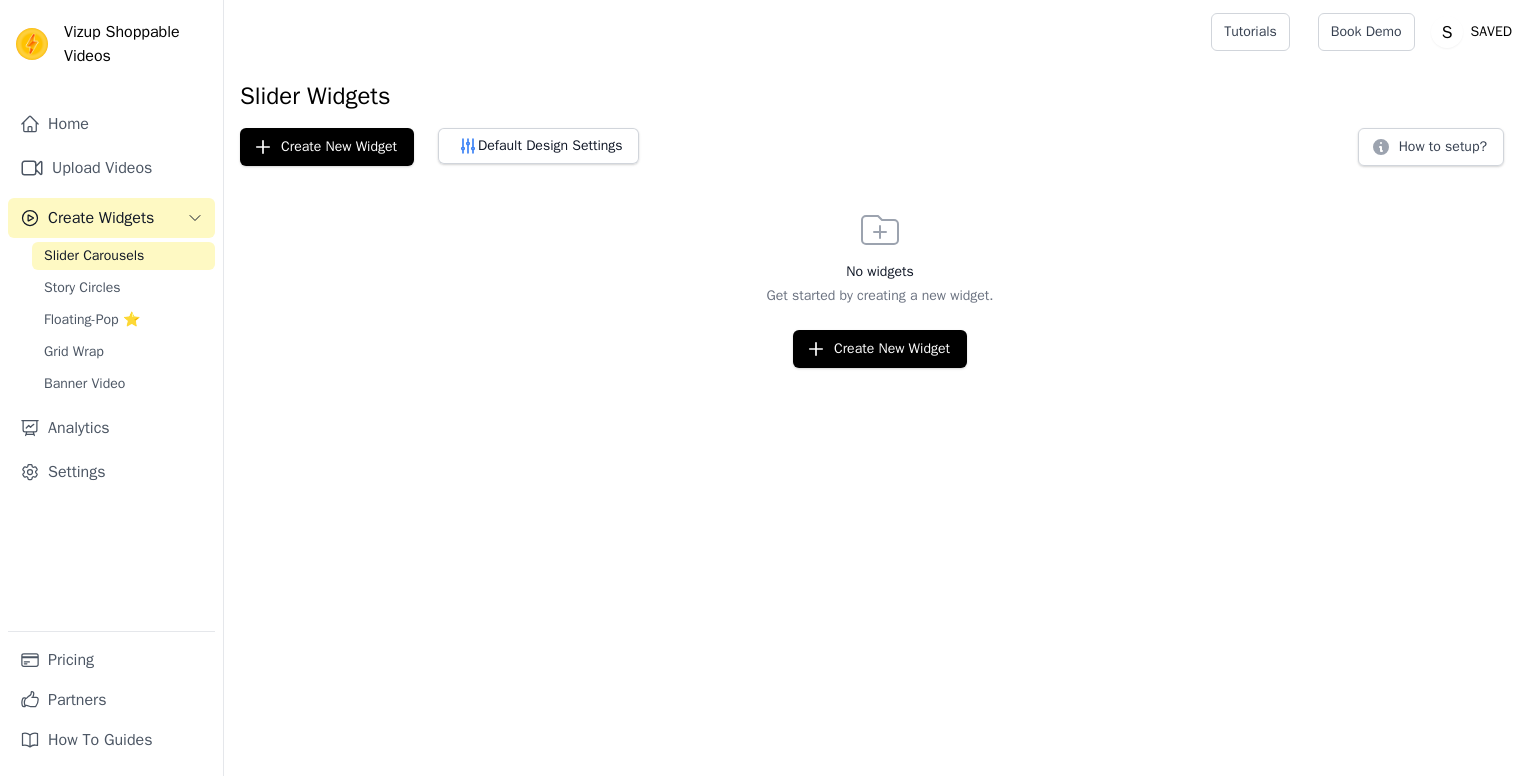 scroll, scrollTop: 0, scrollLeft: 0, axis: both 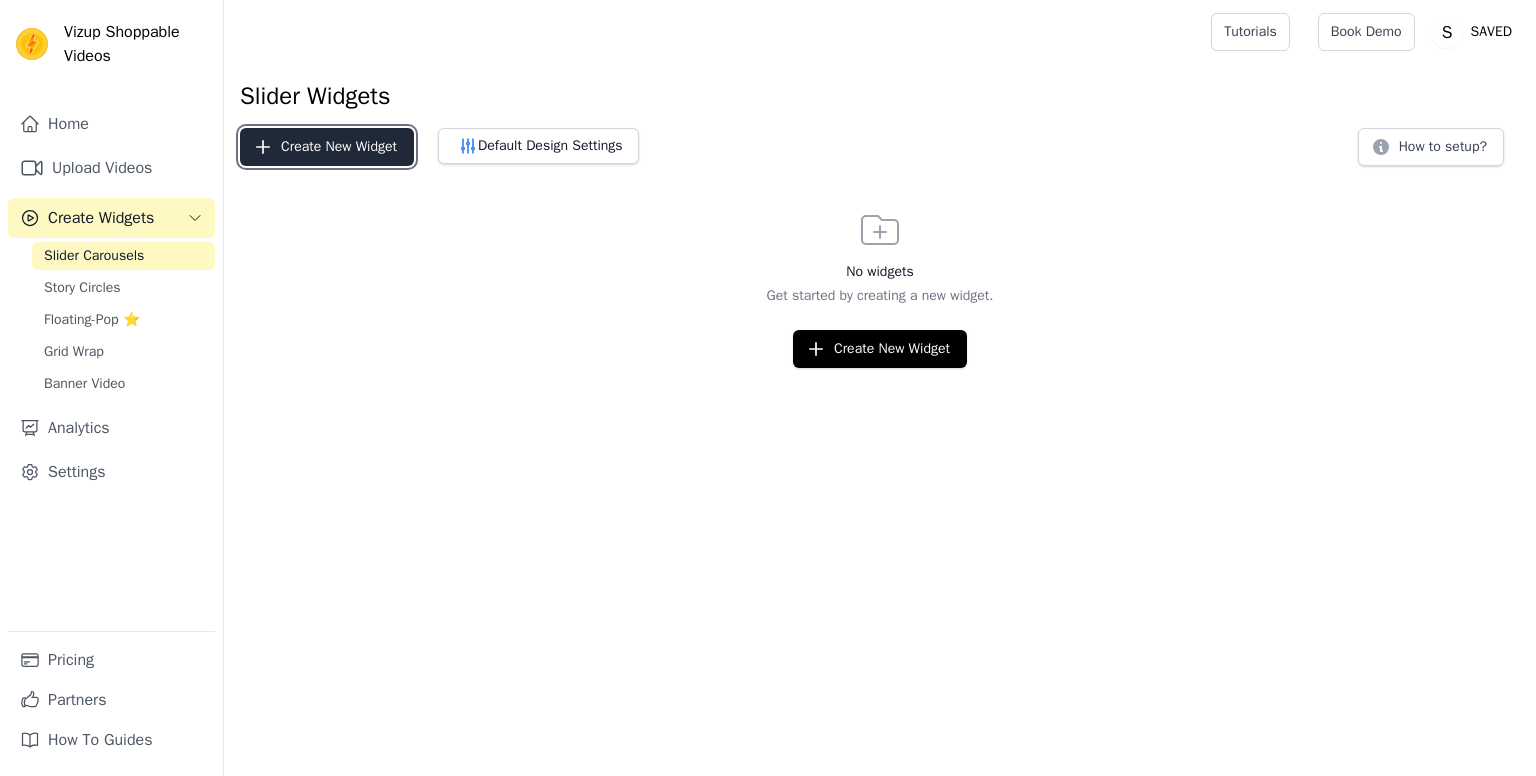 click on "Create New Widget" at bounding box center (327, 147) 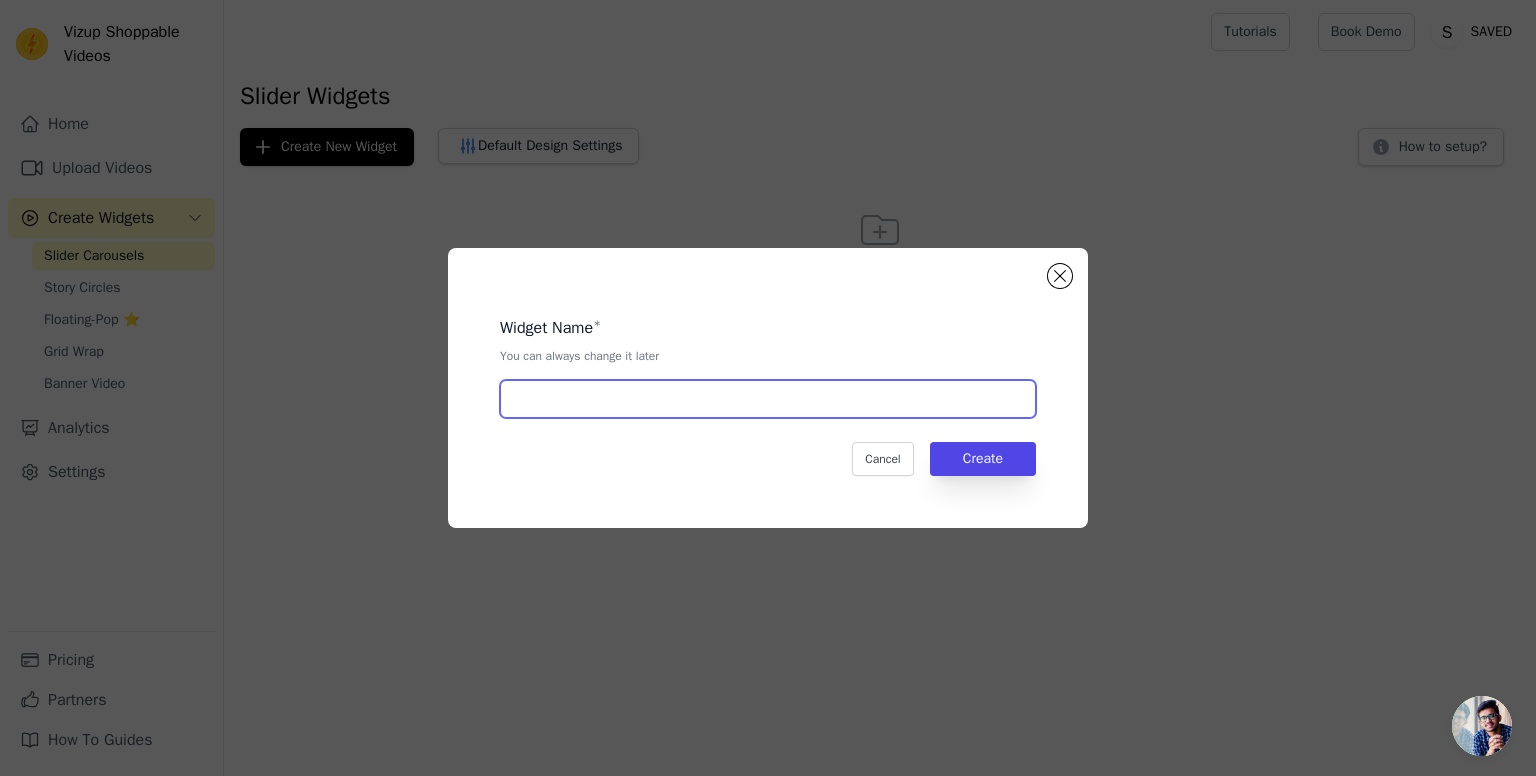 click at bounding box center [768, 399] 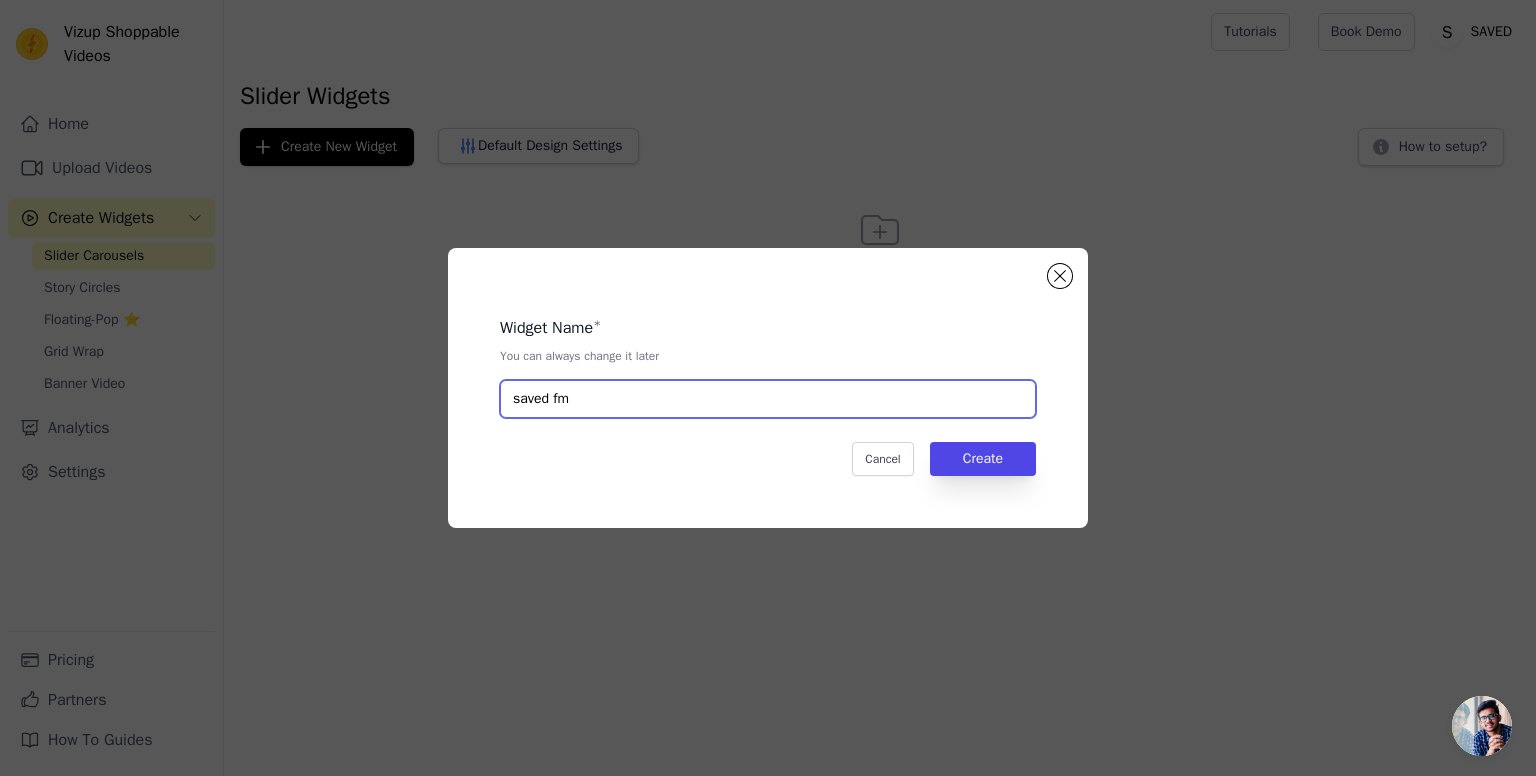 type on "saved fm" 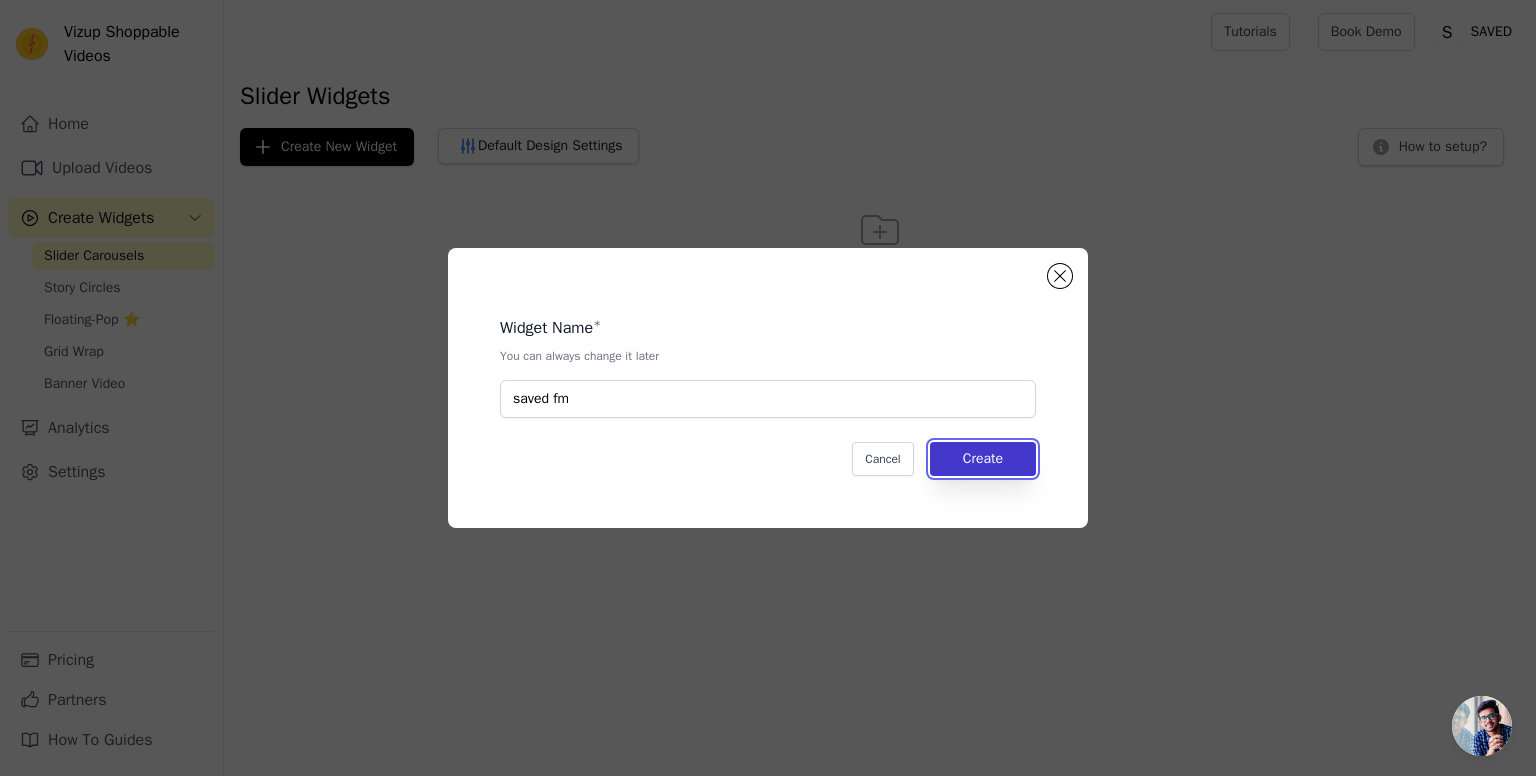 click on "Create" at bounding box center [983, 459] 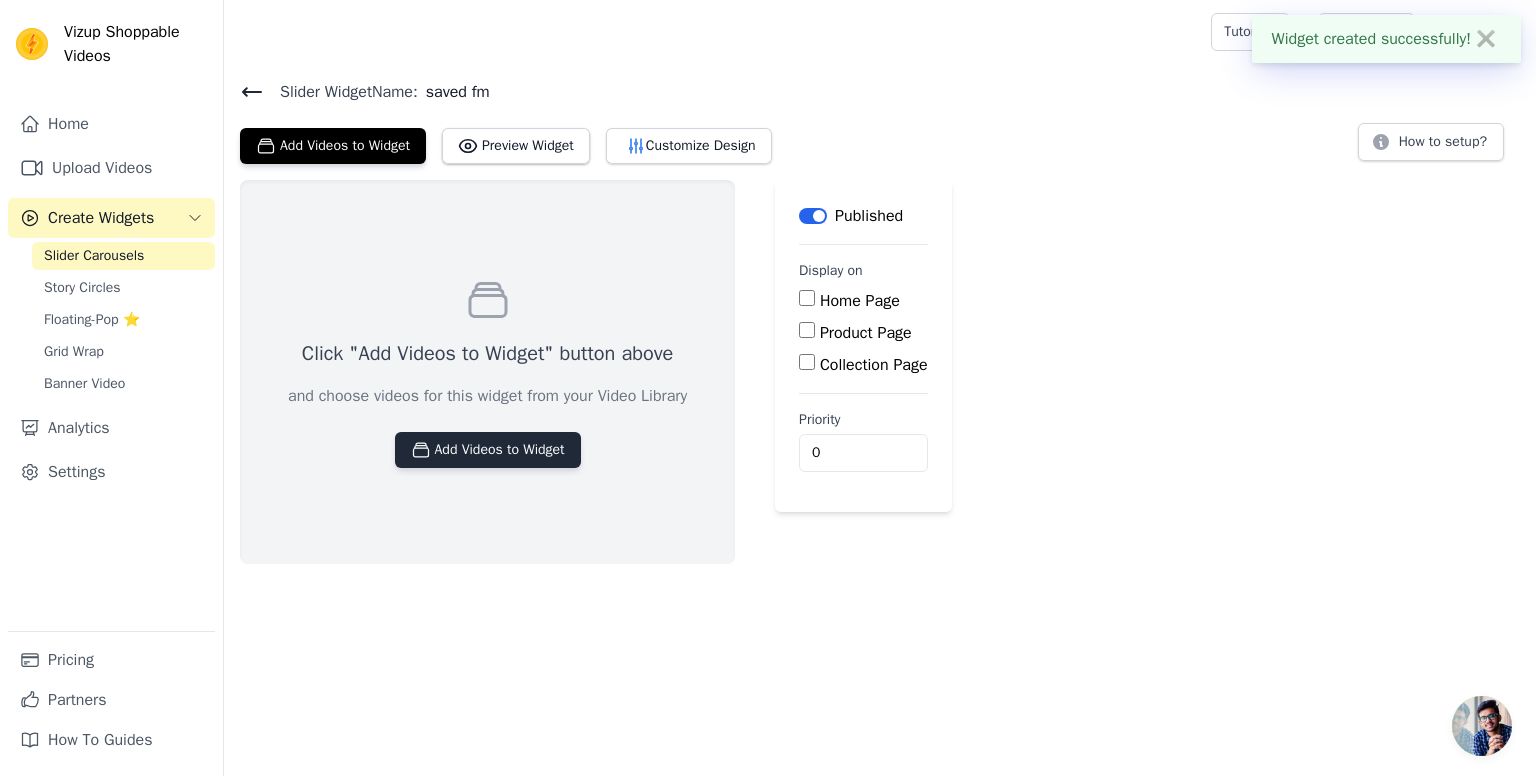 click on "Add Videos to Widget" at bounding box center [488, 450] 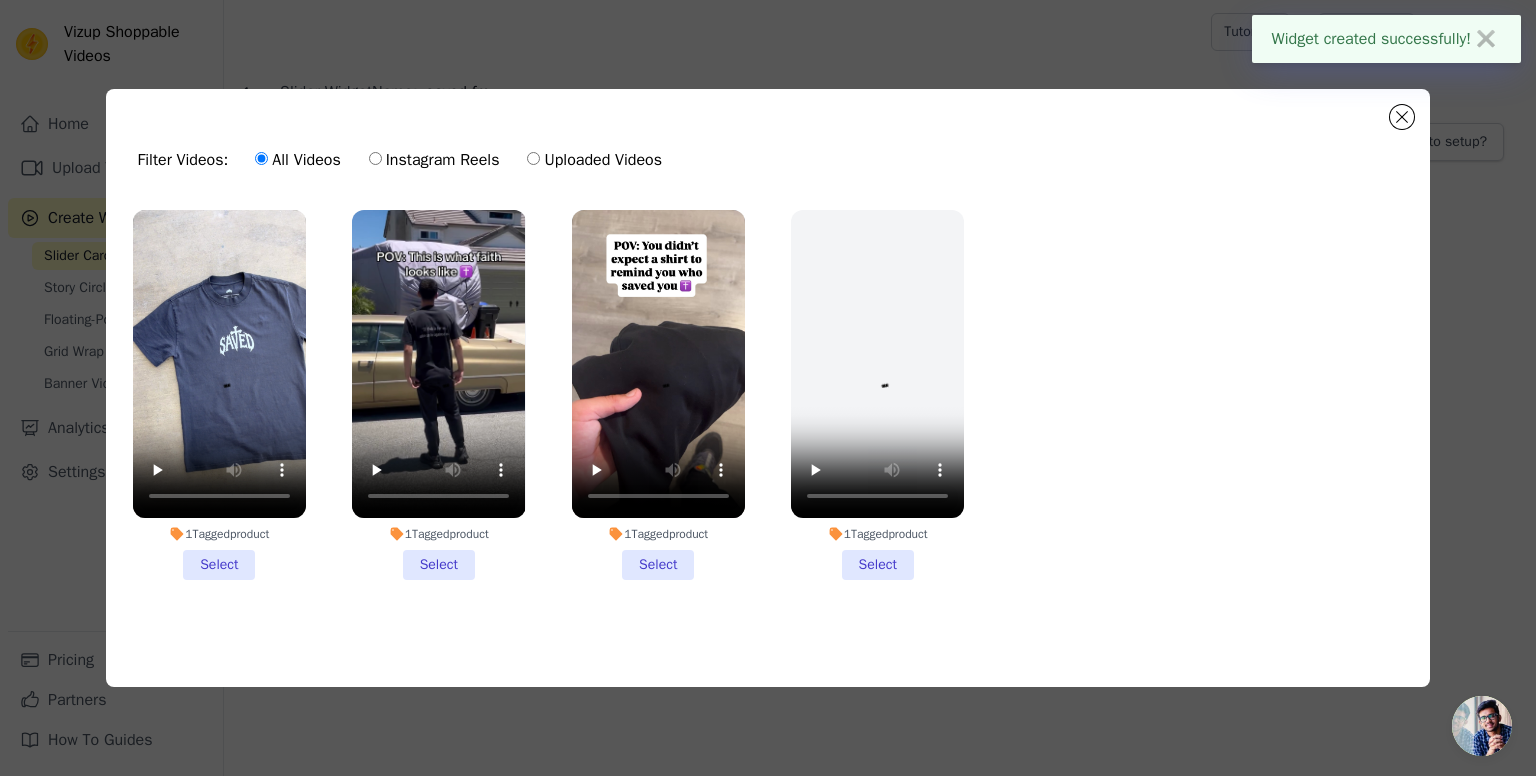click on "1  Tagged  product     Select" at bounding box center (219, 395) 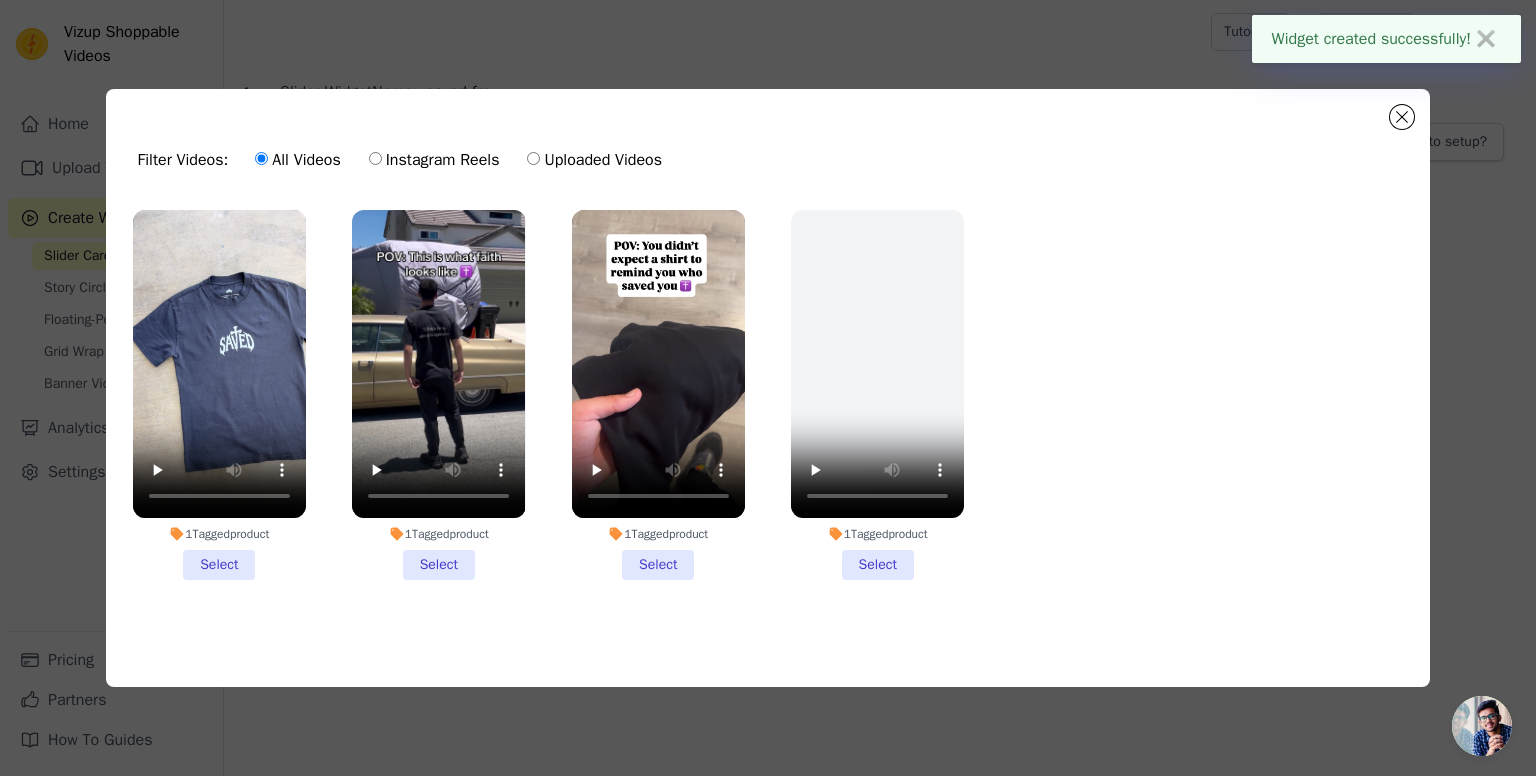 click on "1  Tagged  product     Select" at bounding box center [0, 0] 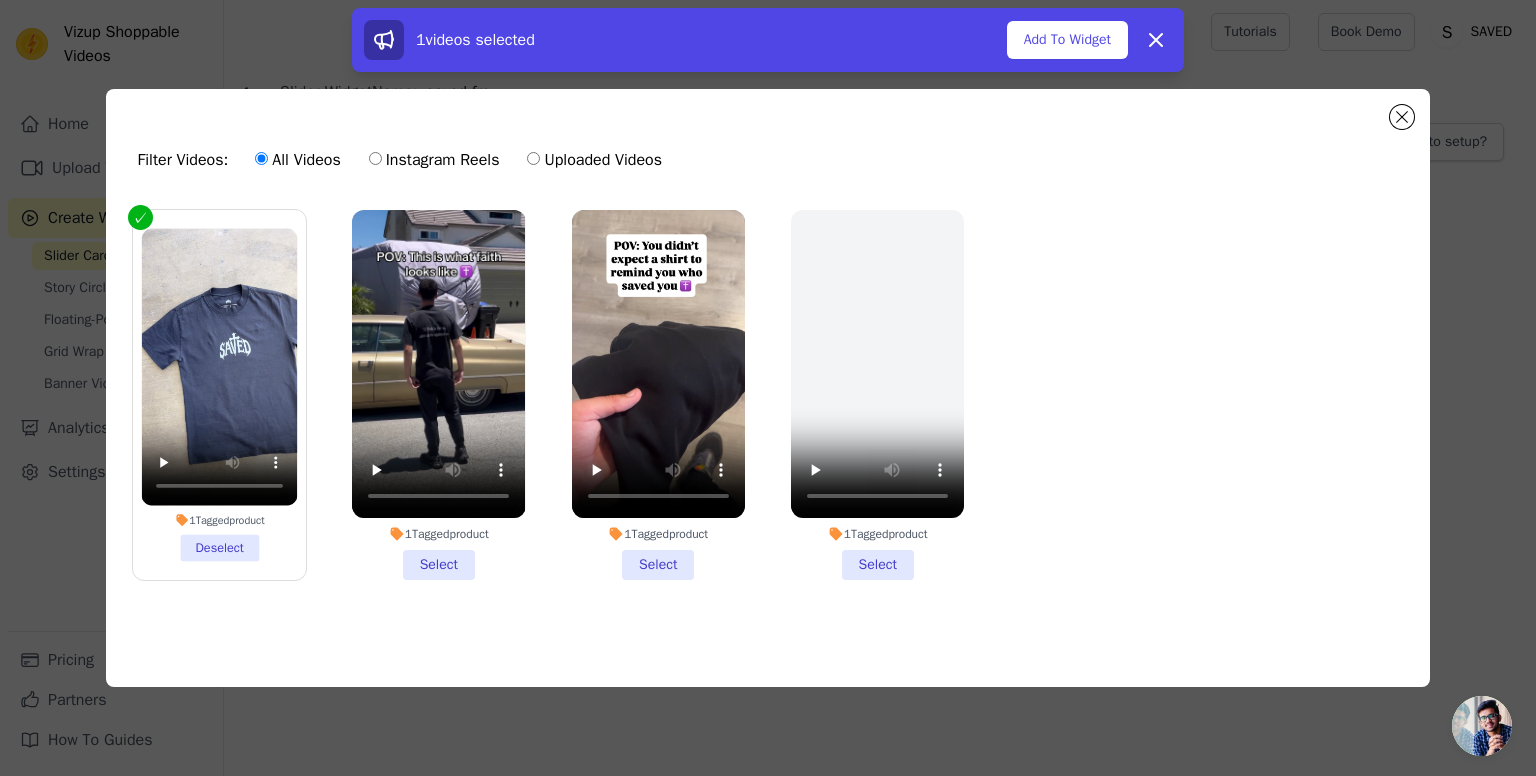 click on "1  Tagged  product     Select" at bounding box center [438, 395] 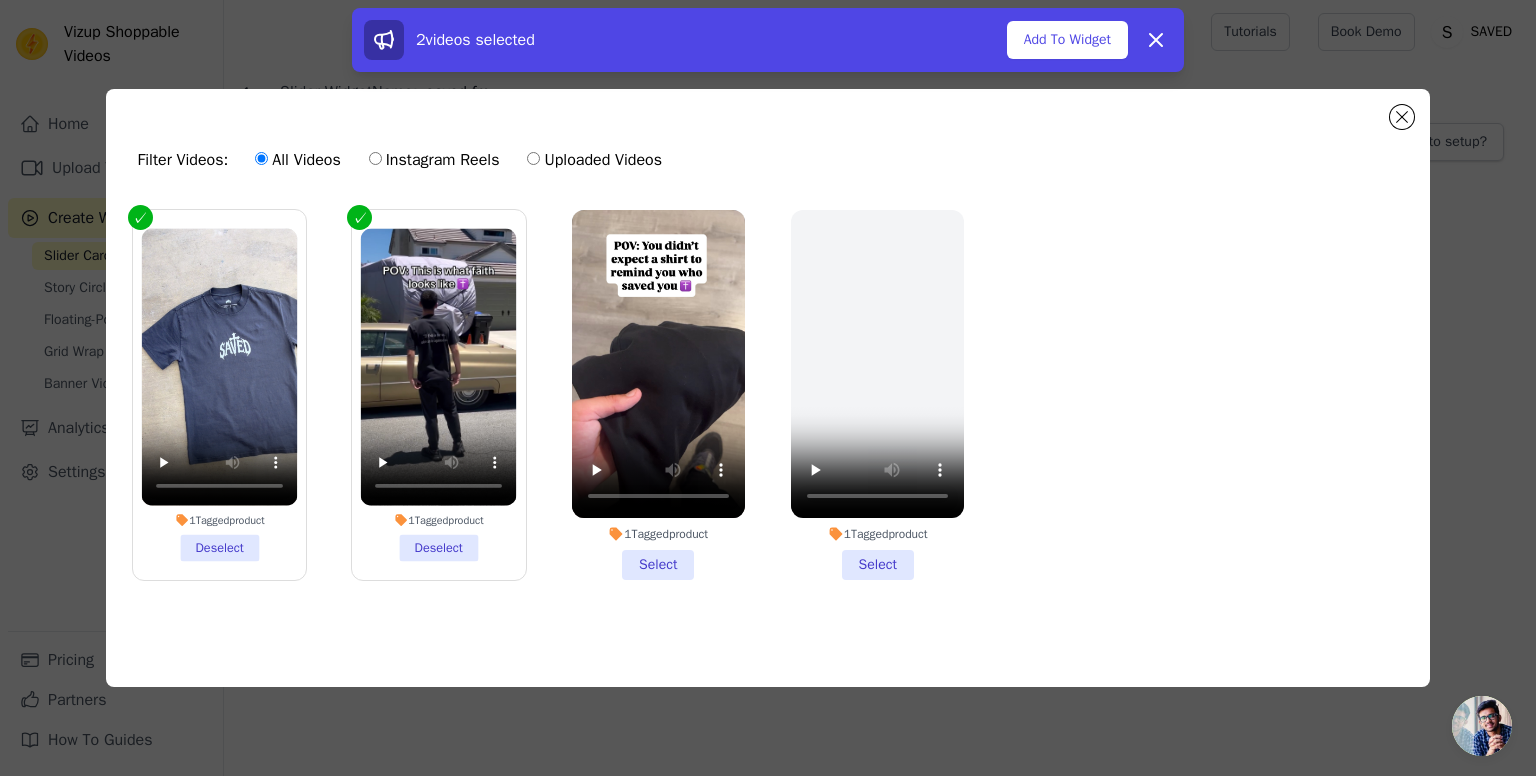 click on "1  Tagged  product     Select" at bounding box center (658, 395) 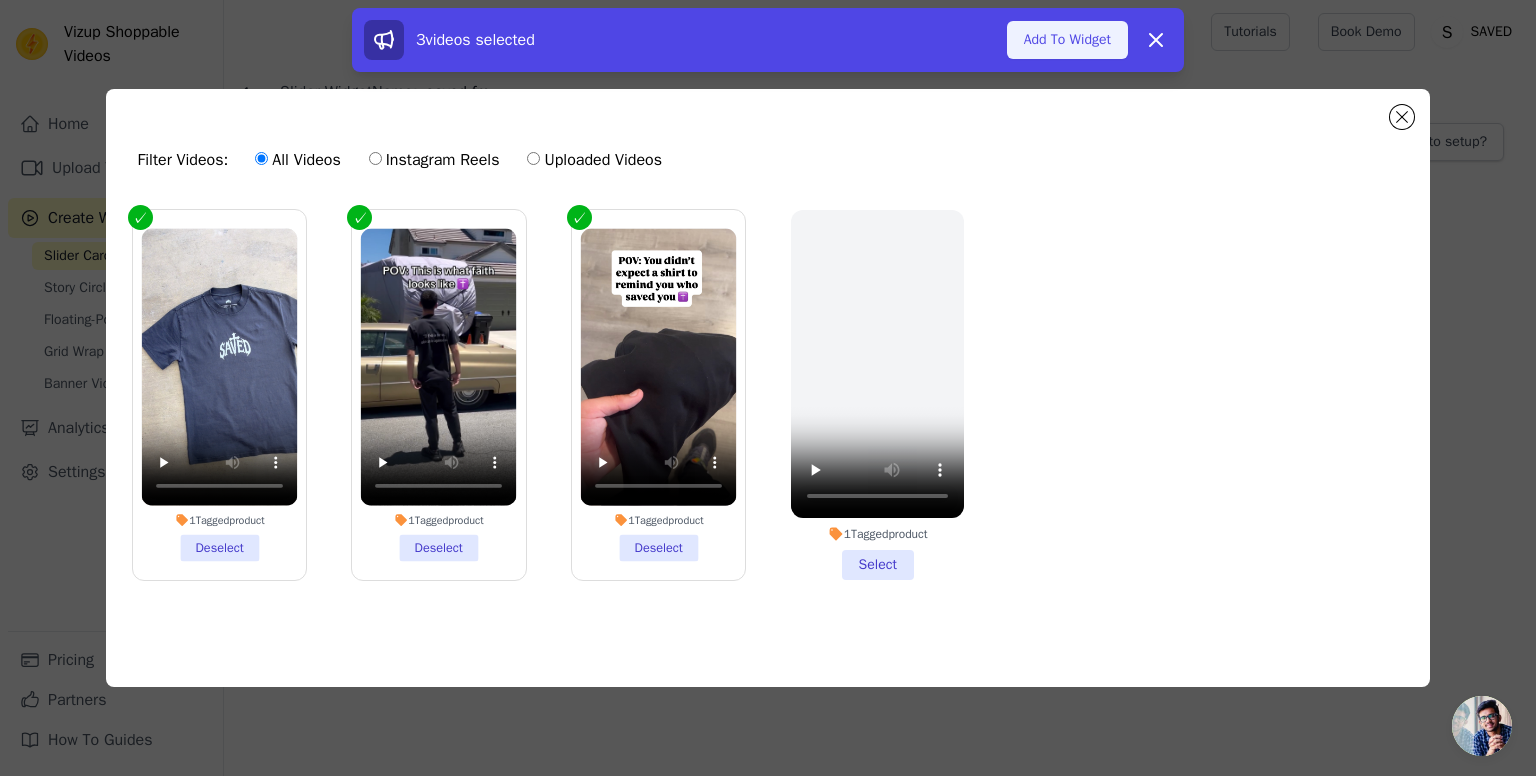 click on "Add To Widget" at bounding box center (1067, 40) 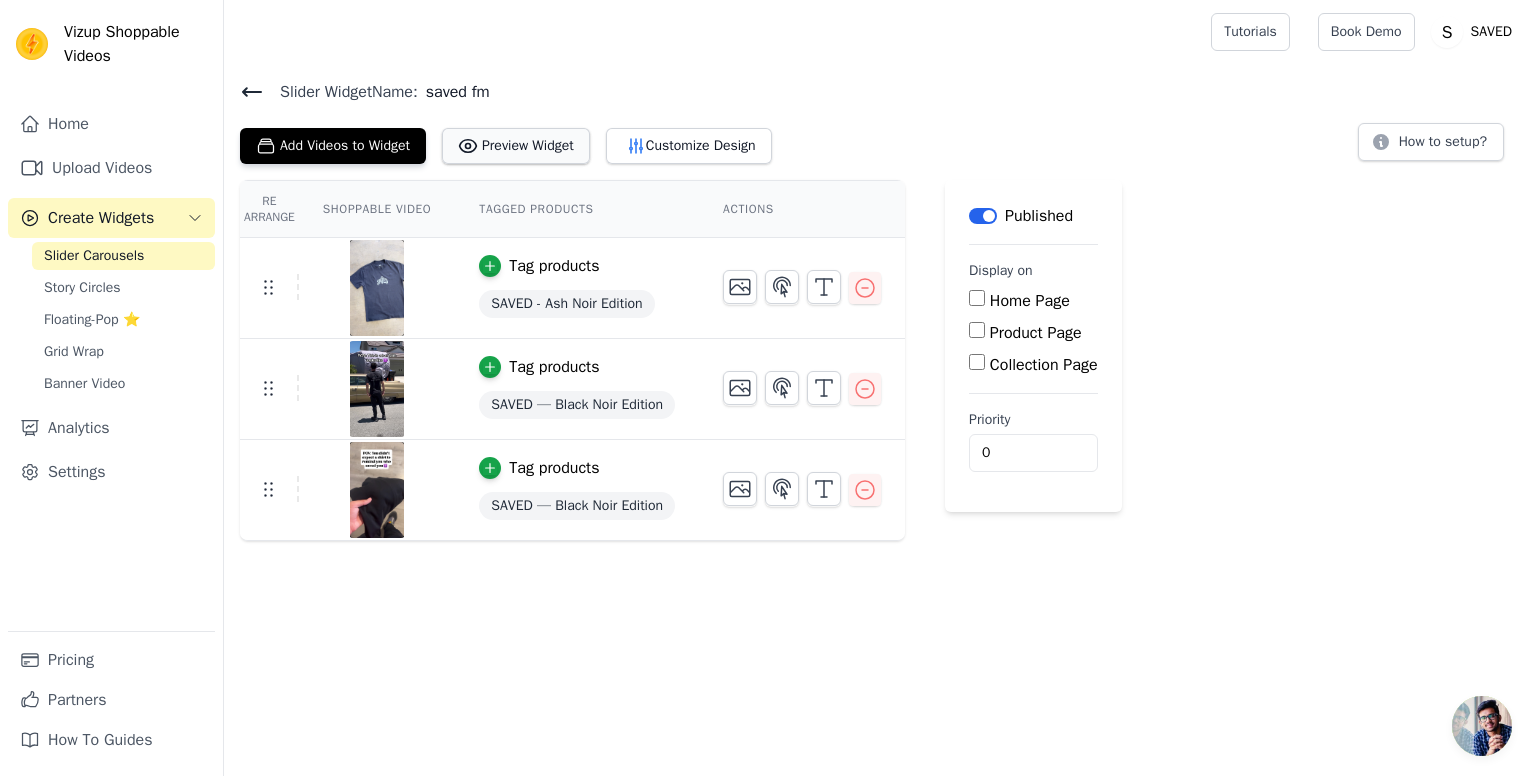 click on "Preview Widget" at bounding box center (516, 146) 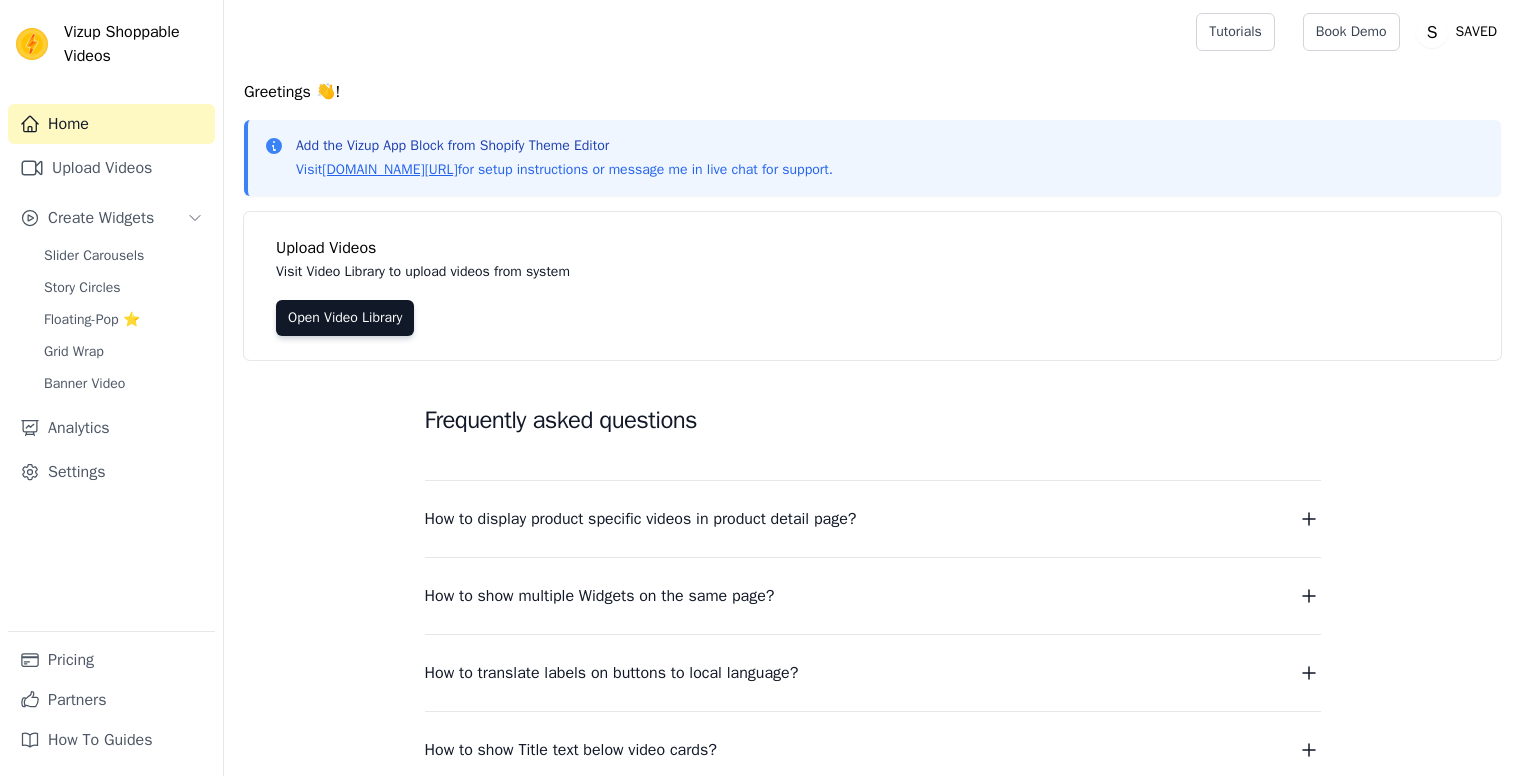 scroll, scrollTop: 0, scrollLeft: 0, axis: both 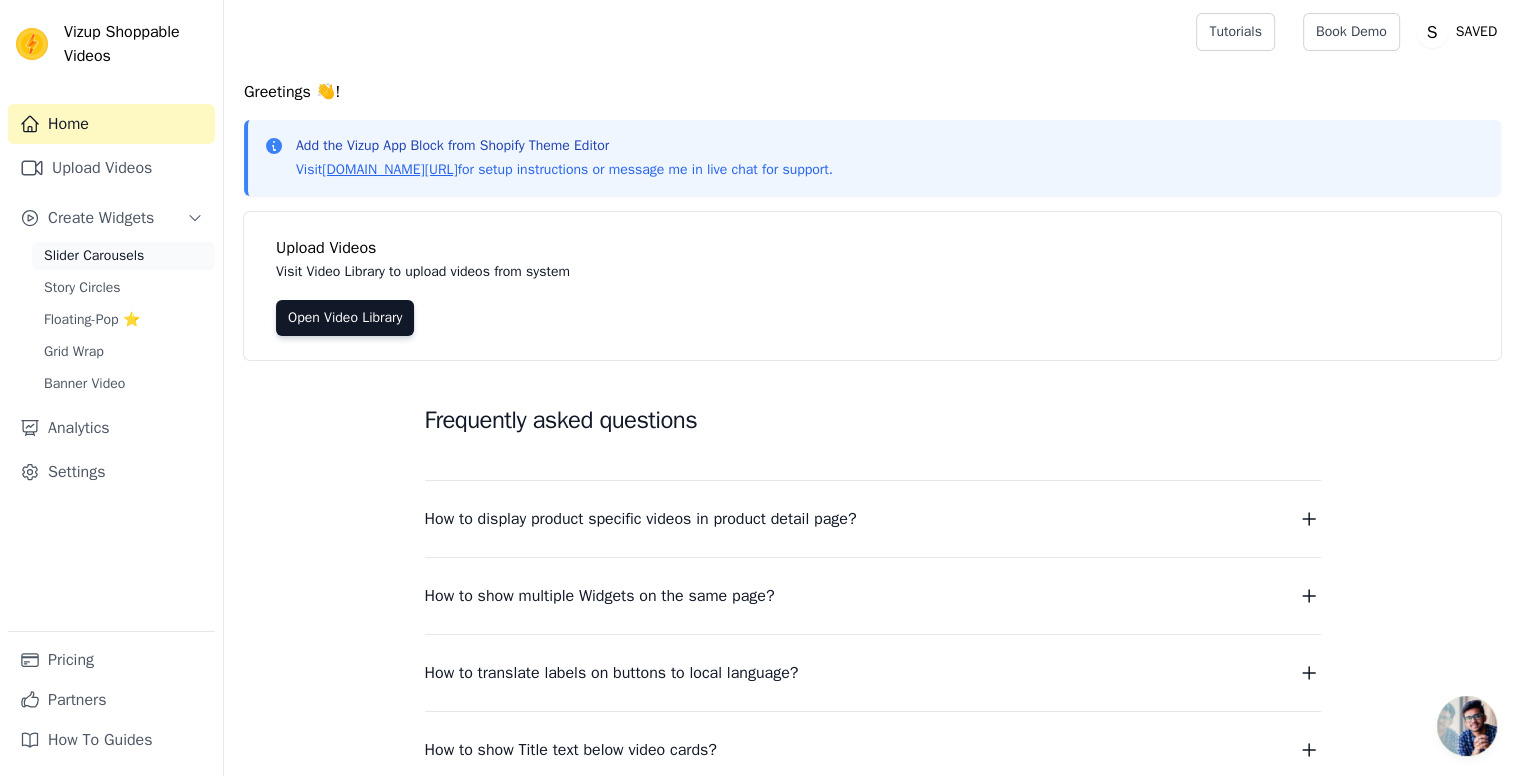 click on "Slider Carousels" at bounding box center [94, 256] 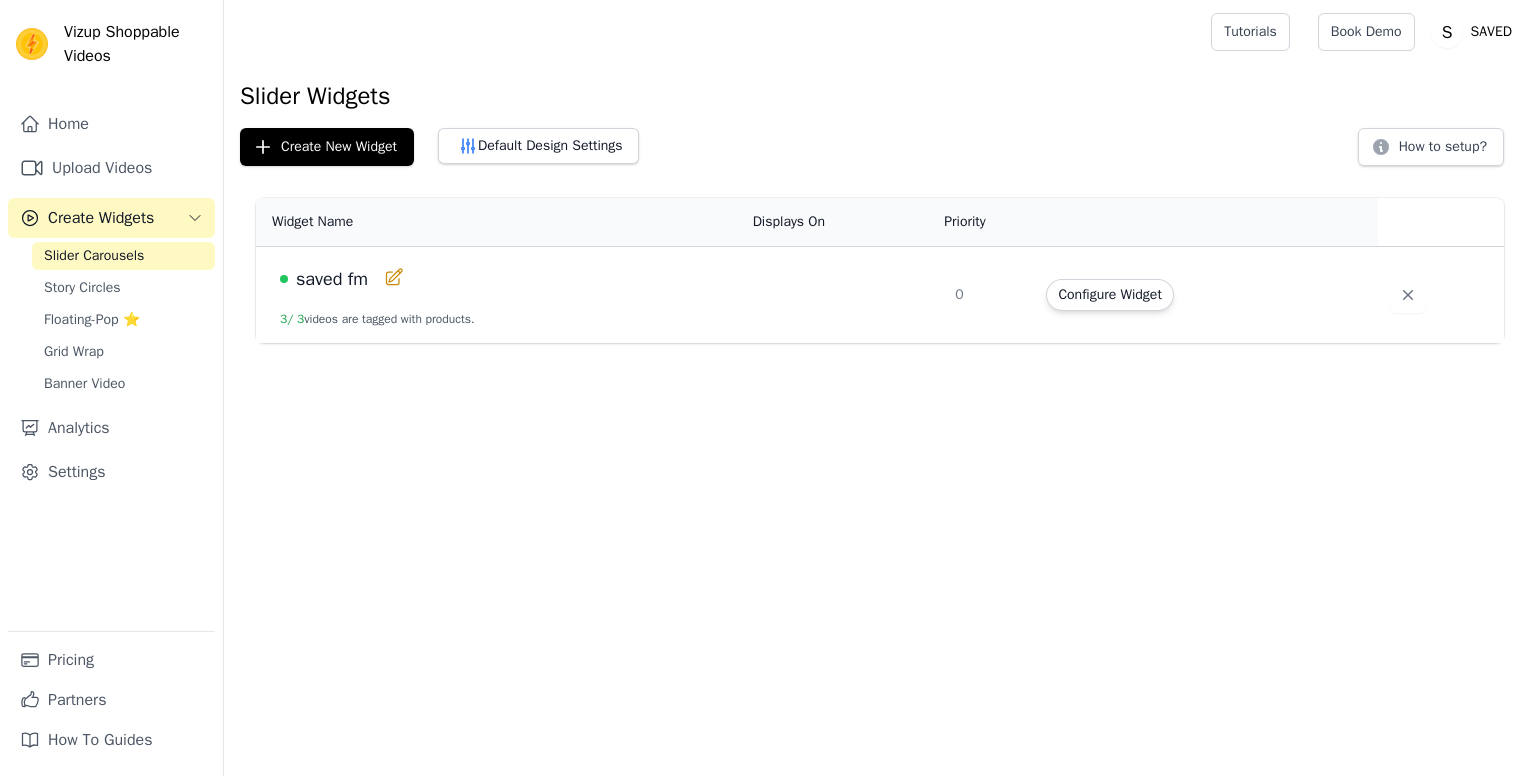 scroll, scrollTop: 0, scrollLeft: 0, axis: both 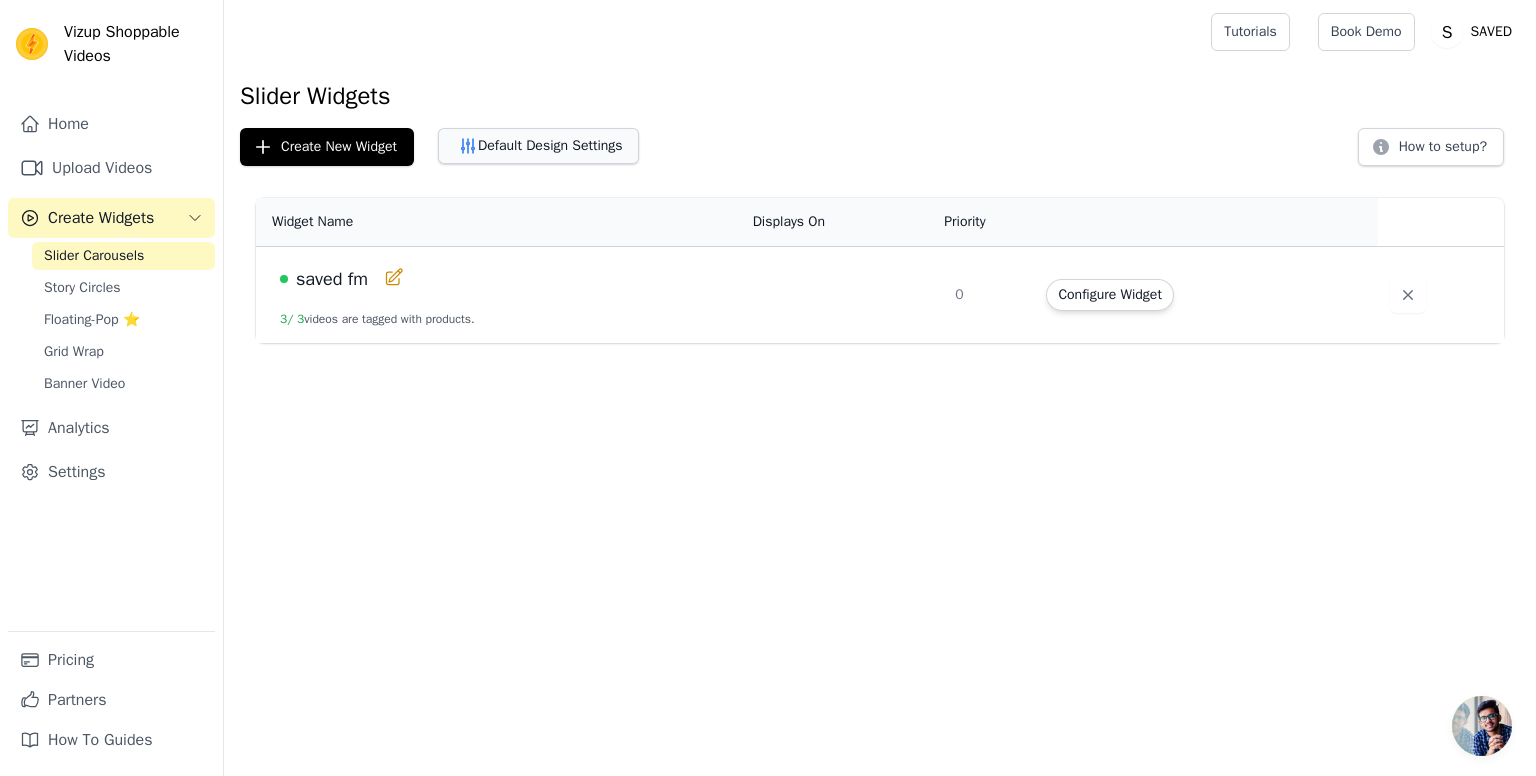 click on "Default Design Settings" at bounding box center [538, 146] 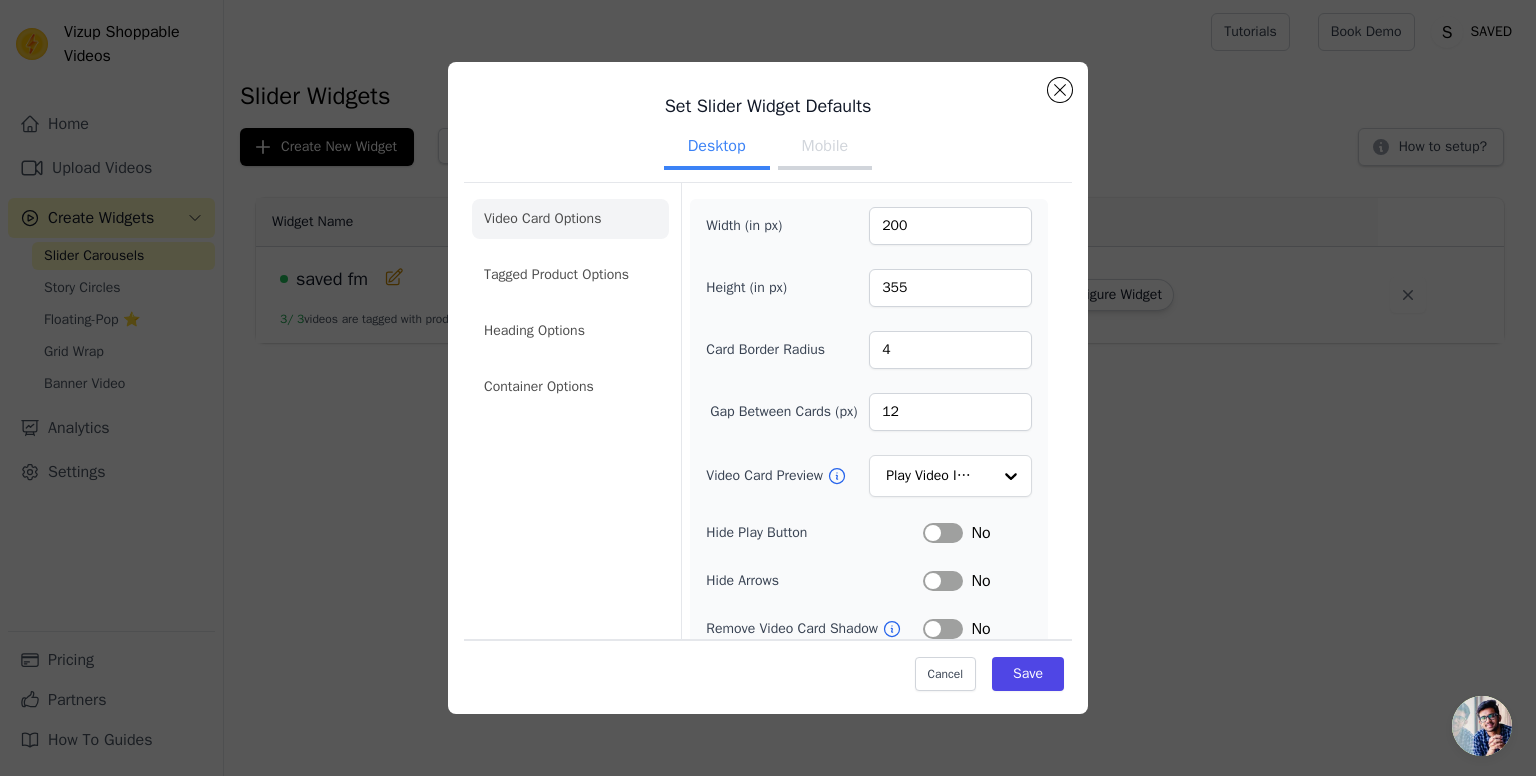 click on "Mobile" at bounding box center (825, 148) 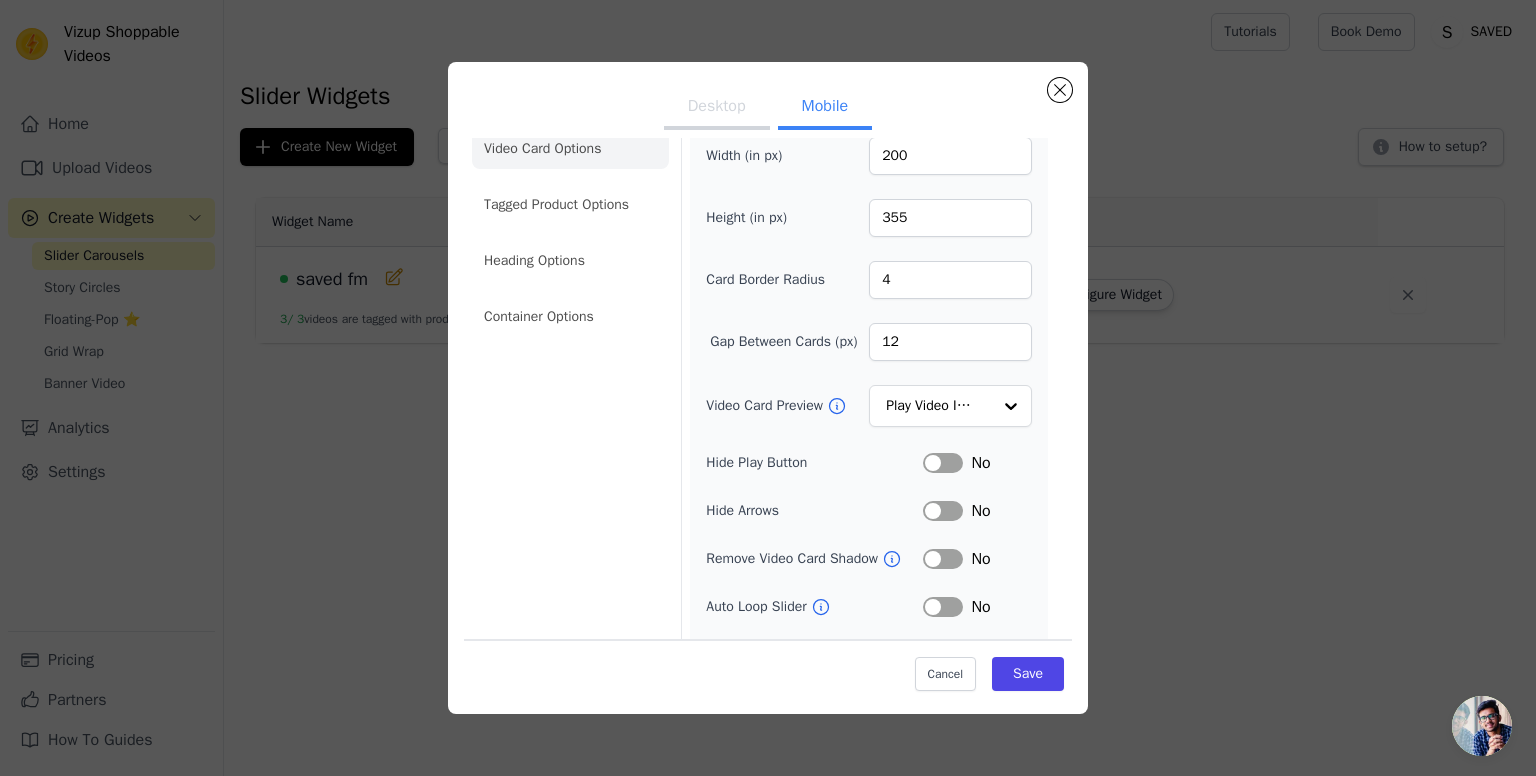 scroll, scrollTop: 72, scrollLeft: 0, axis: vertical 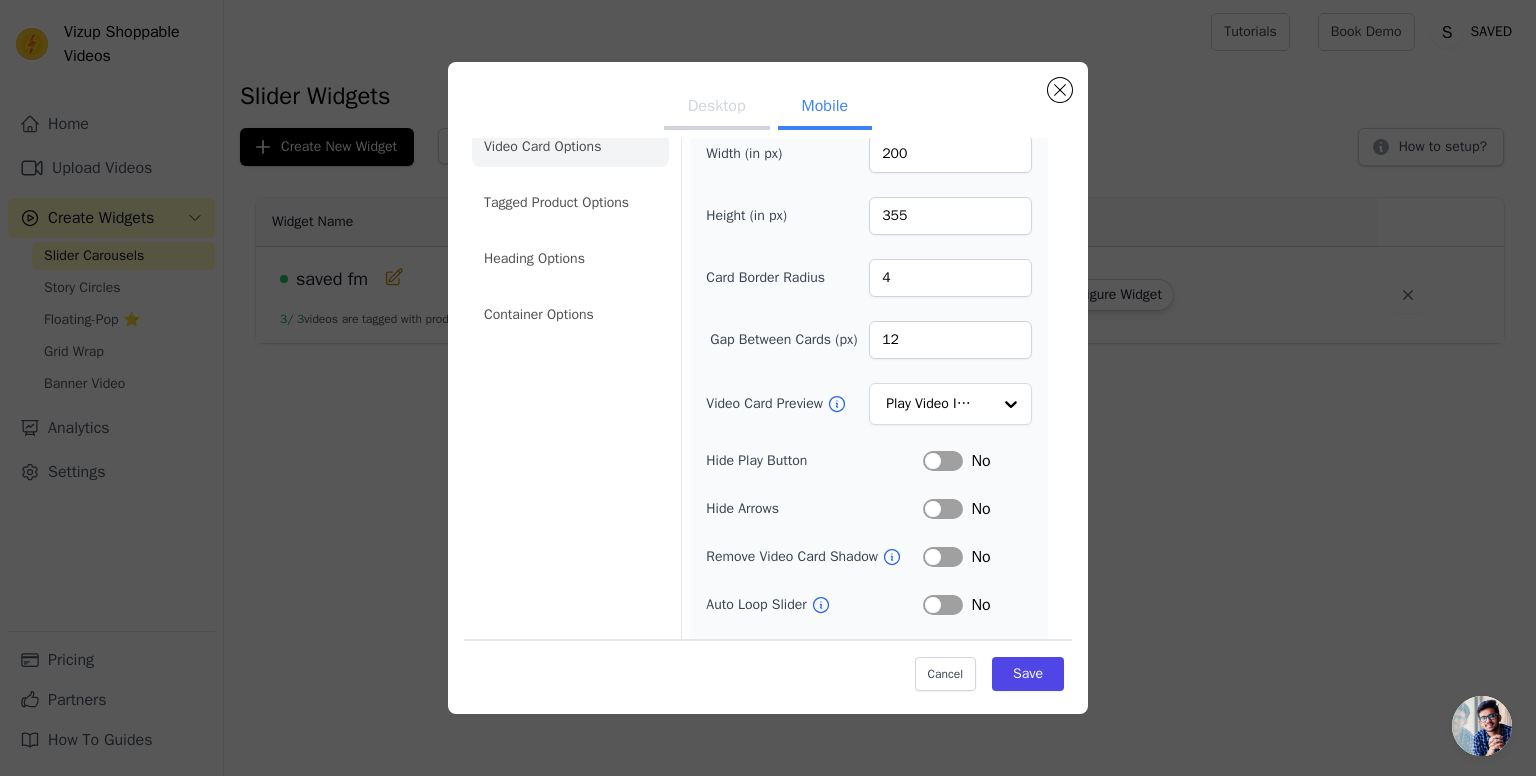 click on "Label" at bounding box center (943, 461) 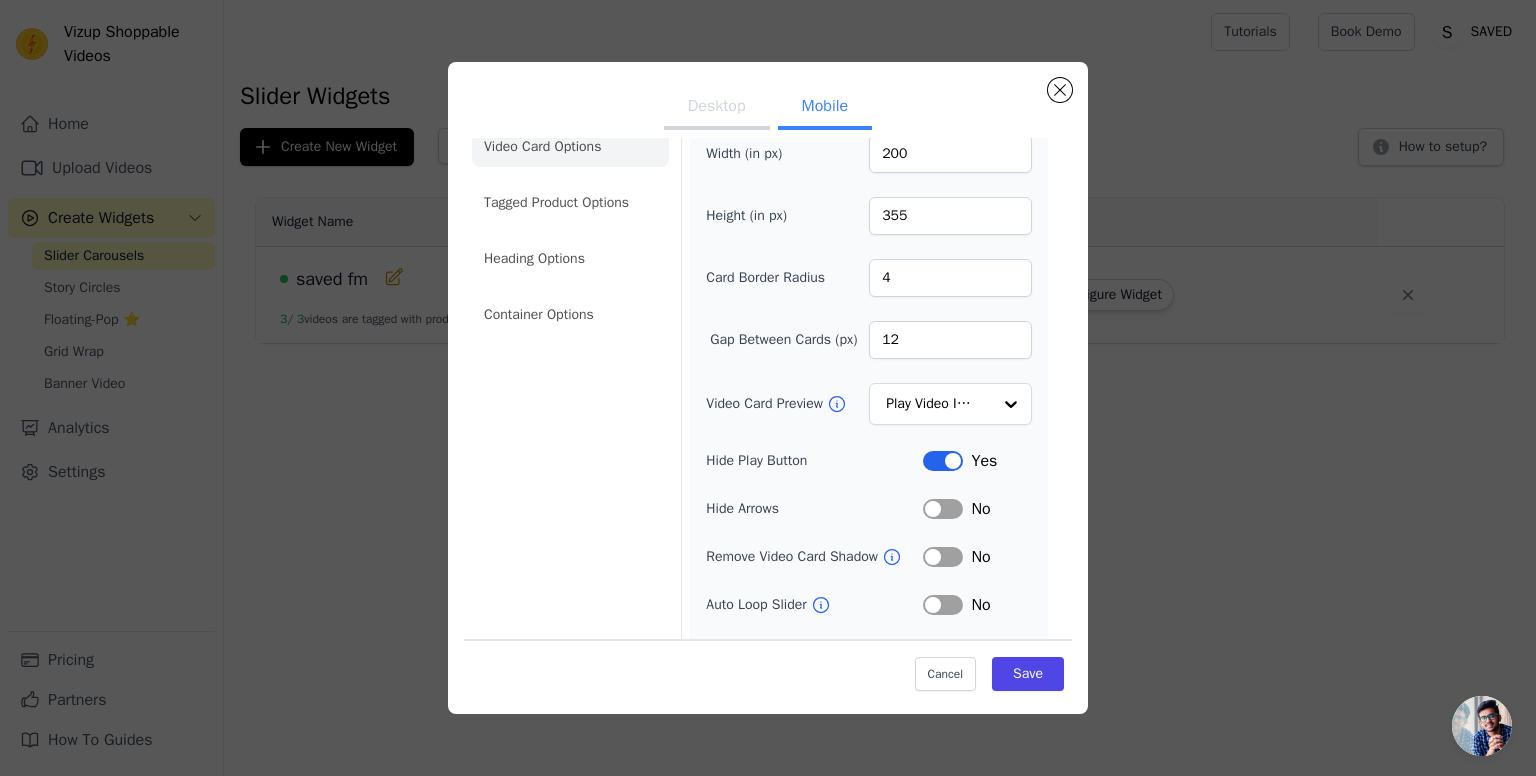 click on "Label" at bounding box center [943, 509] 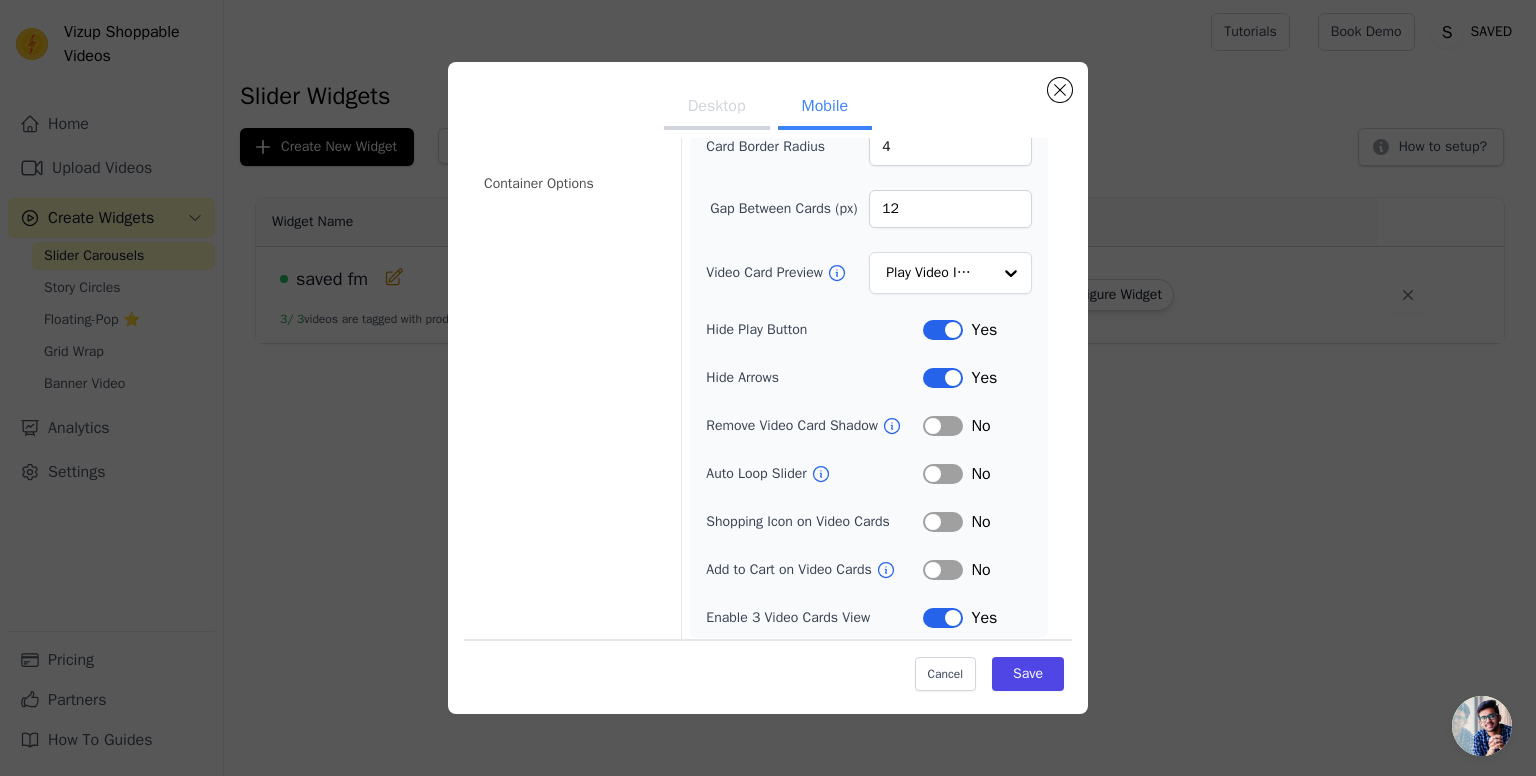 scroll, scrollTop: 226, scrollLeft: 0, axis: vertical 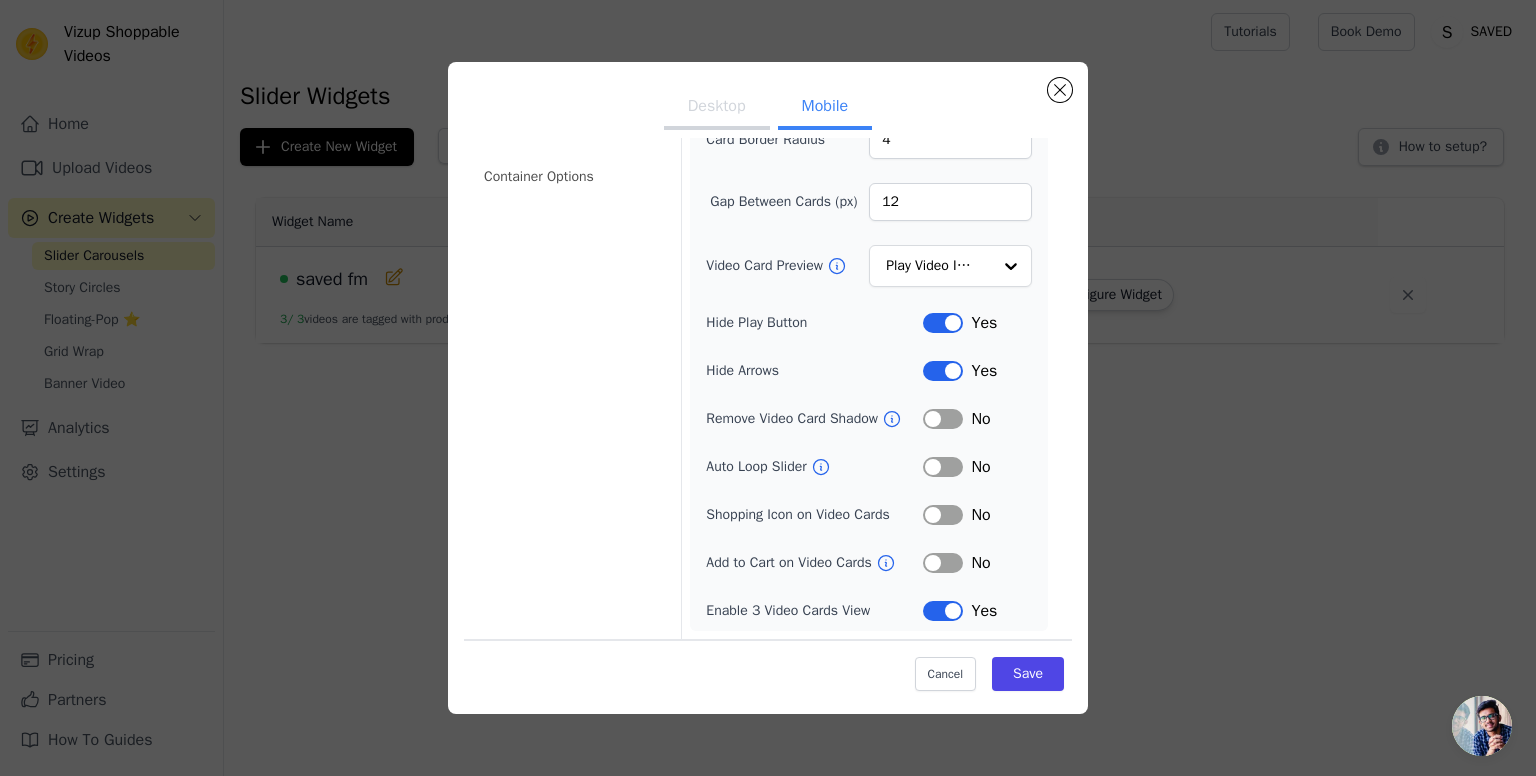 click on "Label" at bounding box center [943, 515] 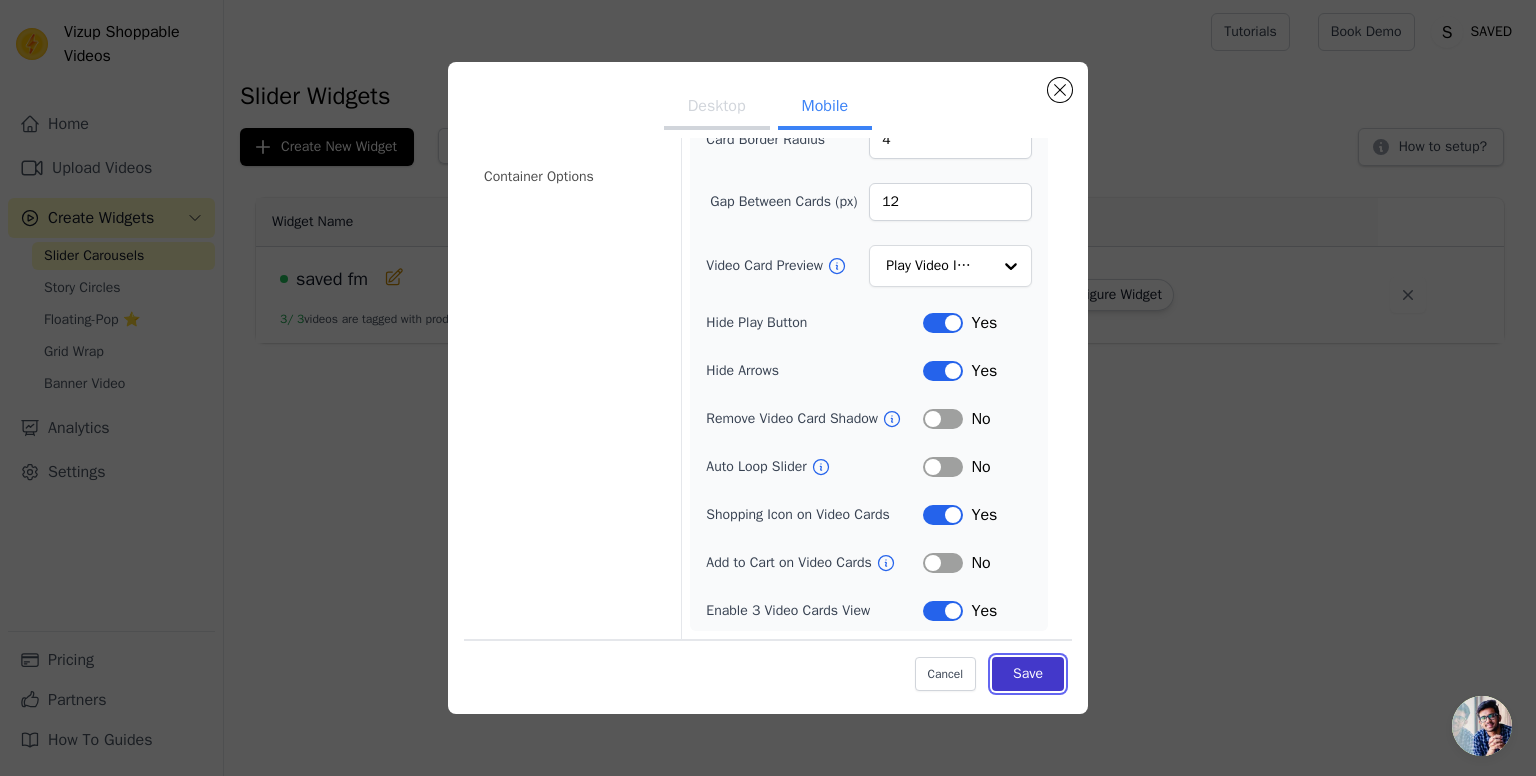 click on "Save" at bounding box center [1028, 673] 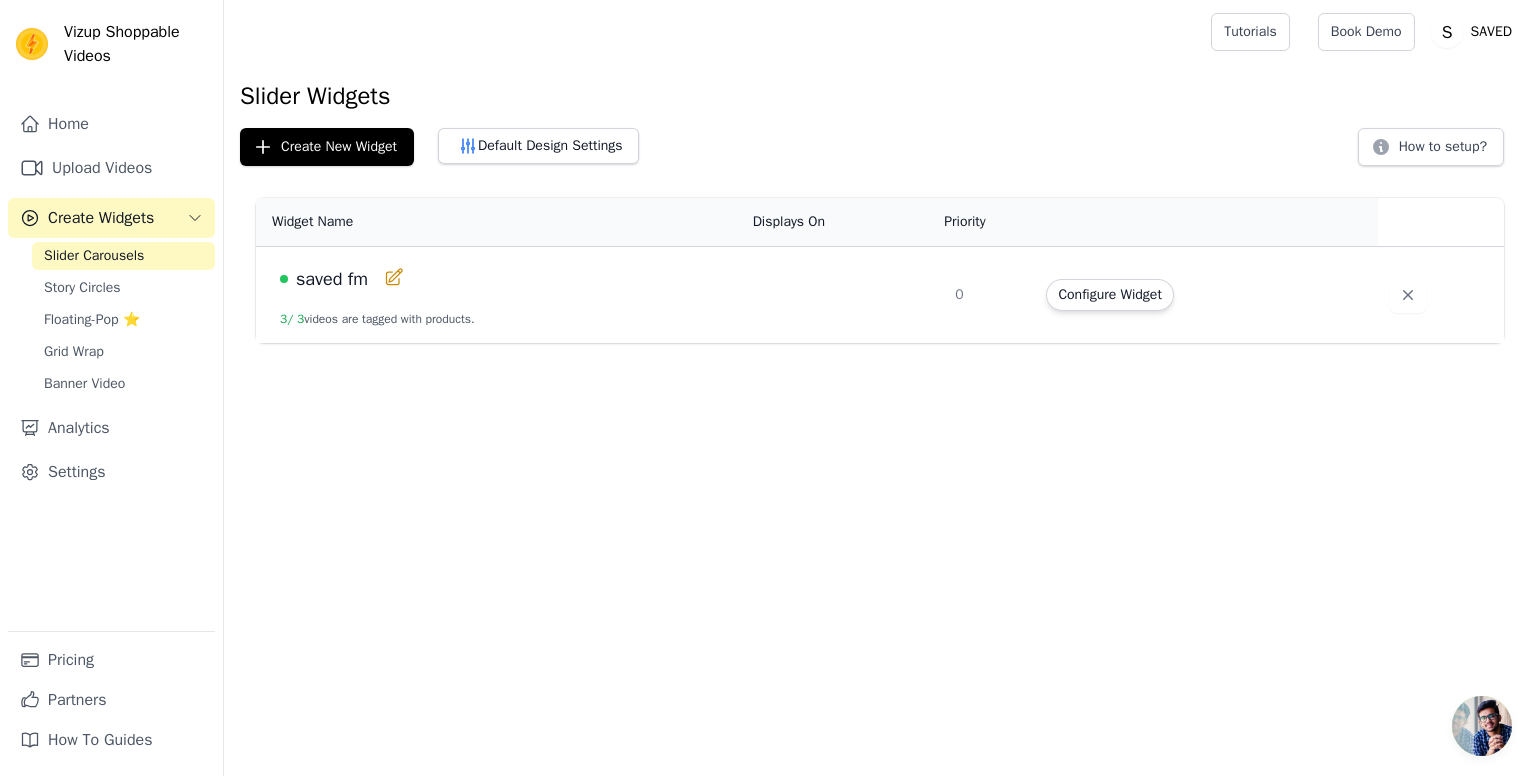 click on "saved fm" at bounding box center [332, 279] 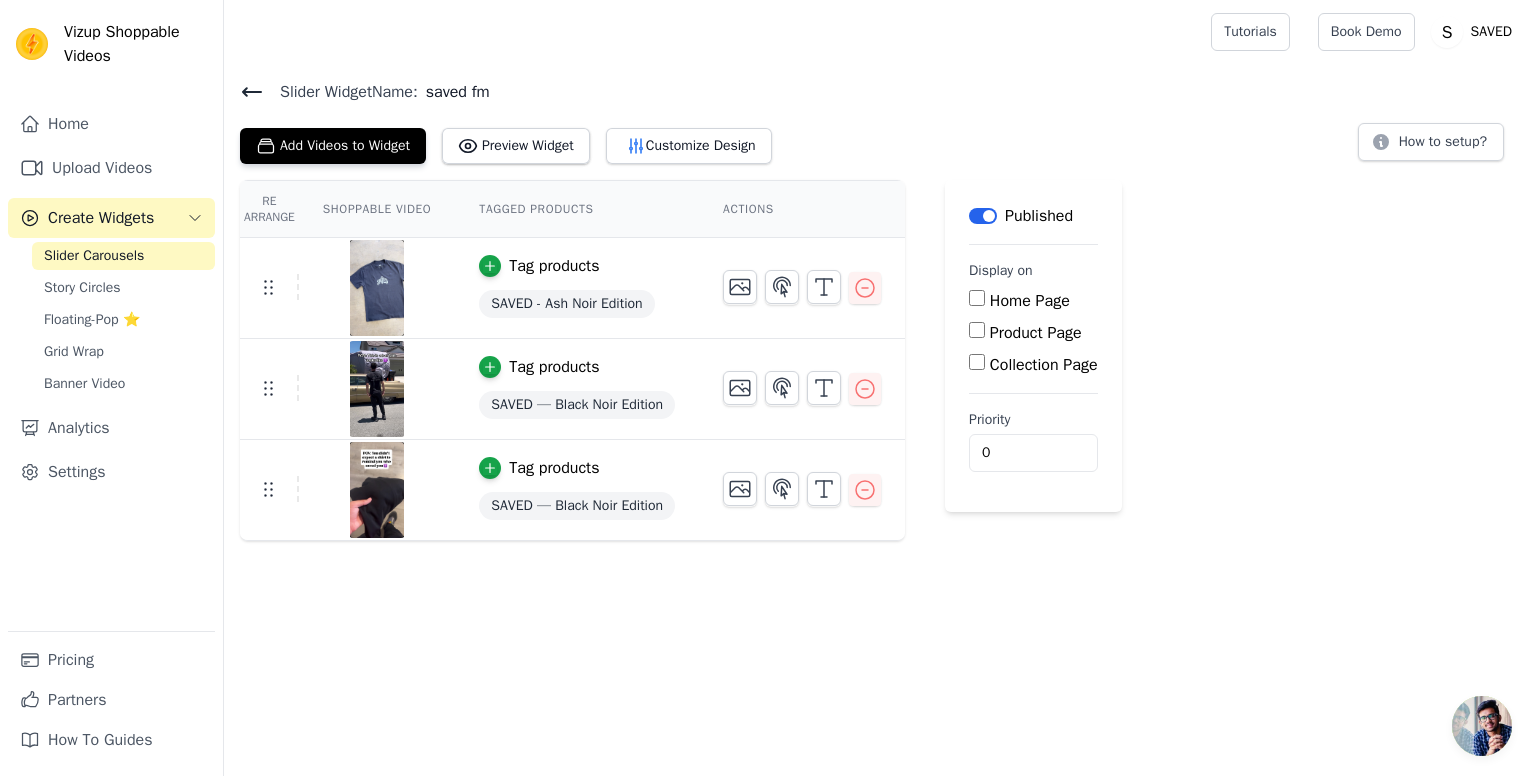 click on "Home Page" at bounding box center (977, 298) 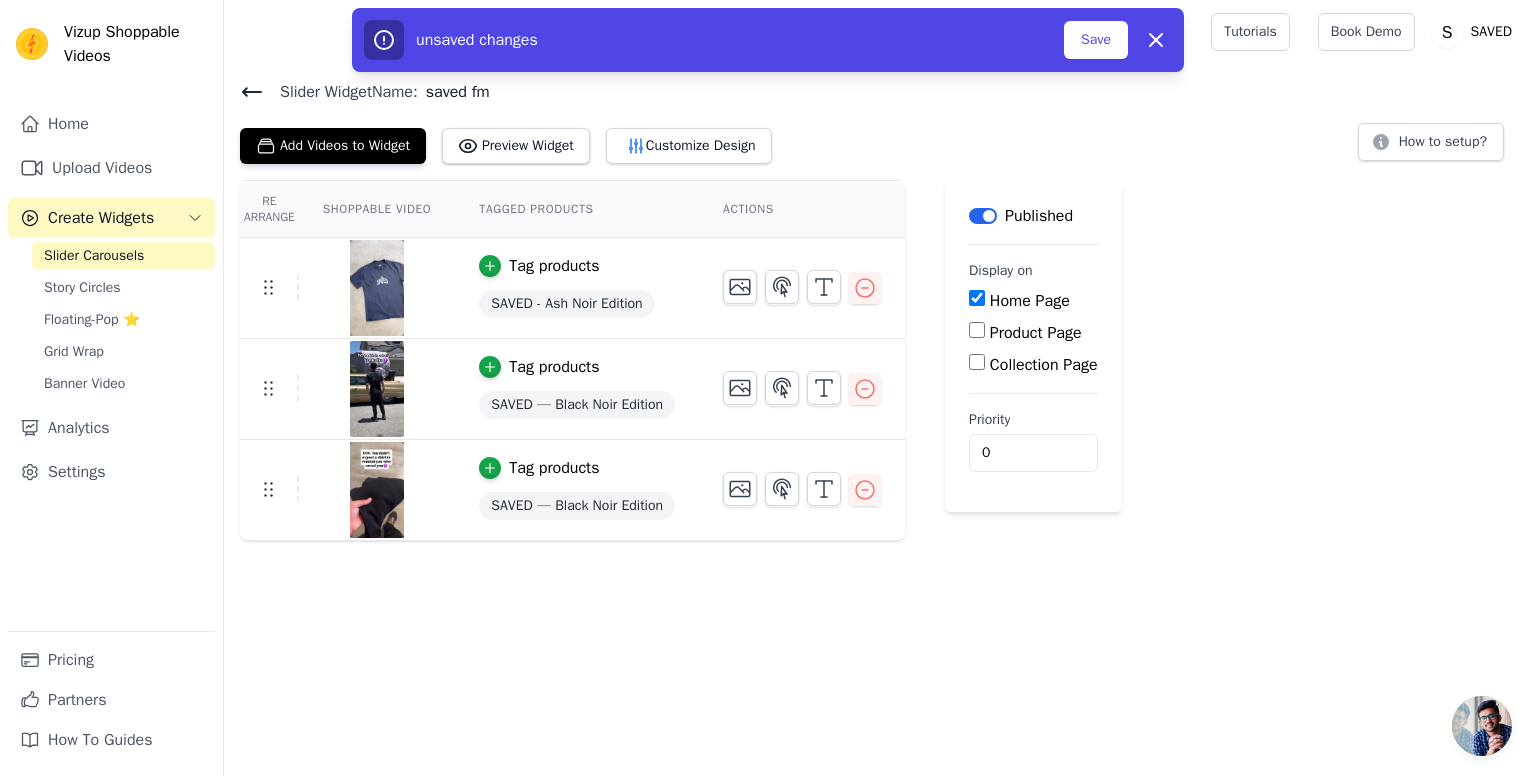 click on "Label" at bounding box center (983, 216) 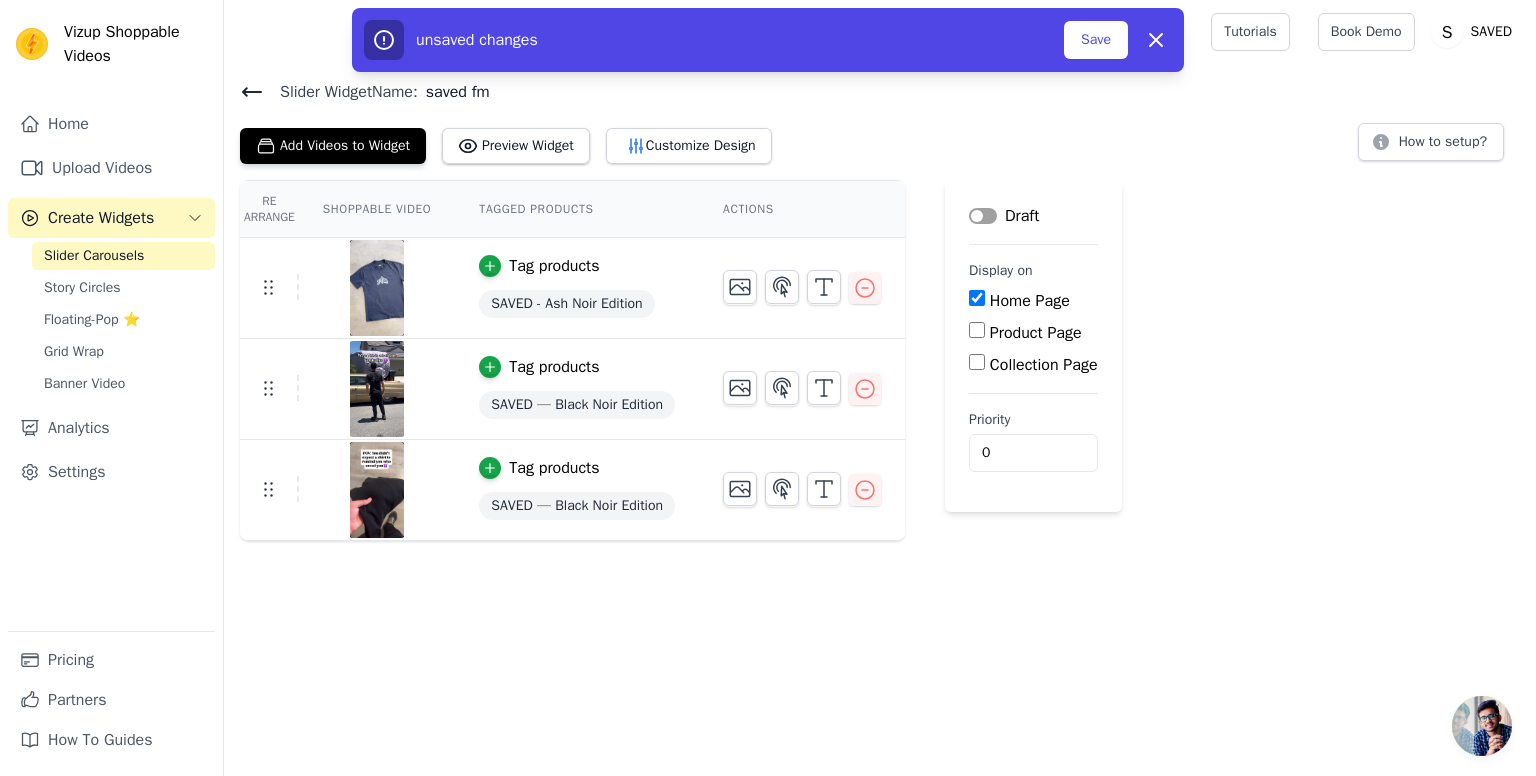 click on "Label" at bounding box center (983, 216) 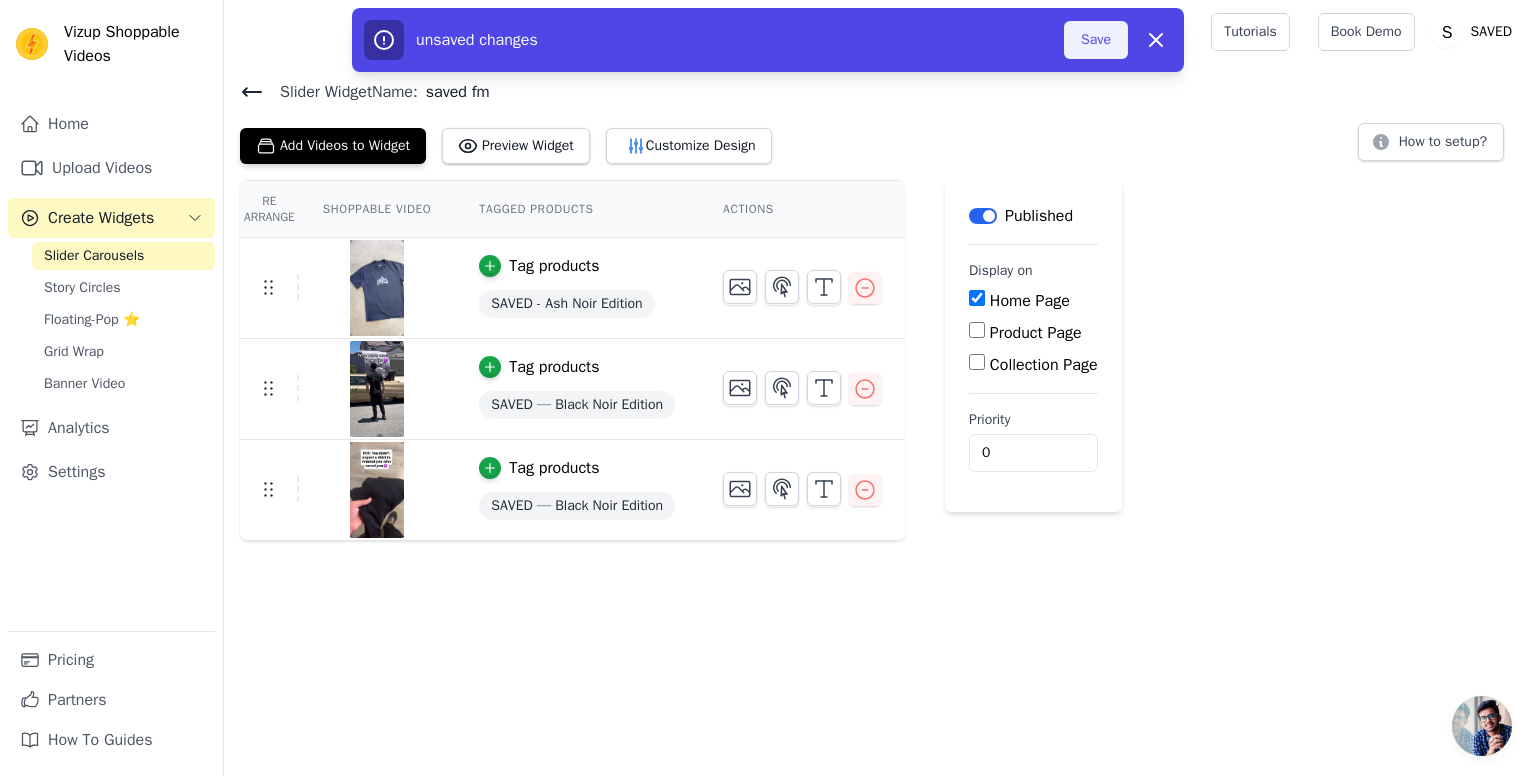 click on "Save" at bounding box center [1096, 40] 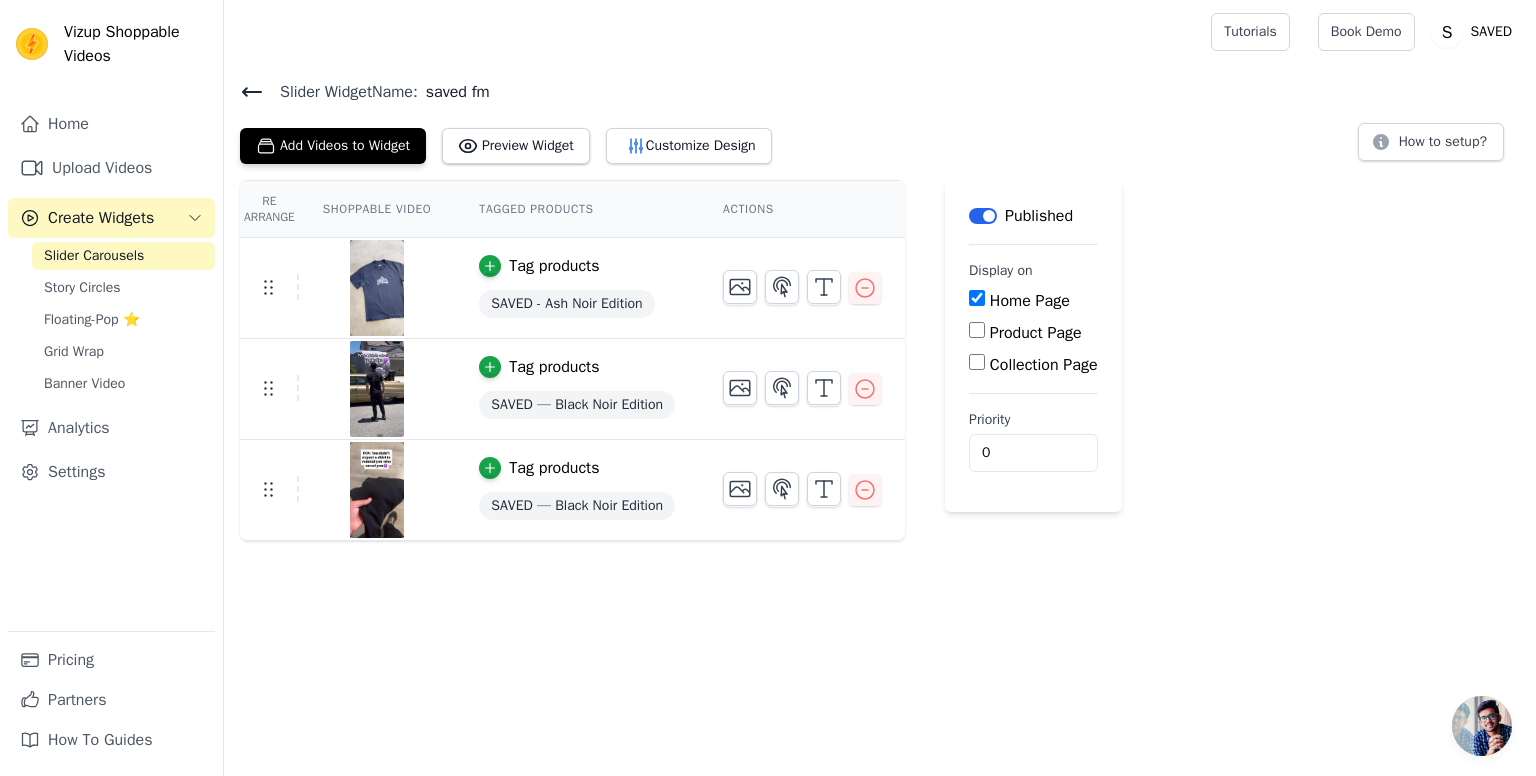 click on "Label" at bounding box center [983, 216] 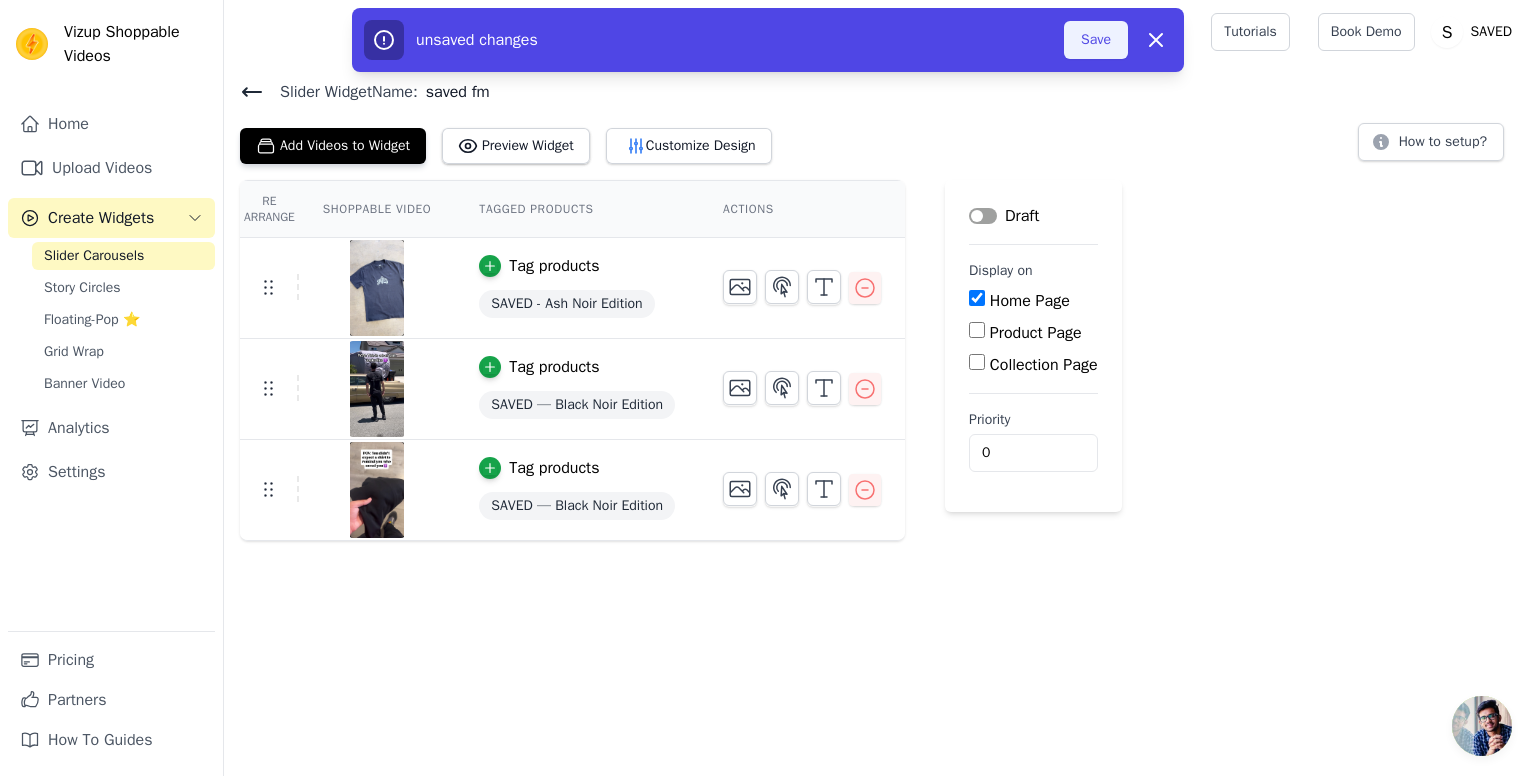 click on "Save" at bounding box center (1096, 40) 